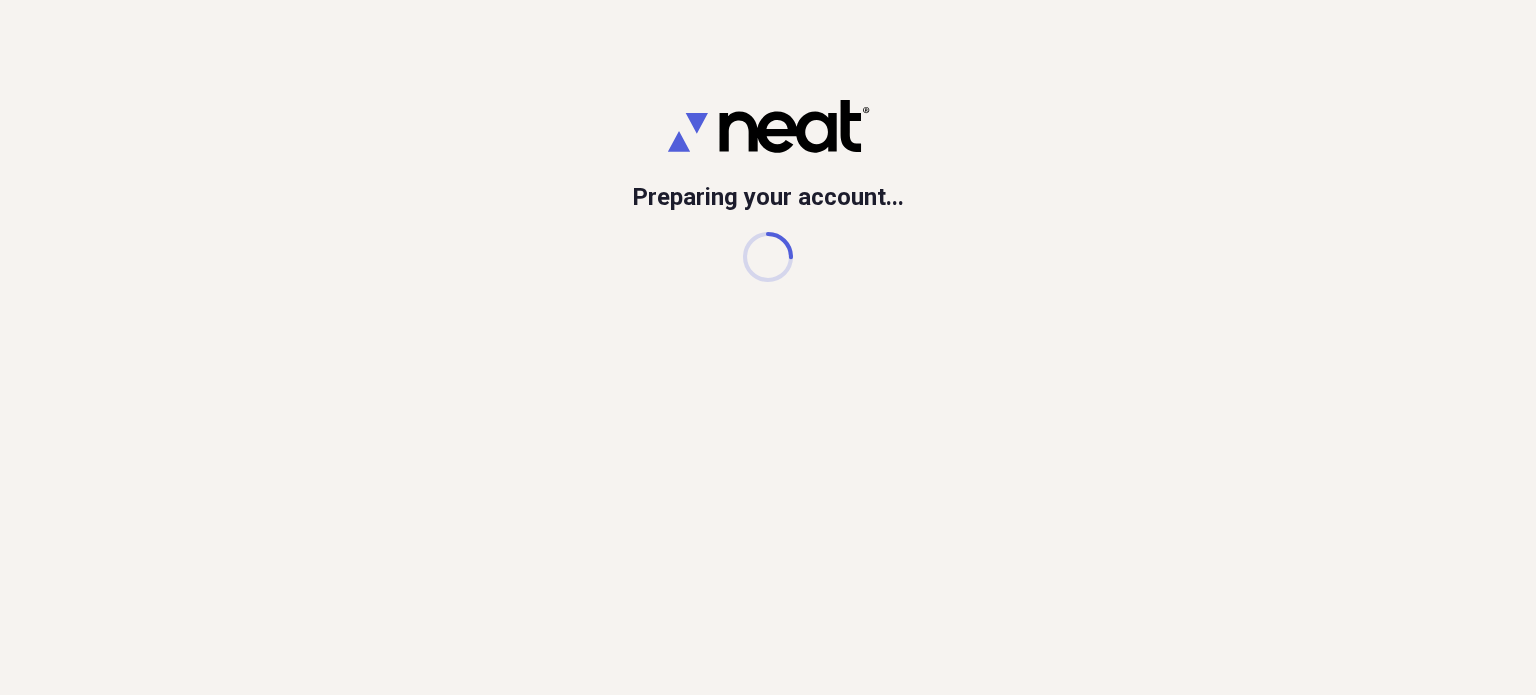 scroll, scrollTop: 0, scrollLeft: 0, axis: both 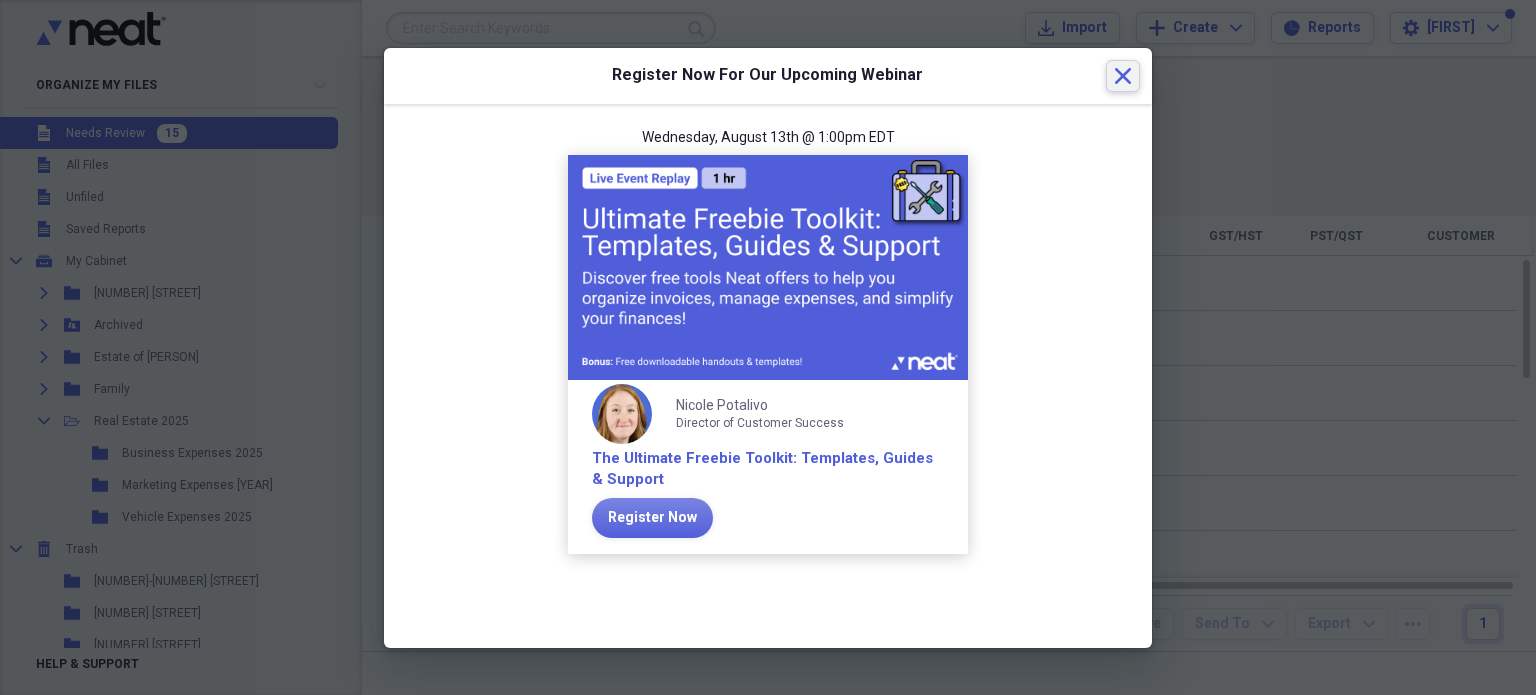 click 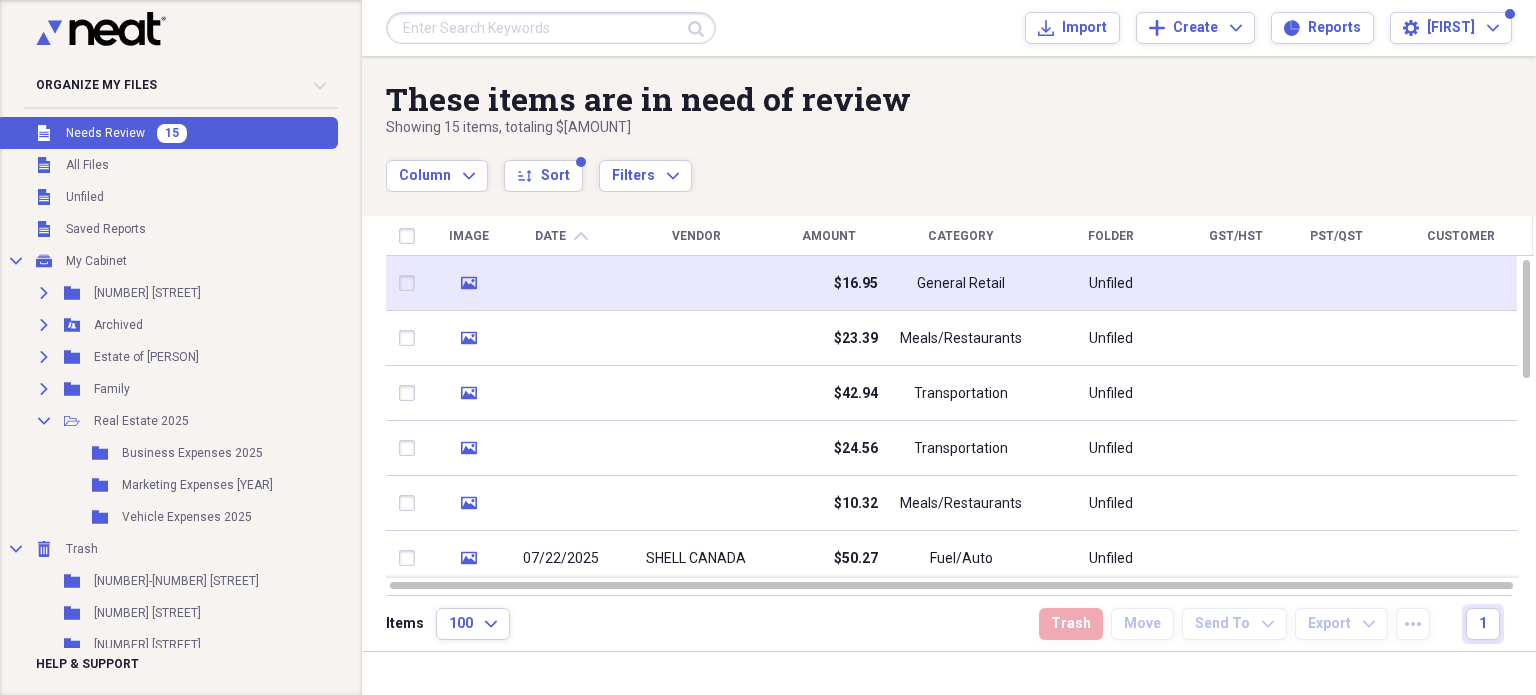 click at bounding box center (696, 283) 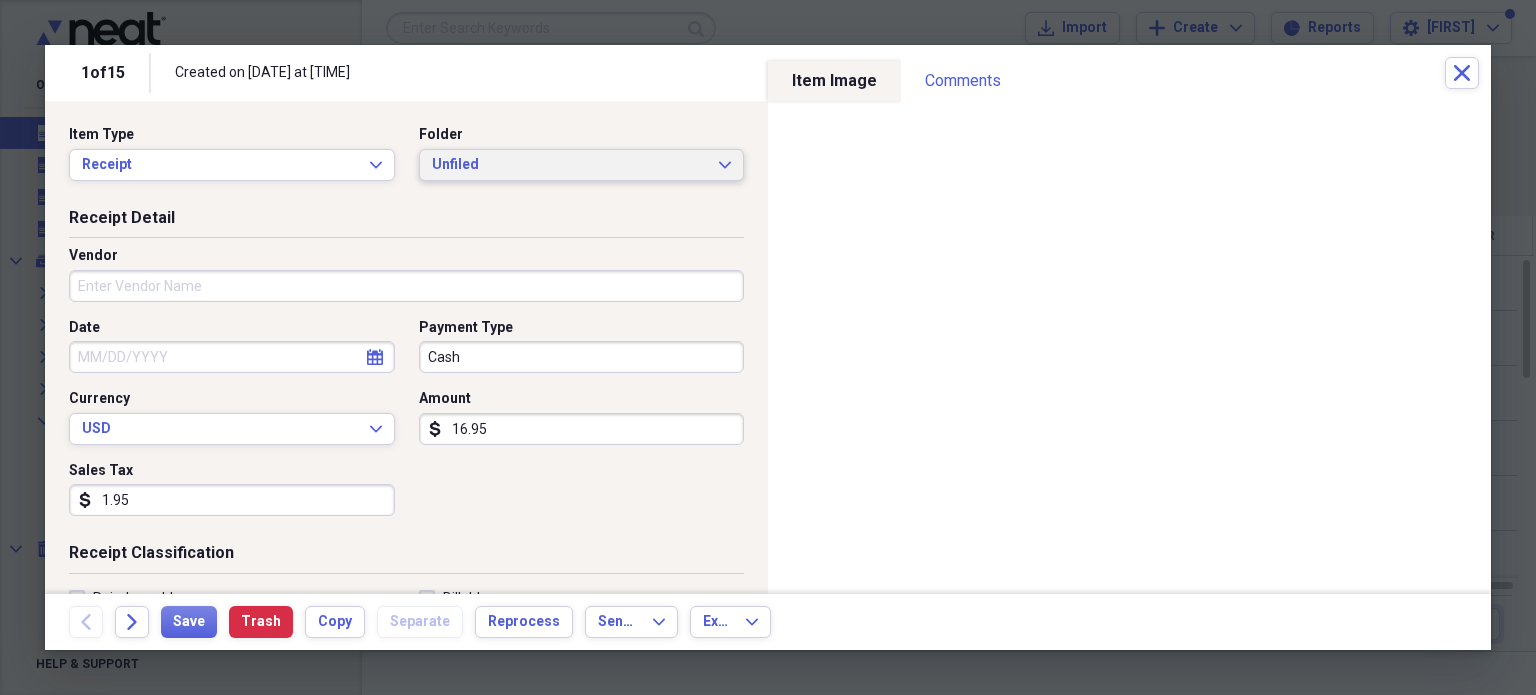 click on "Unfiled" at bounding box center [570, 165] 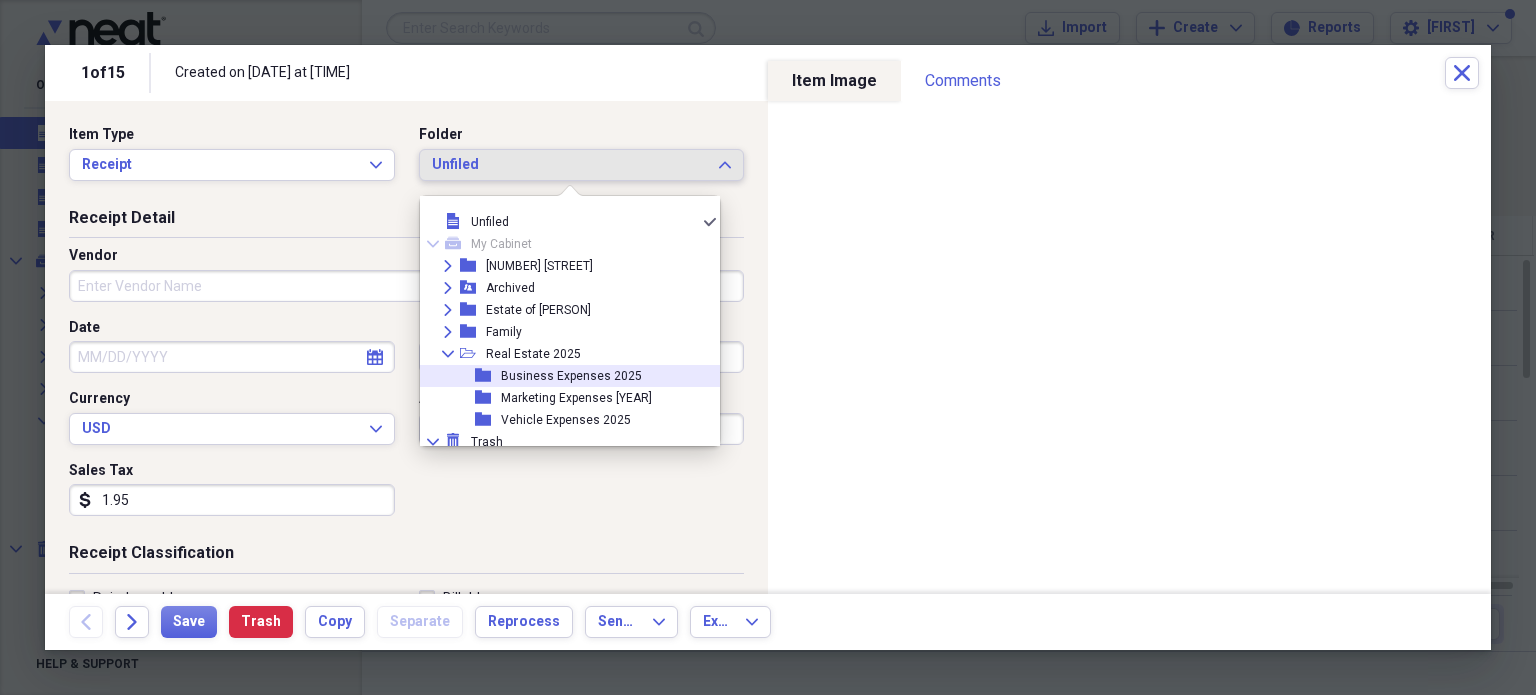 click on "Business Expenses 2025" at bounding box center [571, 376] 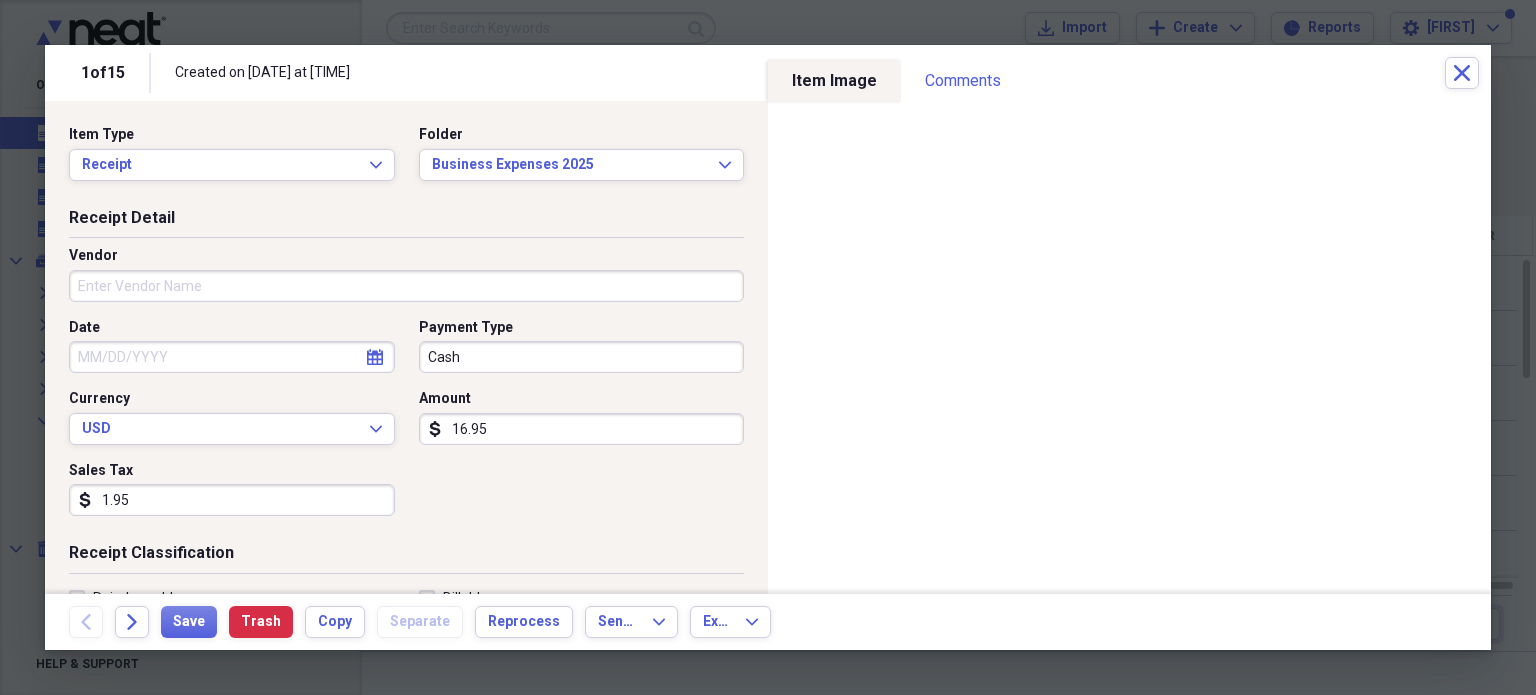 click on "Vendor" at bounding box center [406, 286] 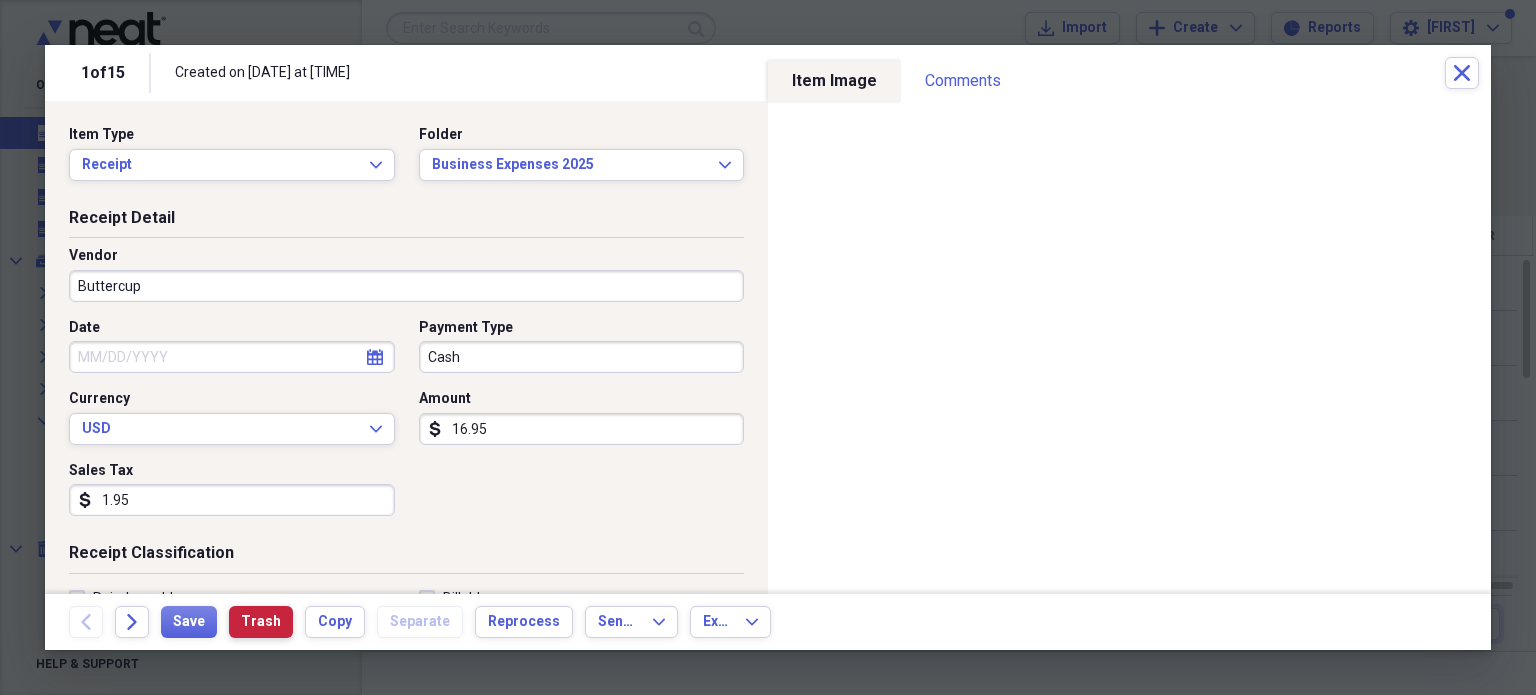 type on "Buttercup" 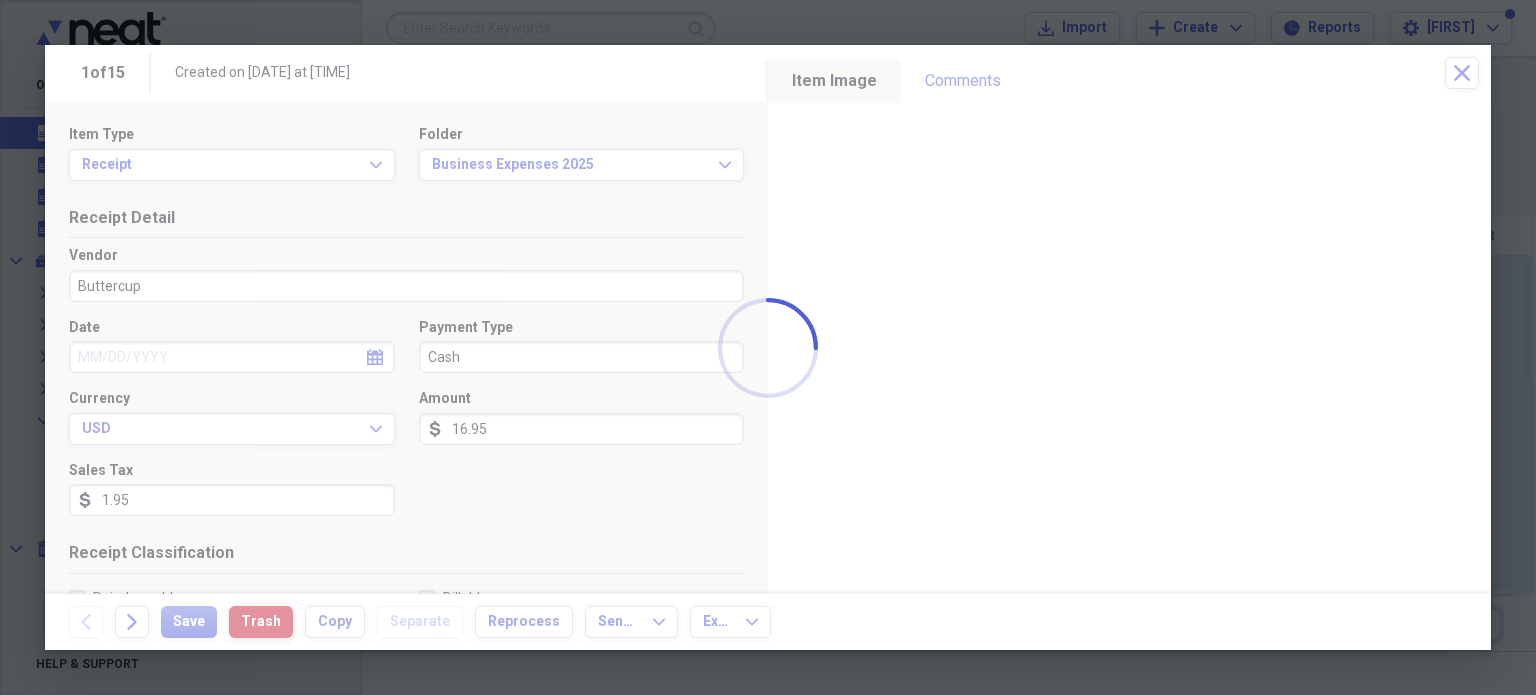 type 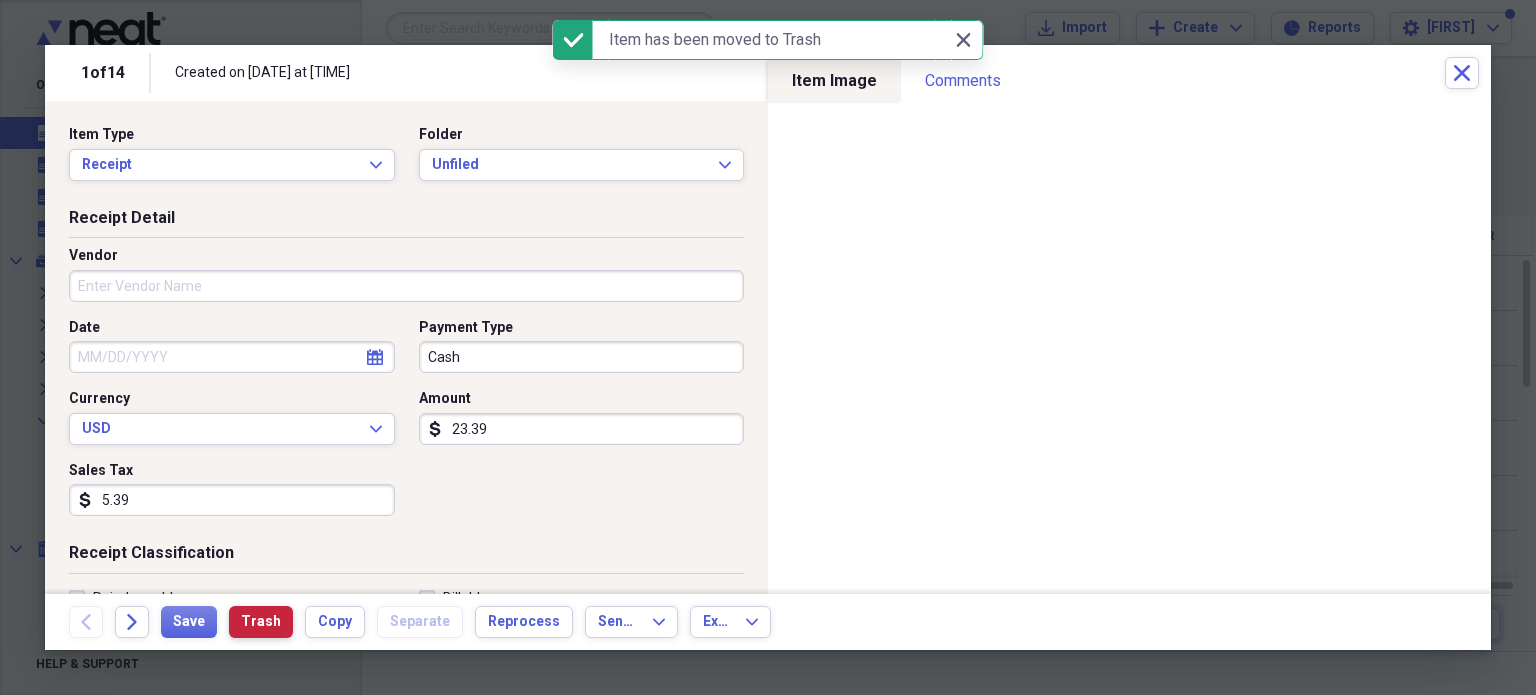 click on "Trash" at bounding box center [261, 622] 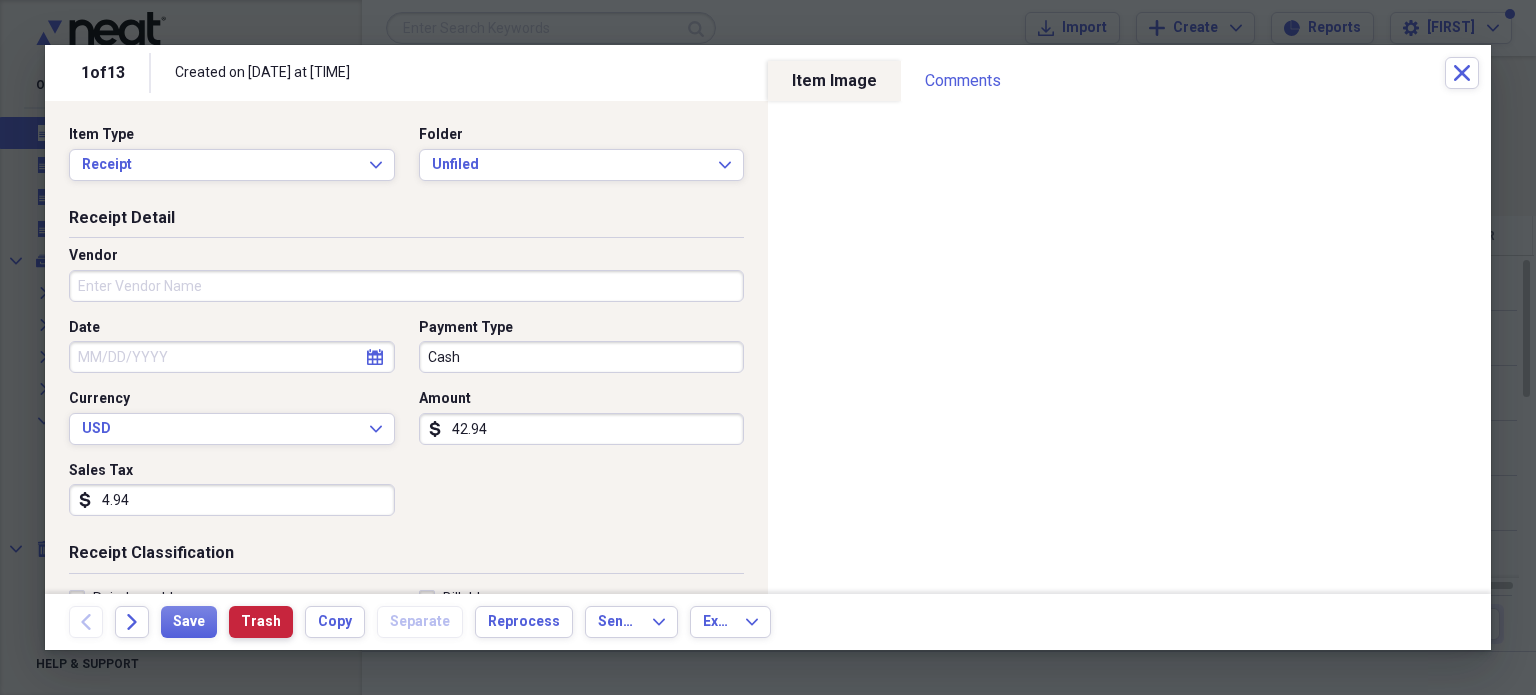 click on "Trash" at bounding box center [261, 622] 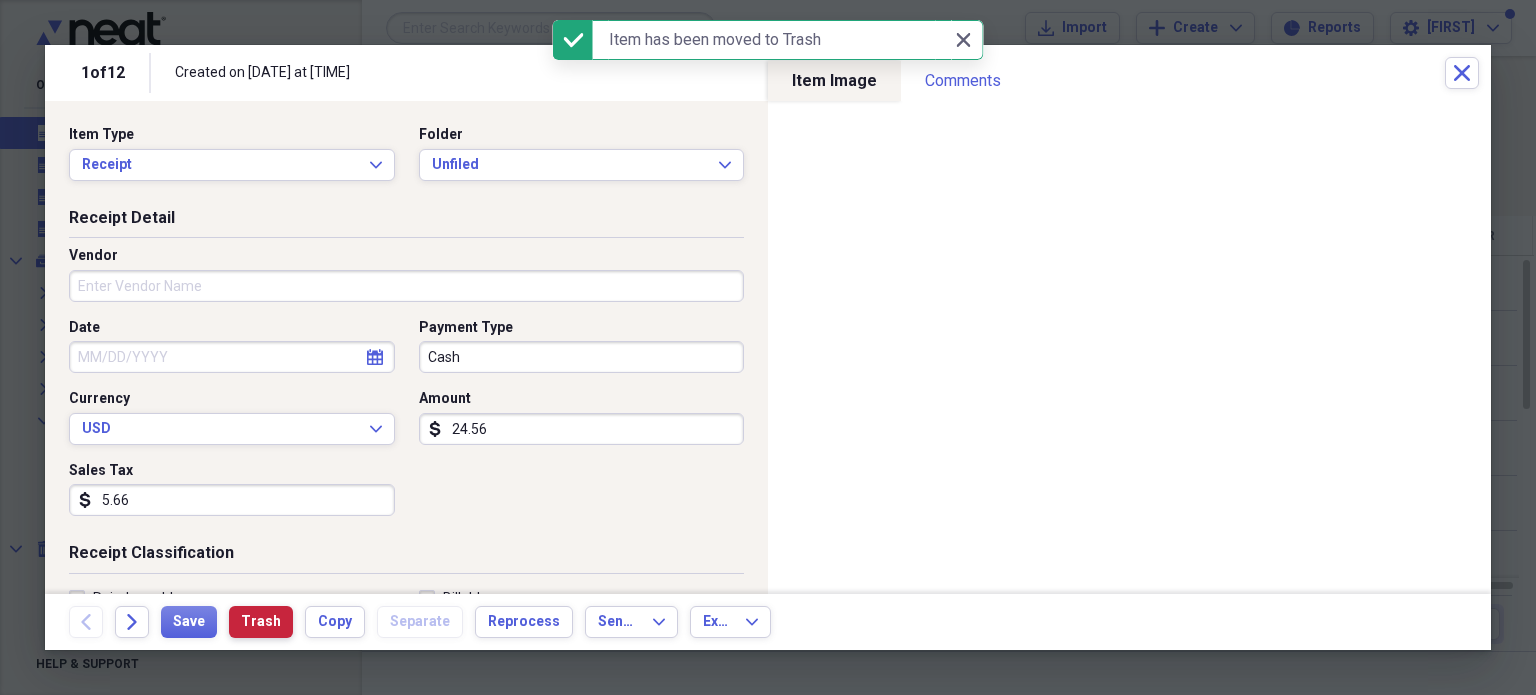 click on "Trash" at bounding box center (261, 622) 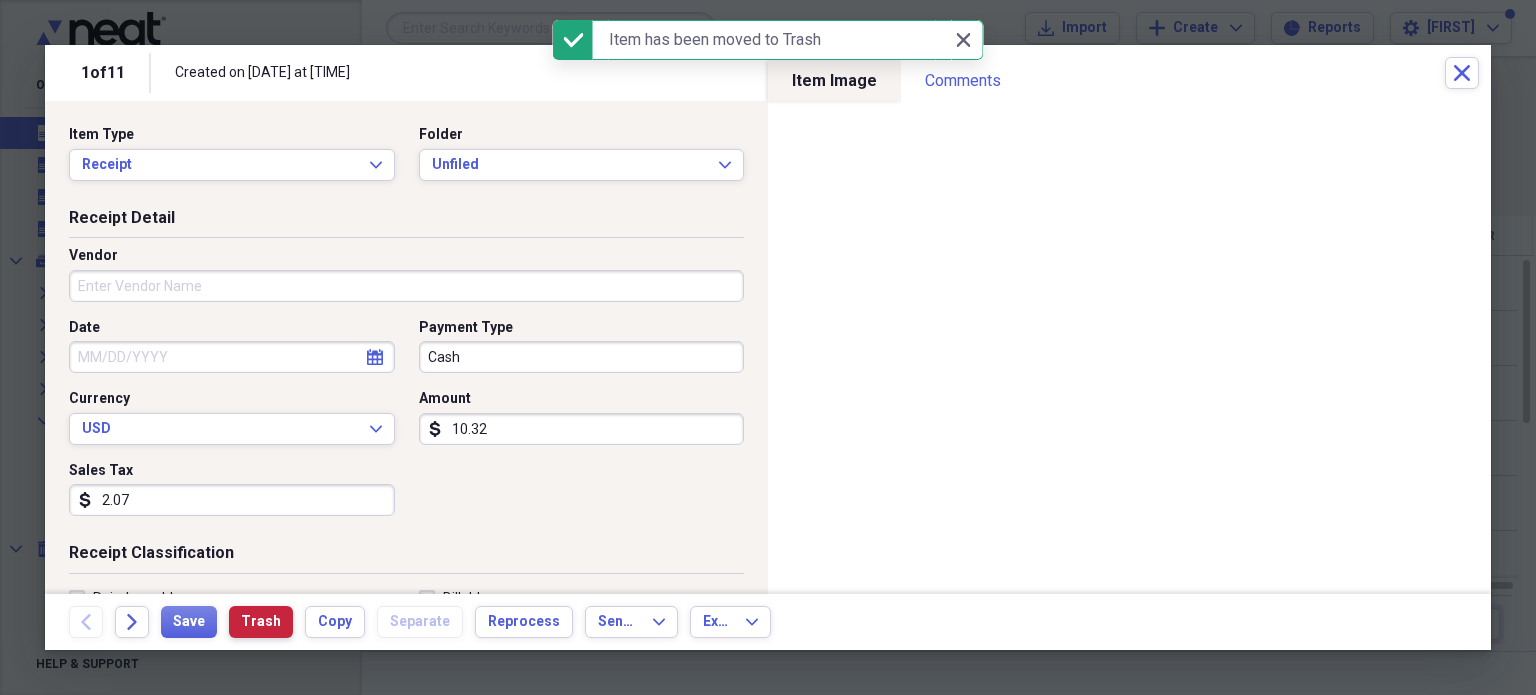 click on "Trash" at bounding box center [261, 622] 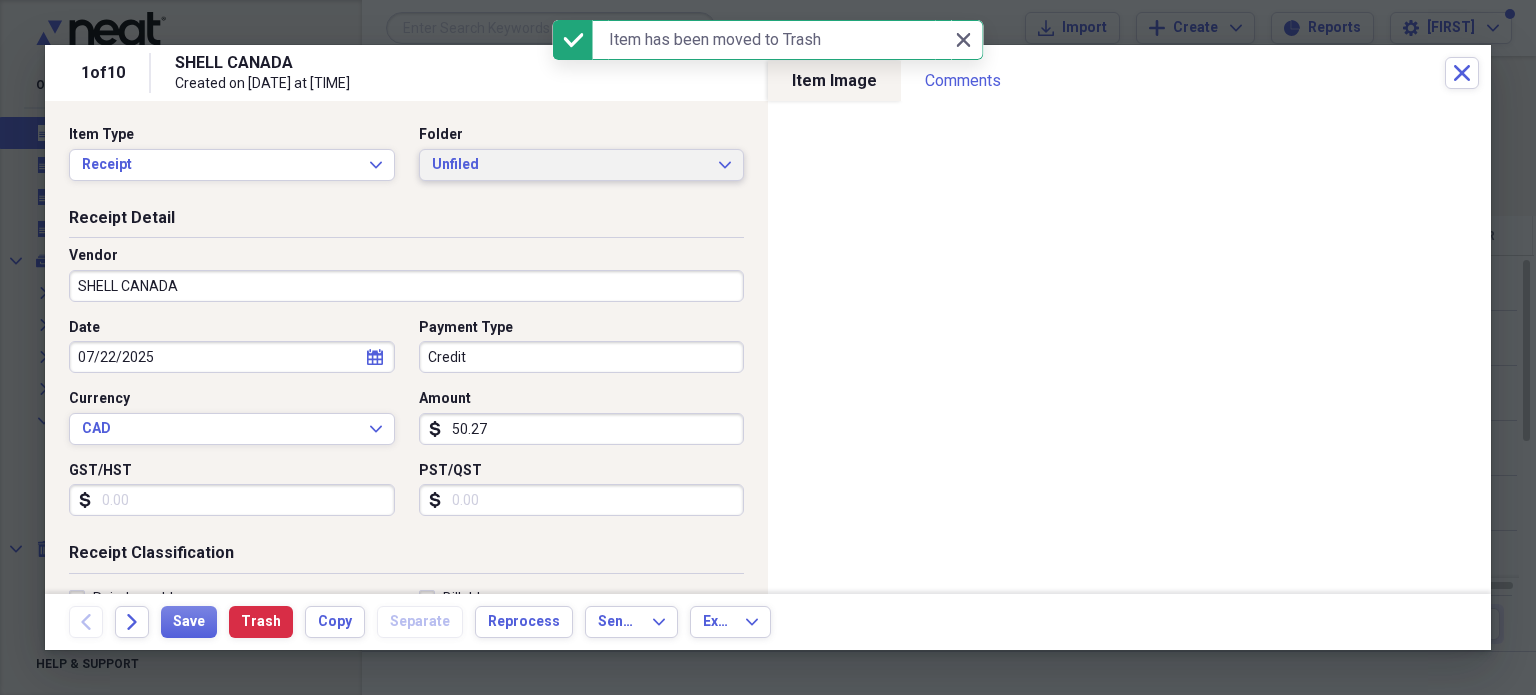 click on "Unfiled" at bounding box center (570, 165) 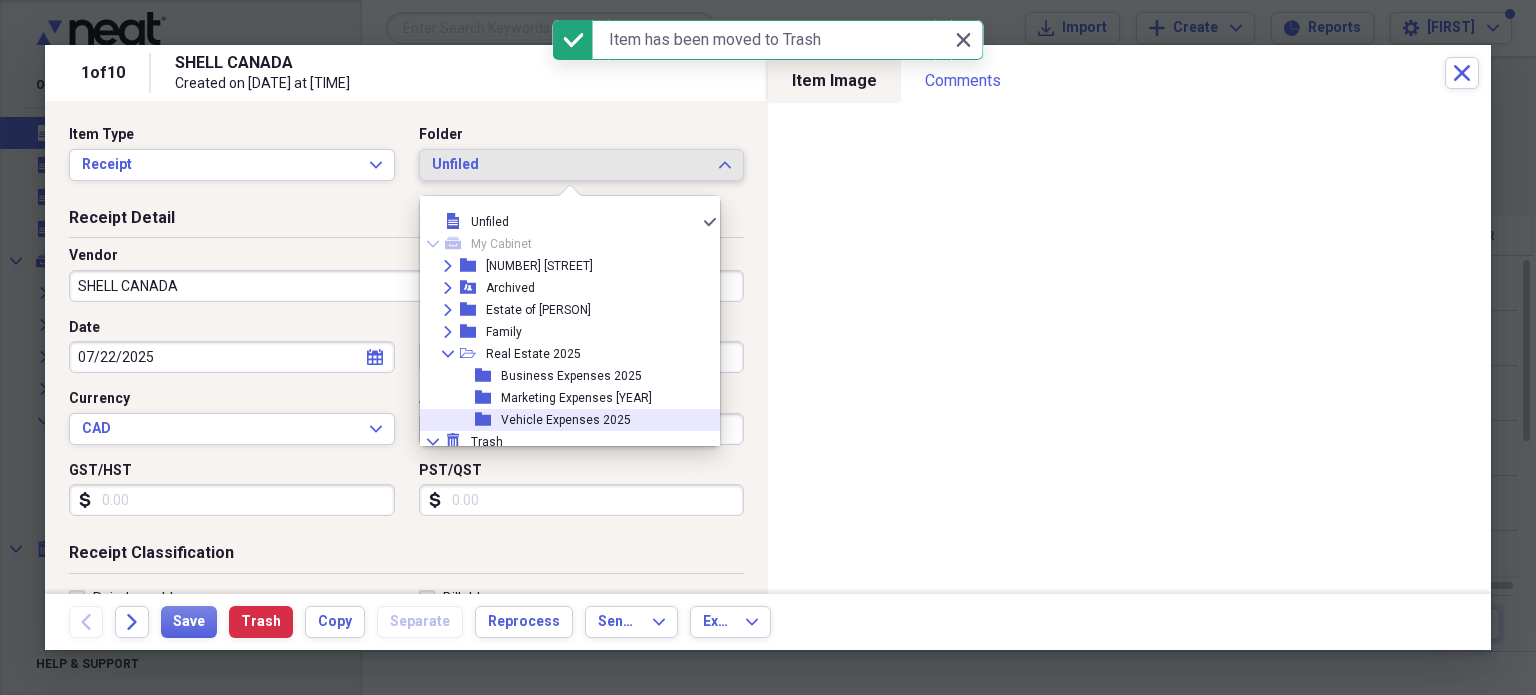 click on "Vehicle Expenses 2025" at bounding box center [566, 420] 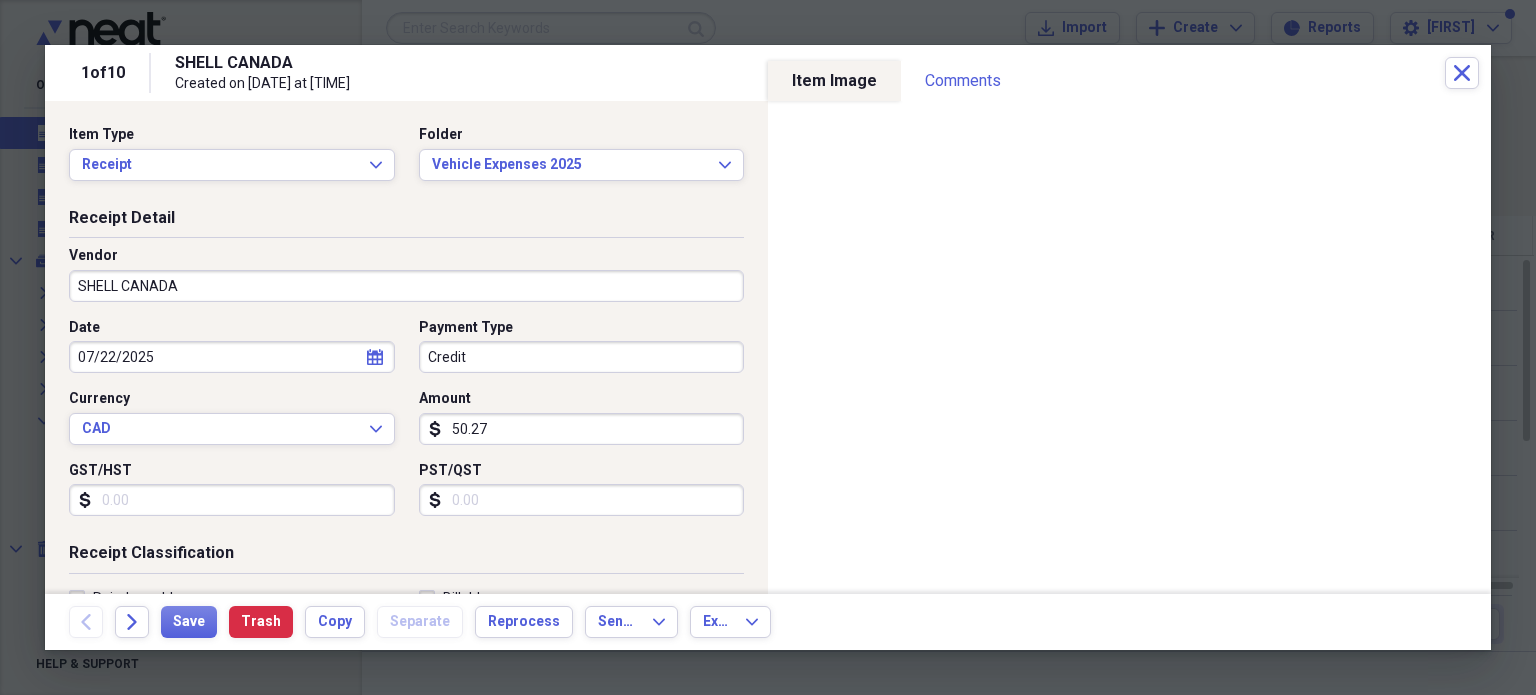 click on "GST/HST" at bounding box center (232, 500) 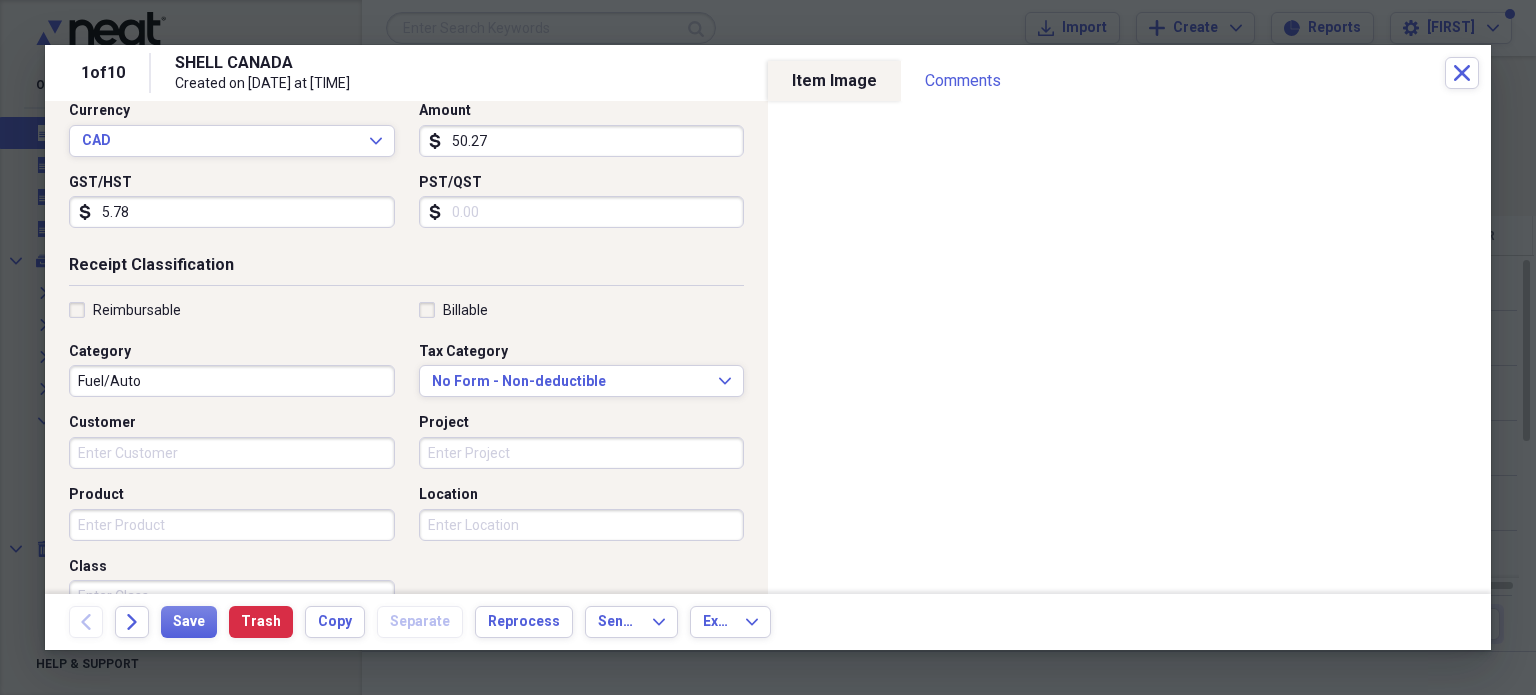 scroll, scrollTop: 368, scrollLeft: 0, axis: vertical 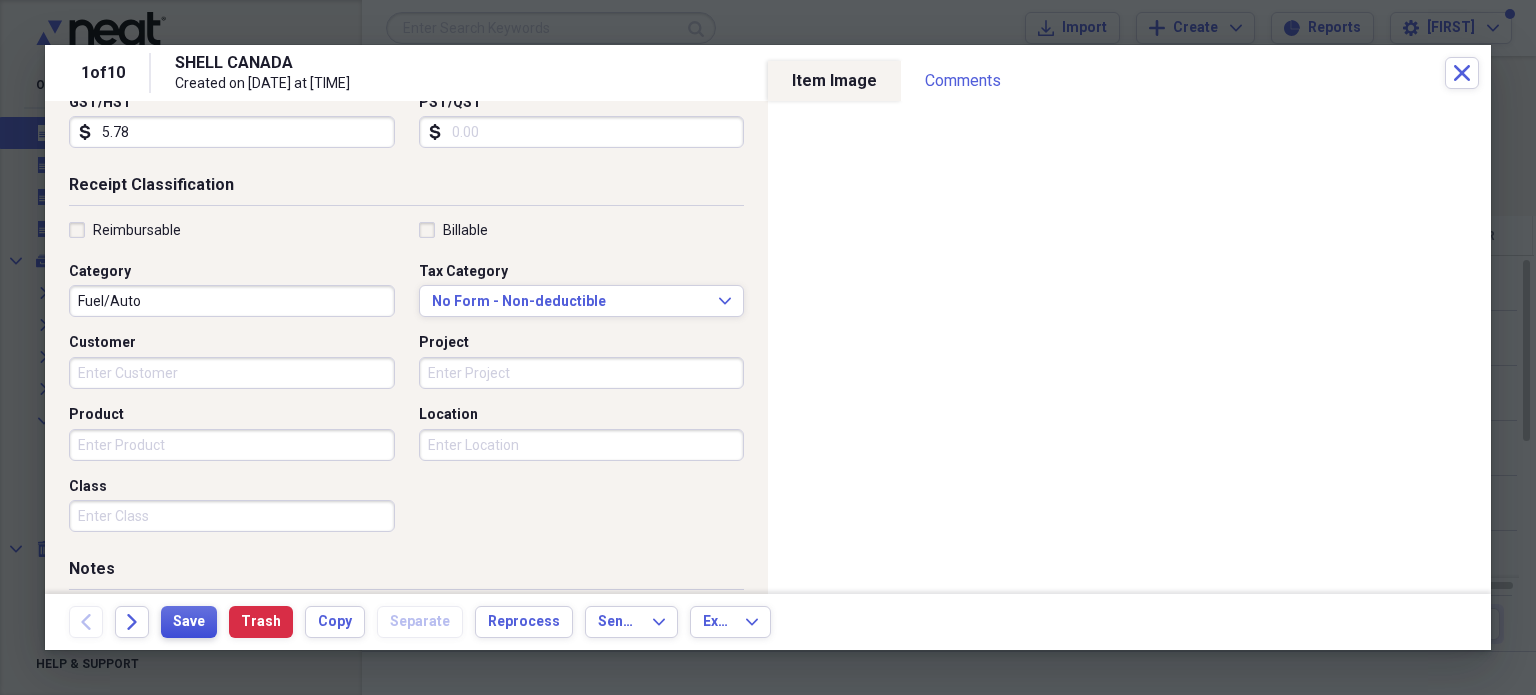 type on "5.78" 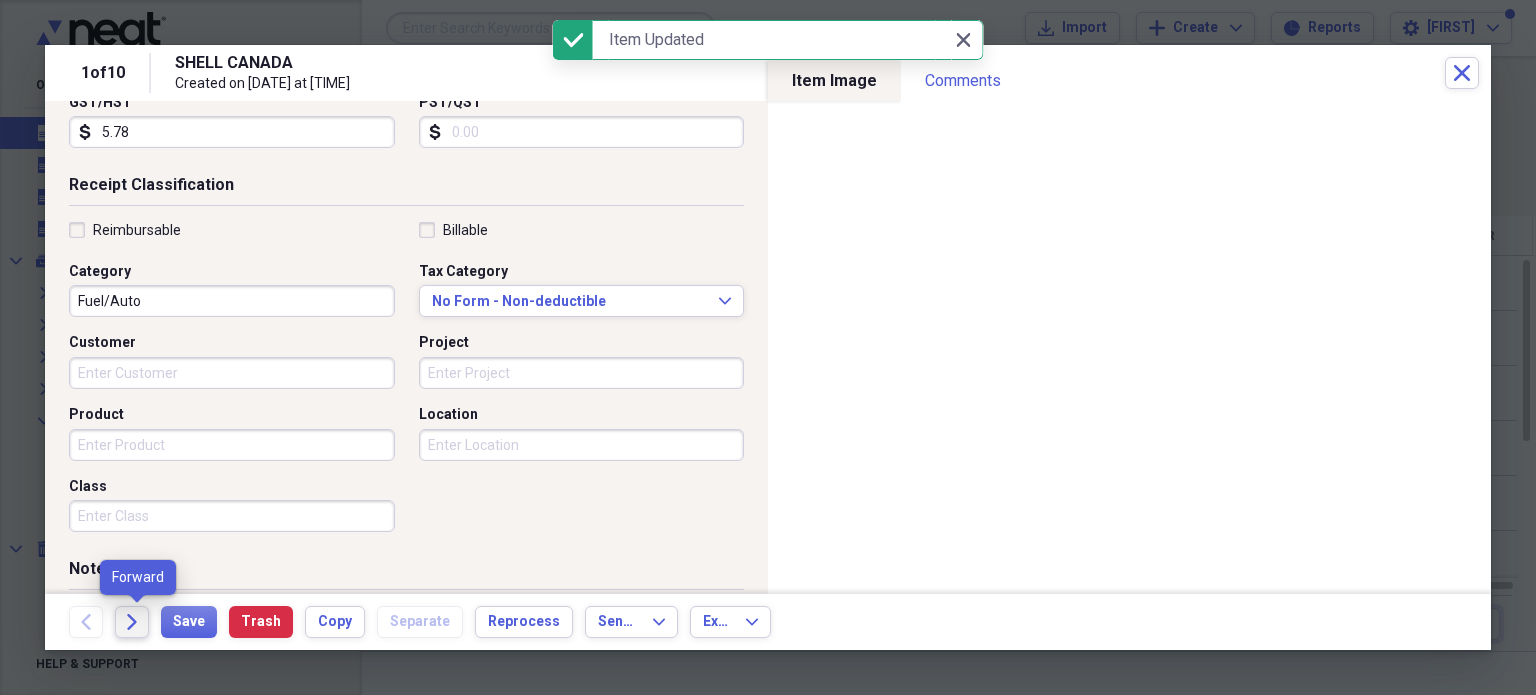 click on "Forward" 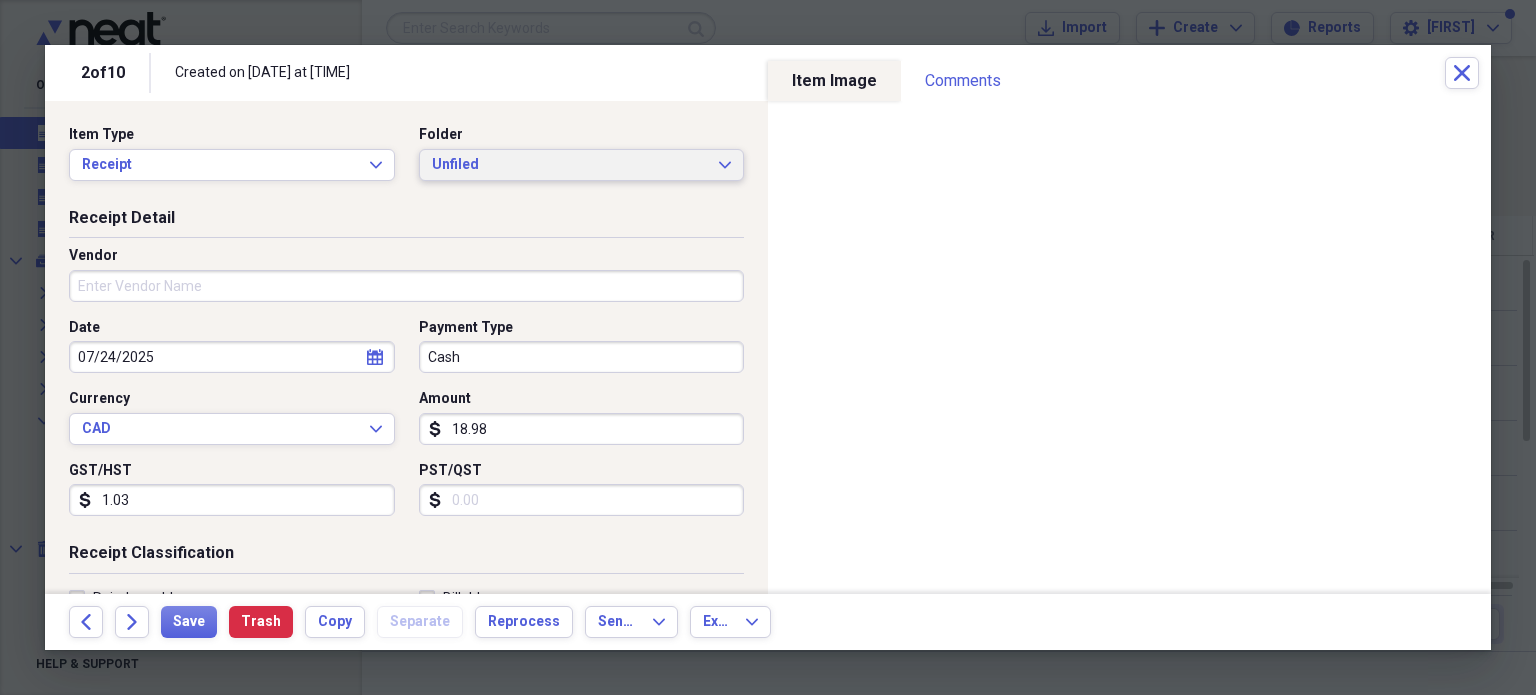 click on "Expand" 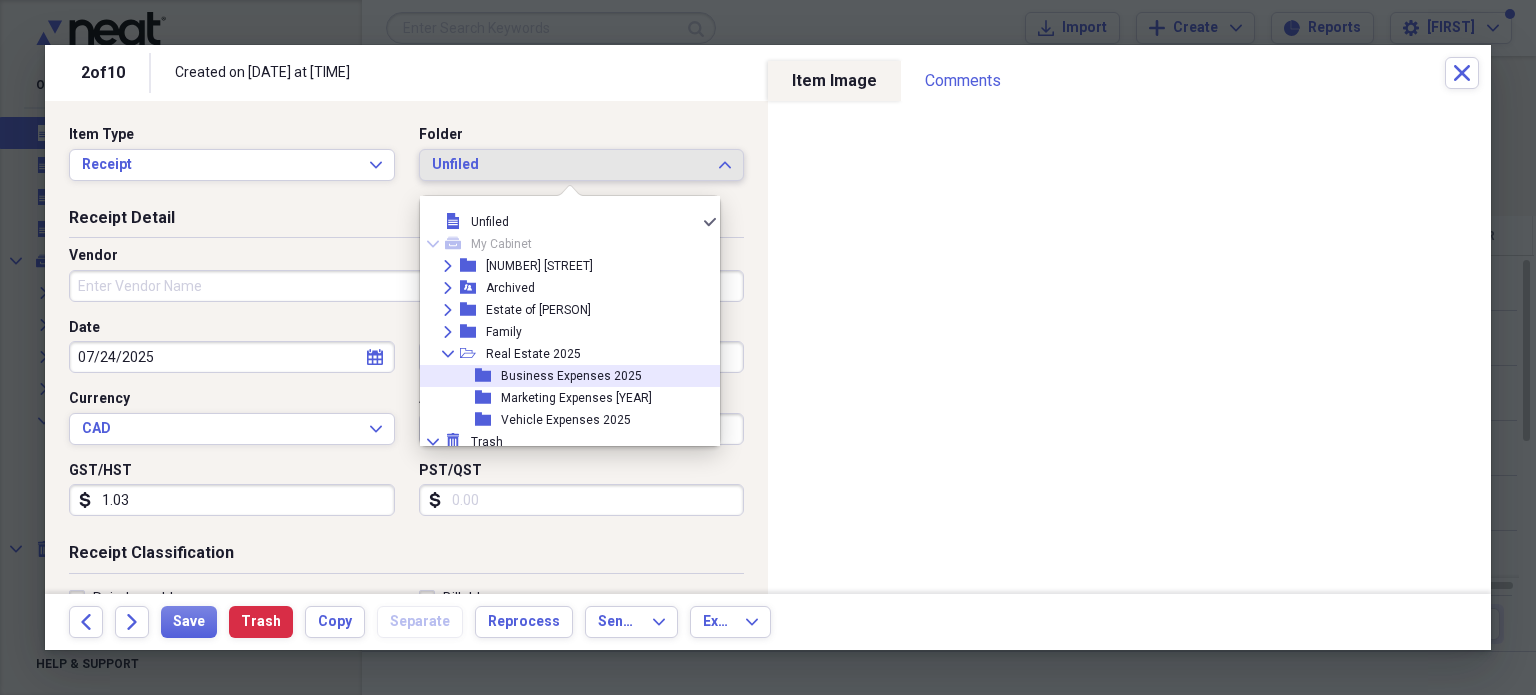 click on "Business Expenses 2025" at bounding box center (571, 376) 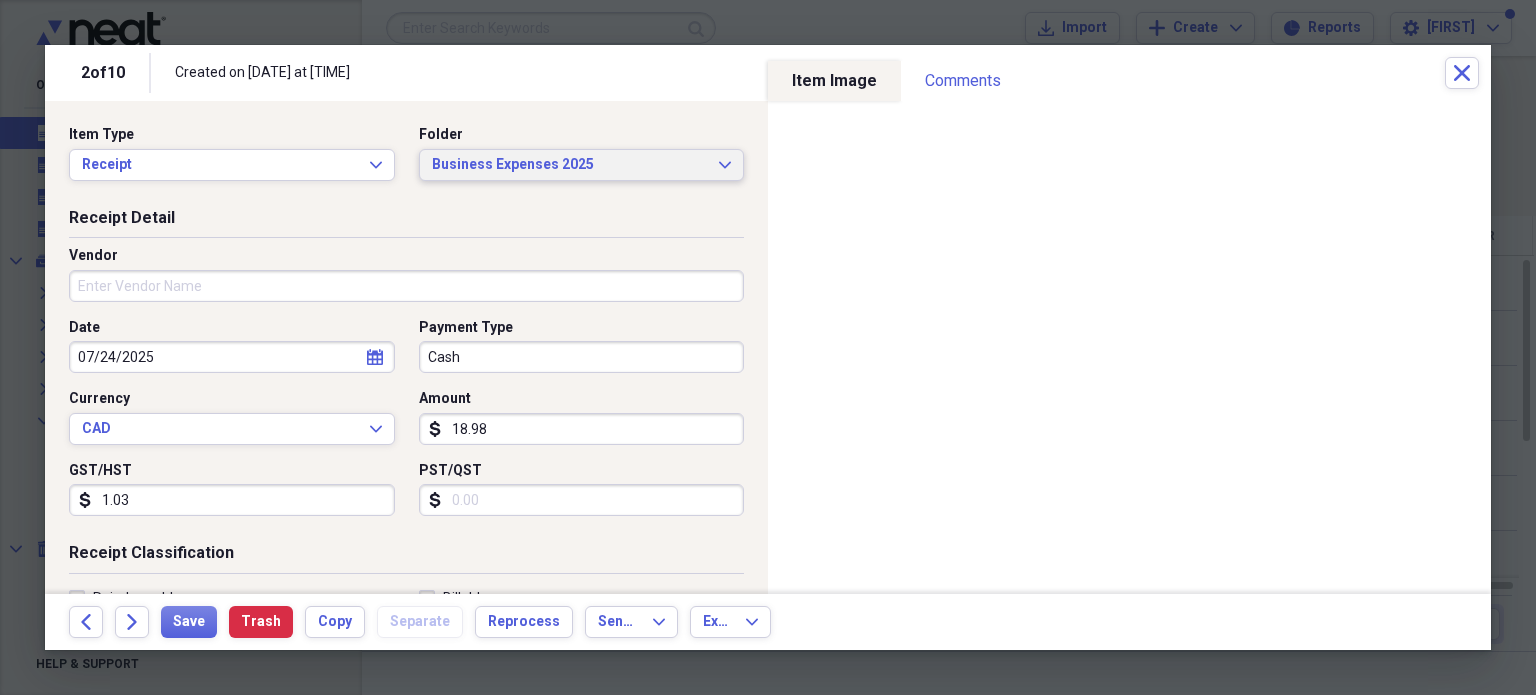 scroll, scrollTop: 19, scrollLeft: 0, axis: vertical 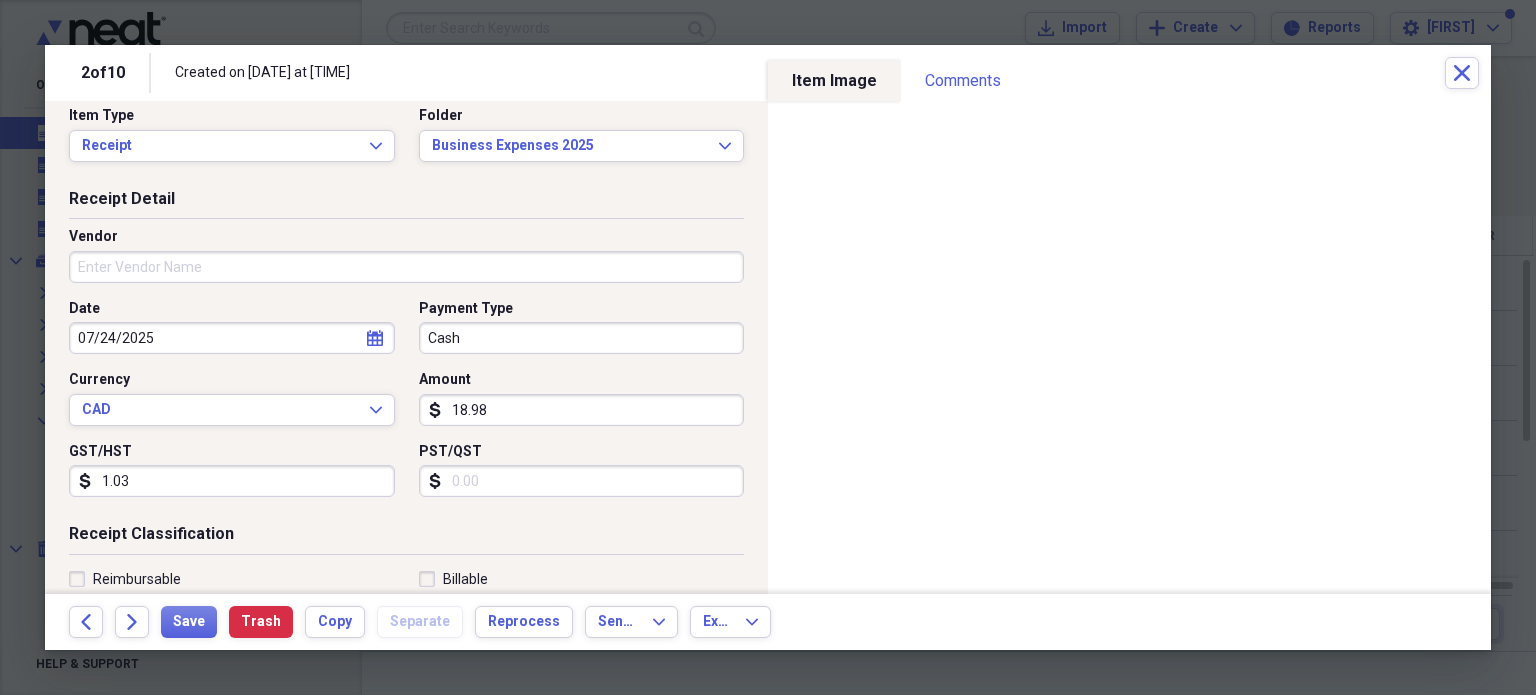 click on "Vendor" at bounding box center (406, 267) 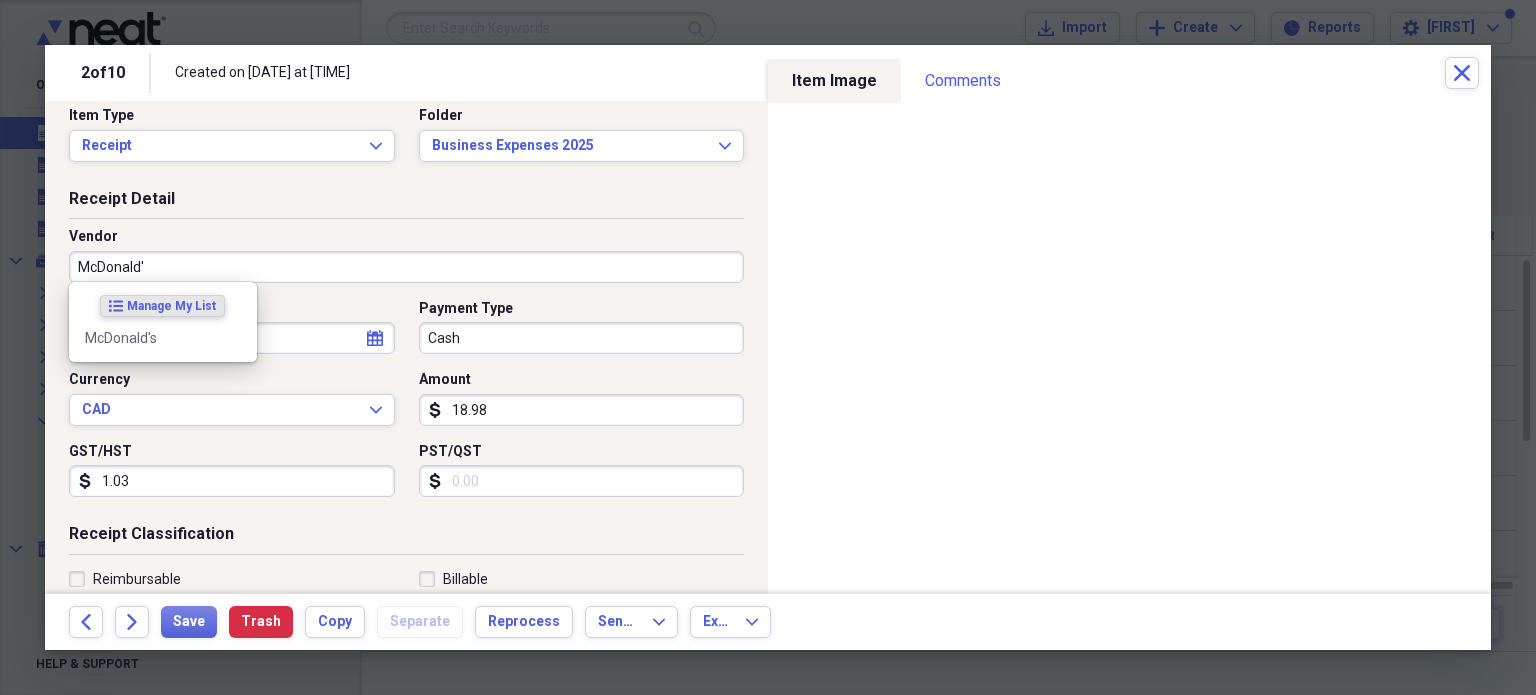 type on "McDonald's" 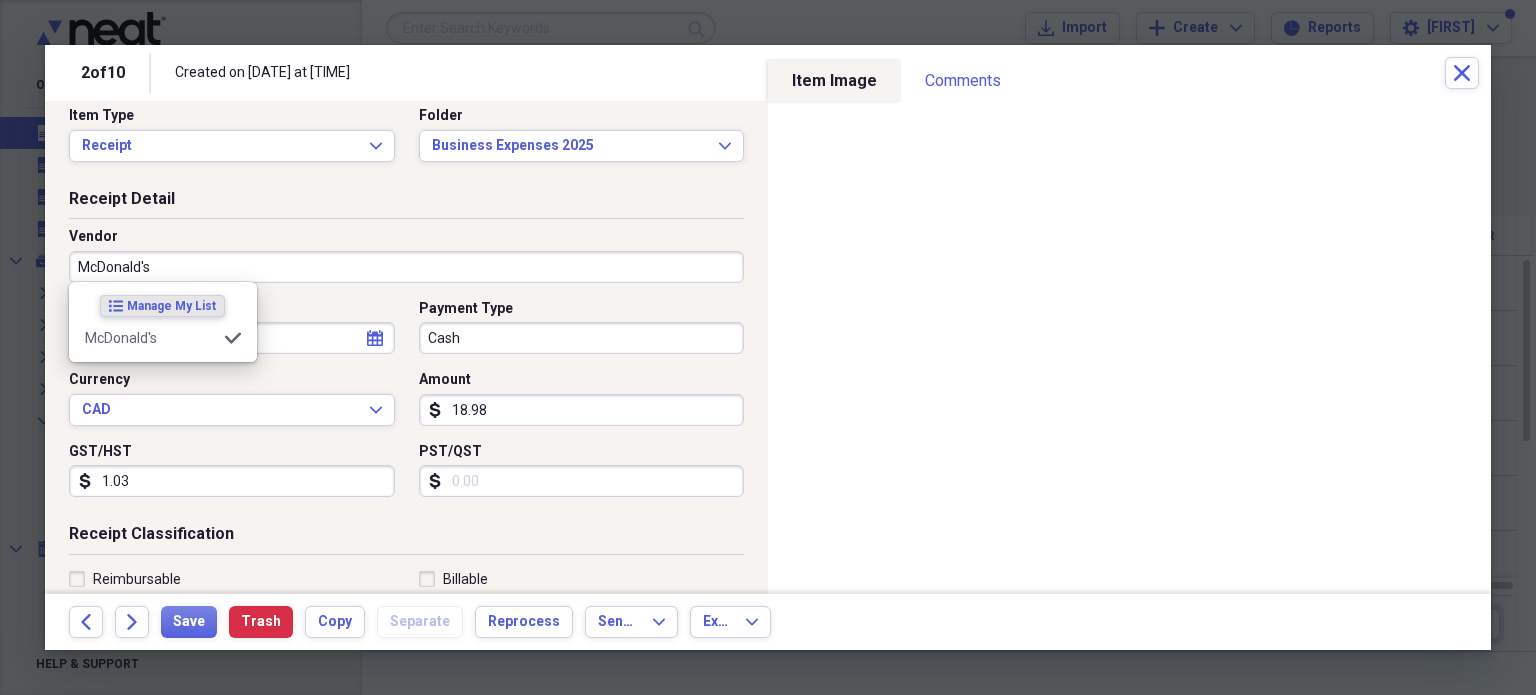 type on "Open House" 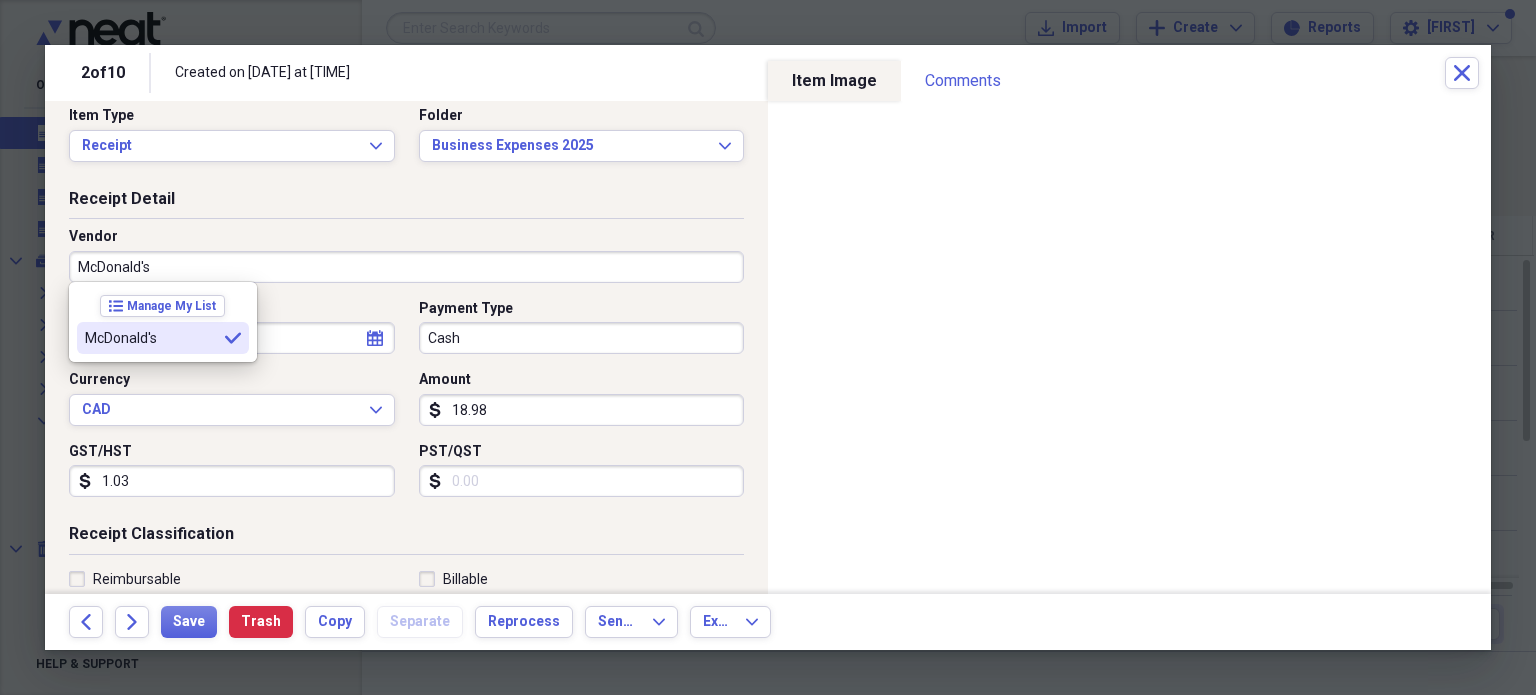 type on "McDonald's" 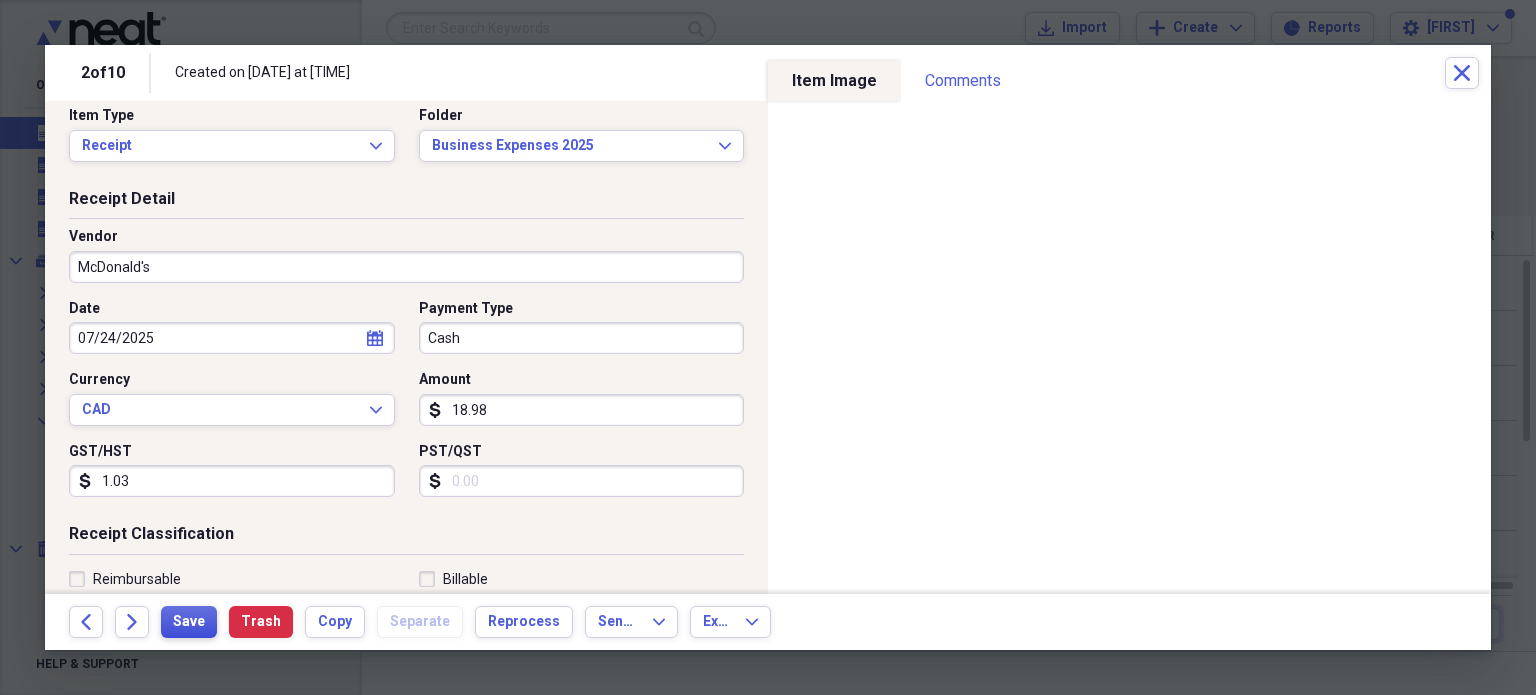 click on "Save" at bounding box center (189, 622) 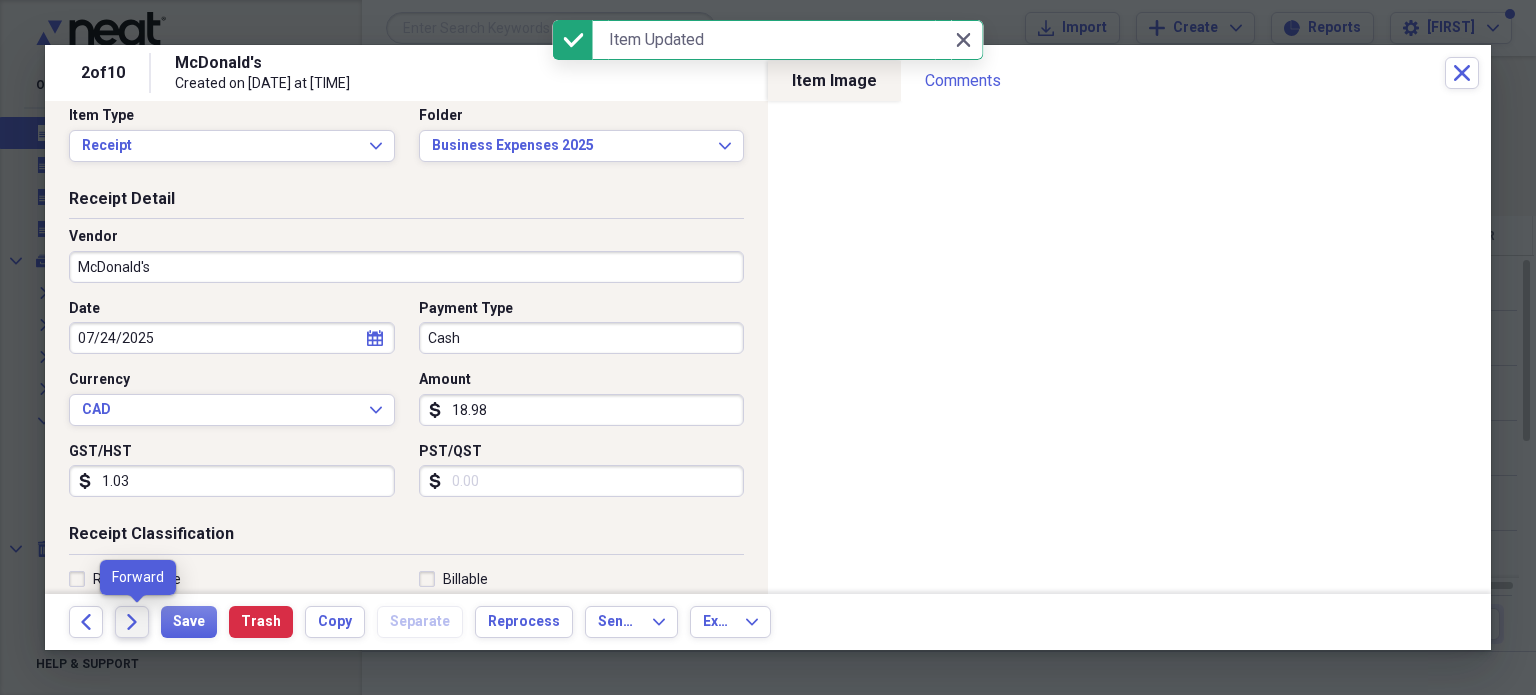 click on "Forward" at bounding box center [132, 622] 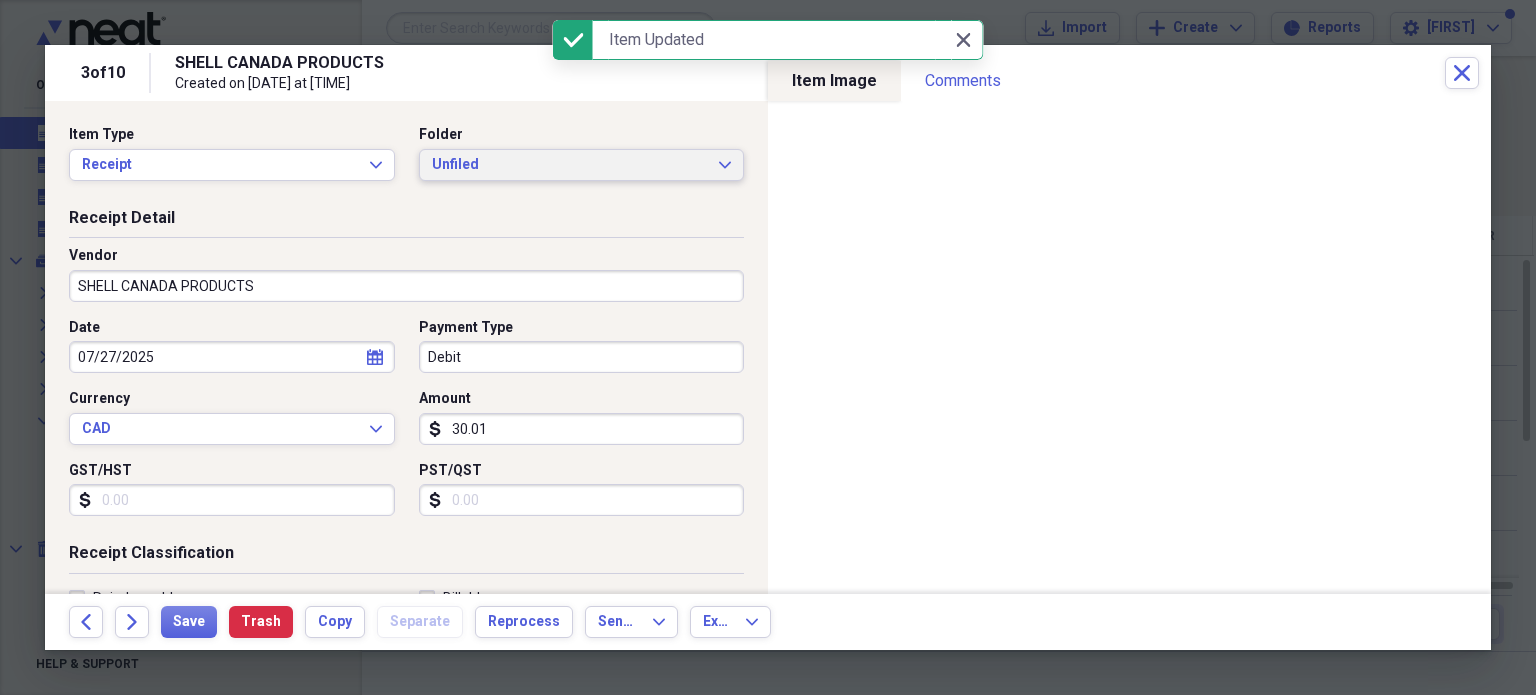 click on "Unfiled Expand" at bounding box center [582, 165] 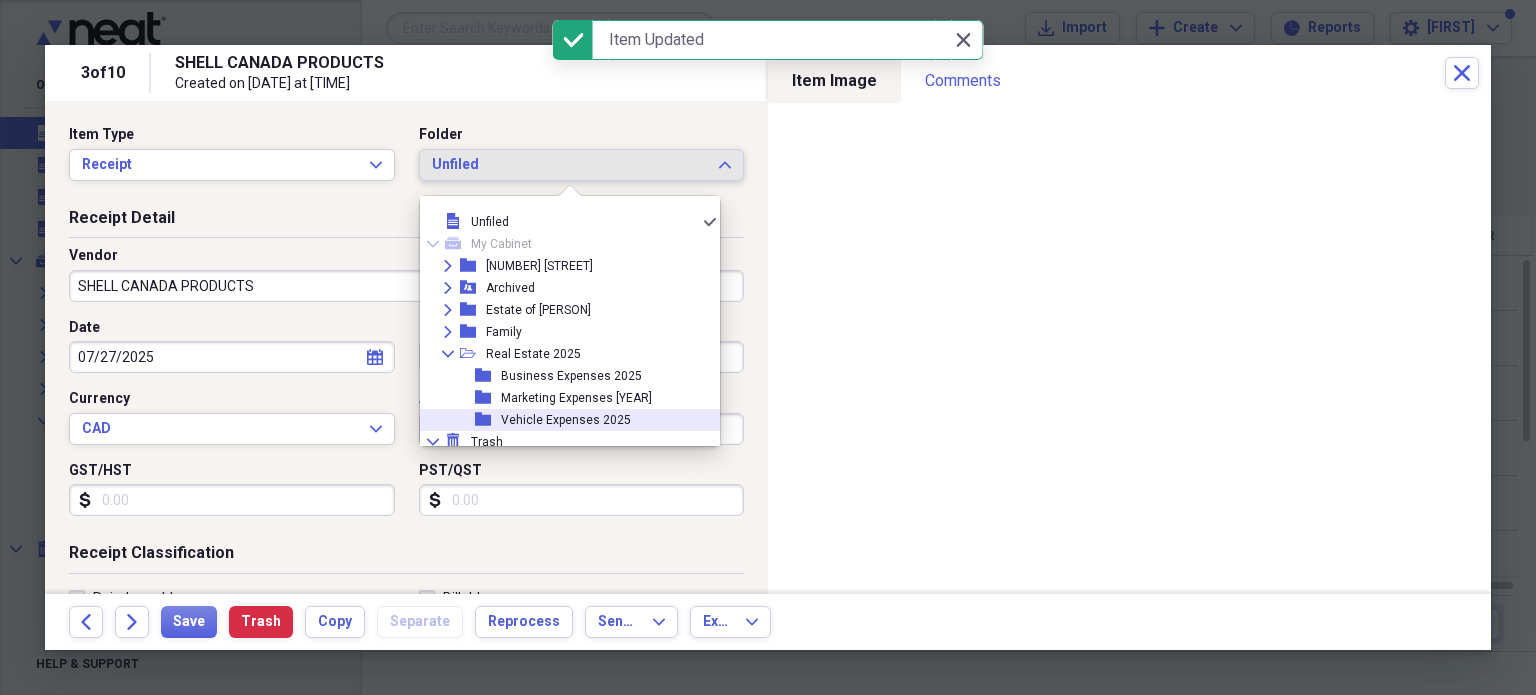 click on "Vehicle Expenses 2025" at bounding box center [566, 420] 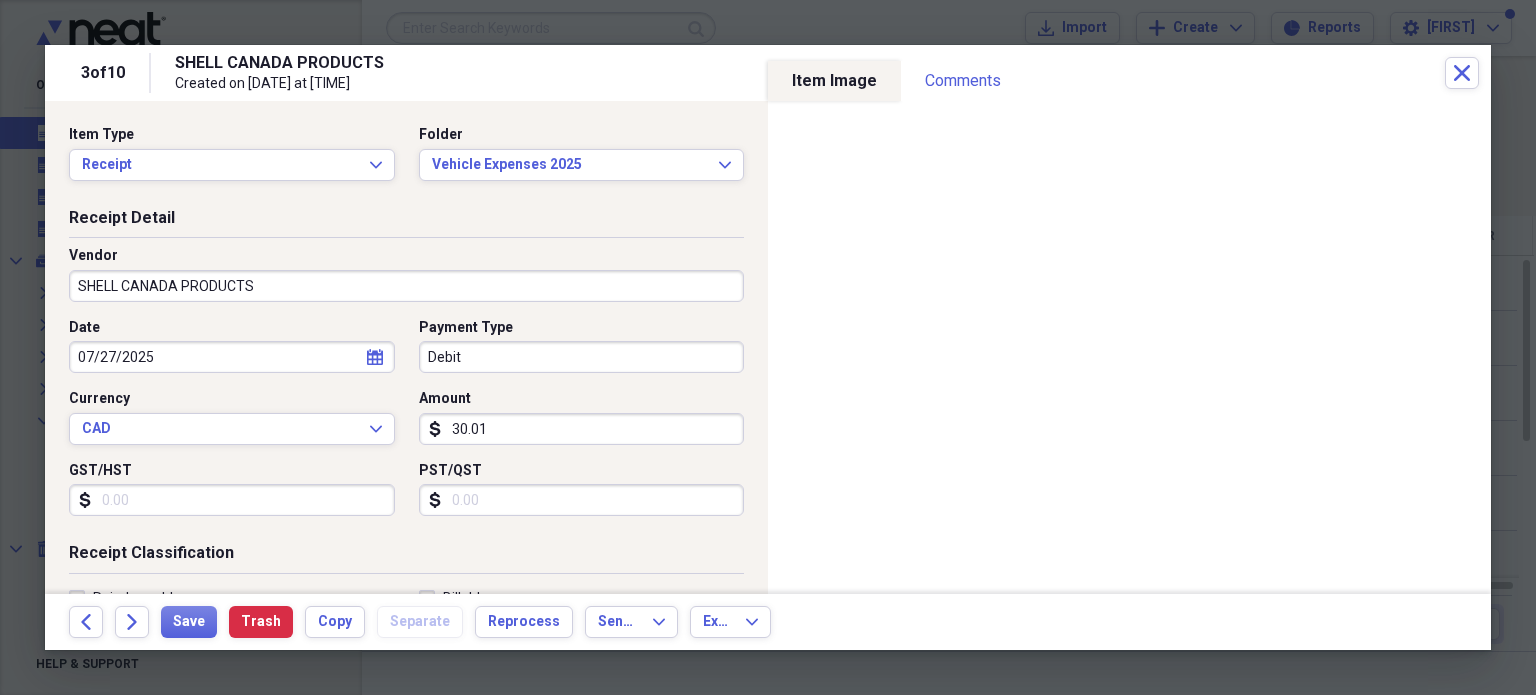 click on "GST/HST" at bounding box center [232, 500] 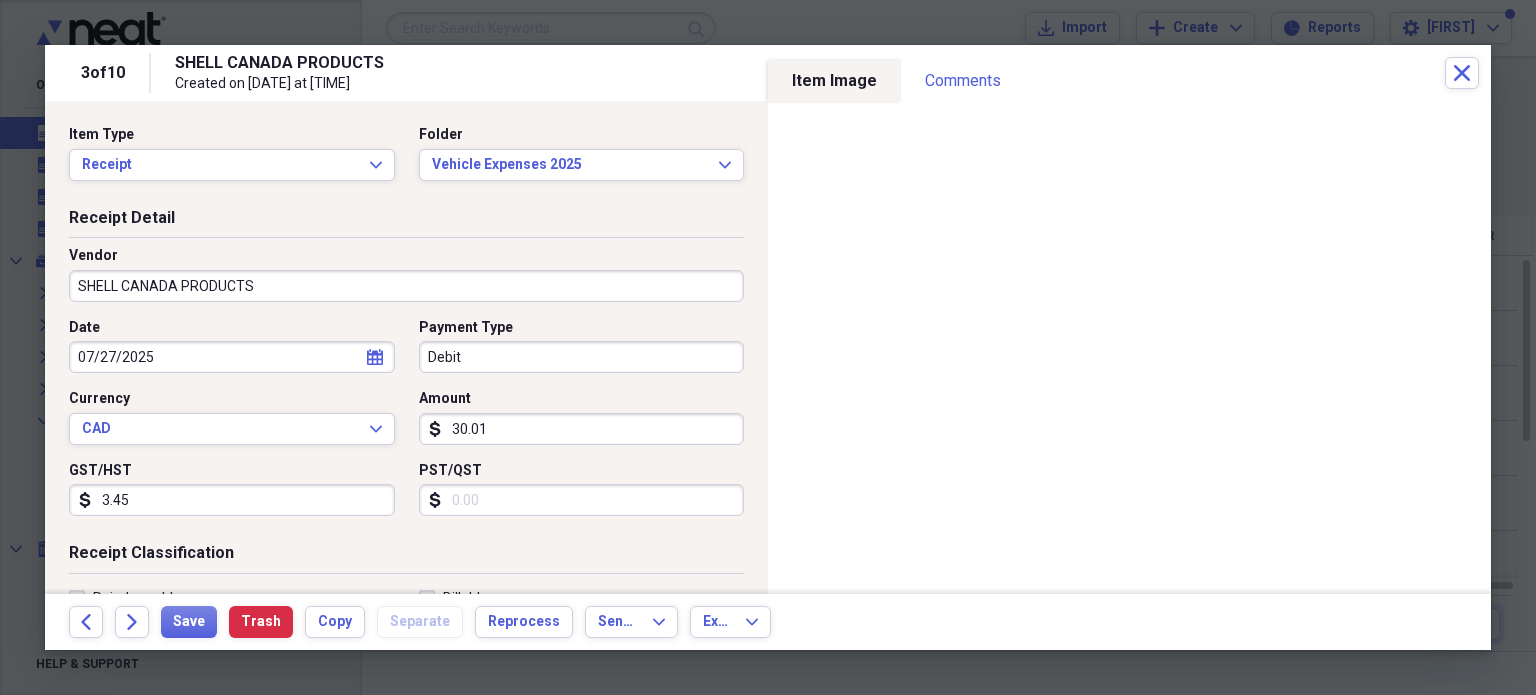 type on "3.45" 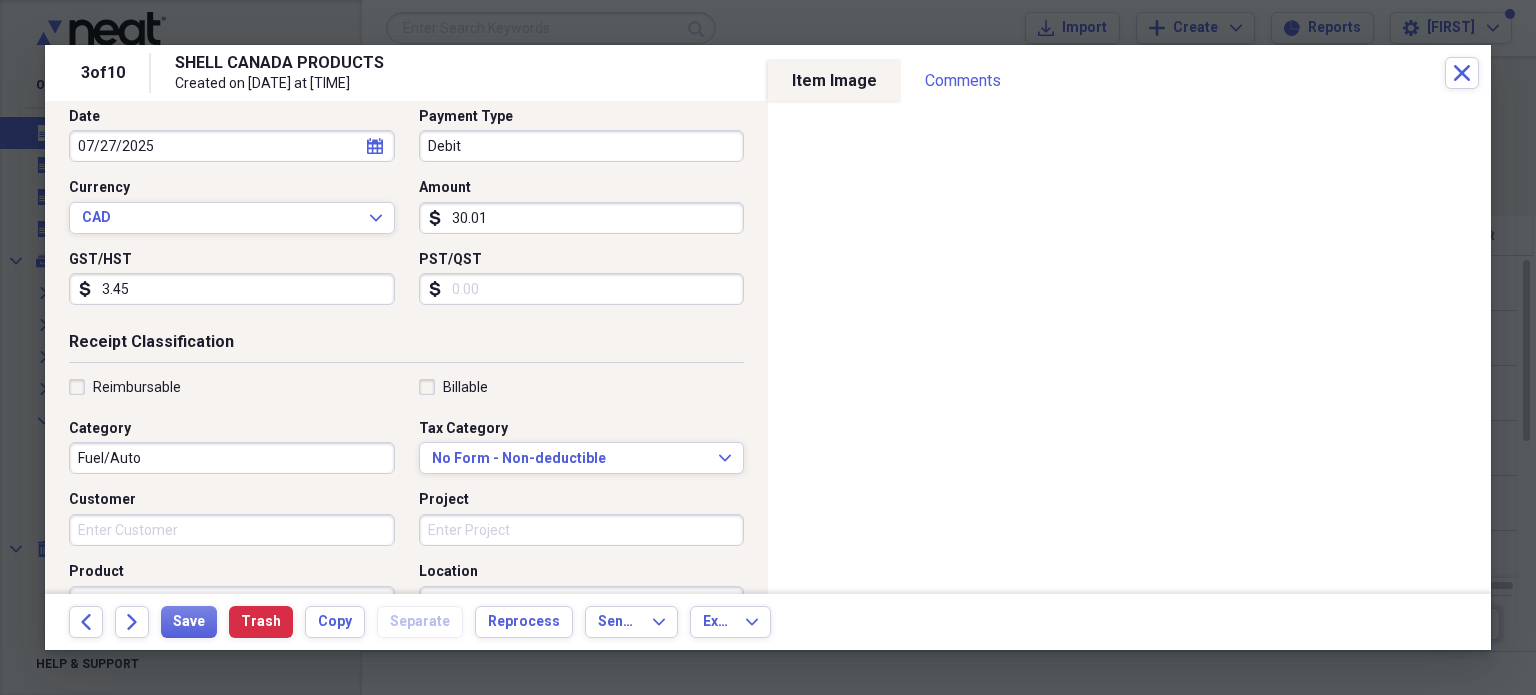 scroll, scrollTop: 382, scrollLeft: 0, axis: vertical 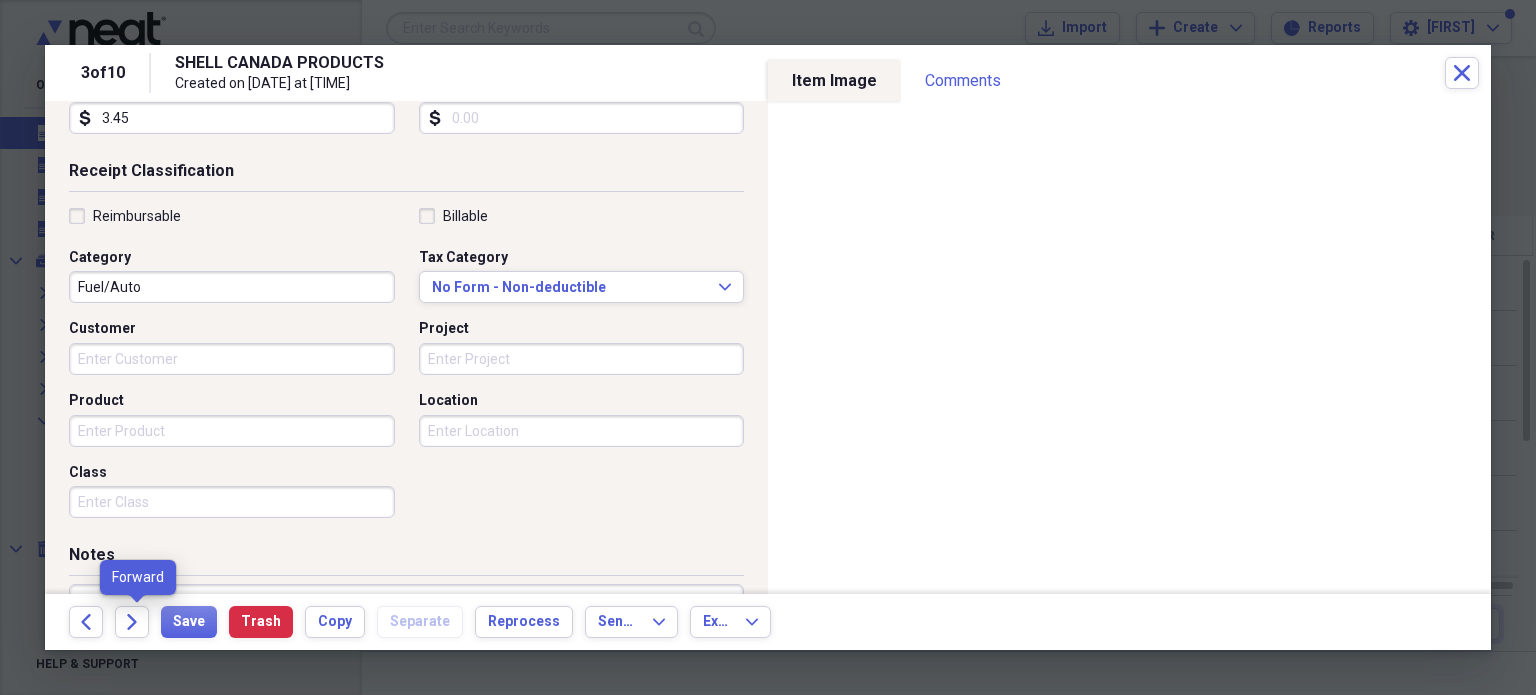 click on "Forward" at bounding box center [138, 622] 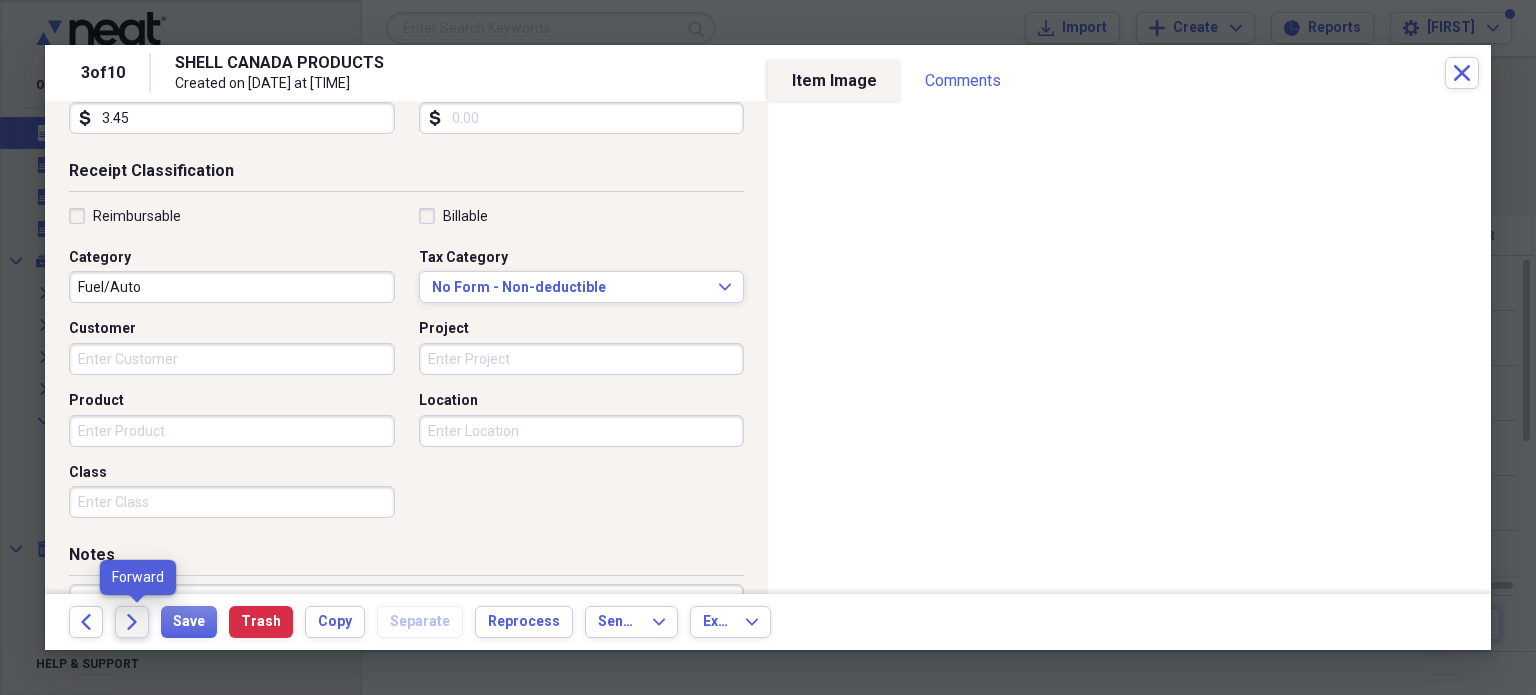 click on "Forward" 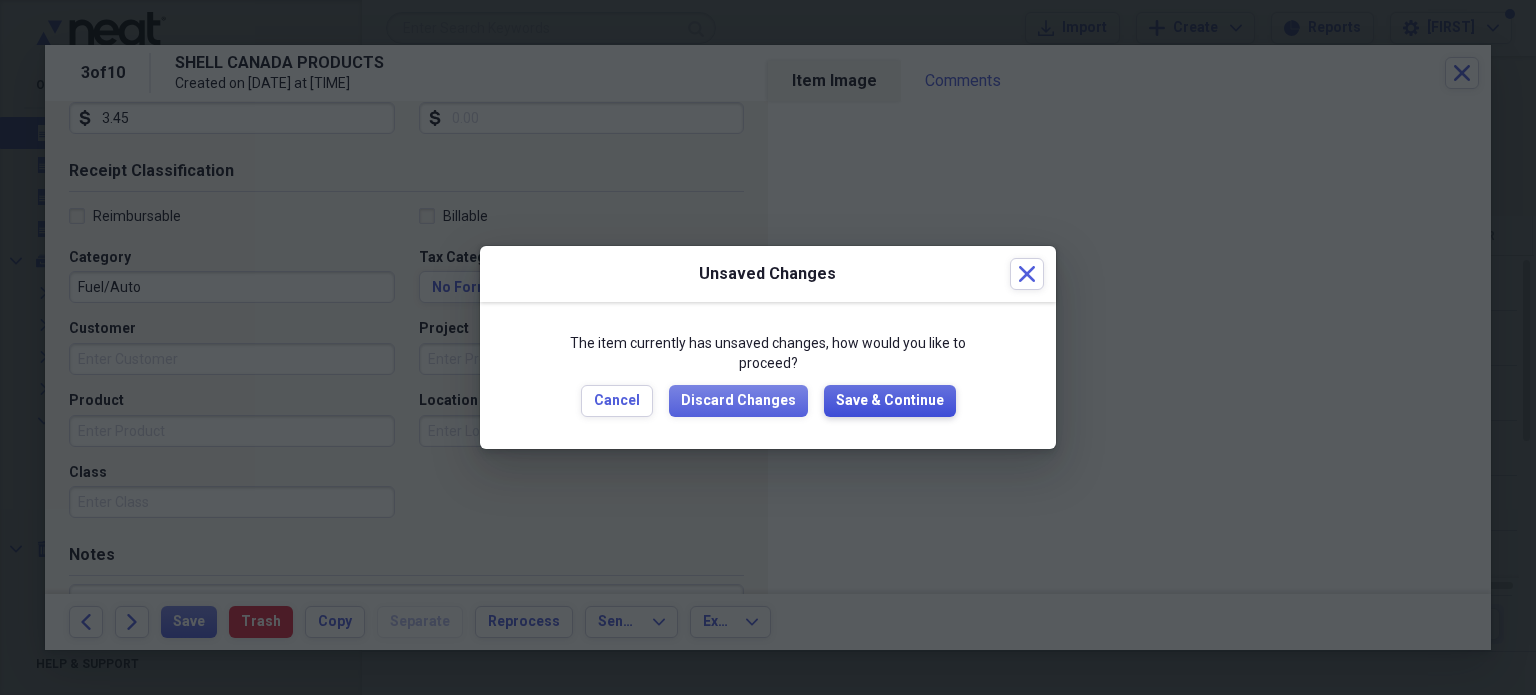click on "Save & Continue" at bounding box center (890, 401) 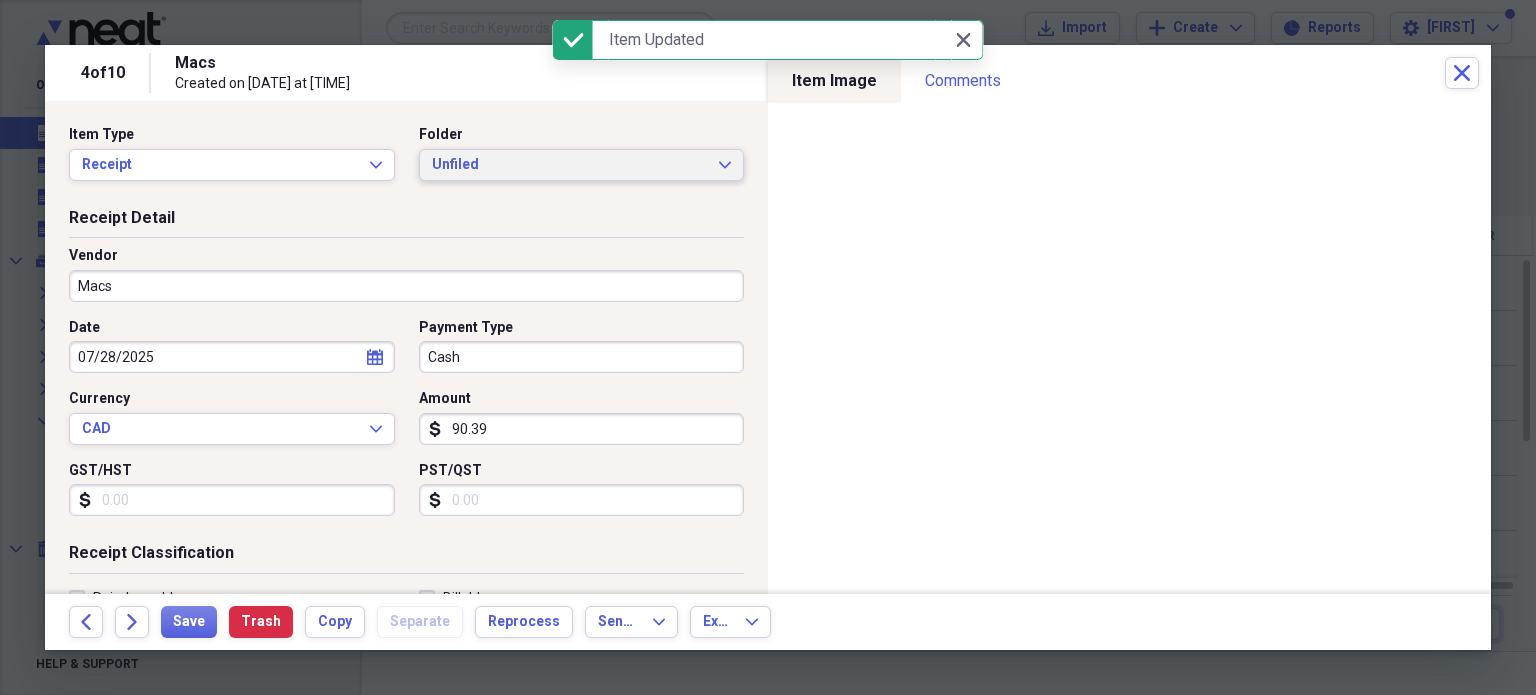 click on "Unfiled" at bounding box center [570, 165] 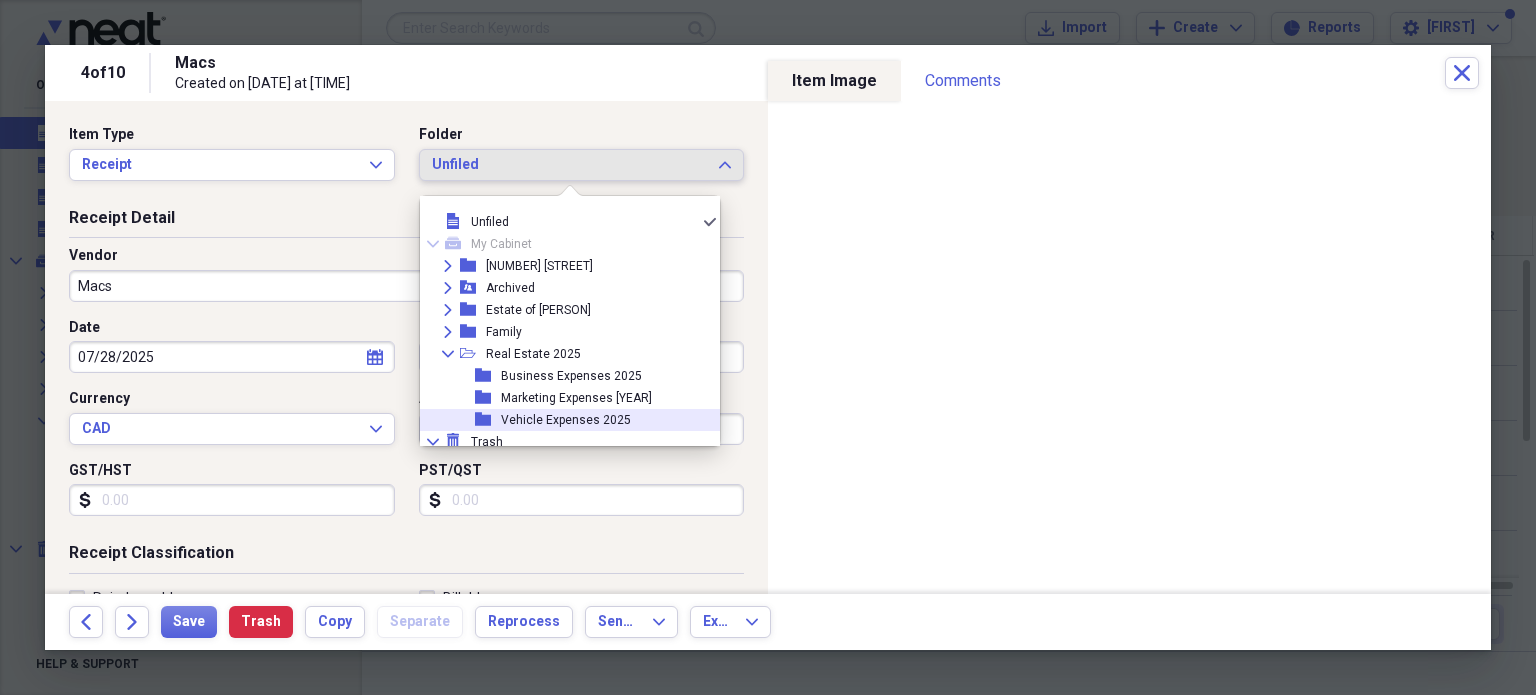 click on "Vehicle Expenses 2025" at bounding box center (566, 420) 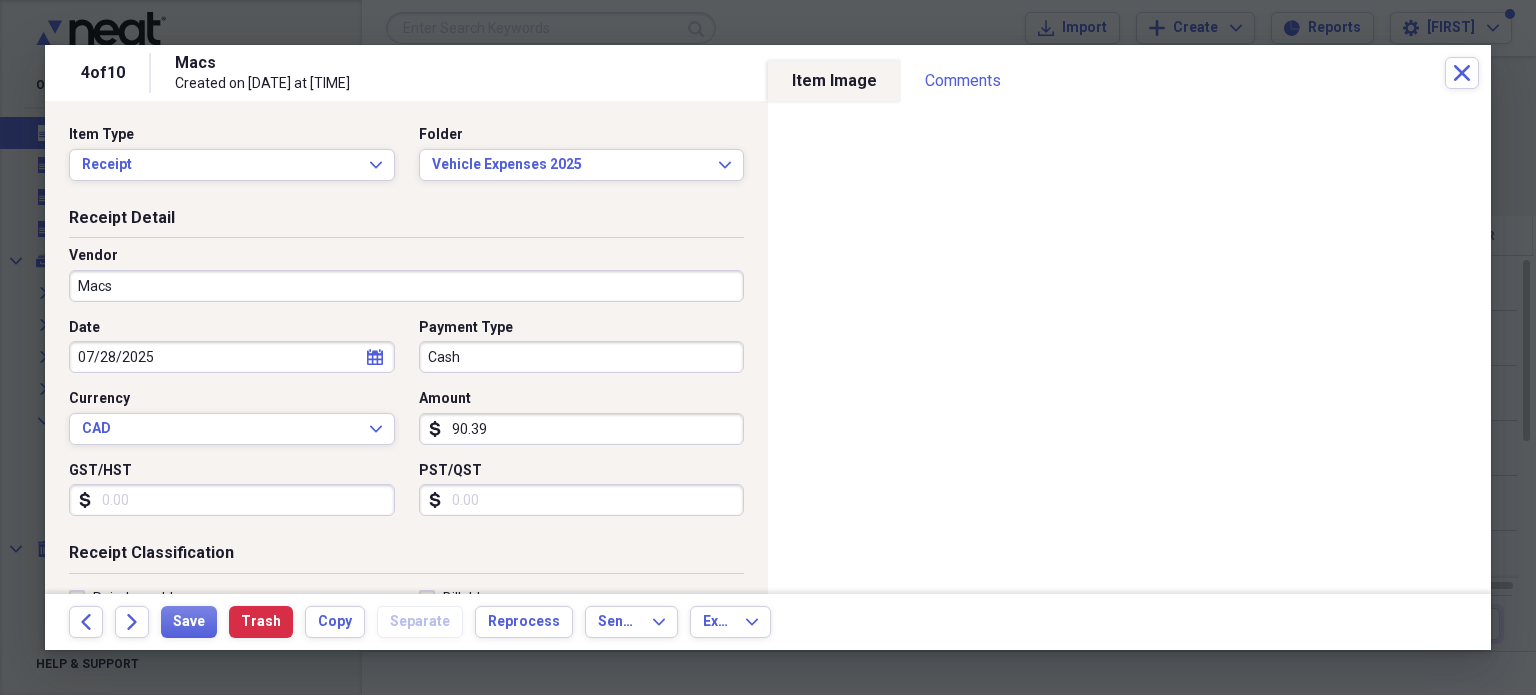 click on "Macs" at bounding box center [406, 286] 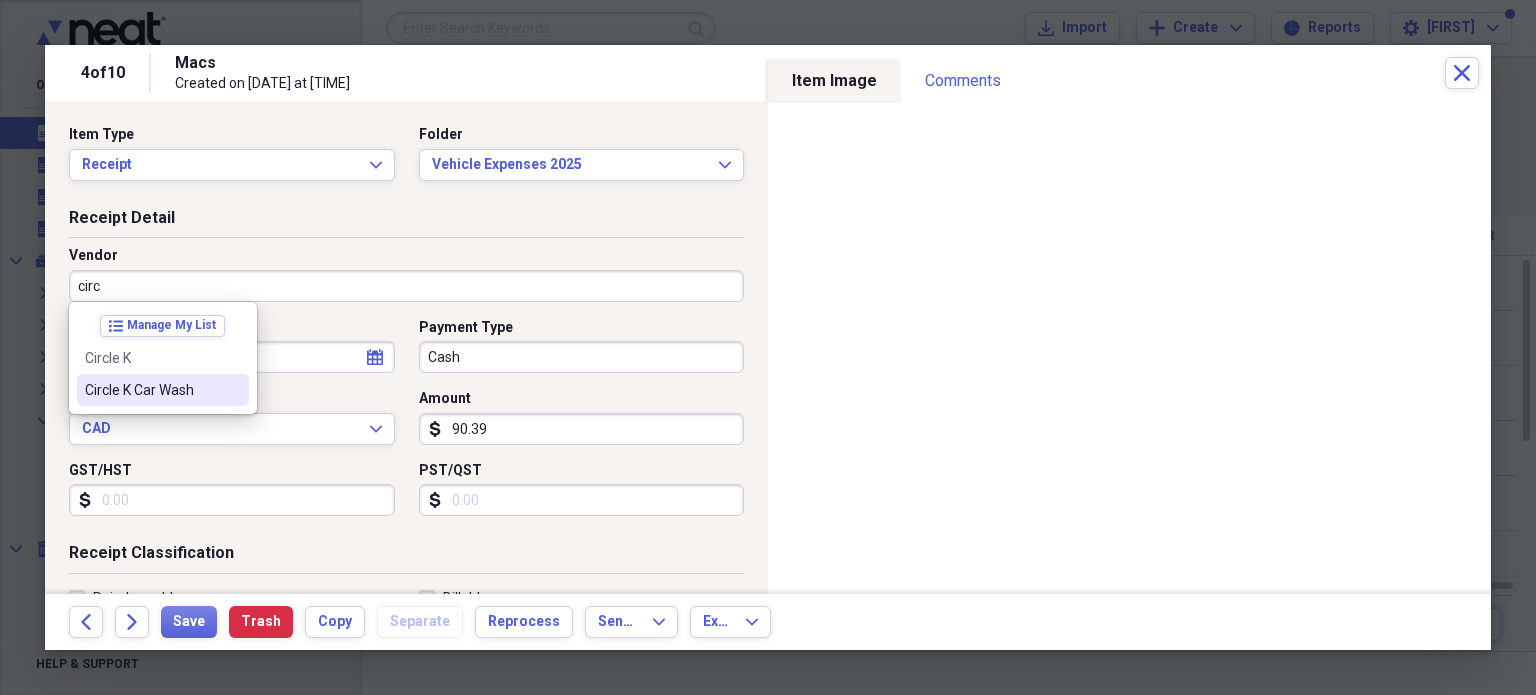 click on "Circle K Car Wash" at bounding box center [151, 390] 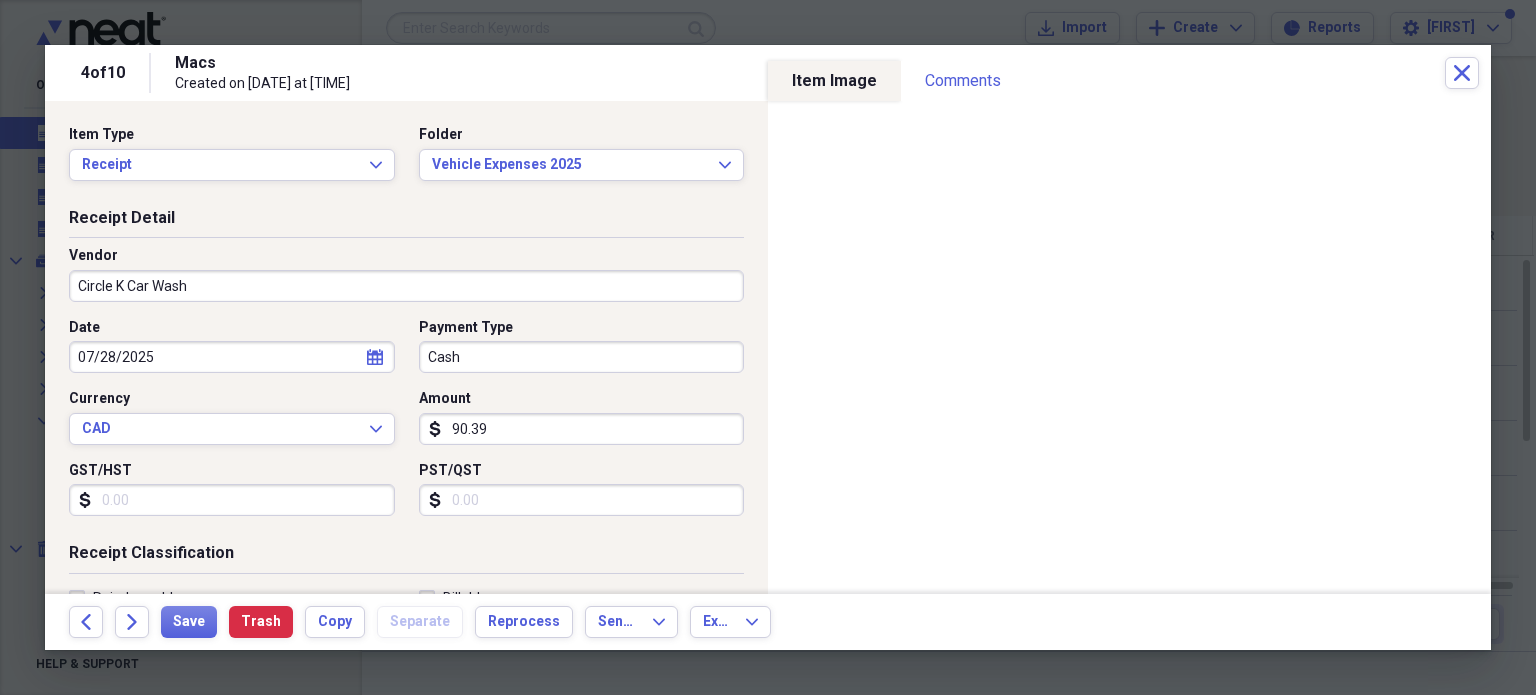 type on "Car Wash" 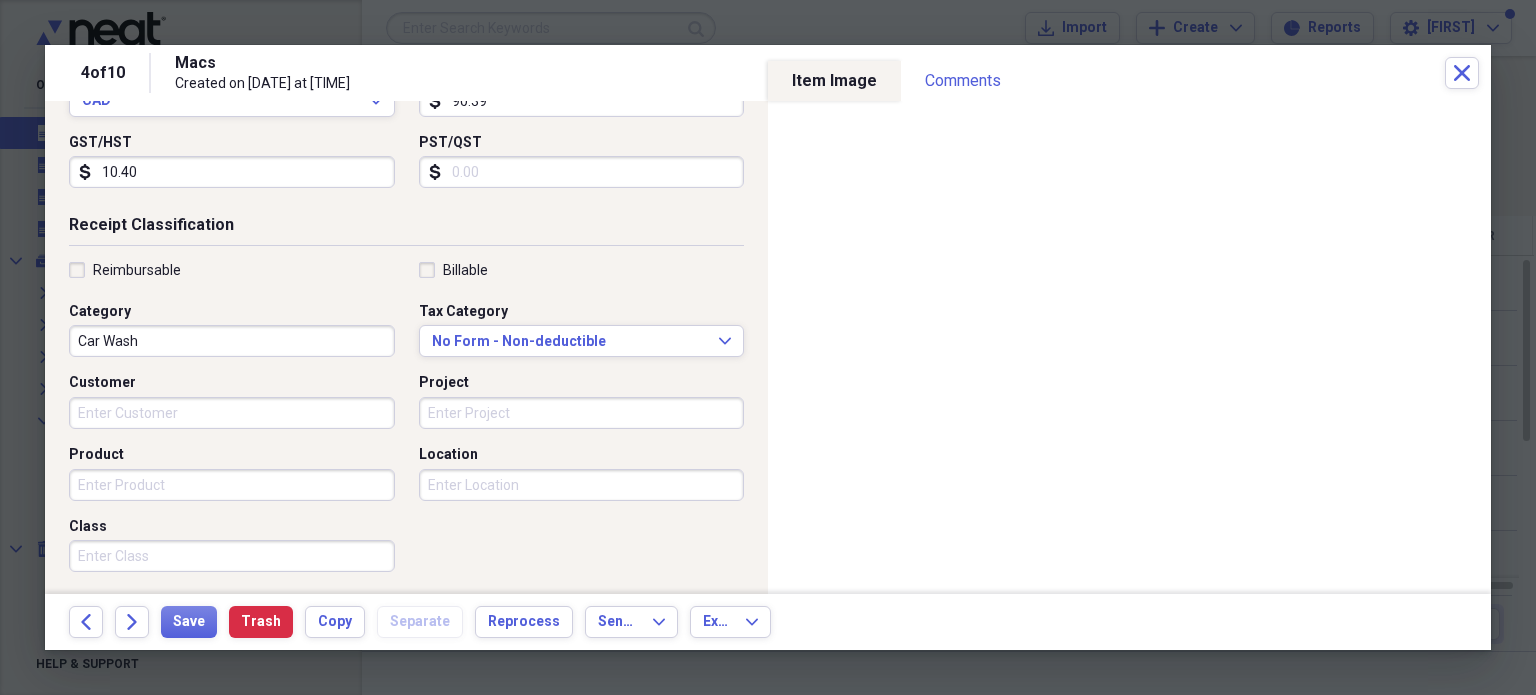 scroll, scrollTop: 343, scrollLeft: 0, axis: vertical 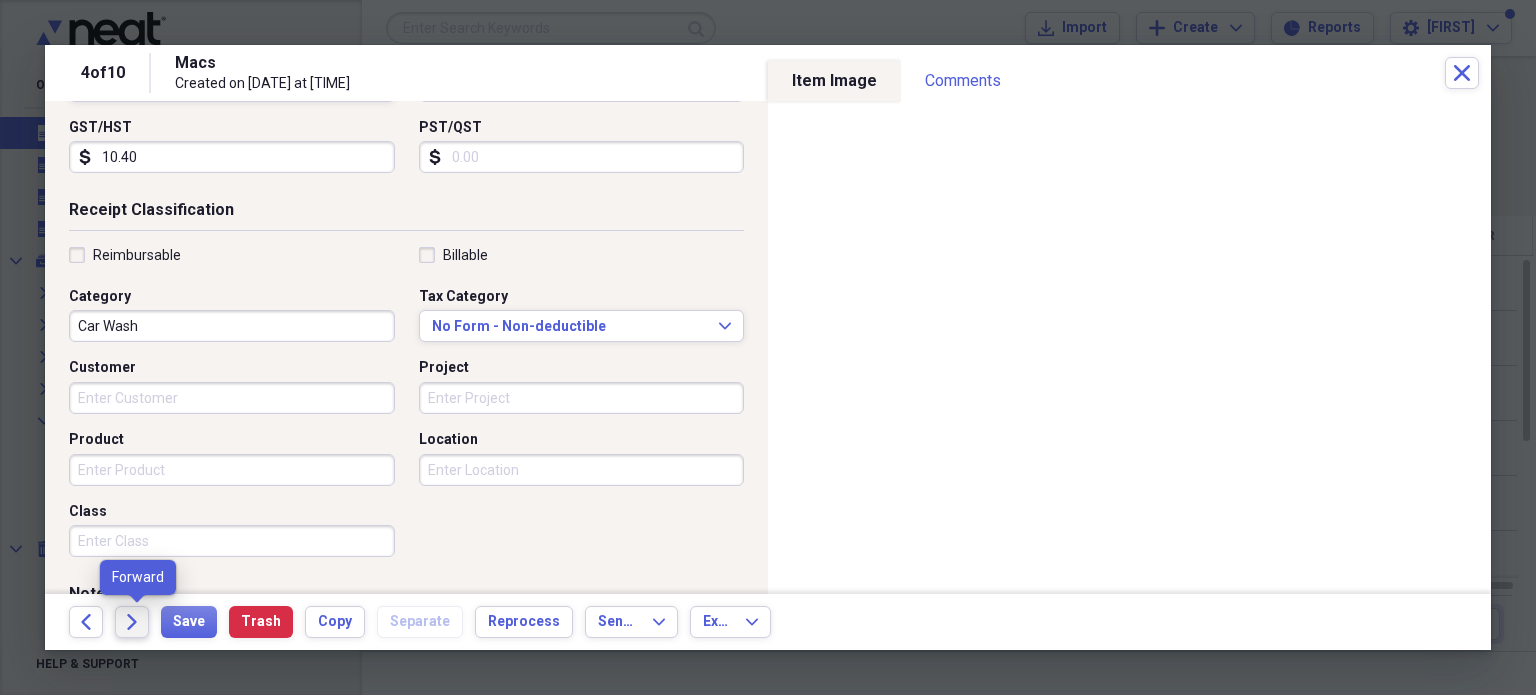 type on "10.40" 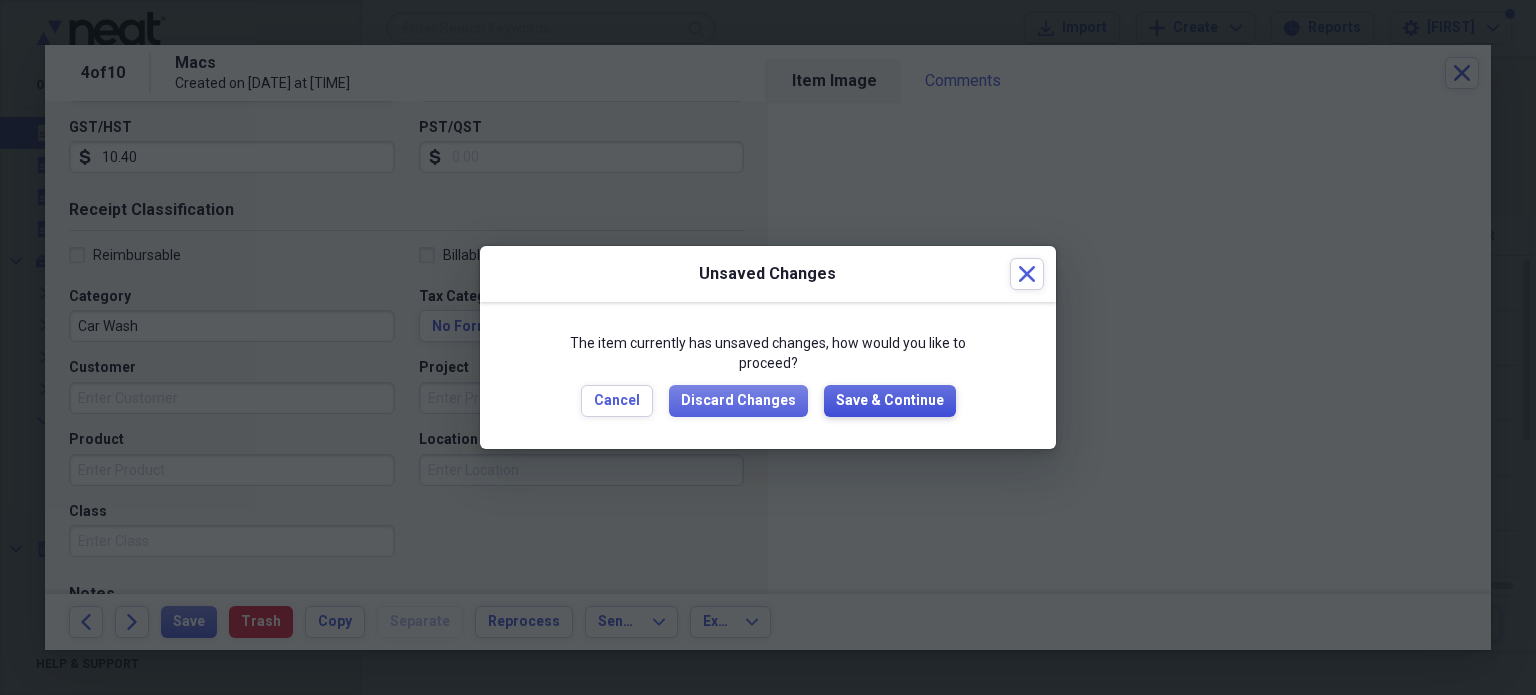 click on "Save & Continue" at bounding box center (890, 401) 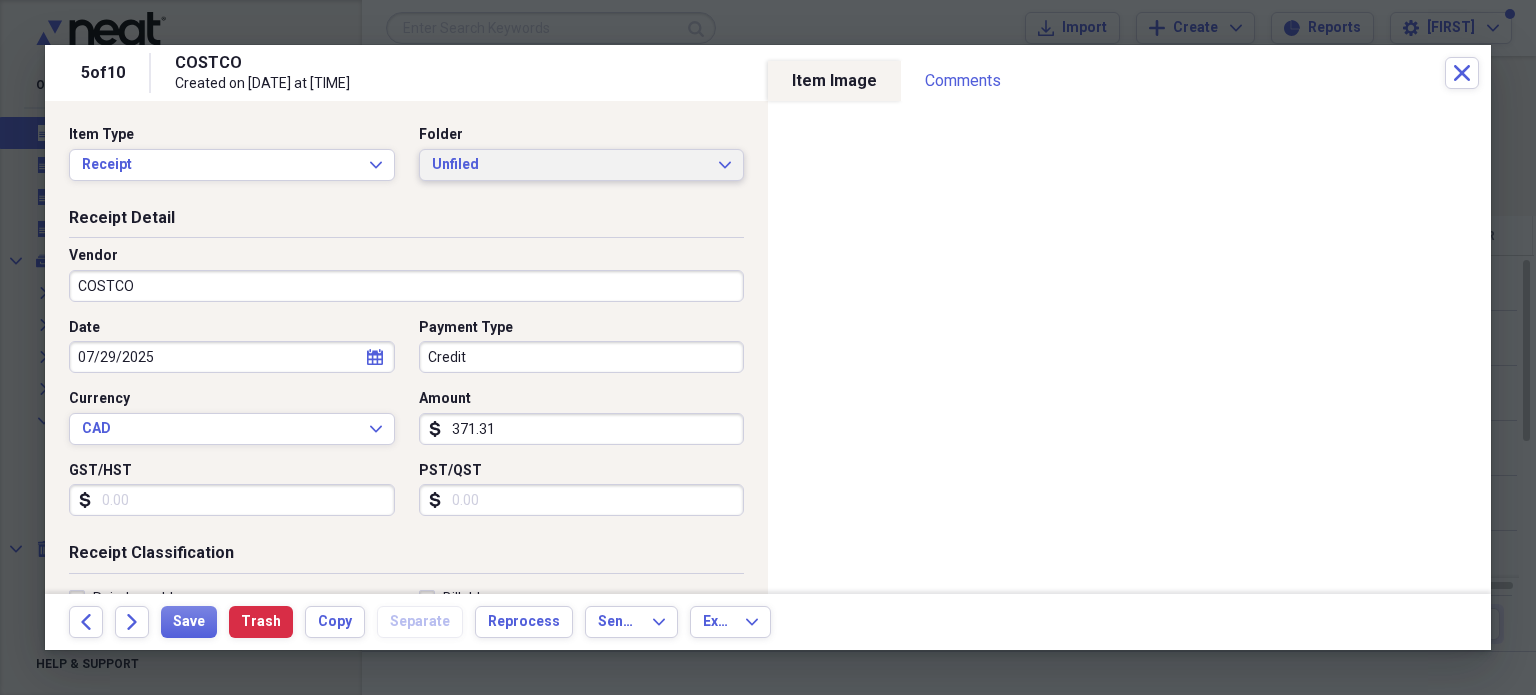 click on "Unfiled" at bounding box center [570, 165] 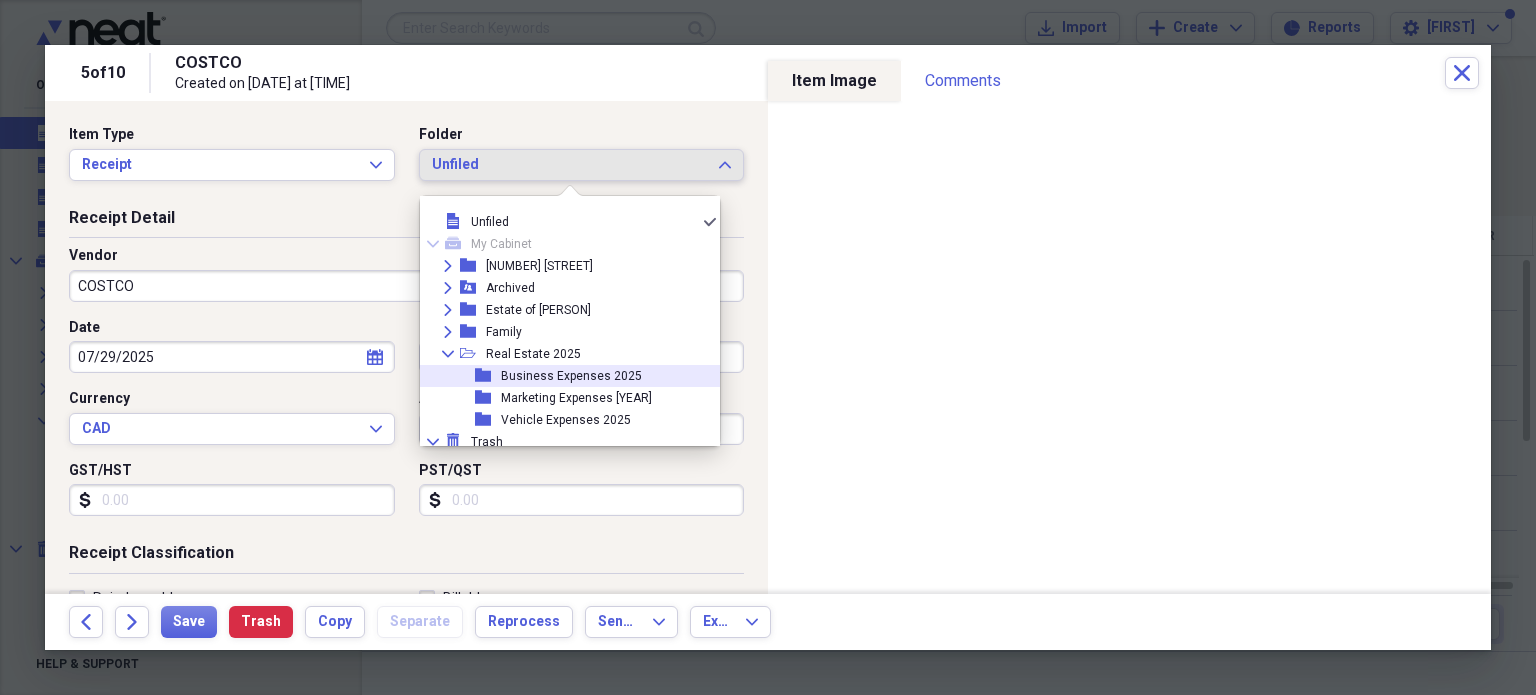 click on "Business Expenses 2025" at bounding box center (571, 376) 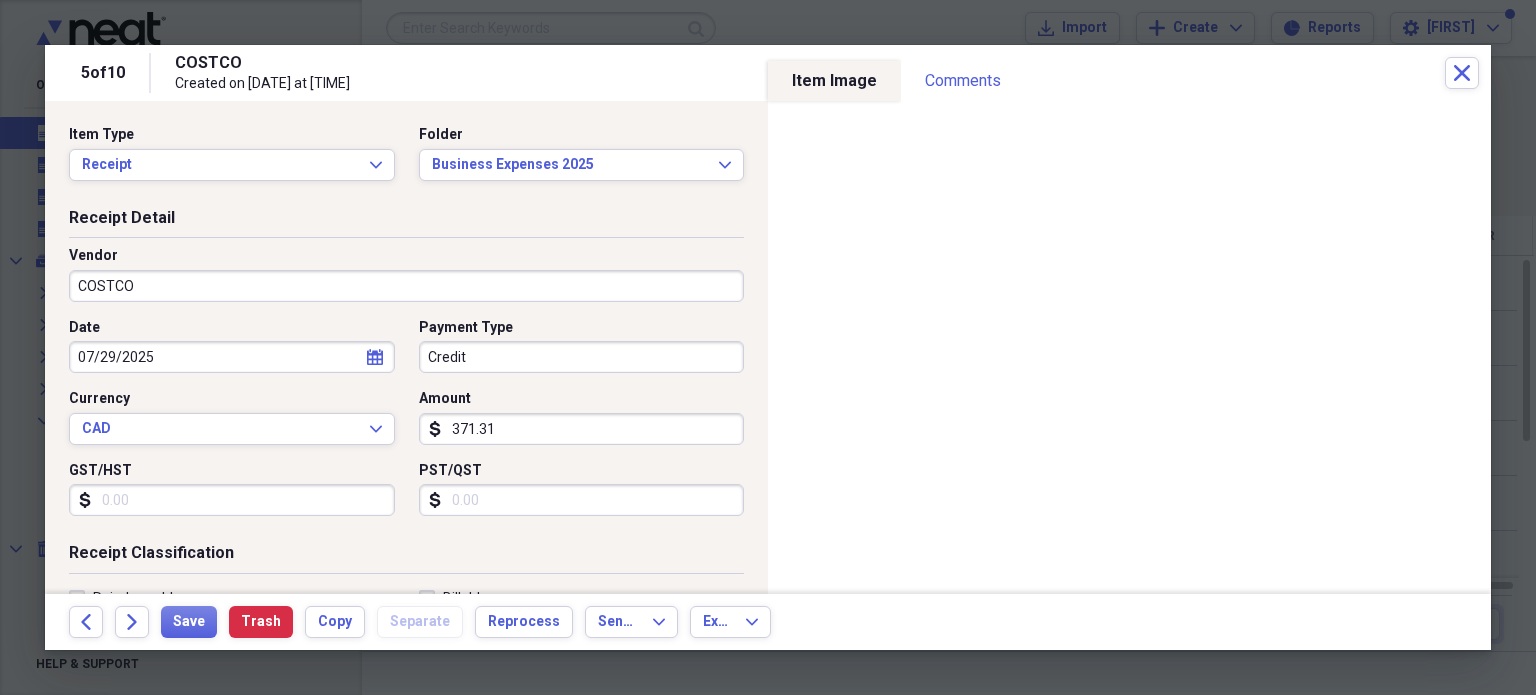 click on "371.31" at bounding box center (582, 429) 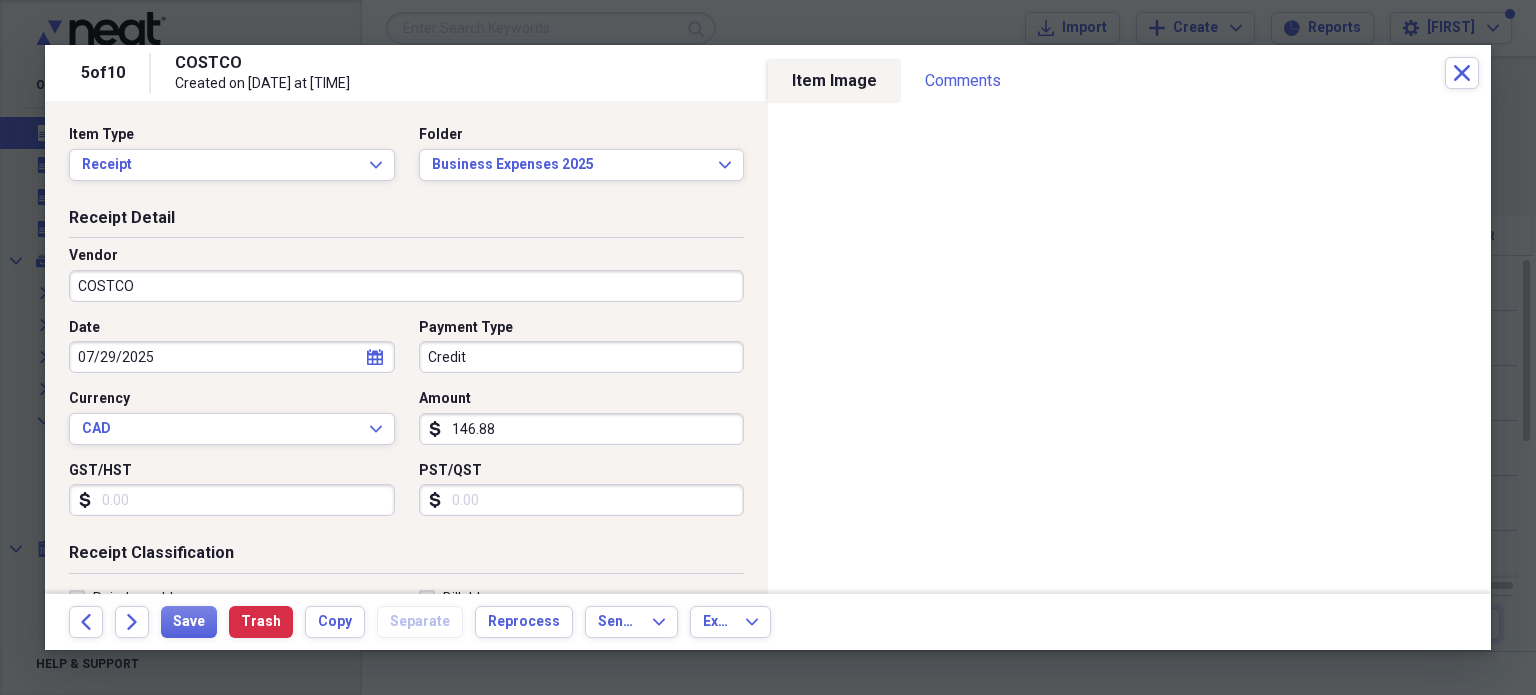 type on "146.88" 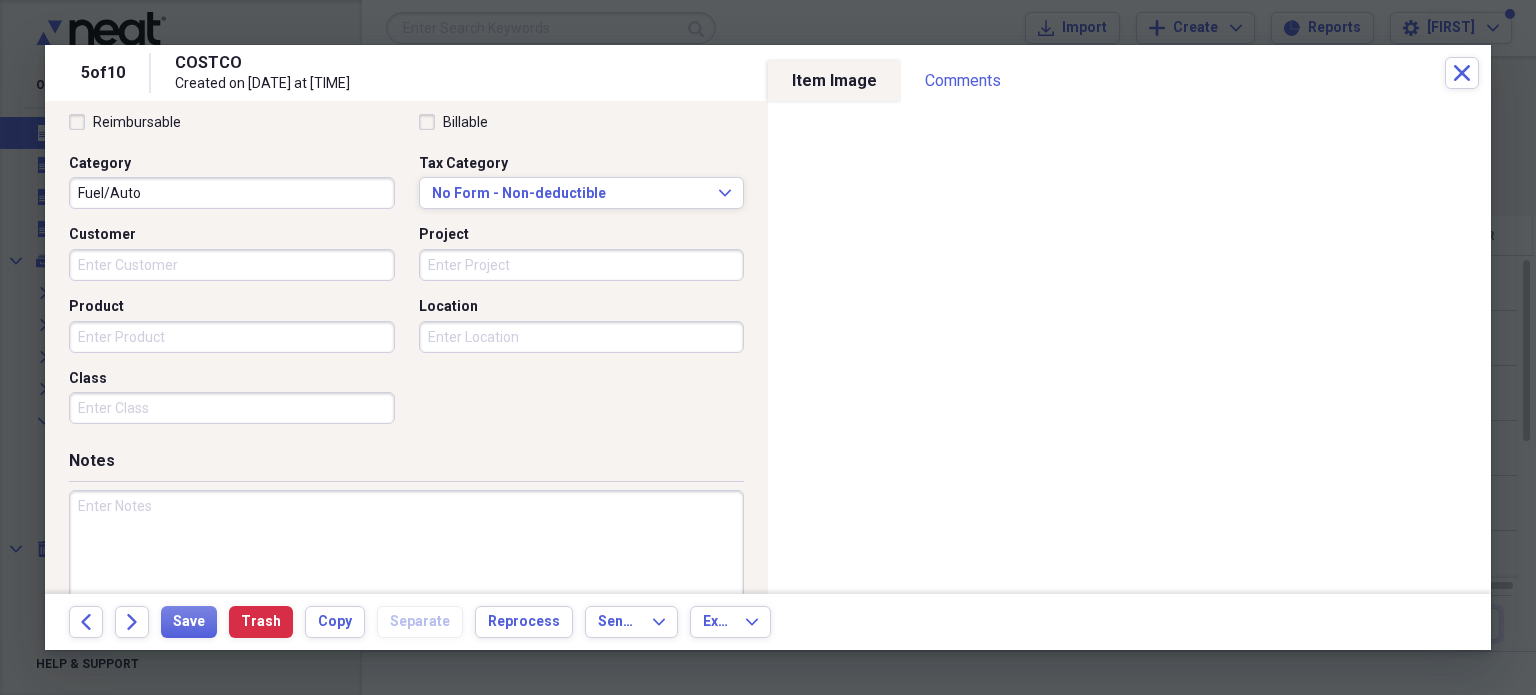 scroll, scrollTop: 485, scrollLeft: 0, axis: vertical 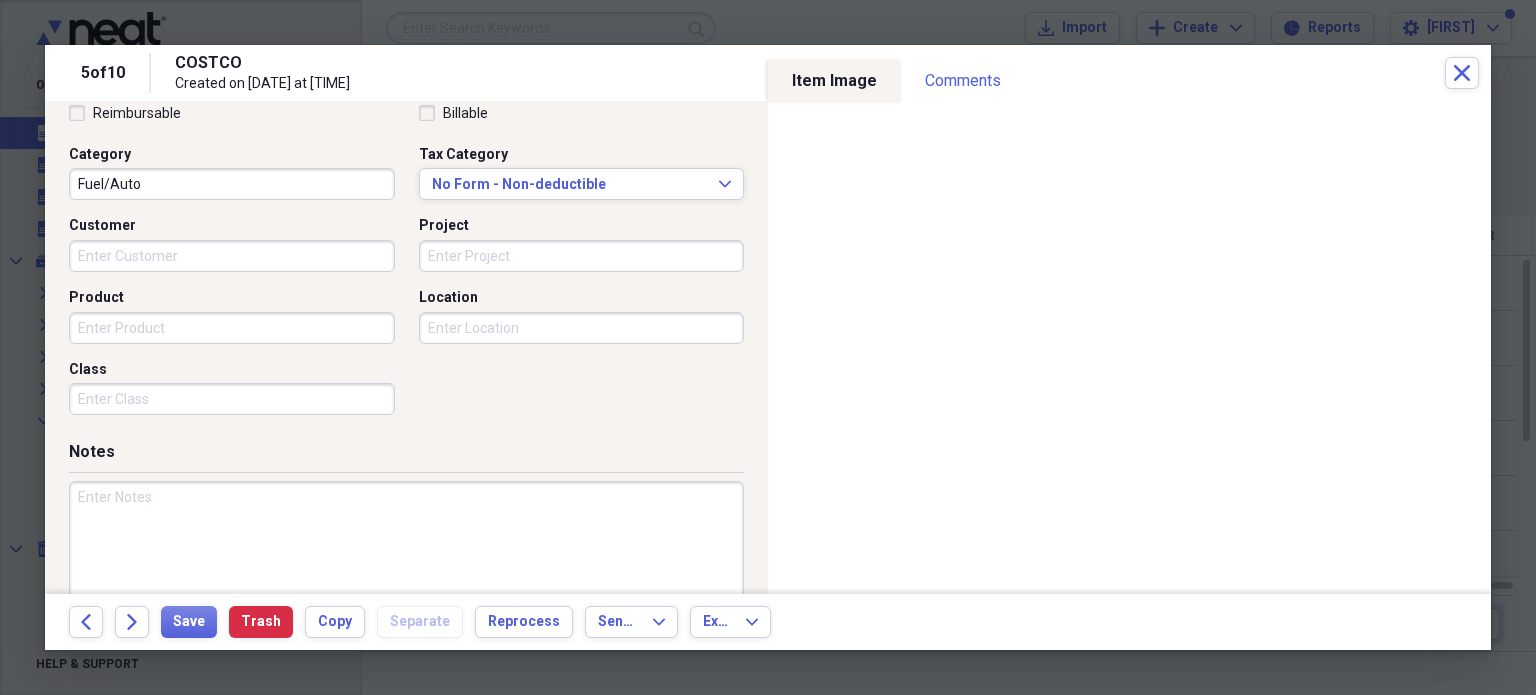 type on "16.90" 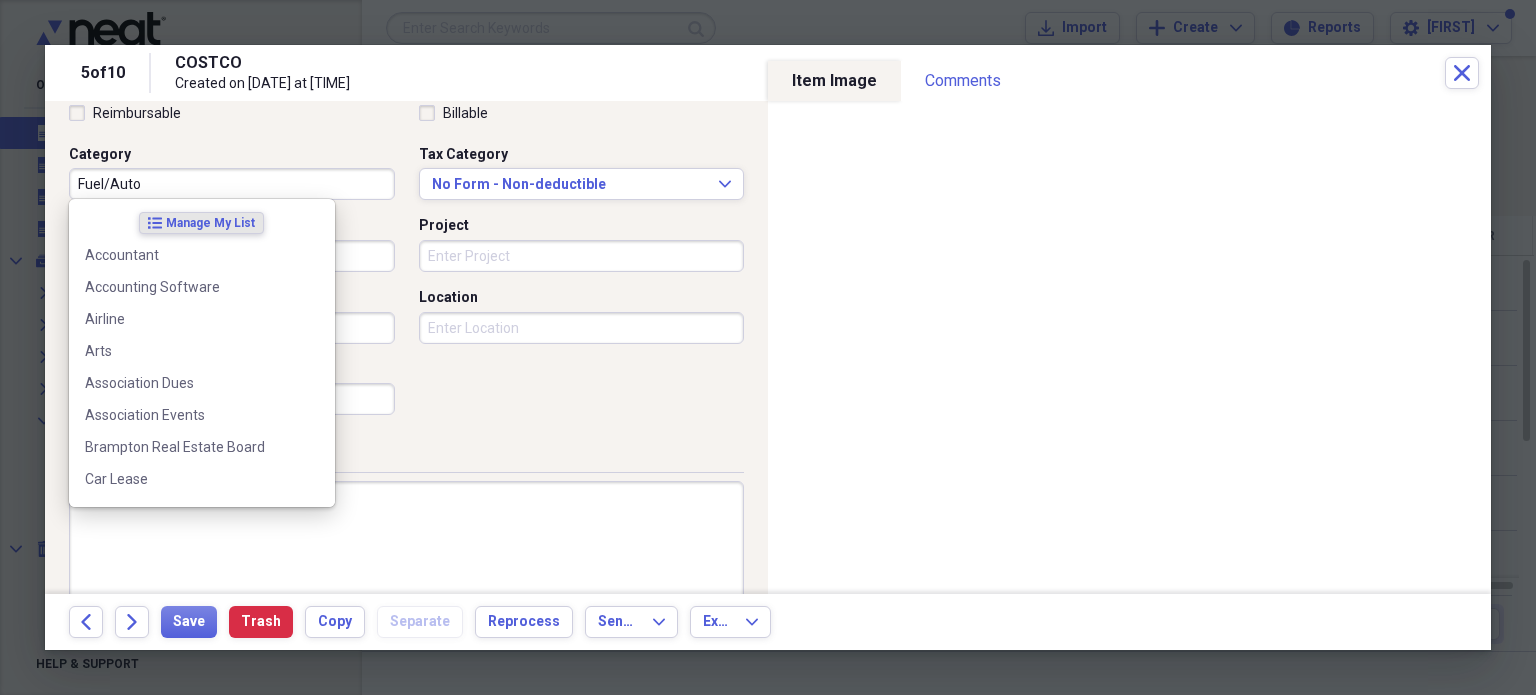 click on "Fuel/Auto" at bounding box center (232, 184) 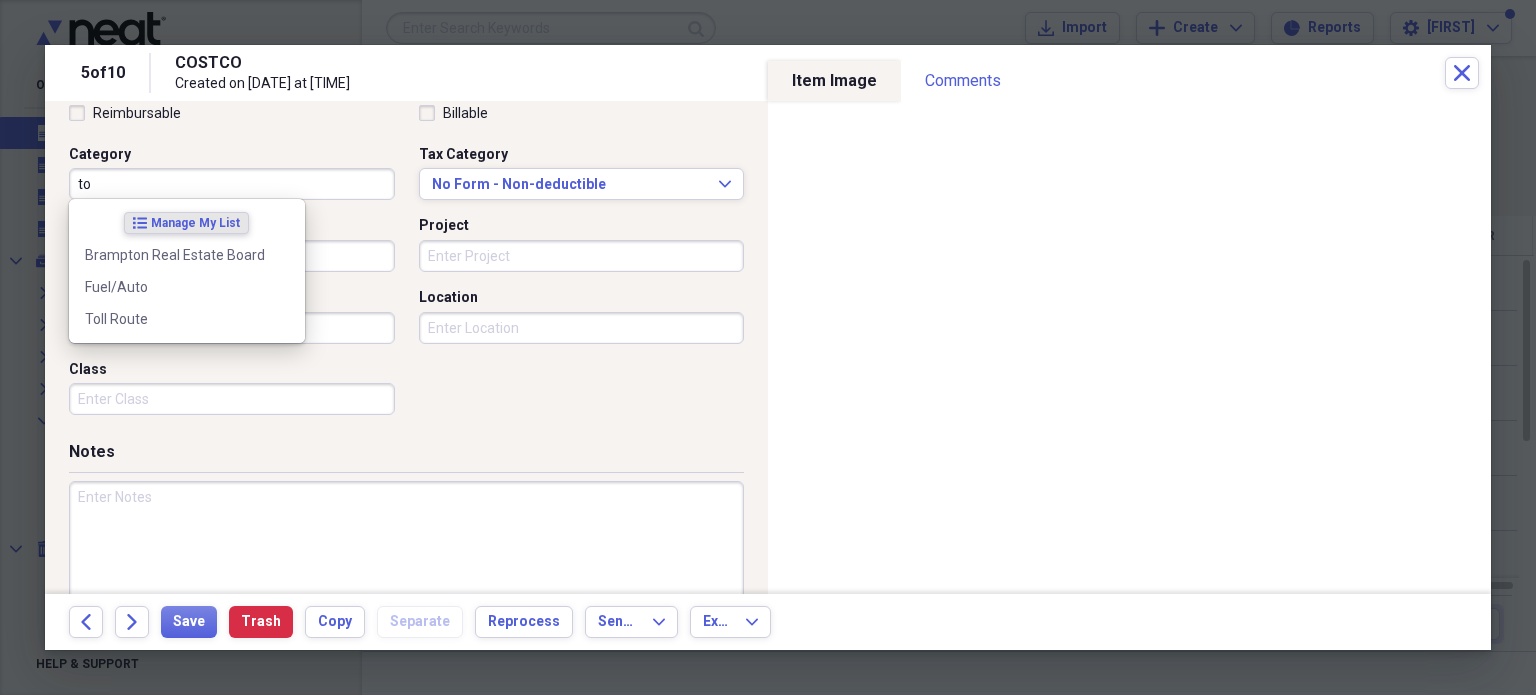 type on "t" 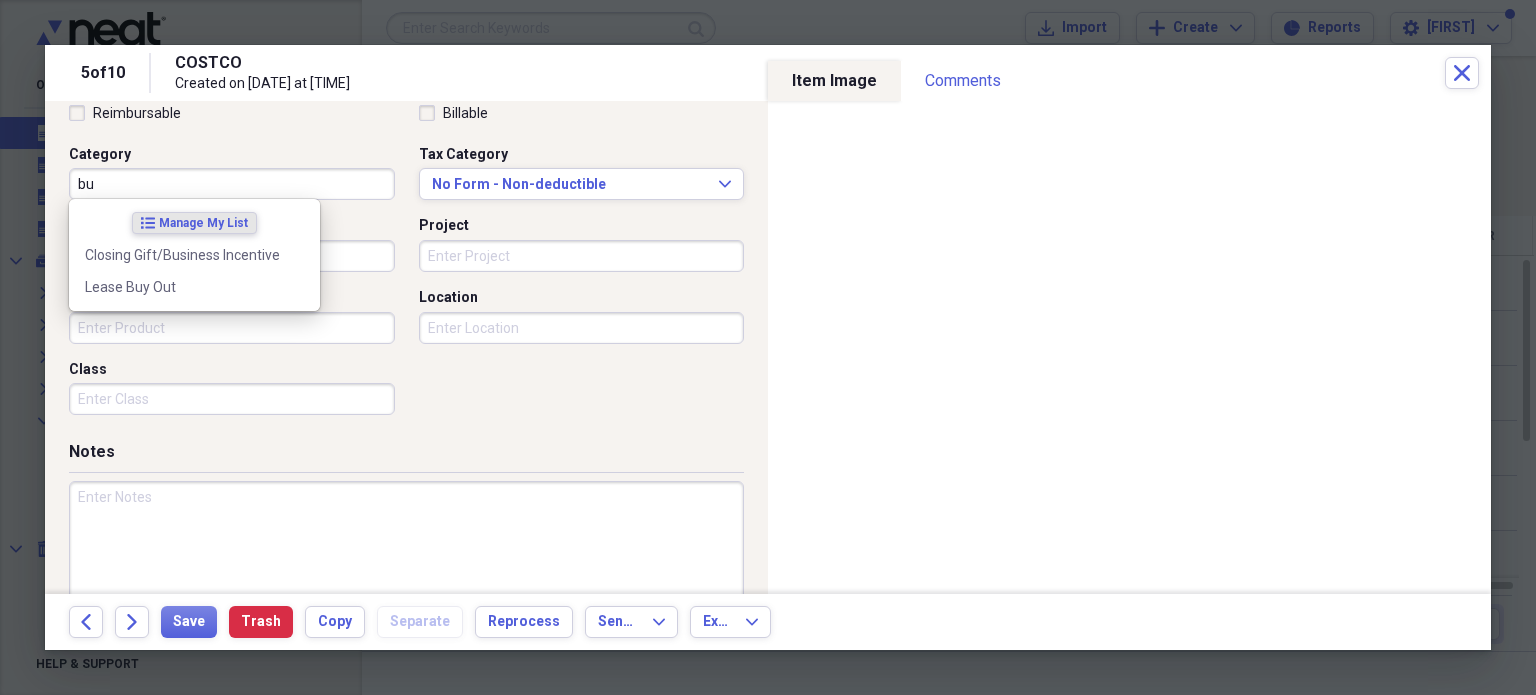 type on "b" 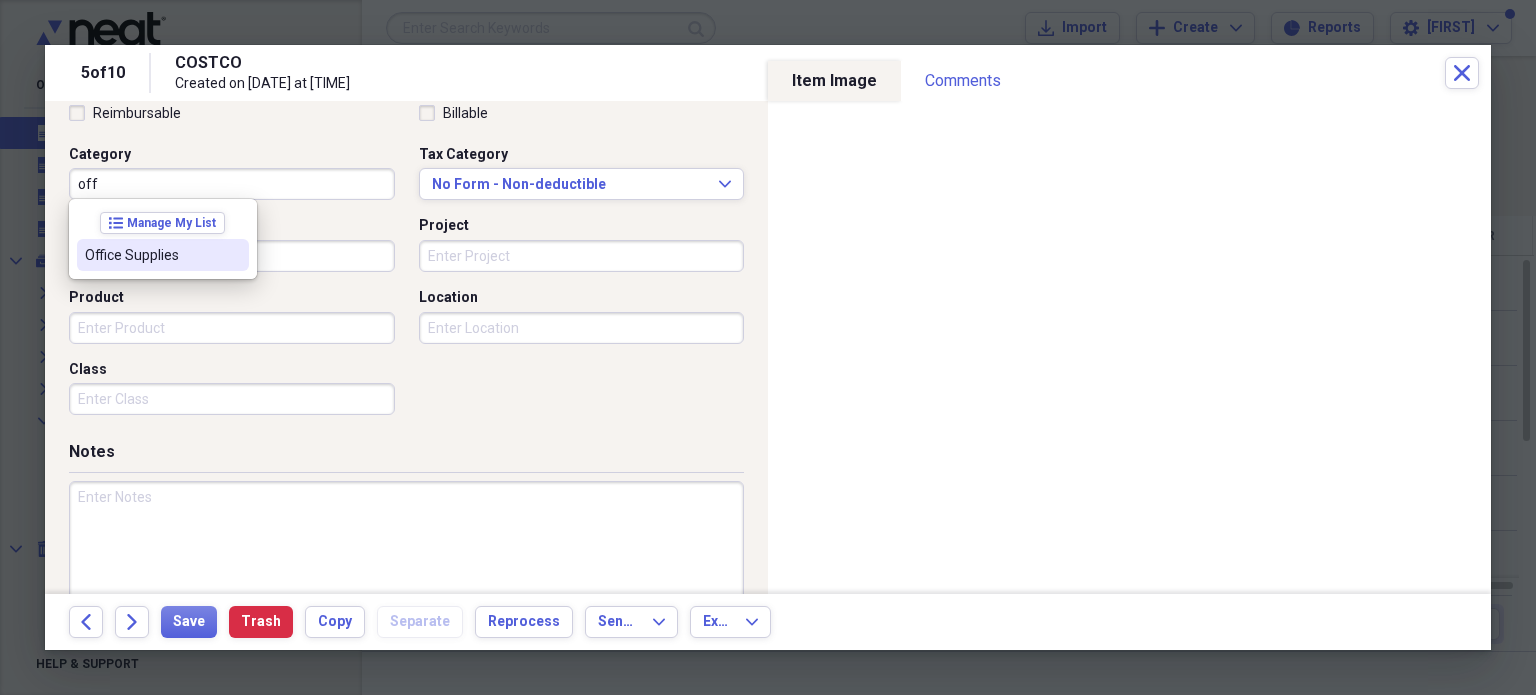 click on "Office Supplies" at bounding box center [151, 255] 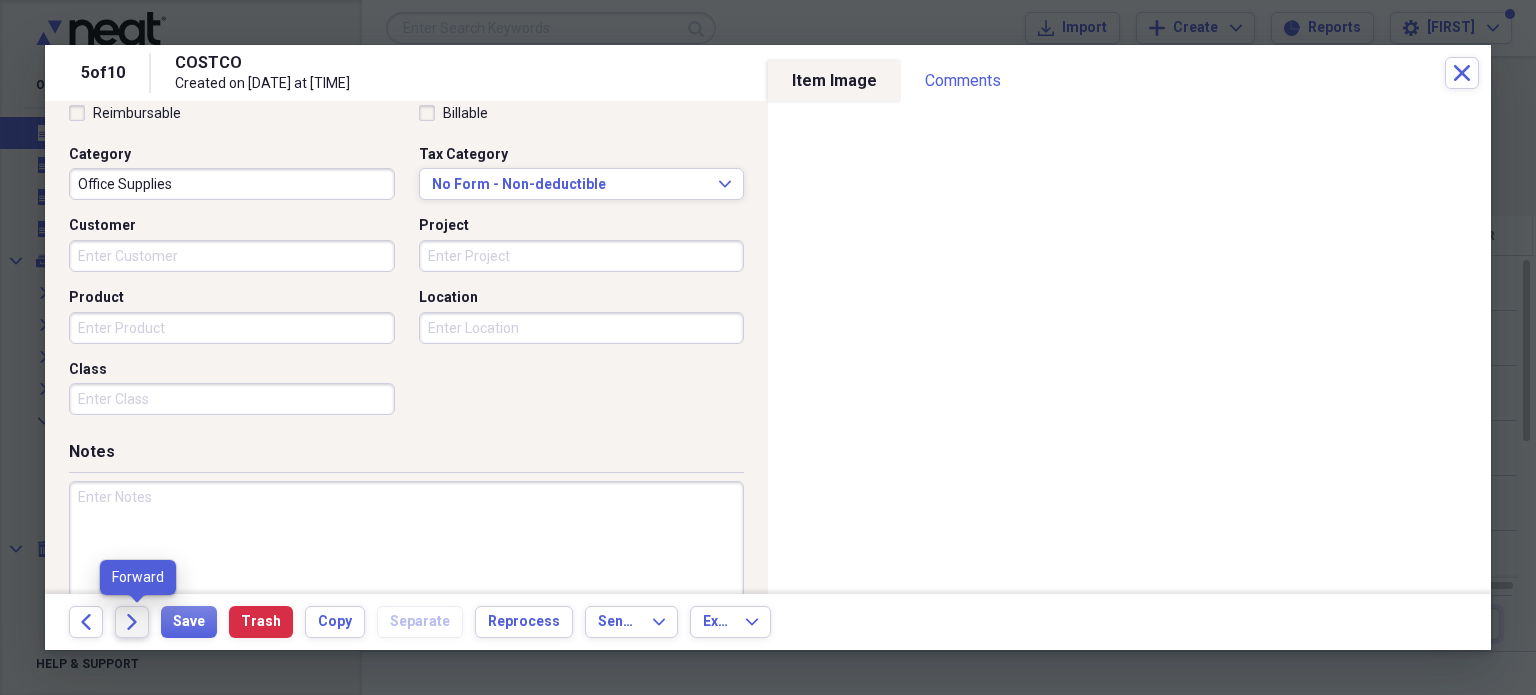 click on "Forward" at bounding box center [132, 622] 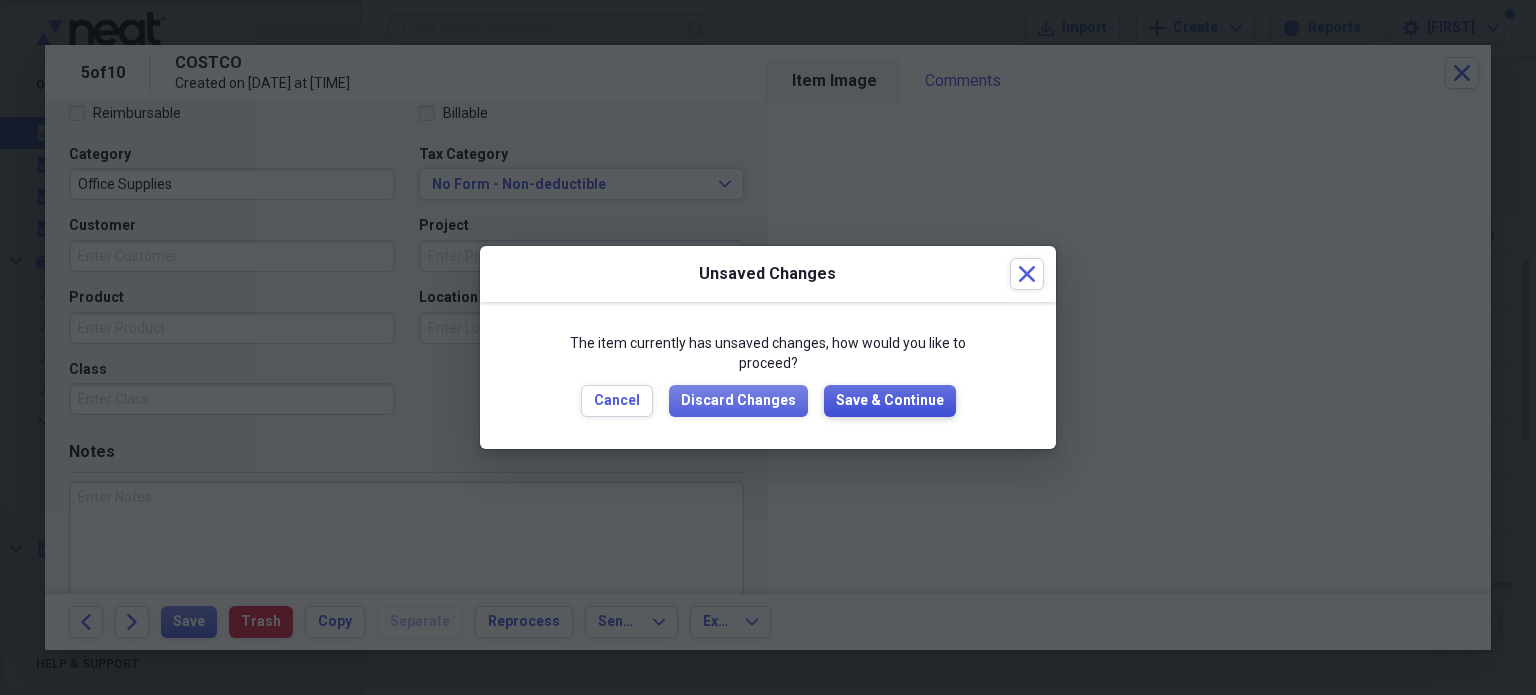 click on "Save & Continue" at bounding box center (890, 401) 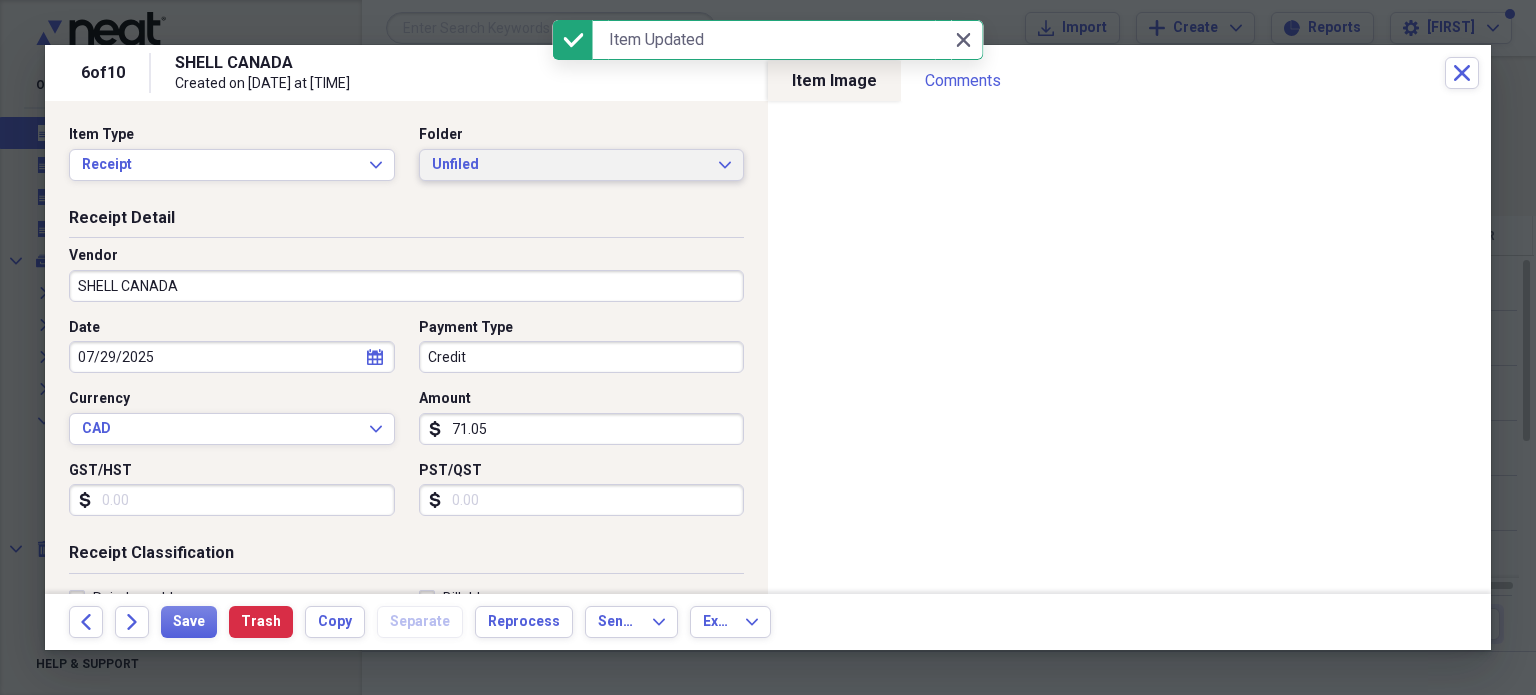 click on "Unfiled" at bounding box center [570, 165] 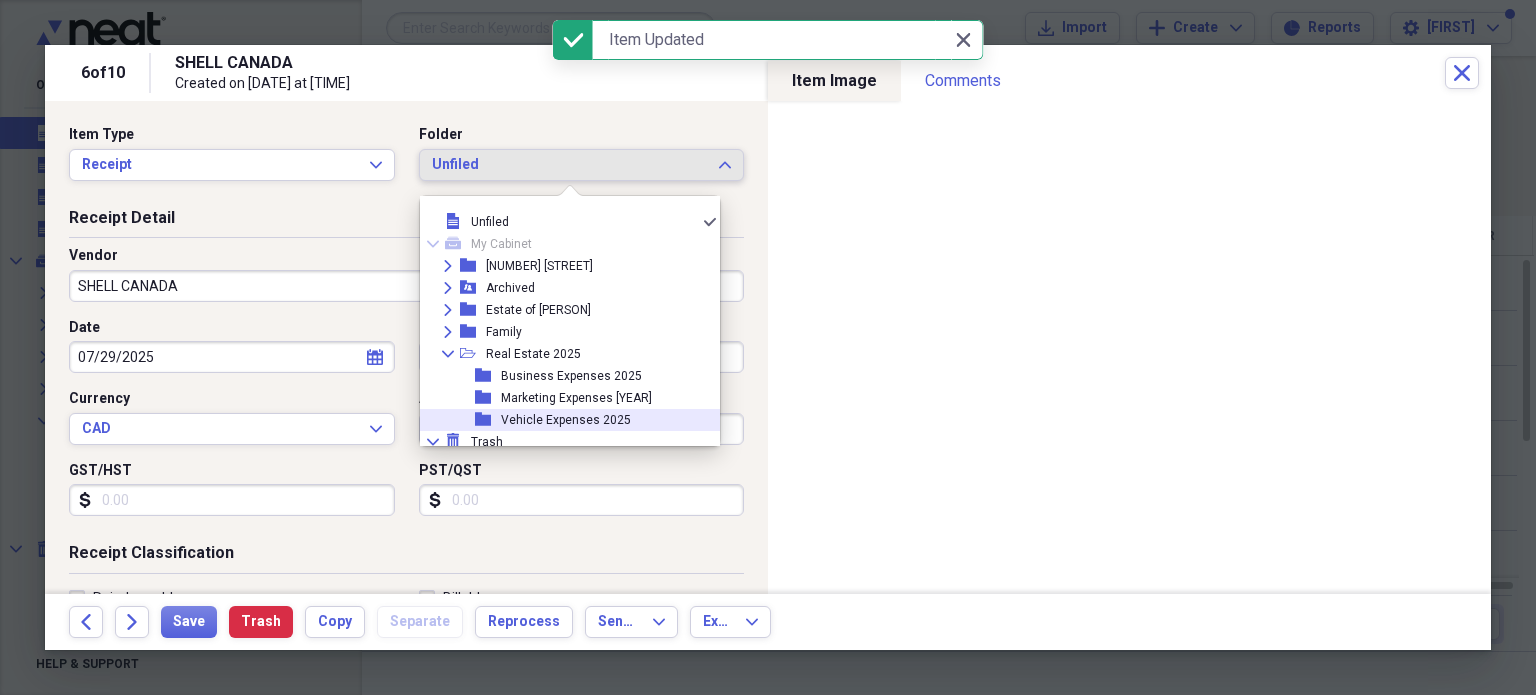 click on "Vehicle Expenses 2025" at bounding box center (566, 420) 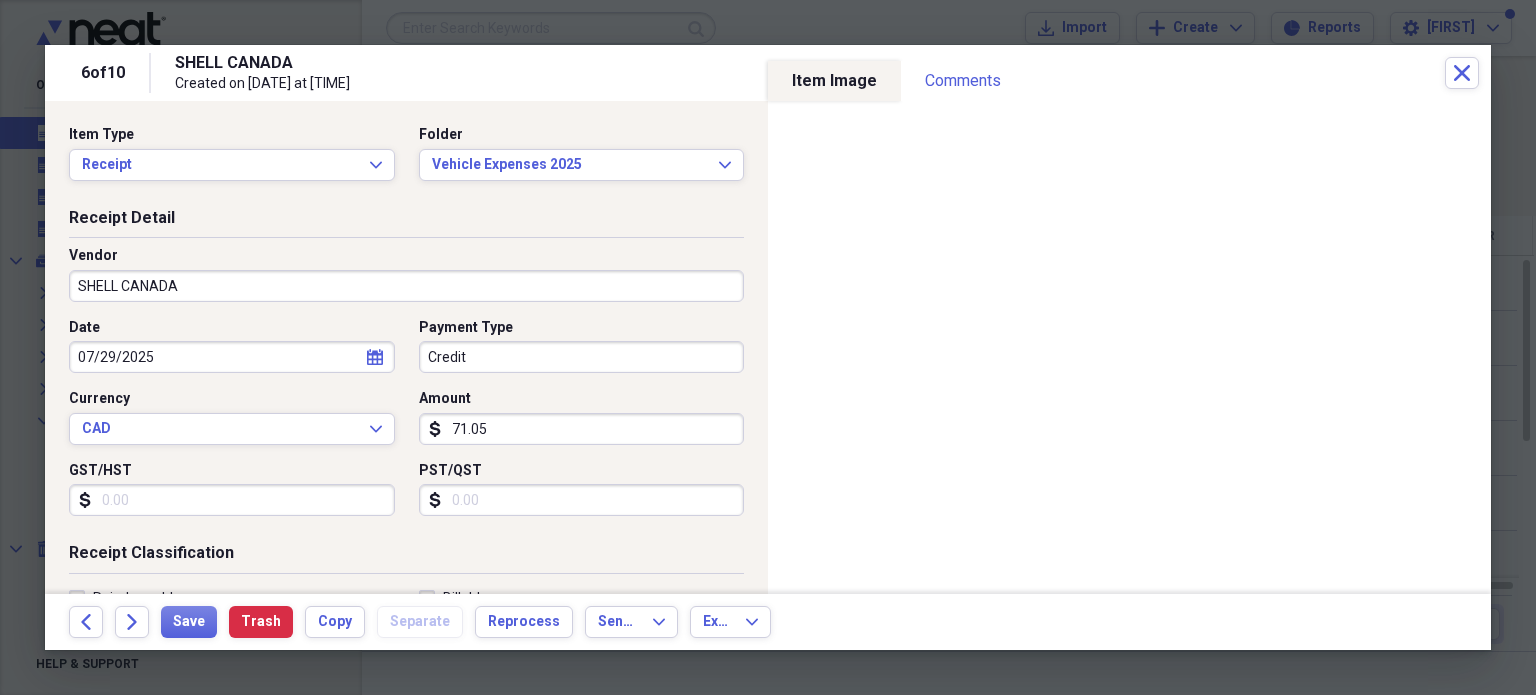 click on "GST/HST" at bounding box center [232, 500] 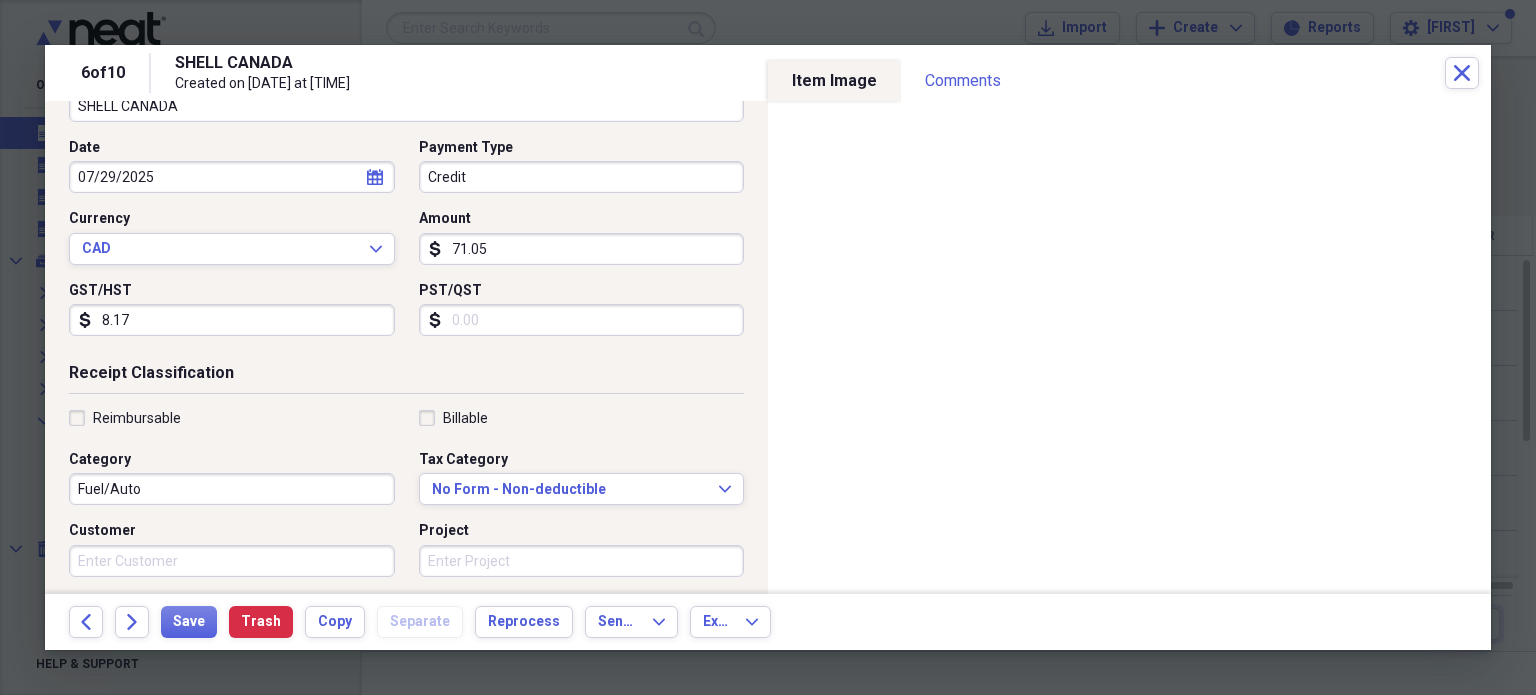 scroll, scrollTop: 182, scrollLeft: 0, axis: vertical 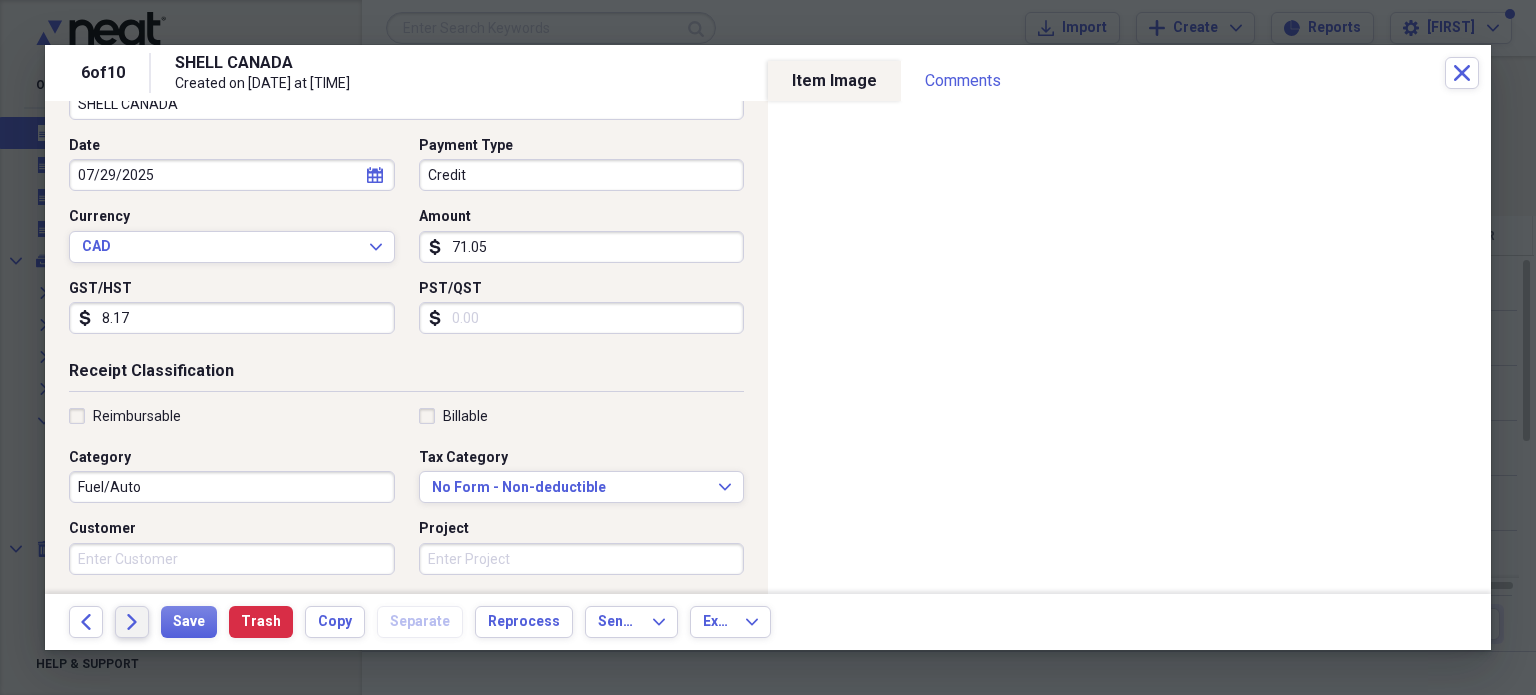 type on "8.17" 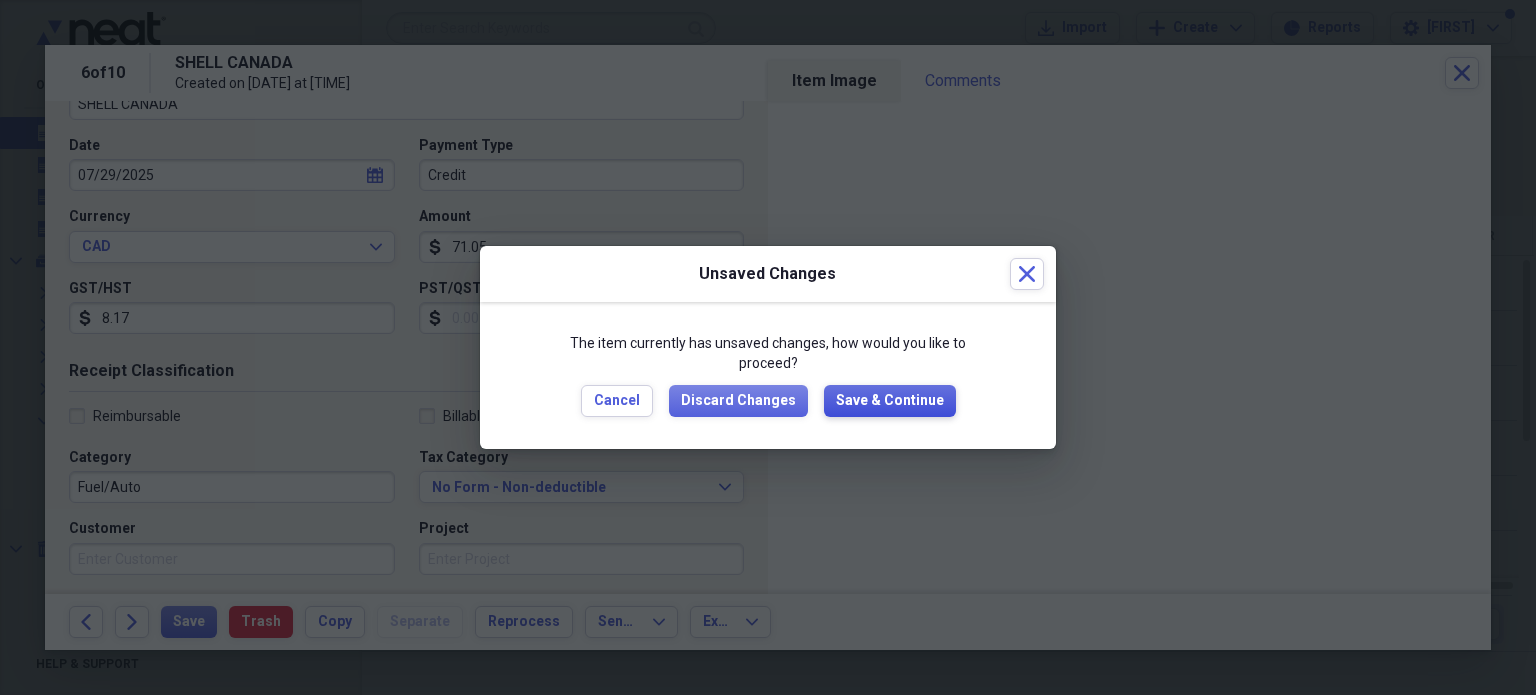 click on "Save & Continue" at bounding box center [890, 401] 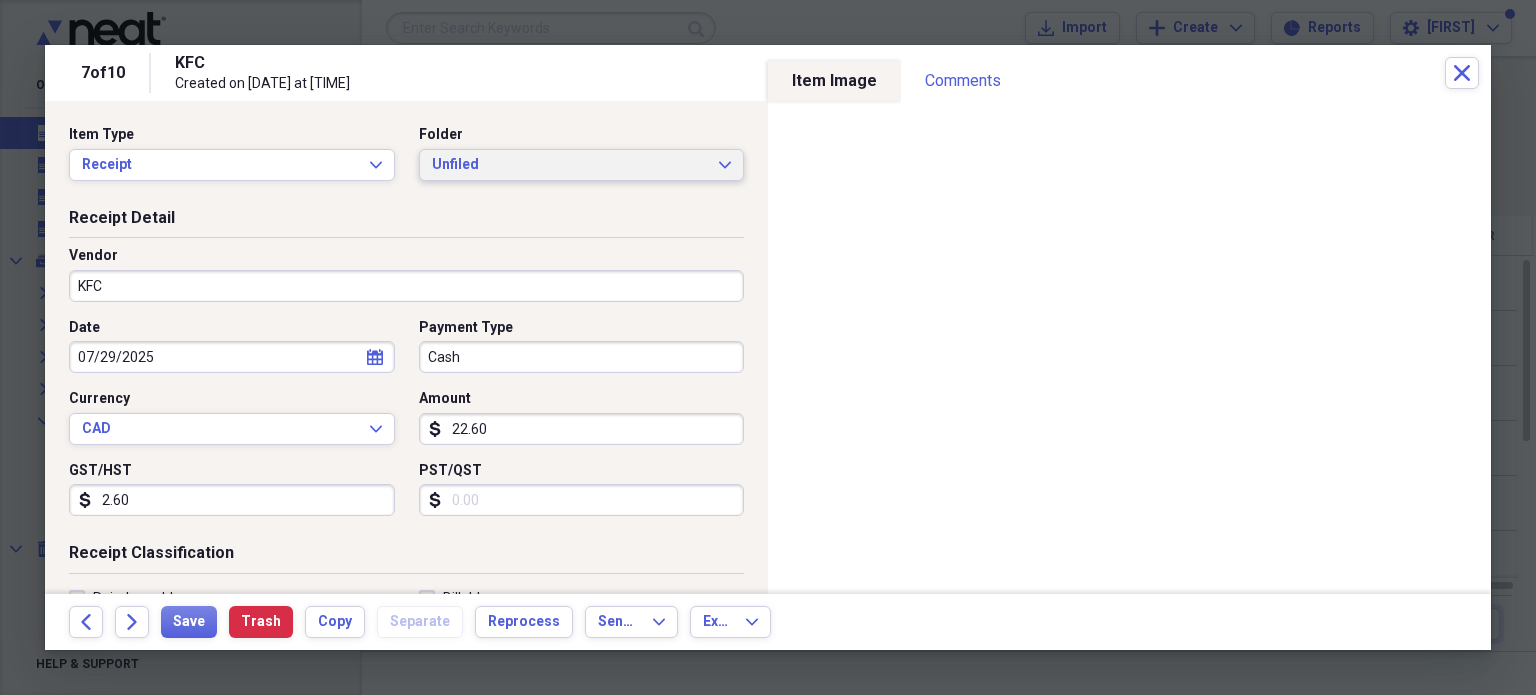 click on "Unfiled" at bounding box center [570, 165] 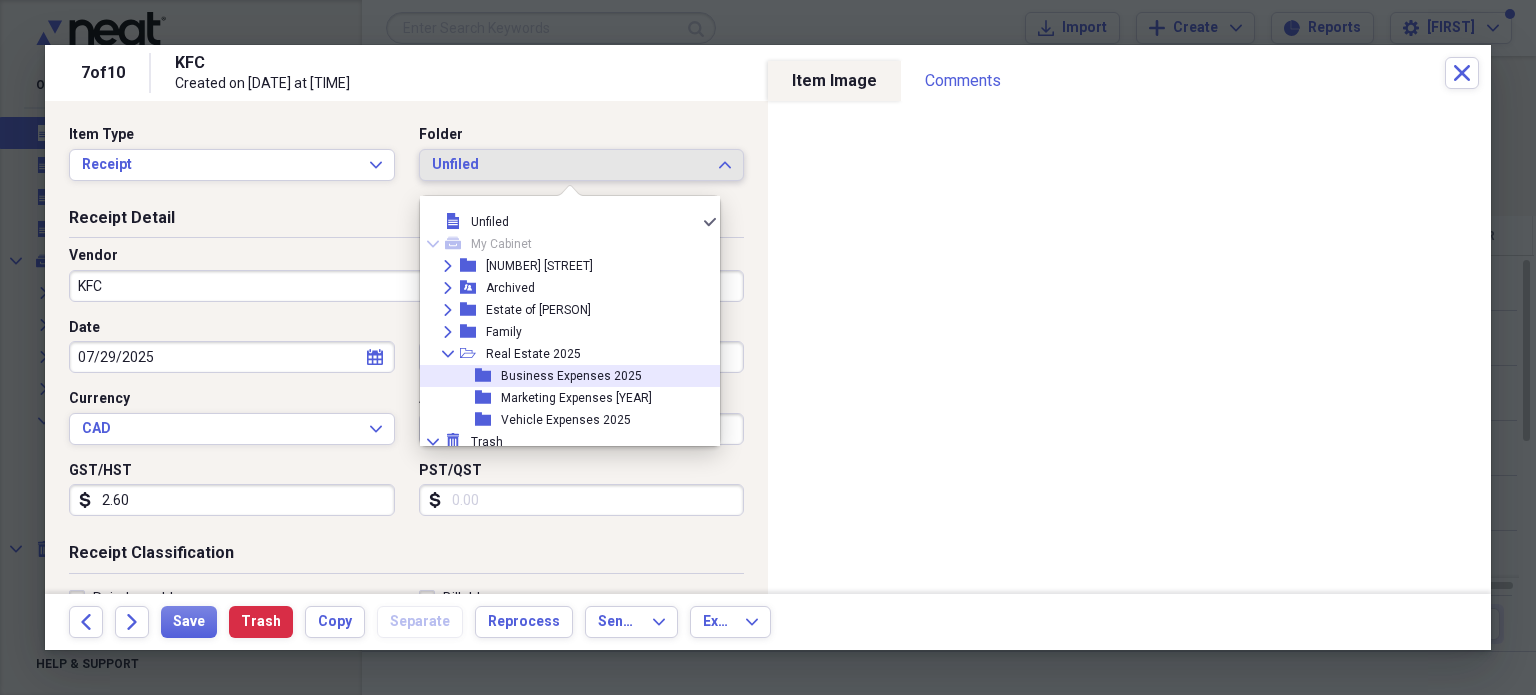 drag, startPoint x: 564, startPoint y: 413, endPoint x: 559, endPoint y: 377, distance: 36.345562 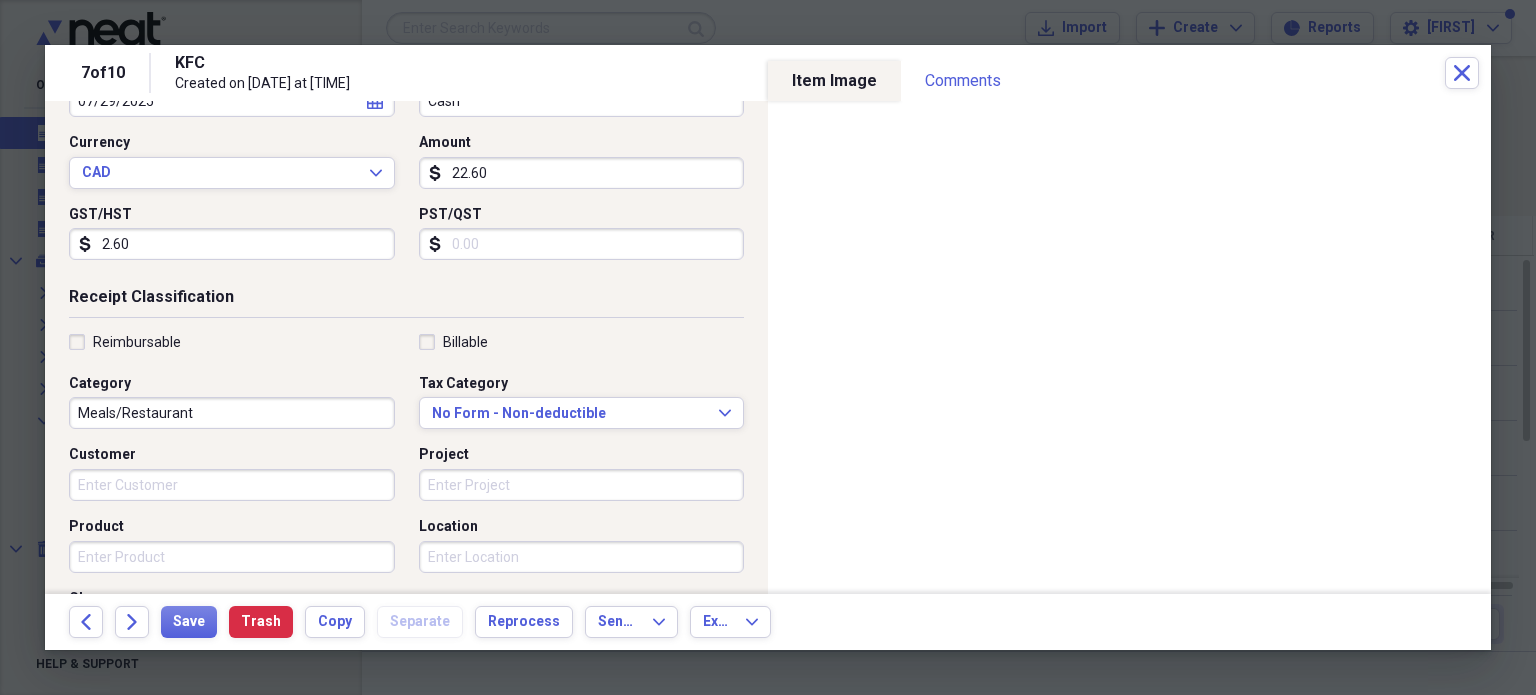 scroll, scrollTop: 260, scrollLeft: 0, axis: vertical 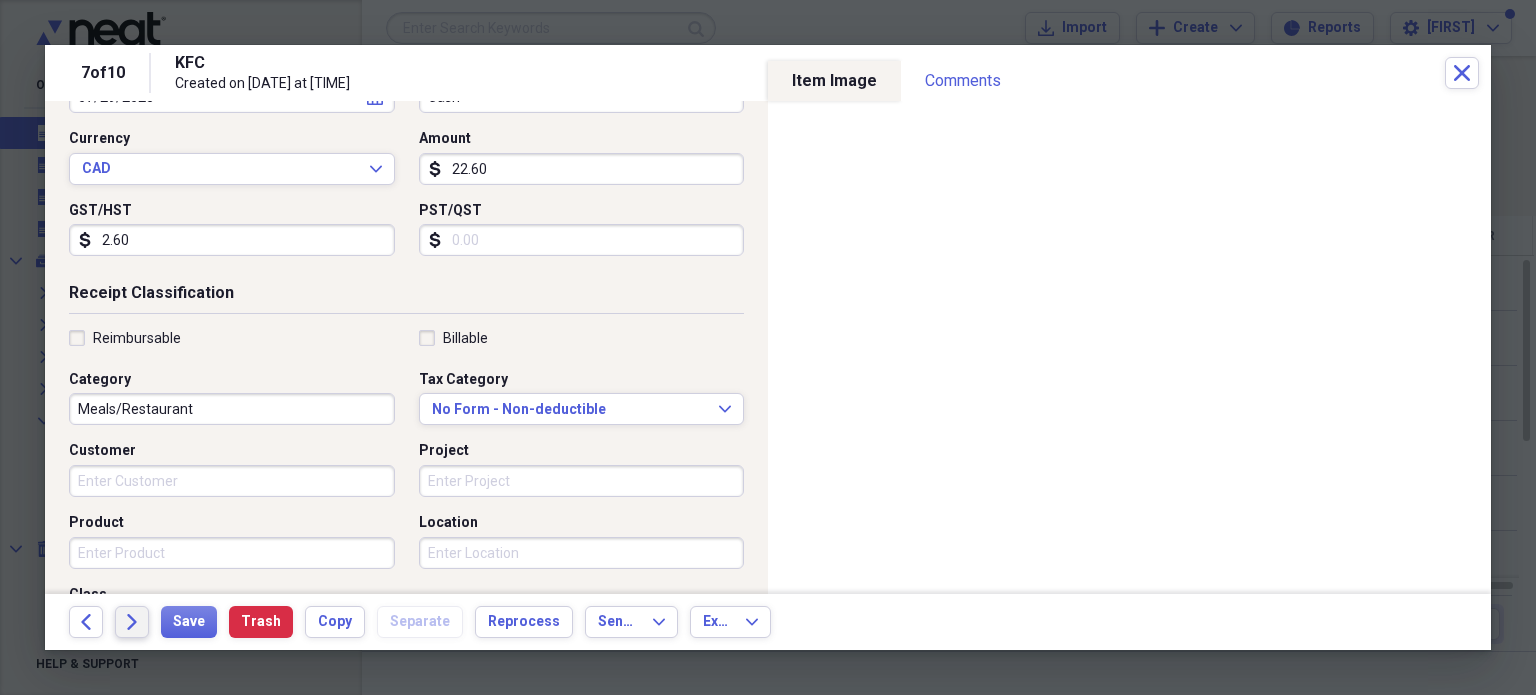 click on "Forward" at bounding box center [132, 622] 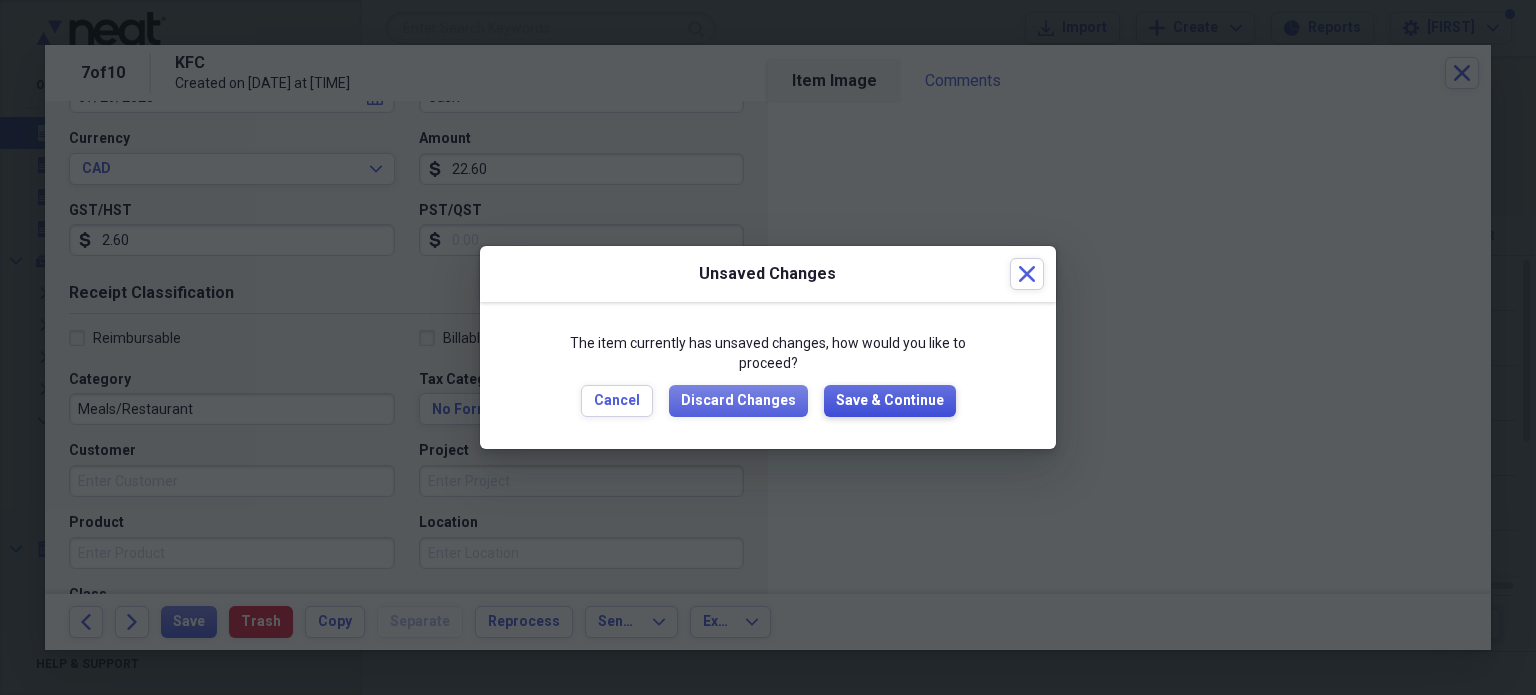 click on "Save & Continue" at bounding box center [890, 401] 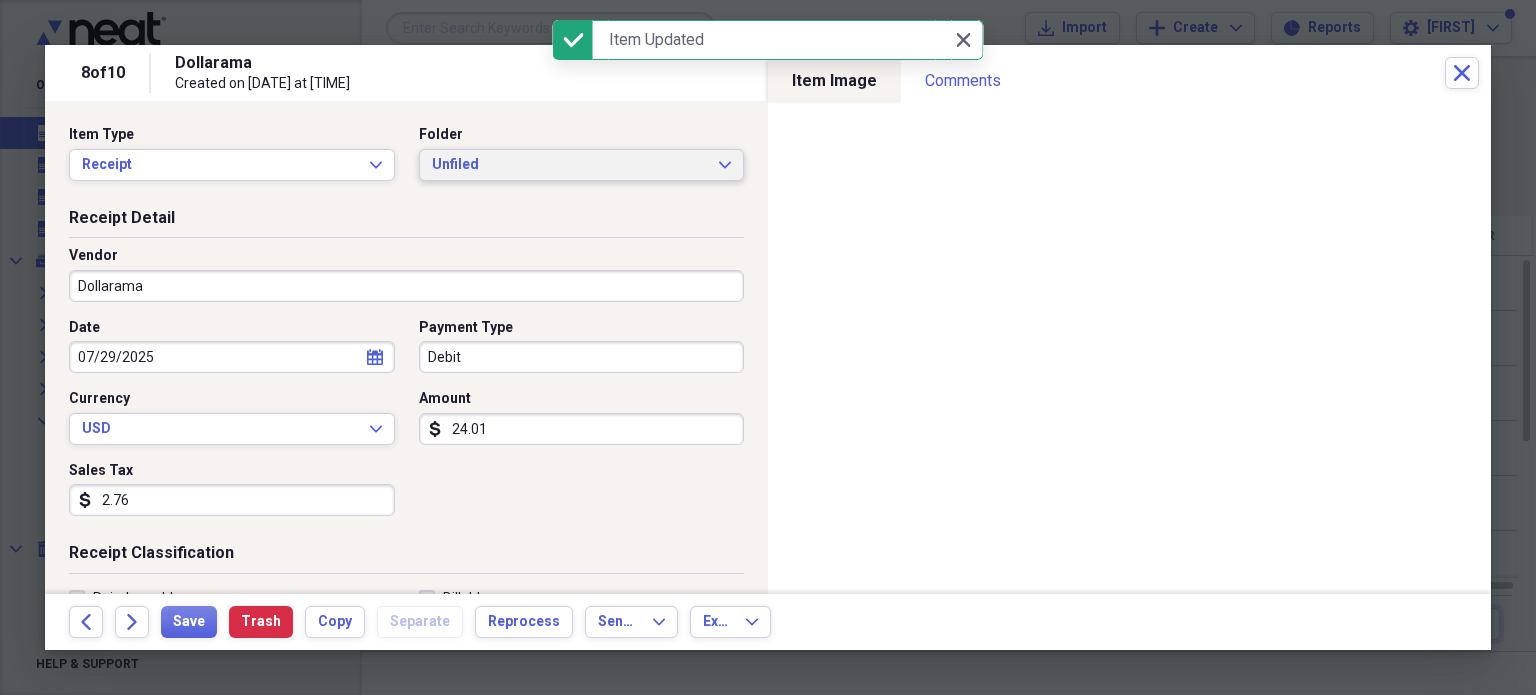 click on "Unfiled Expand" at bounding box center (582, 165) 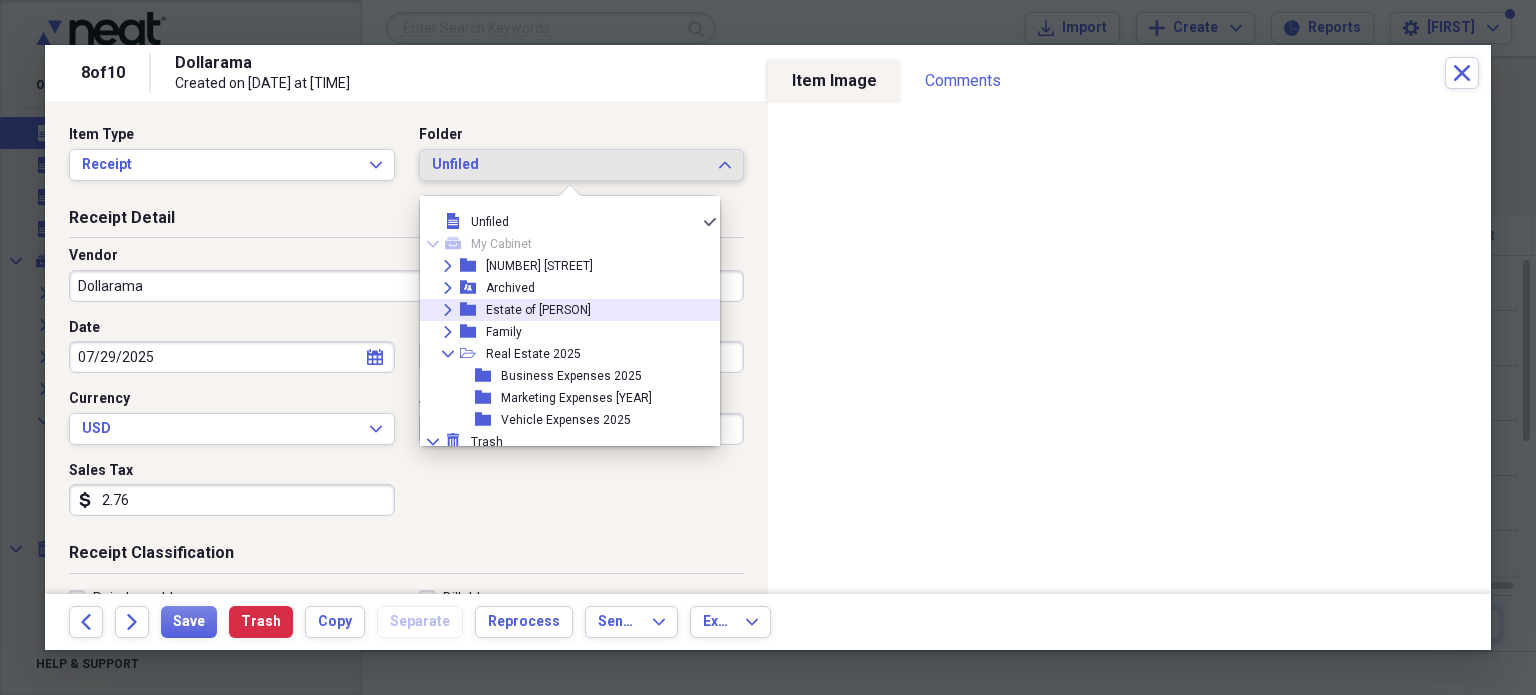 click on "Estate of [PERSON]" at bounding box center (538, 310) 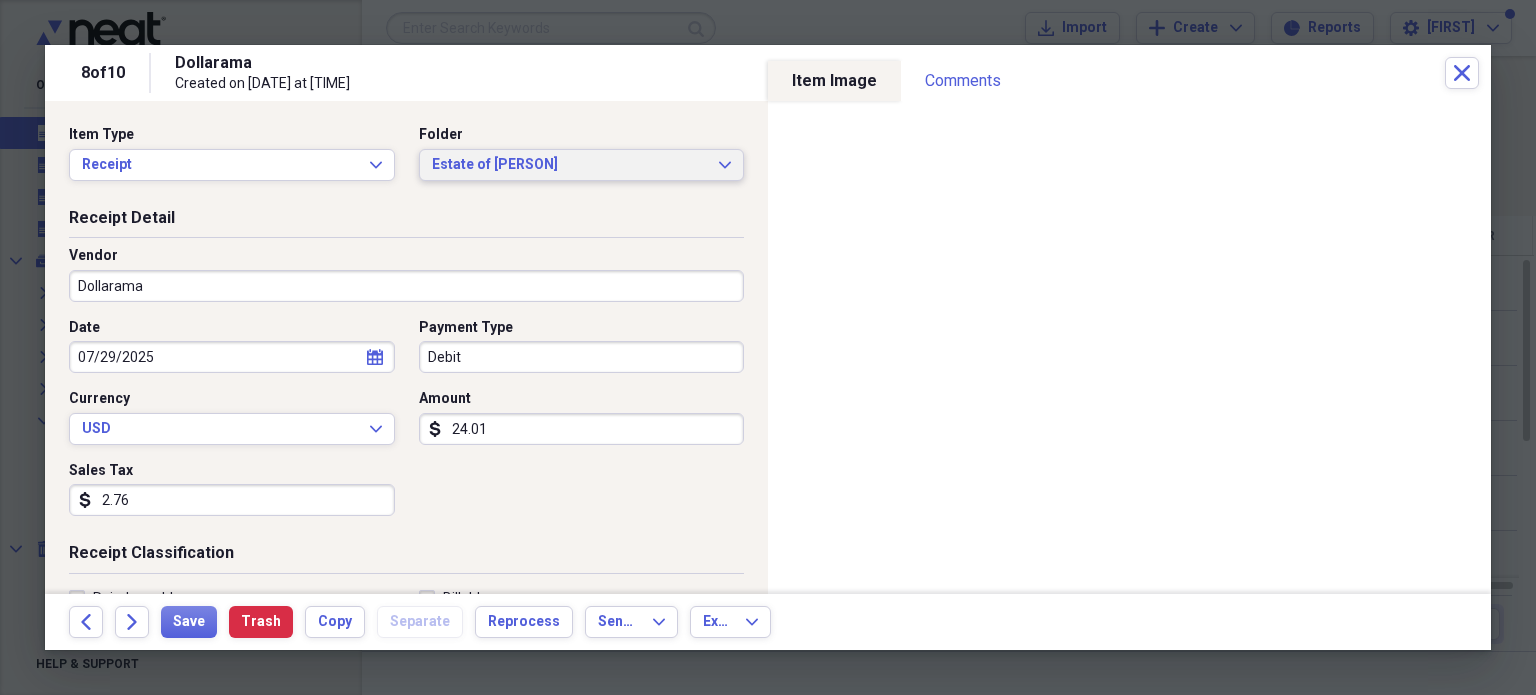 click on "Estate of [PERSON]" at bounding box center [570, 165] 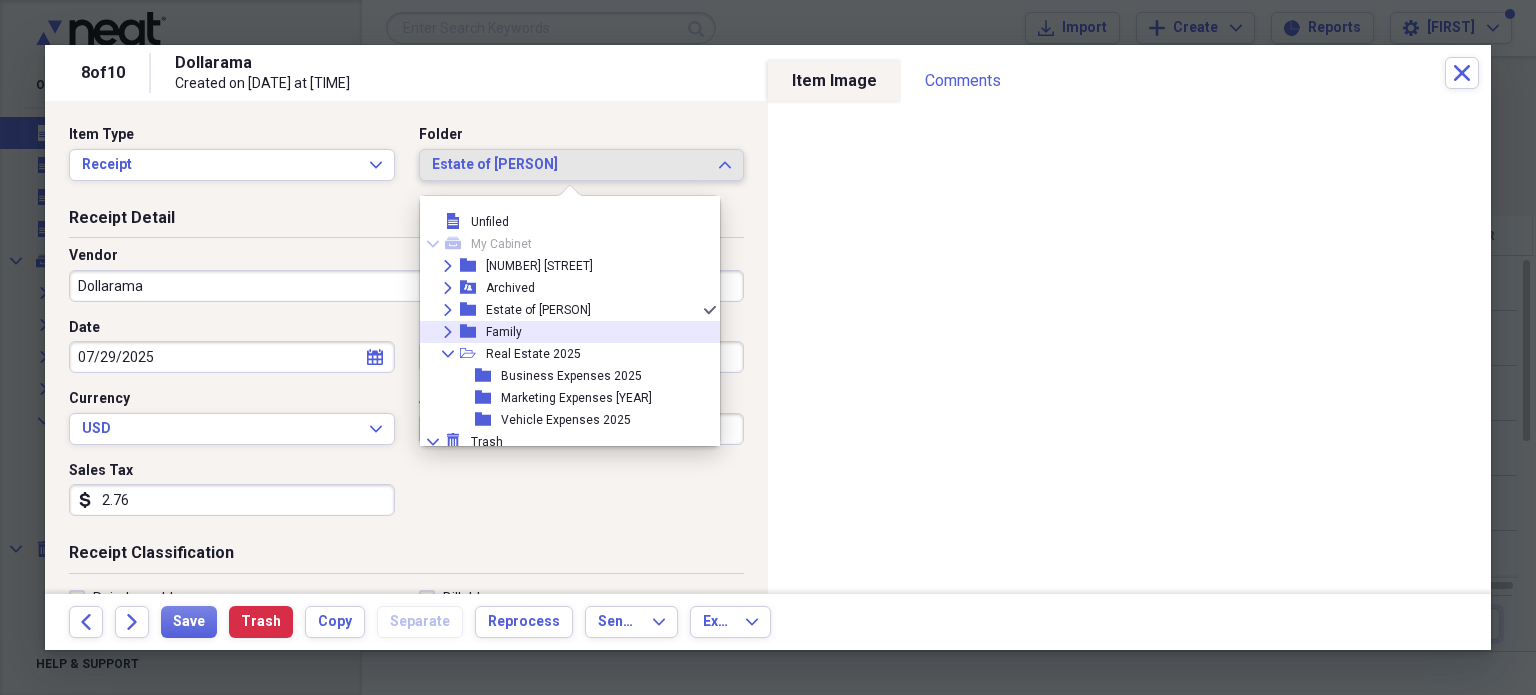 click on "Expand" at bounding box center [448, 310] 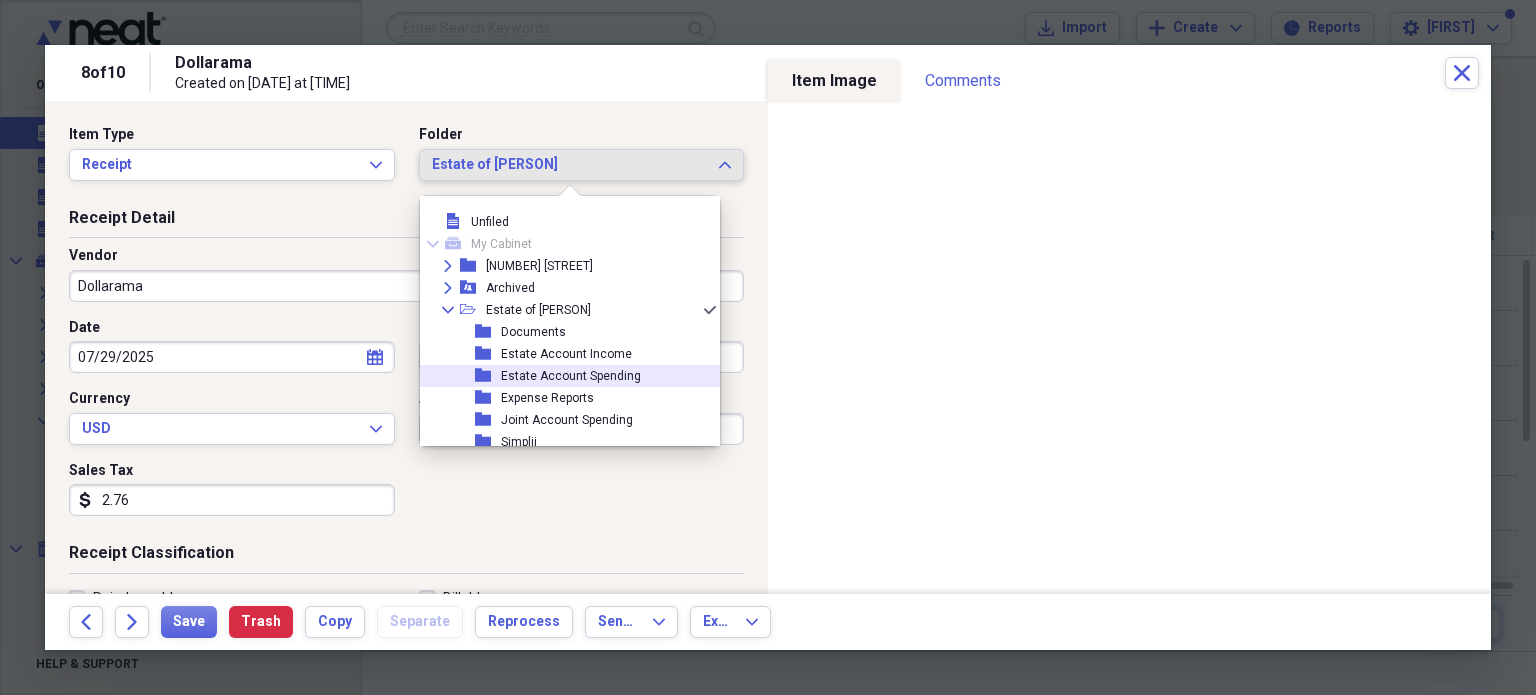 click on "Estate Account Spending" at bounding box center [571, 376] 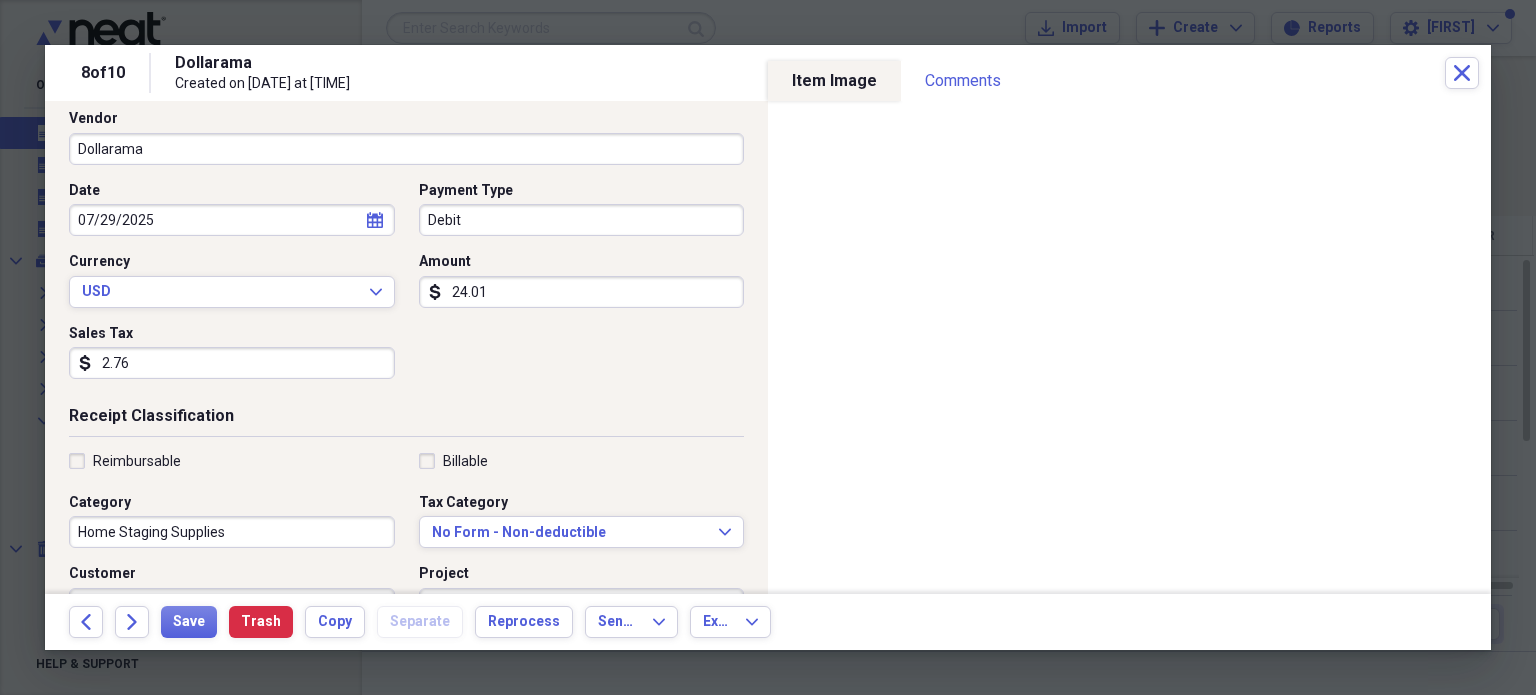 scroll, scrollTop: 168, scrollLeft: 0, axis: vertical 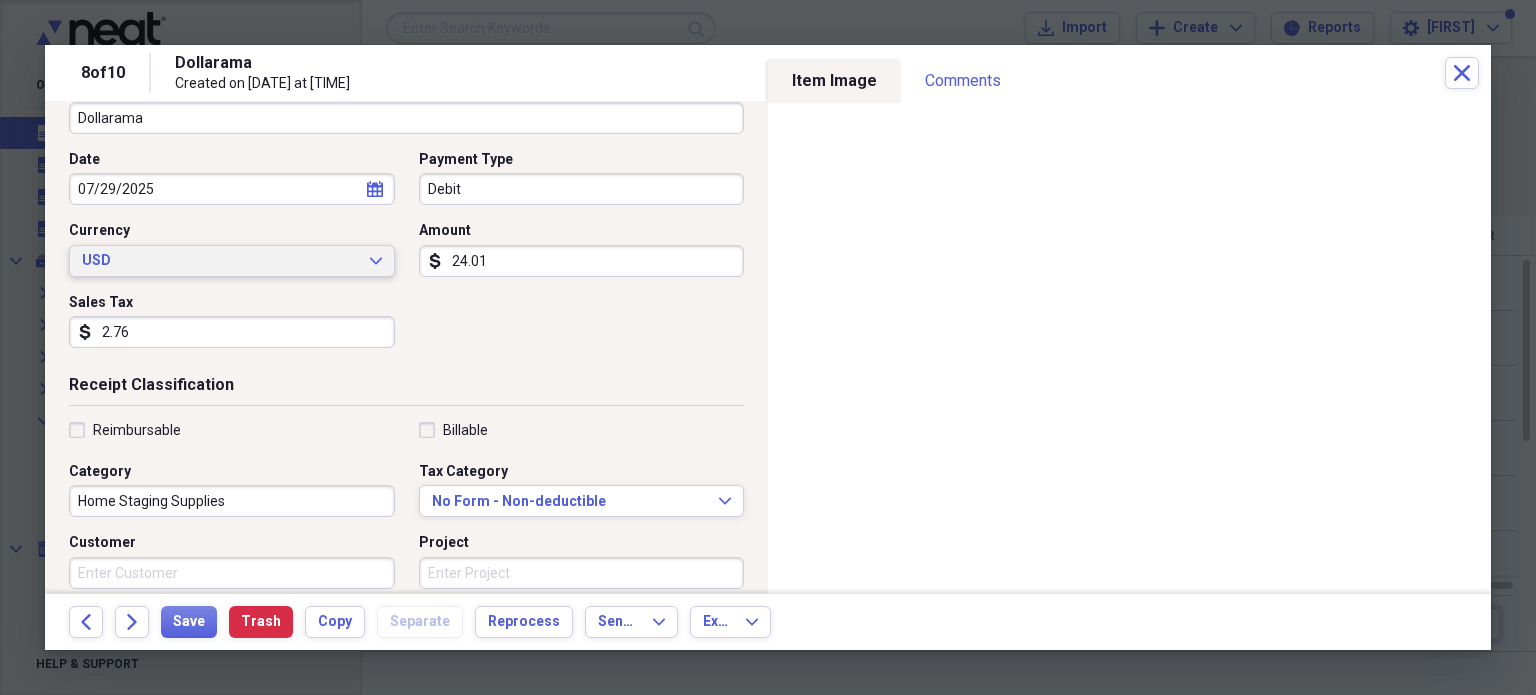 click on "USD" at bounding box center (220, 261) 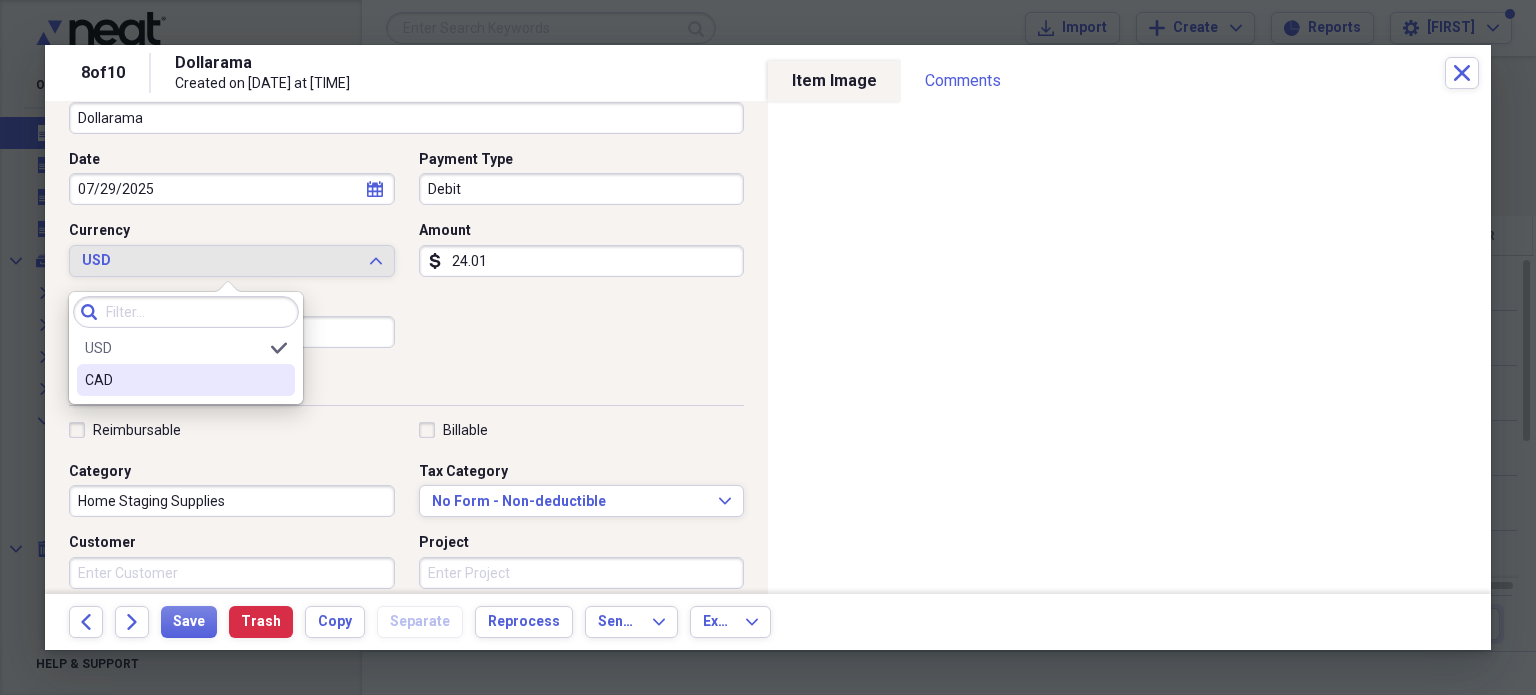 click on "CAD" at bounding box center [186, 380] 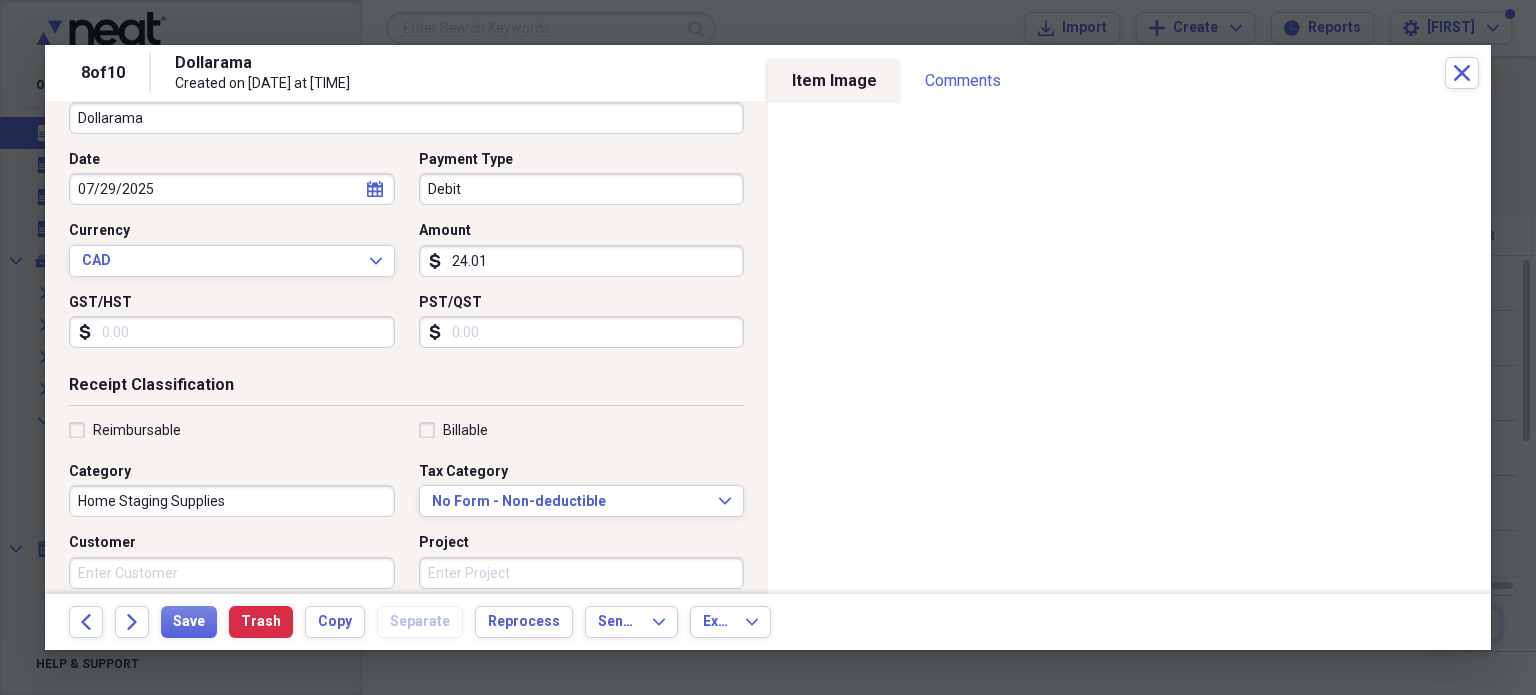 click on "Date [MM]/[DD]/[YYYY] calendar Calendar Payment Type Debit Currency CAD Expand Amount dollar-sign [NUMBER].[NUMBER] GST/HST dollar-sign PST/QST dollar-sign" at bounding box center (406, 257) 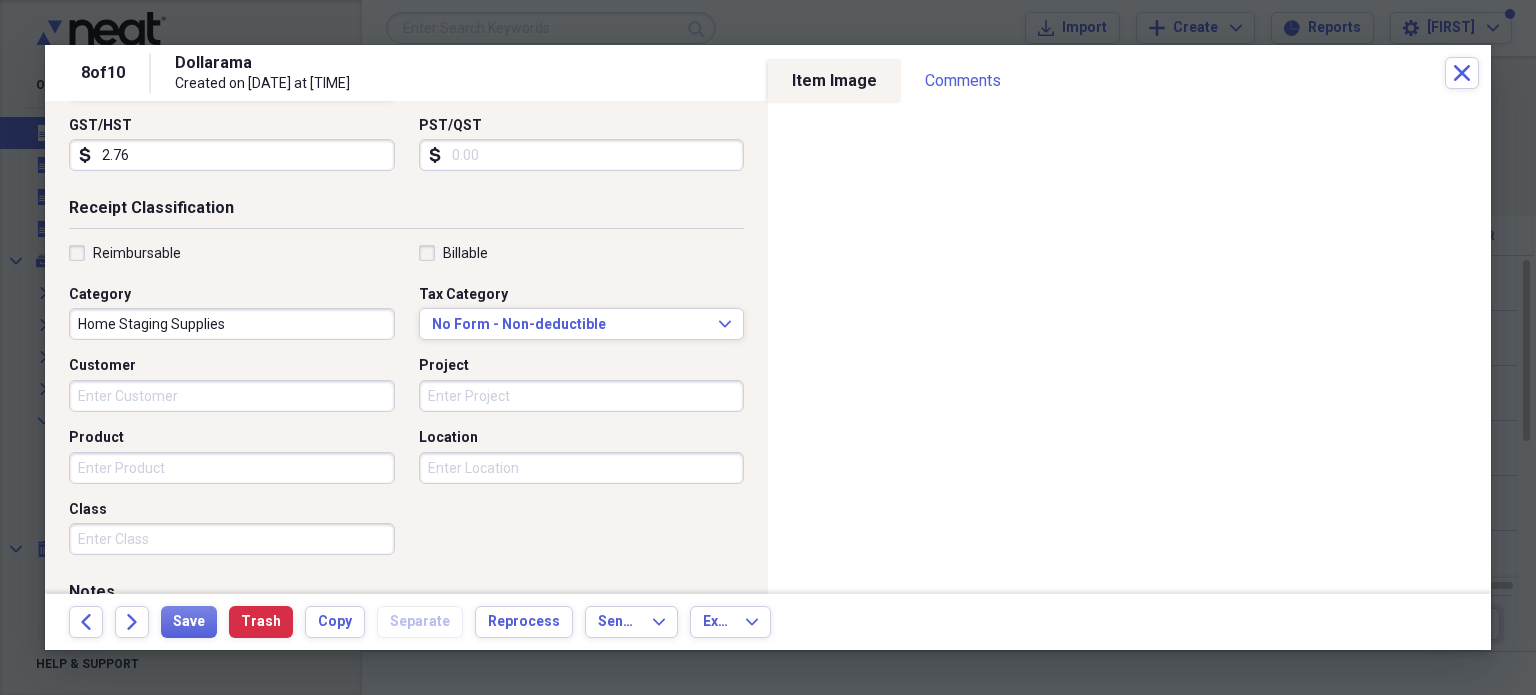 scroll, scrollTop: 361, scrollLeft: 0, axis: vertical 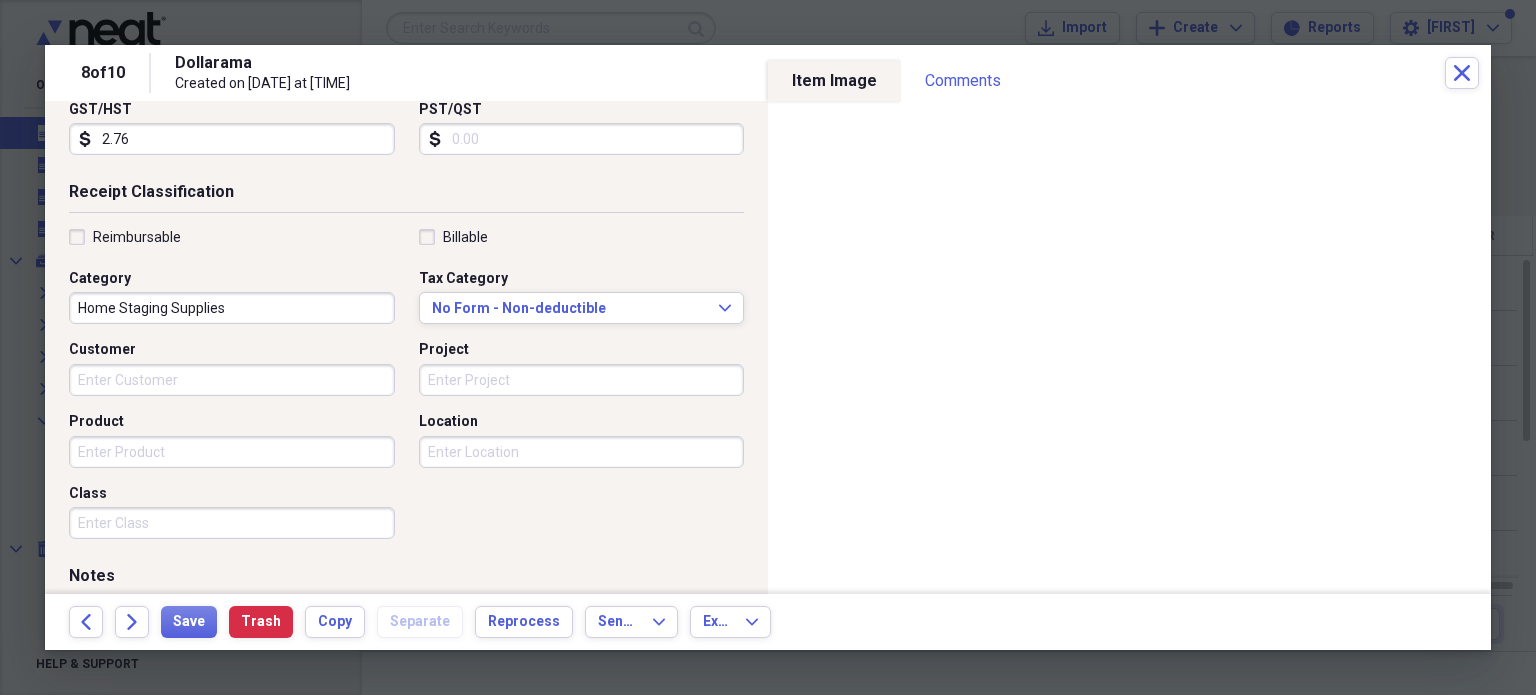type on "2.76" 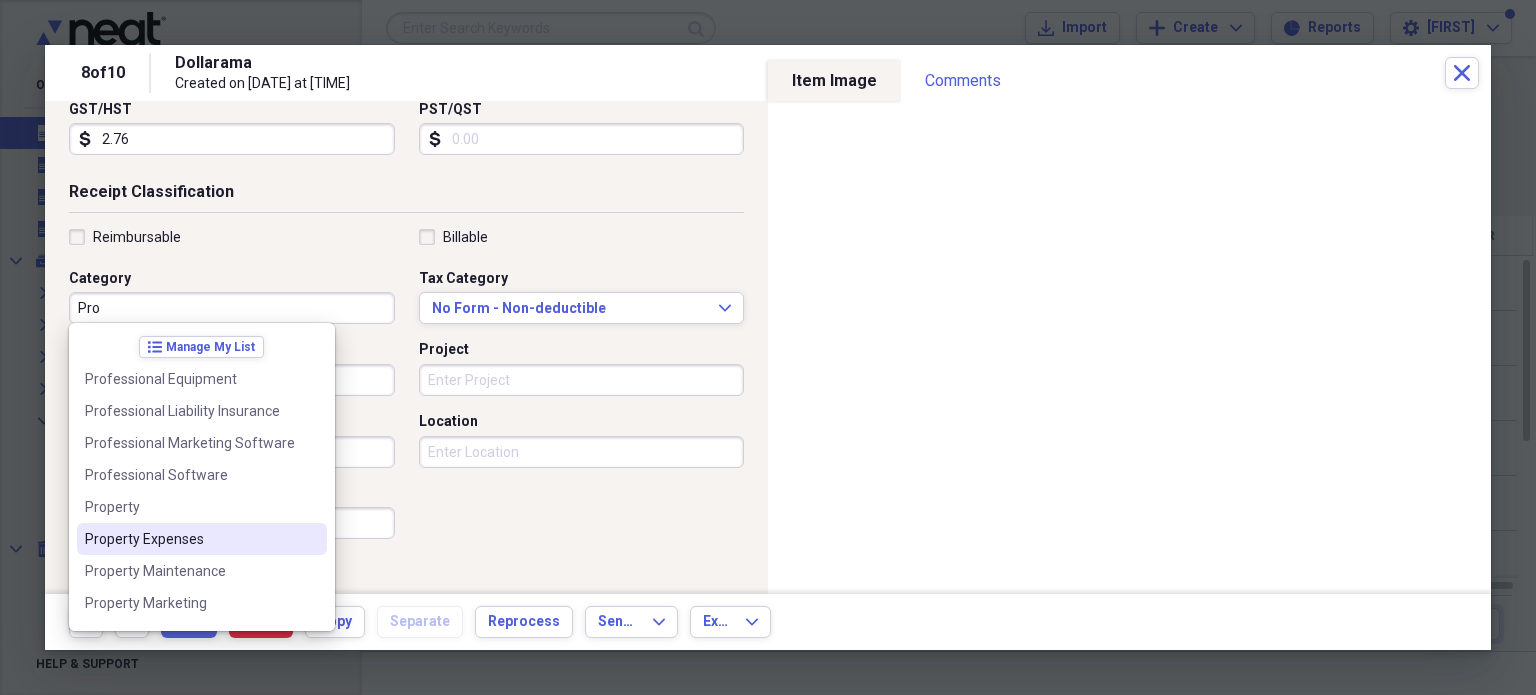 click on "Property Expenses" at bounding box center [190, 539] 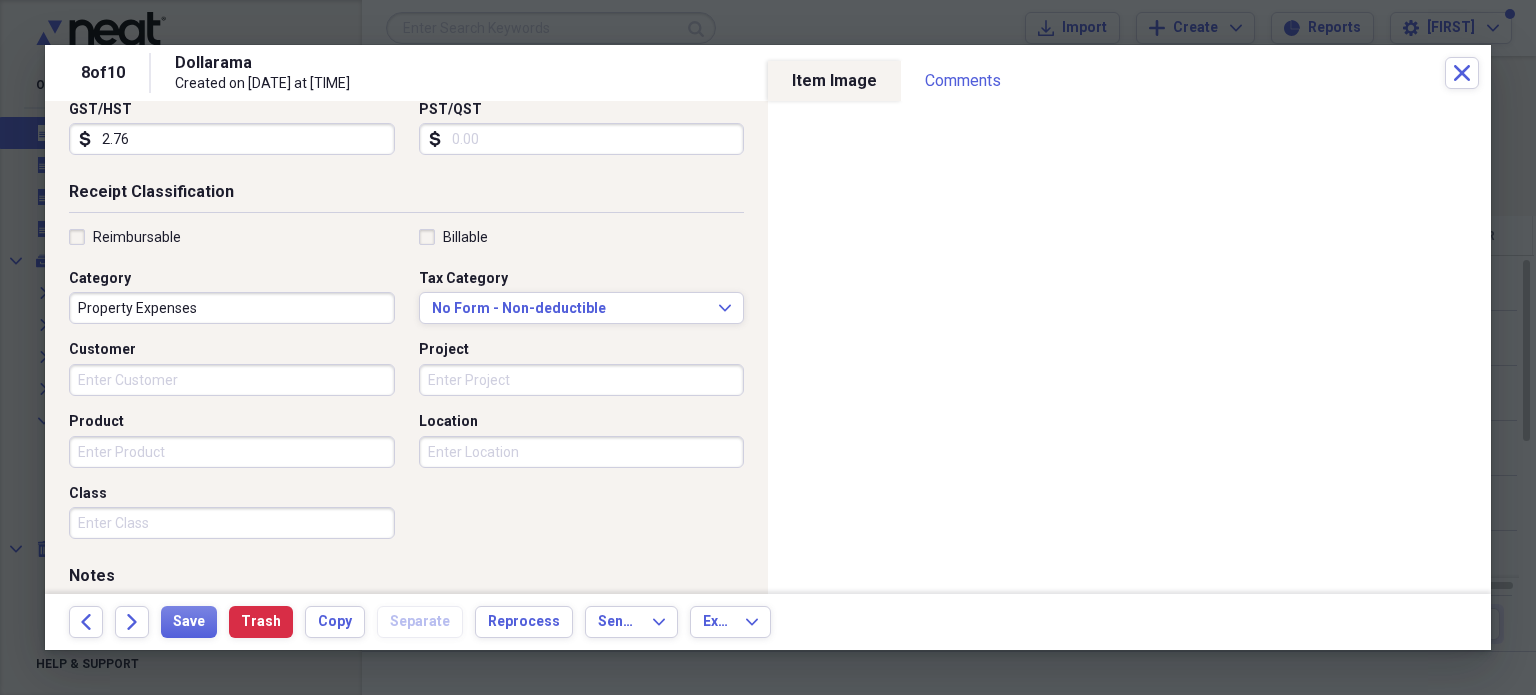 scroll, scrollTop: 526, scrollLeft: 0, axis: vertical 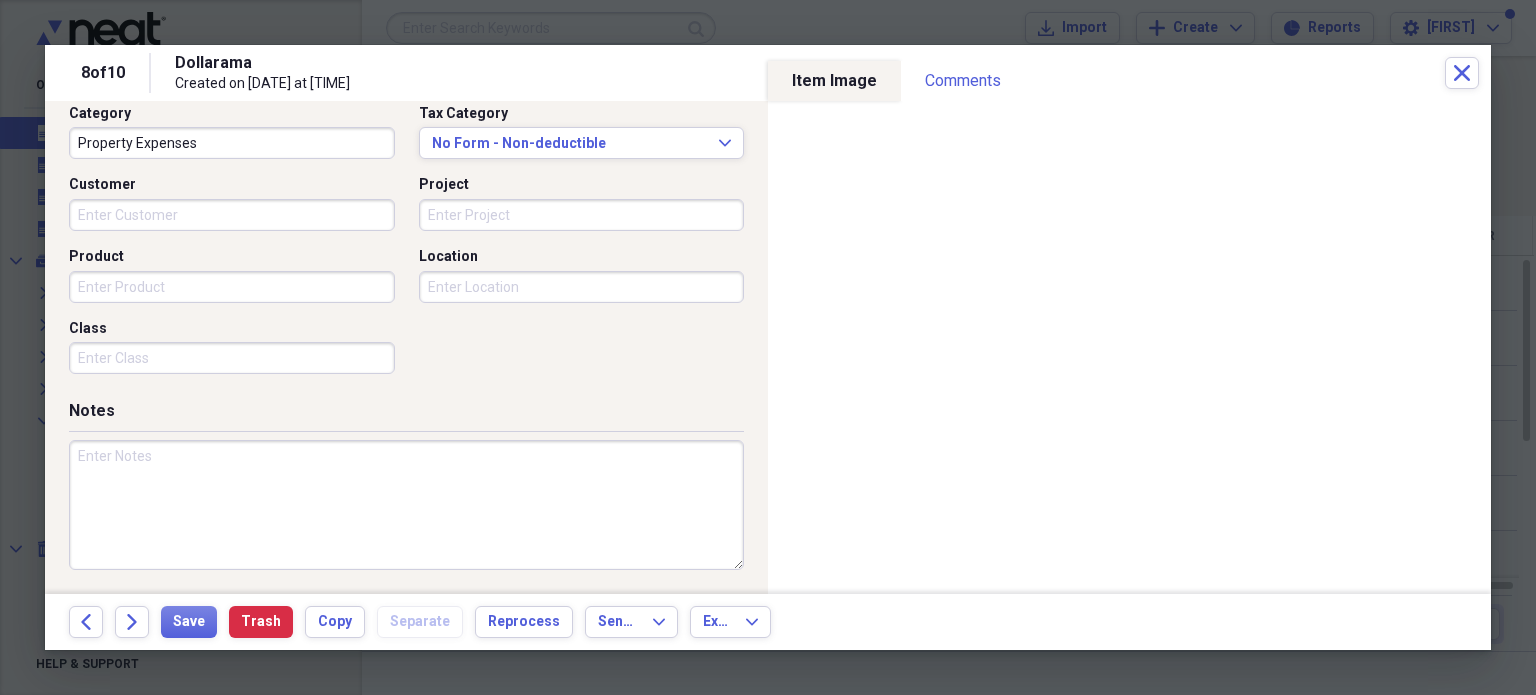 click at bounding box center (406, 505) 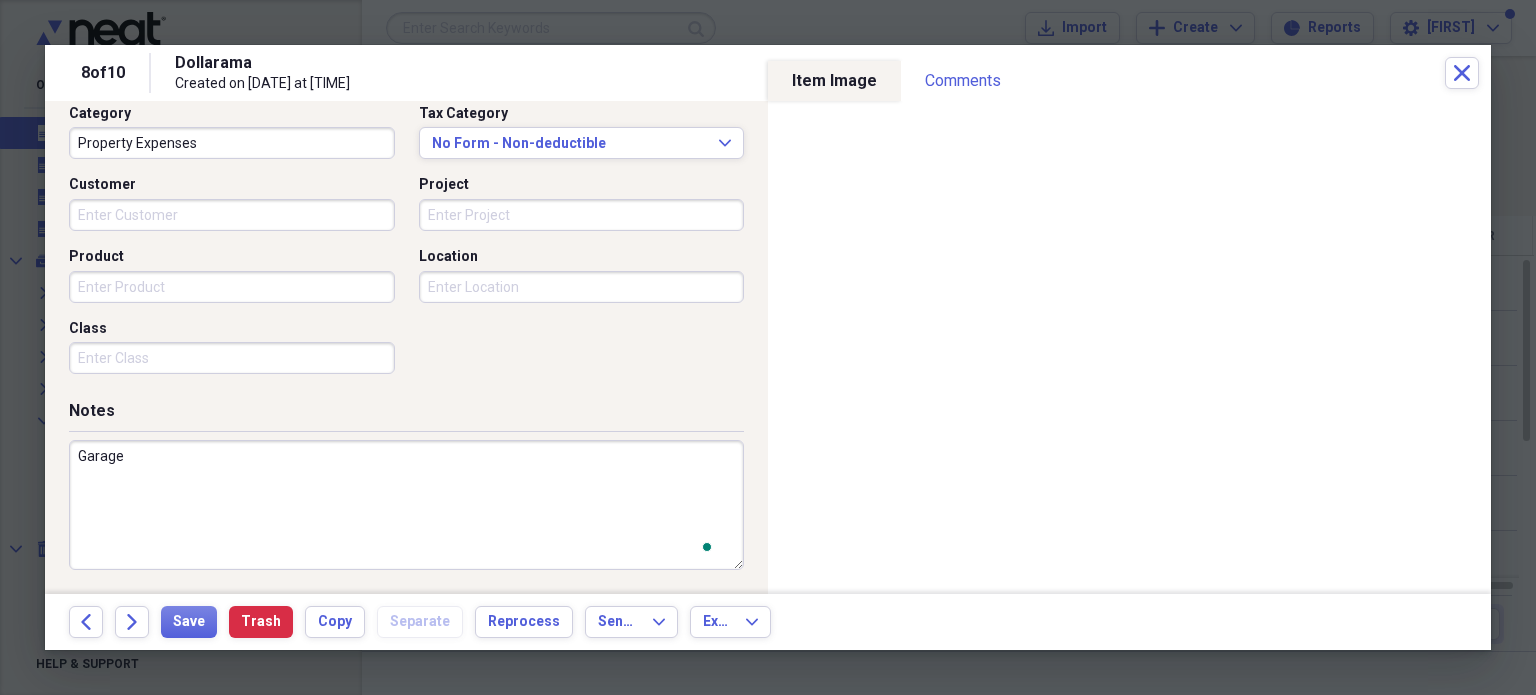 scroll, scrollTop: 526, scrollLeft: 0, axis: vertical 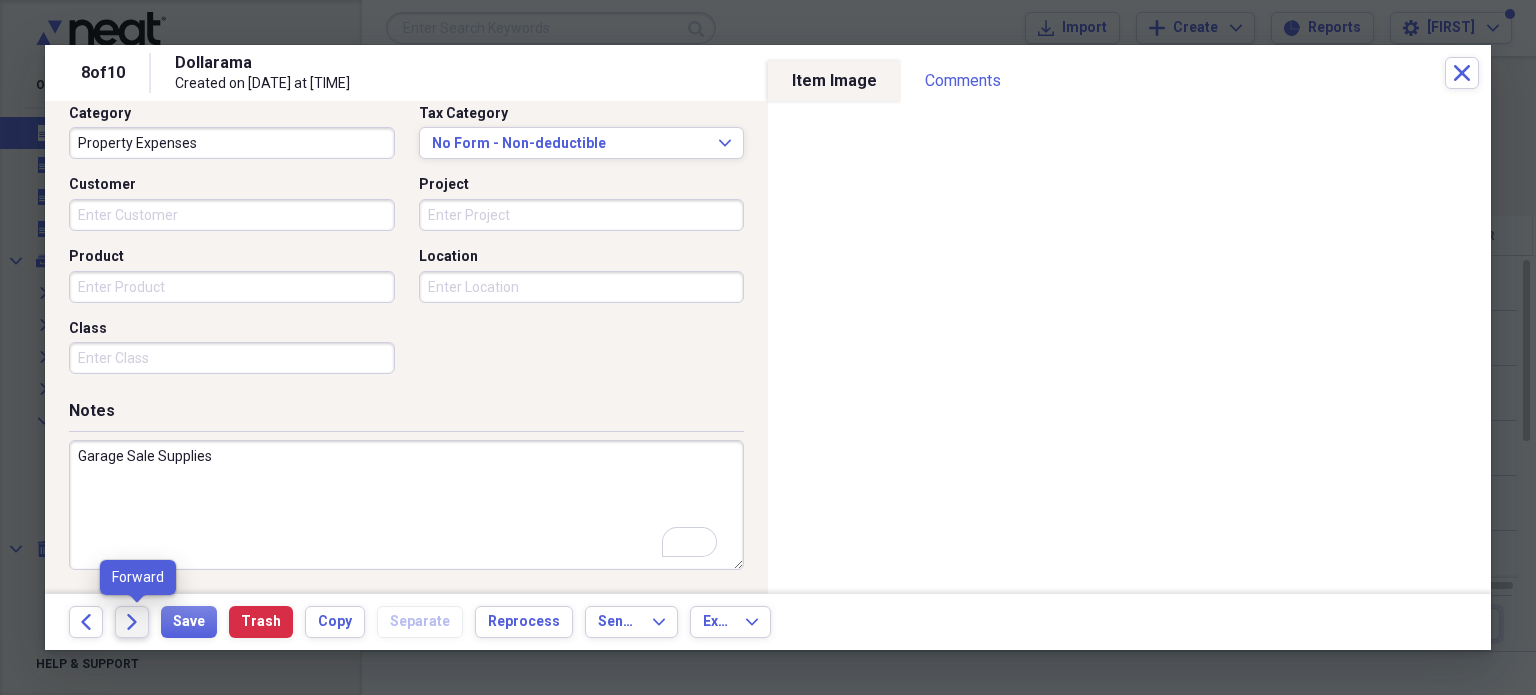type on "Garage Sale Supplies" 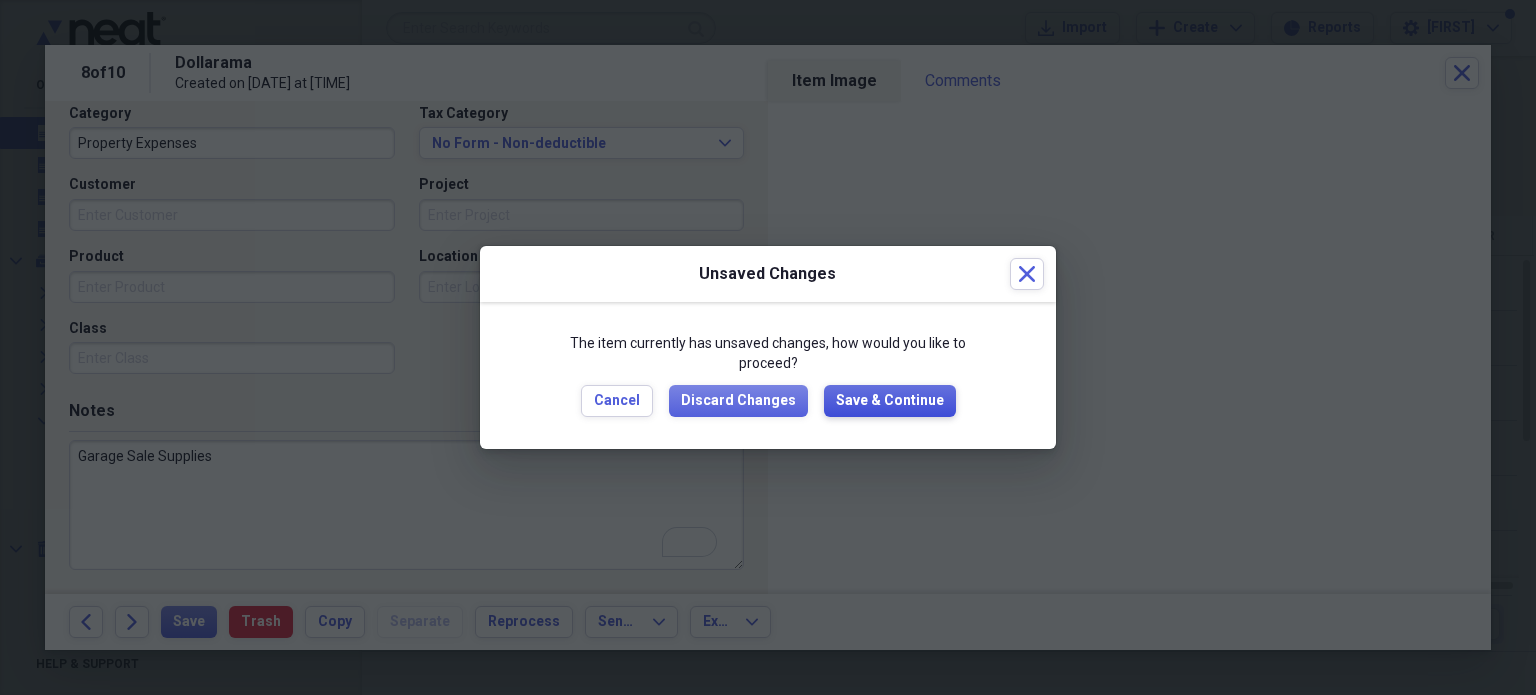 click on "Save & Continue" at bounding box center (890, 401) 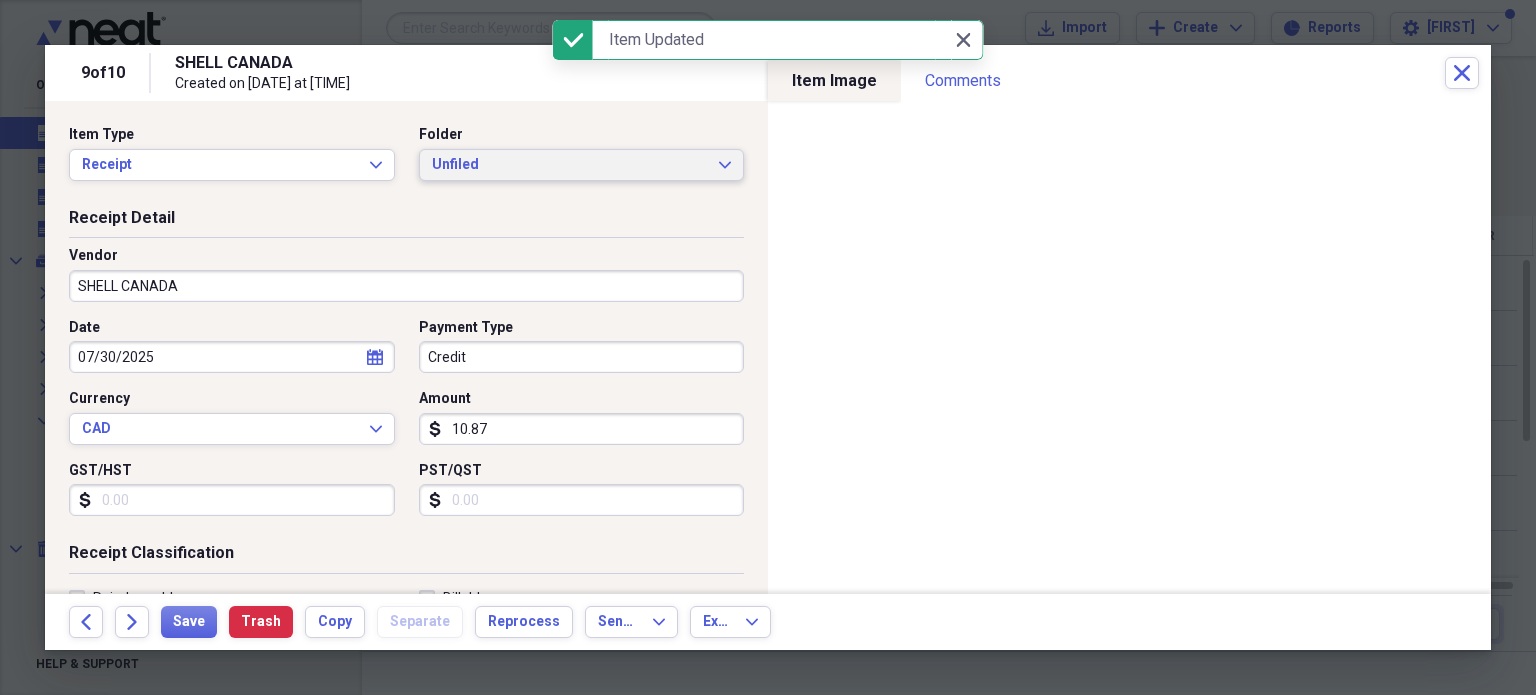 click on "Unfiled" at bounding box center (570, 165) 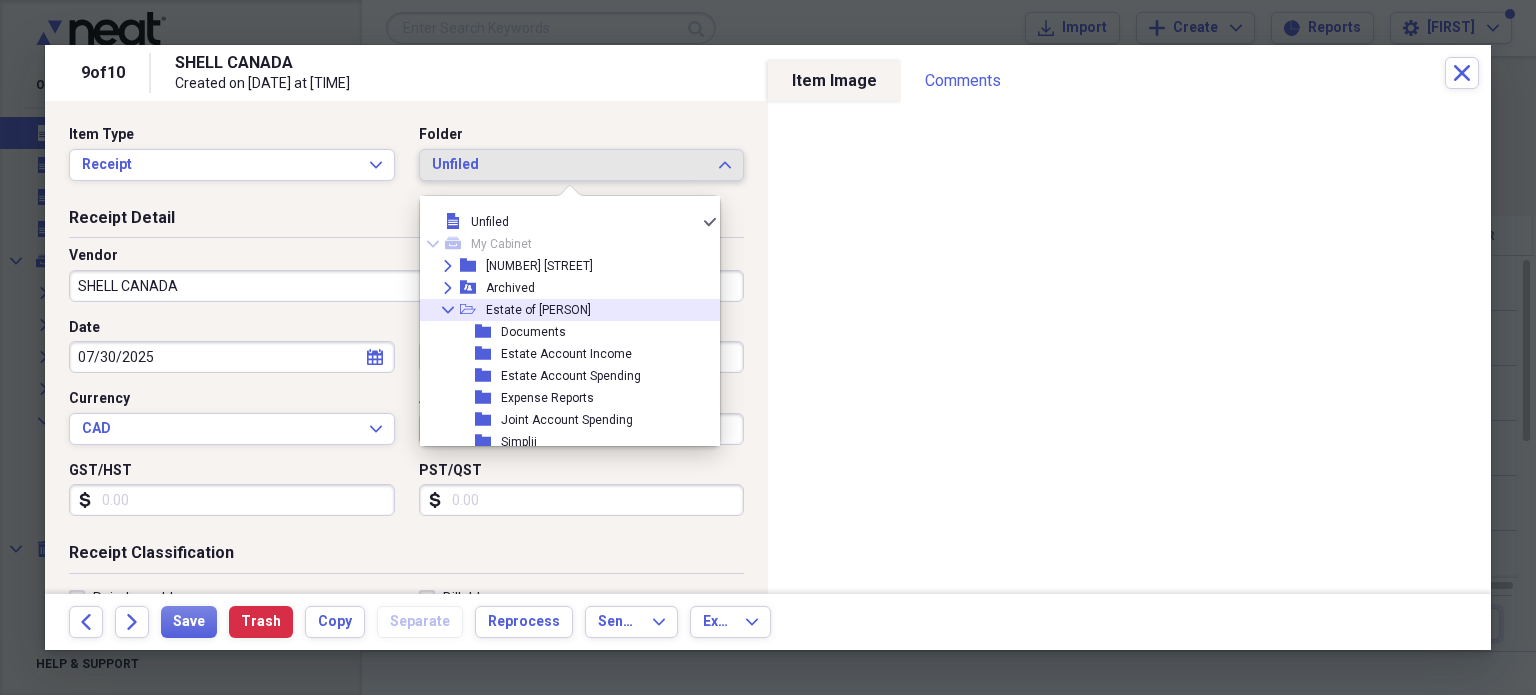 click 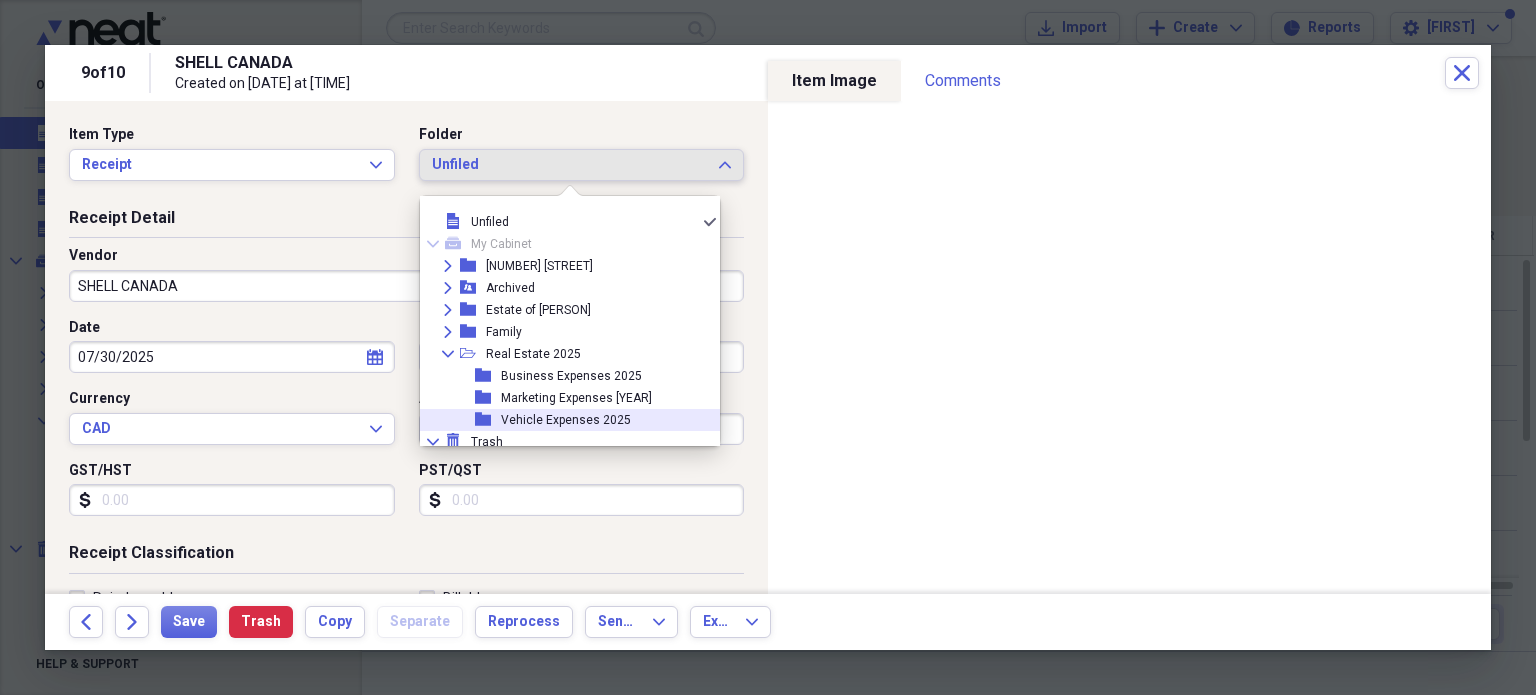 click on "Vehicle Expenses 2025" at bounding box center [566, 420] 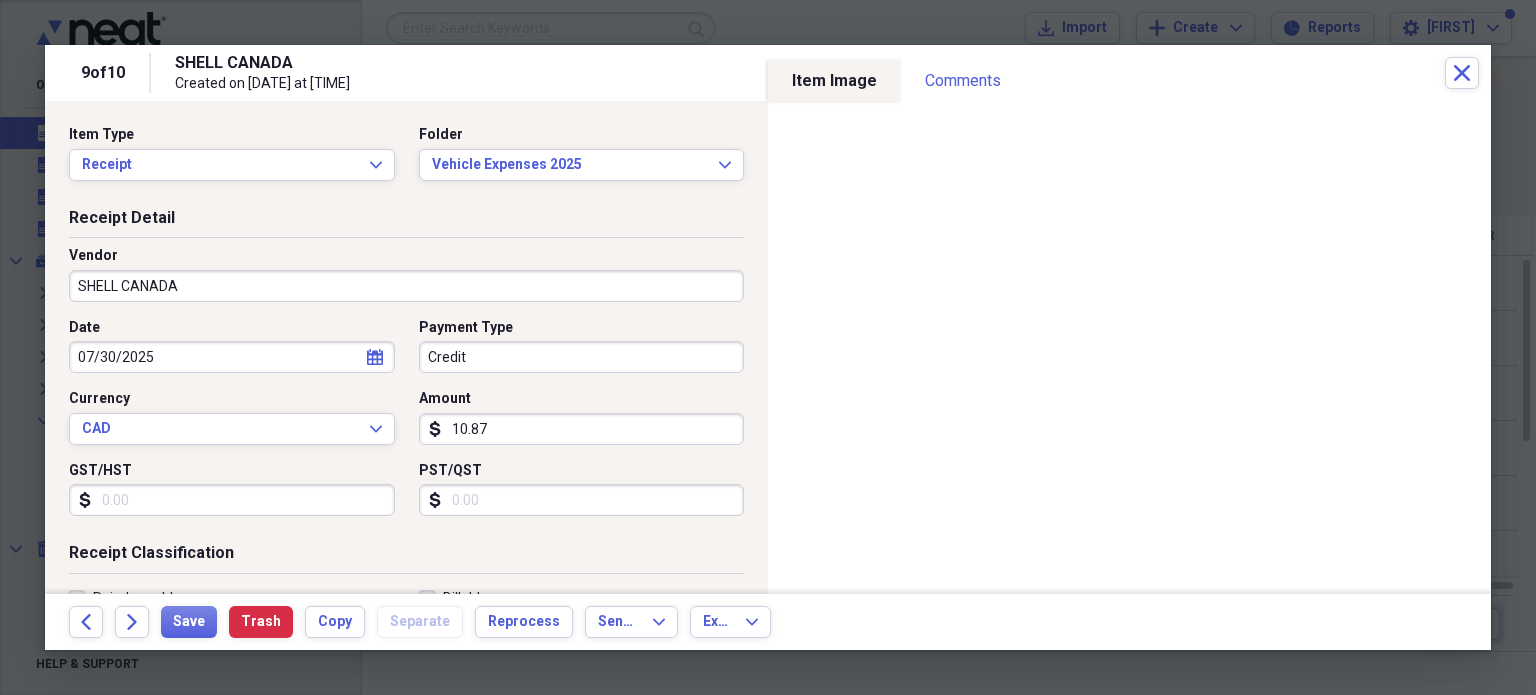 click on "GST/HST" at bounding box center [232, 500] 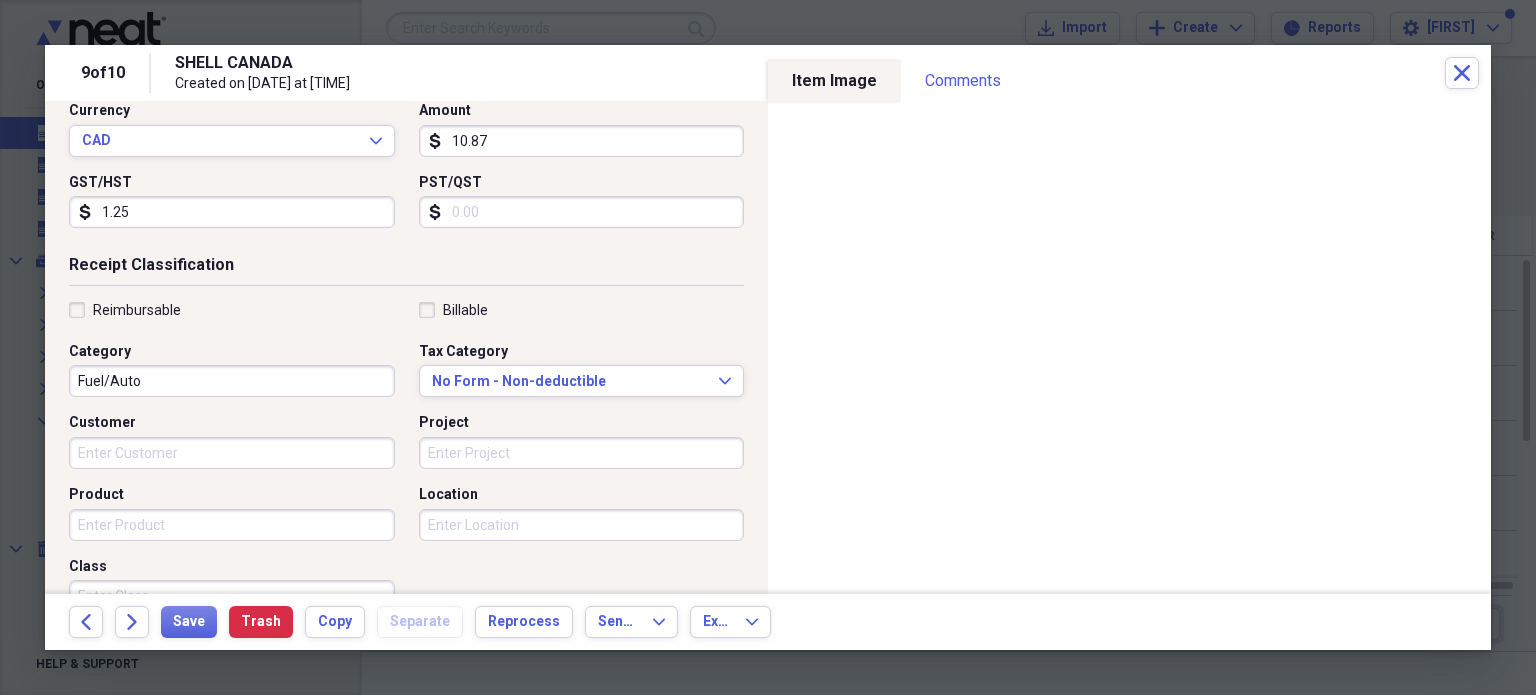 scroll, scrollTop: 298, scrollLeft: 0, axis: vertical 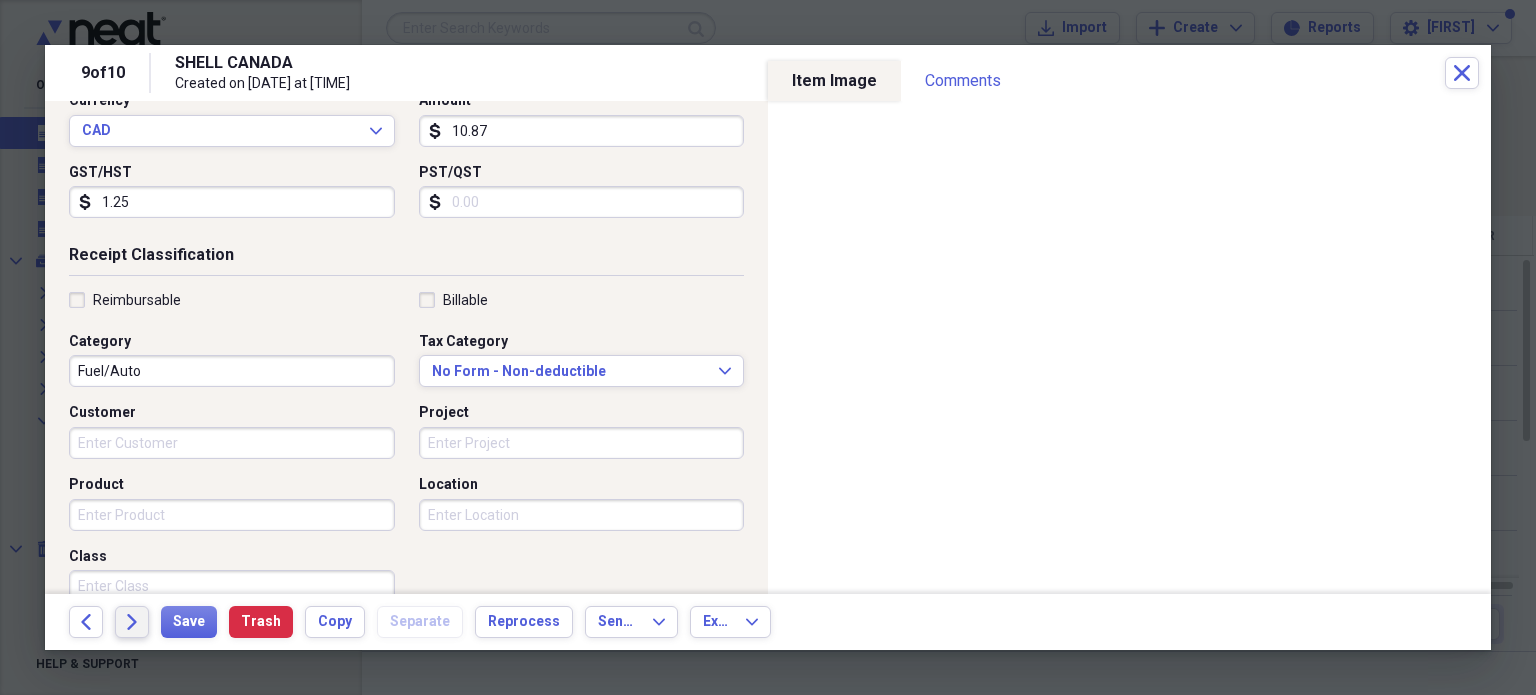 type on "1.25" 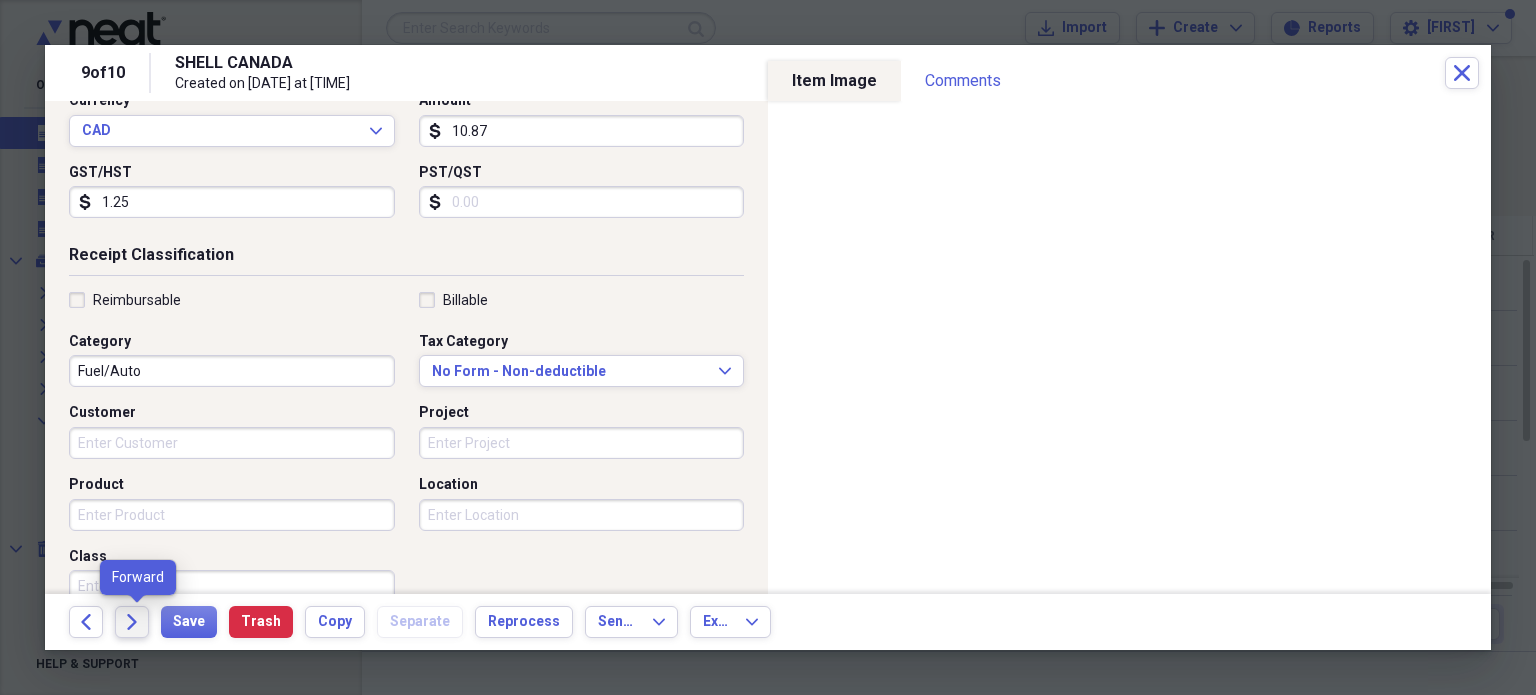 click on "Forward" at bounding box center [132, 622] 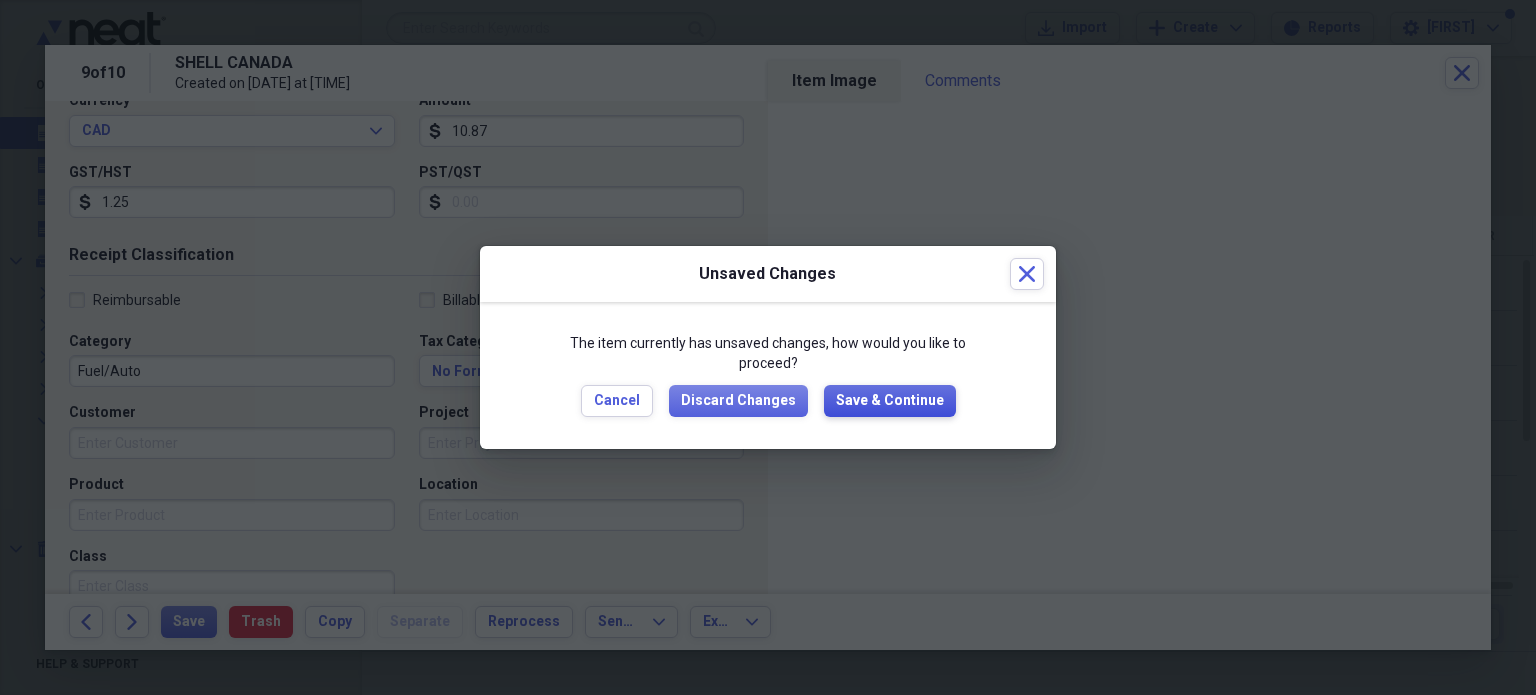 click on "Save & Continue" at bounding box center (890, 401) 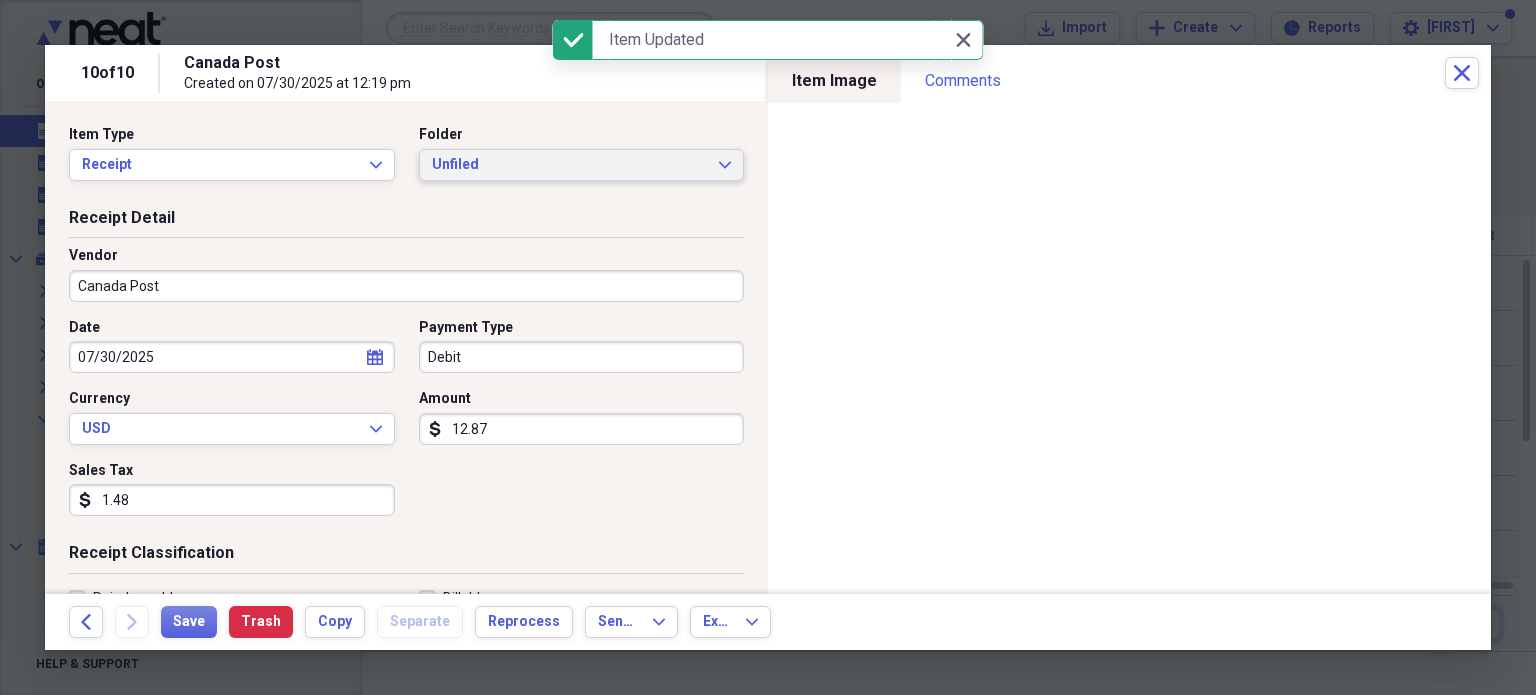 click on "Unfiled" at bounding box center [570, 165] 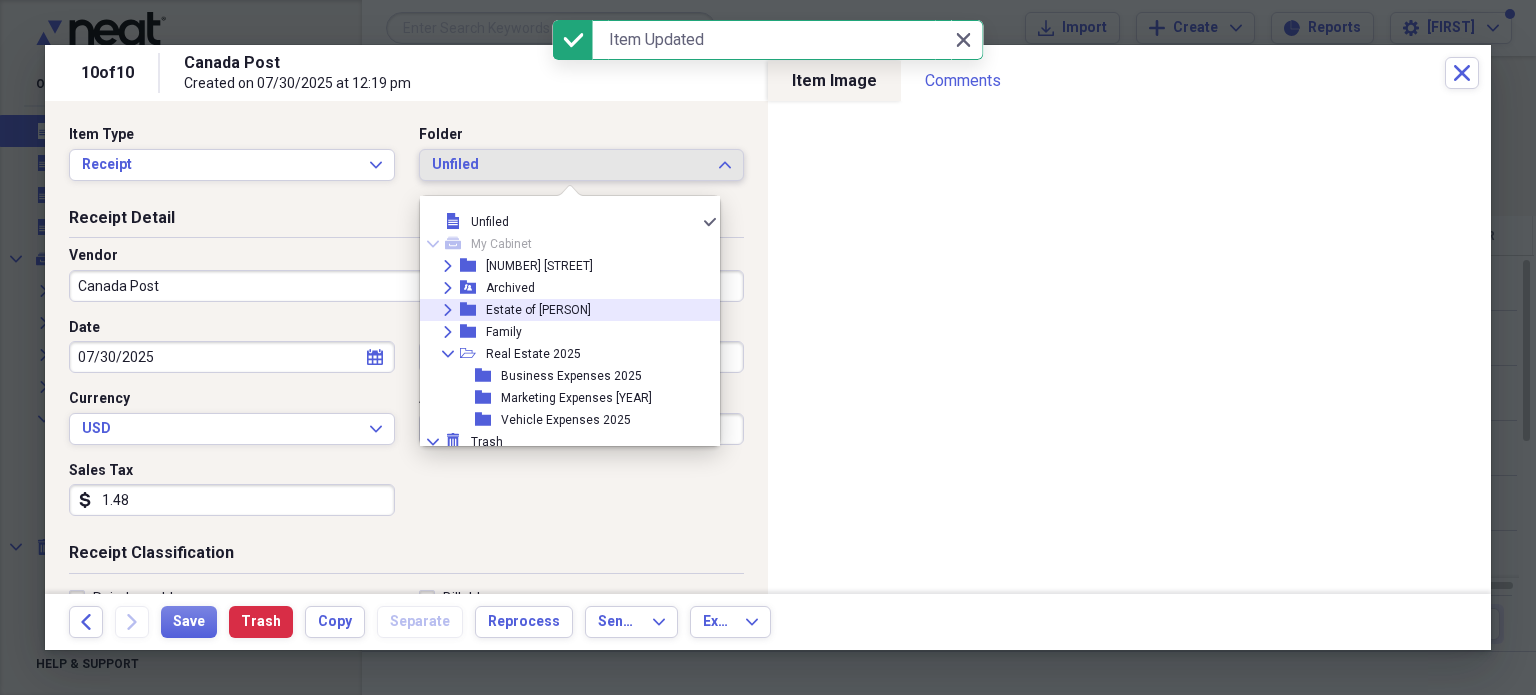 click on "Expand" 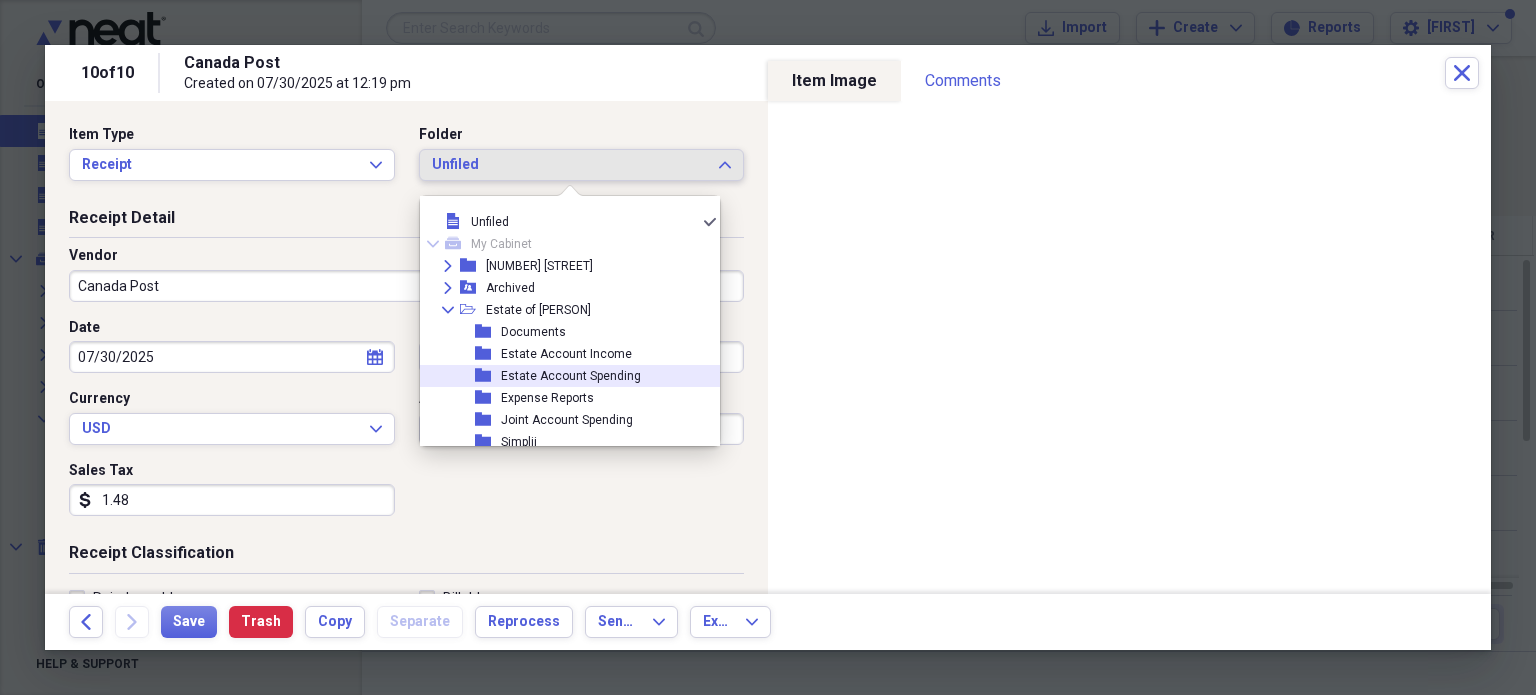 click on "Estate Account Spending" at bounding box center (571, 376) 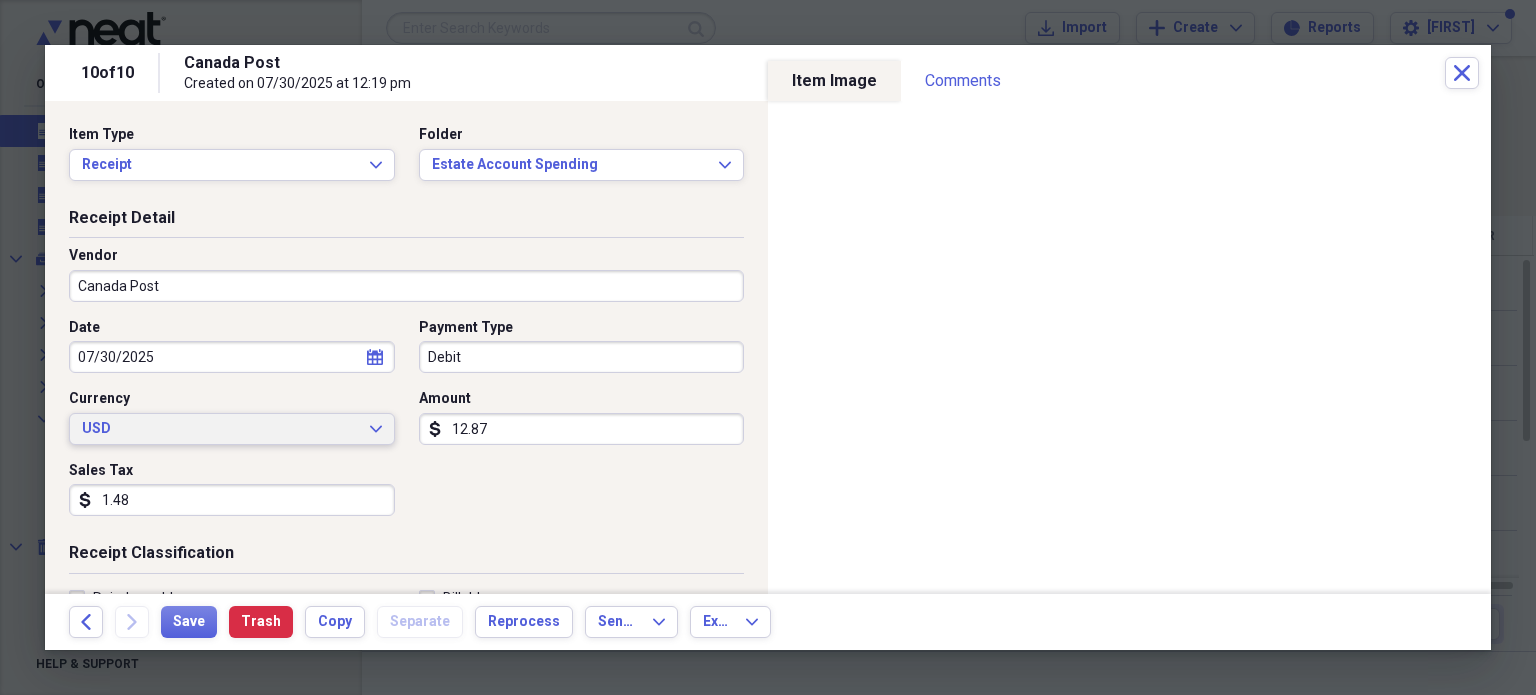 click on "USD" at bounding box center (220, 429) 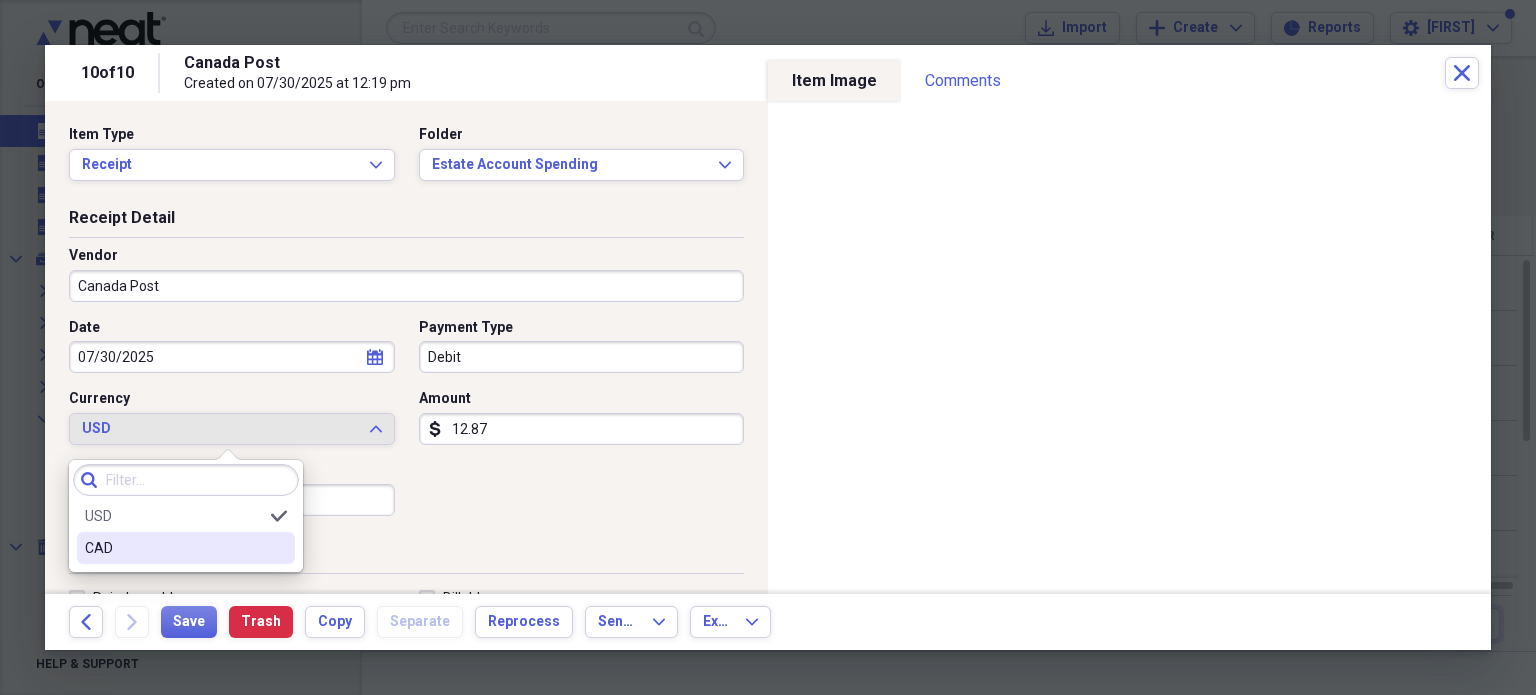 click on "CAD" at bounding box center (174, 548) 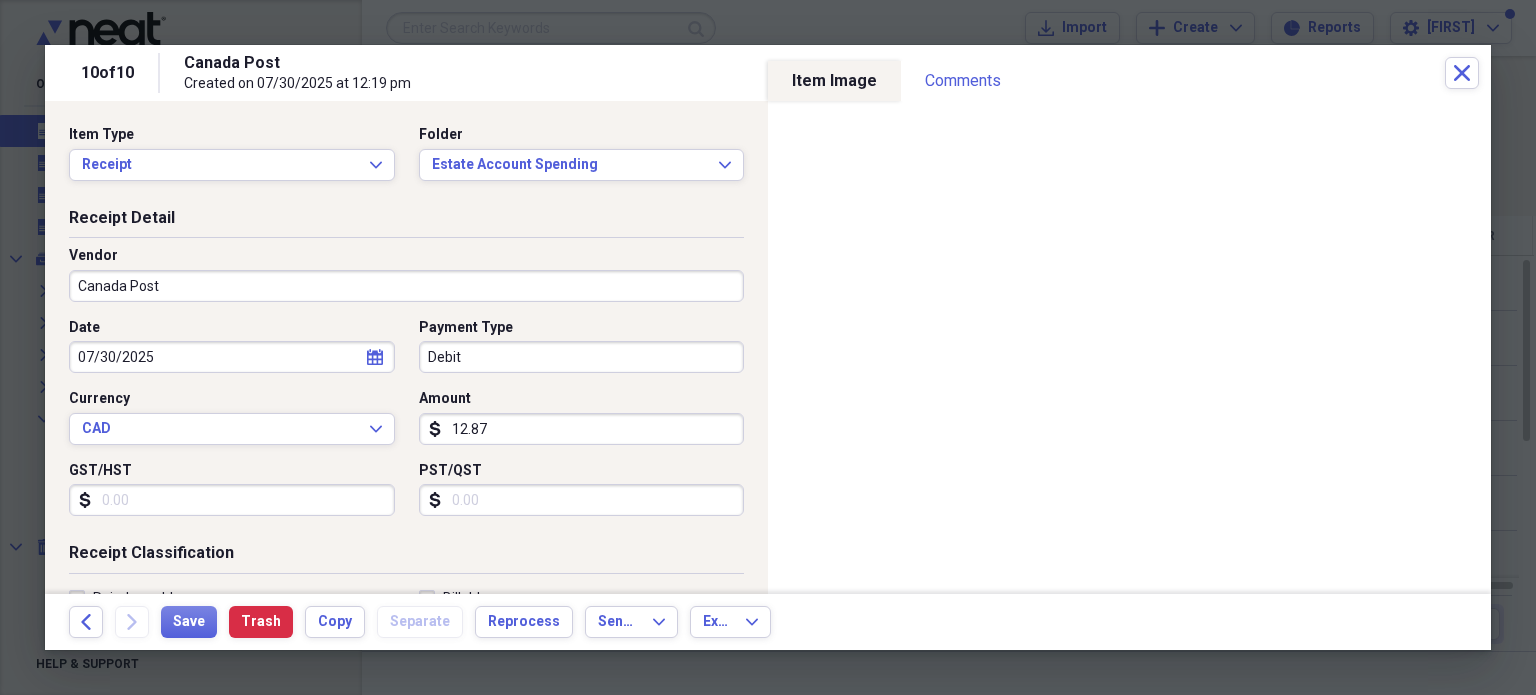 click on "GST/HST" at bounding box center (232, 500) 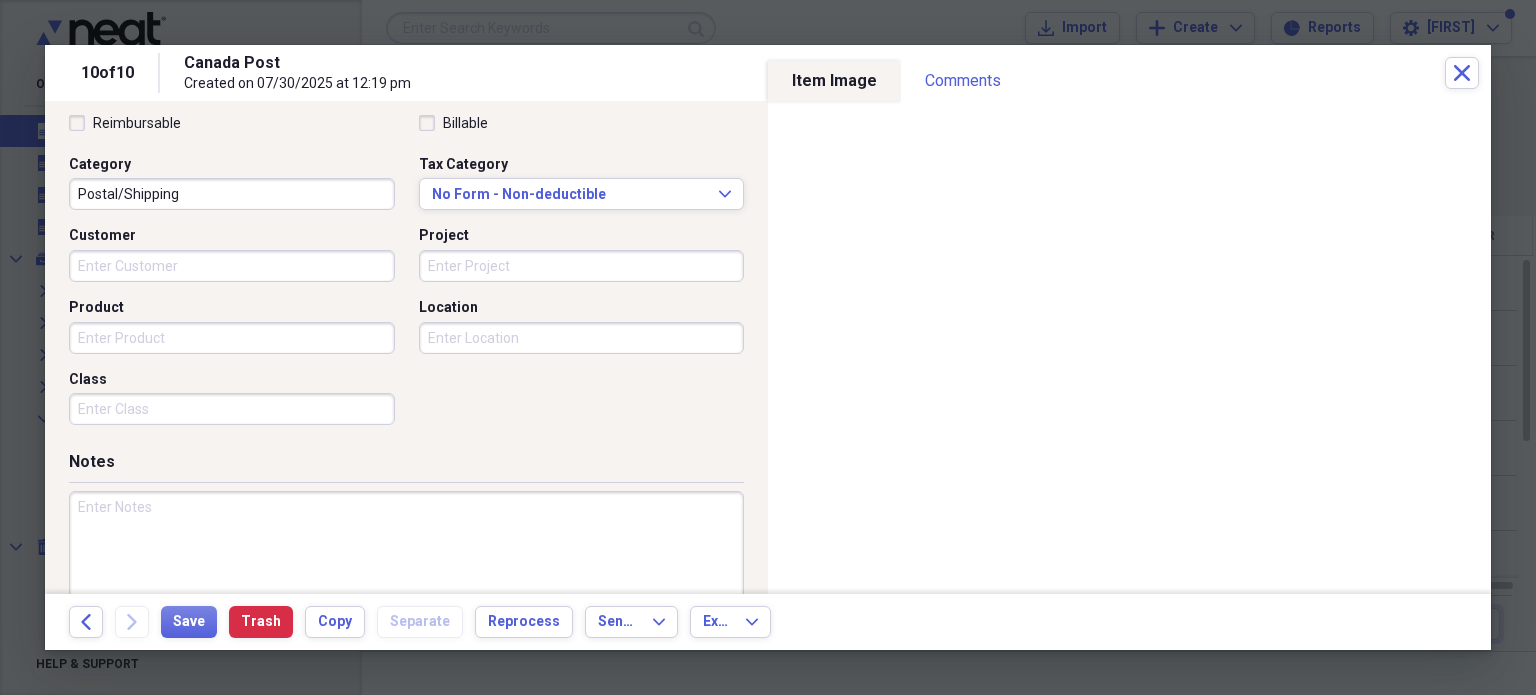 scroll, scrollTop: 482, scrollLeft: 0, axis: vertical 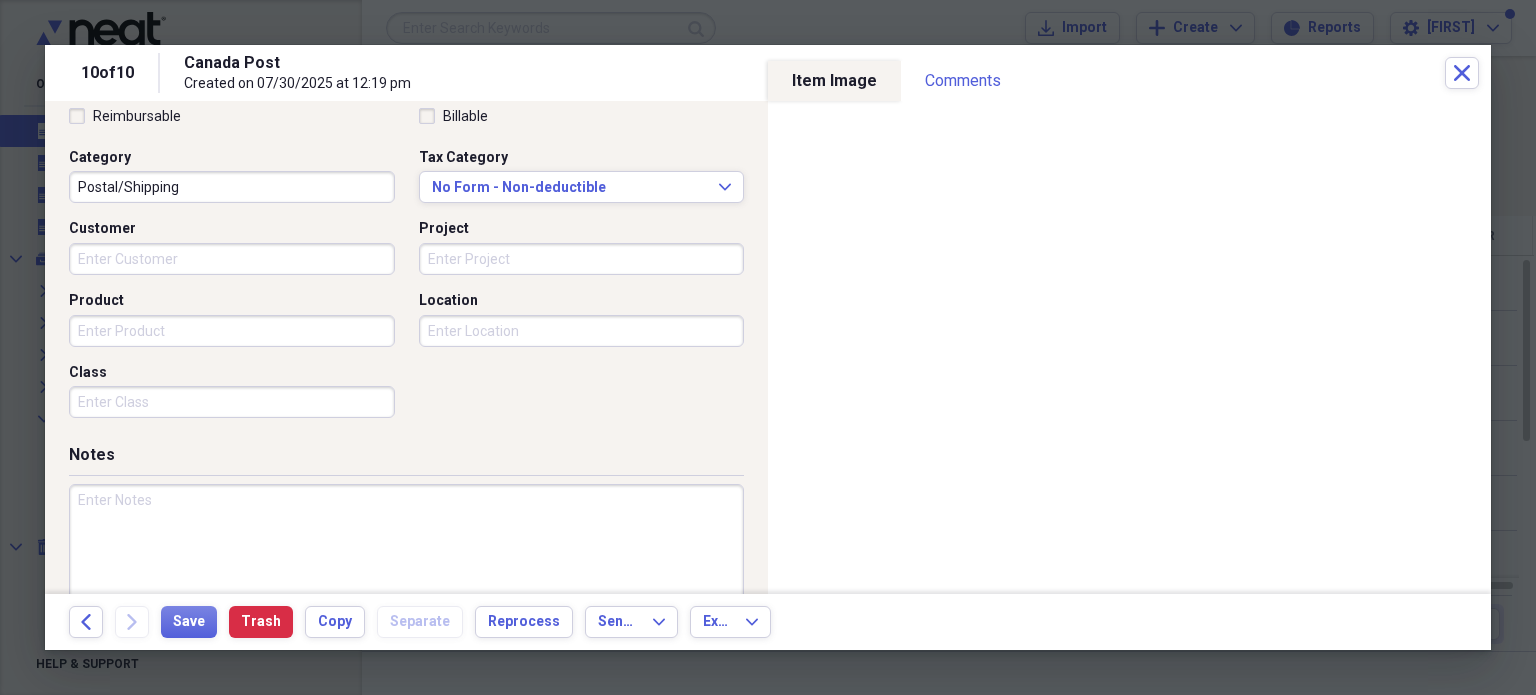 type on "1.48" 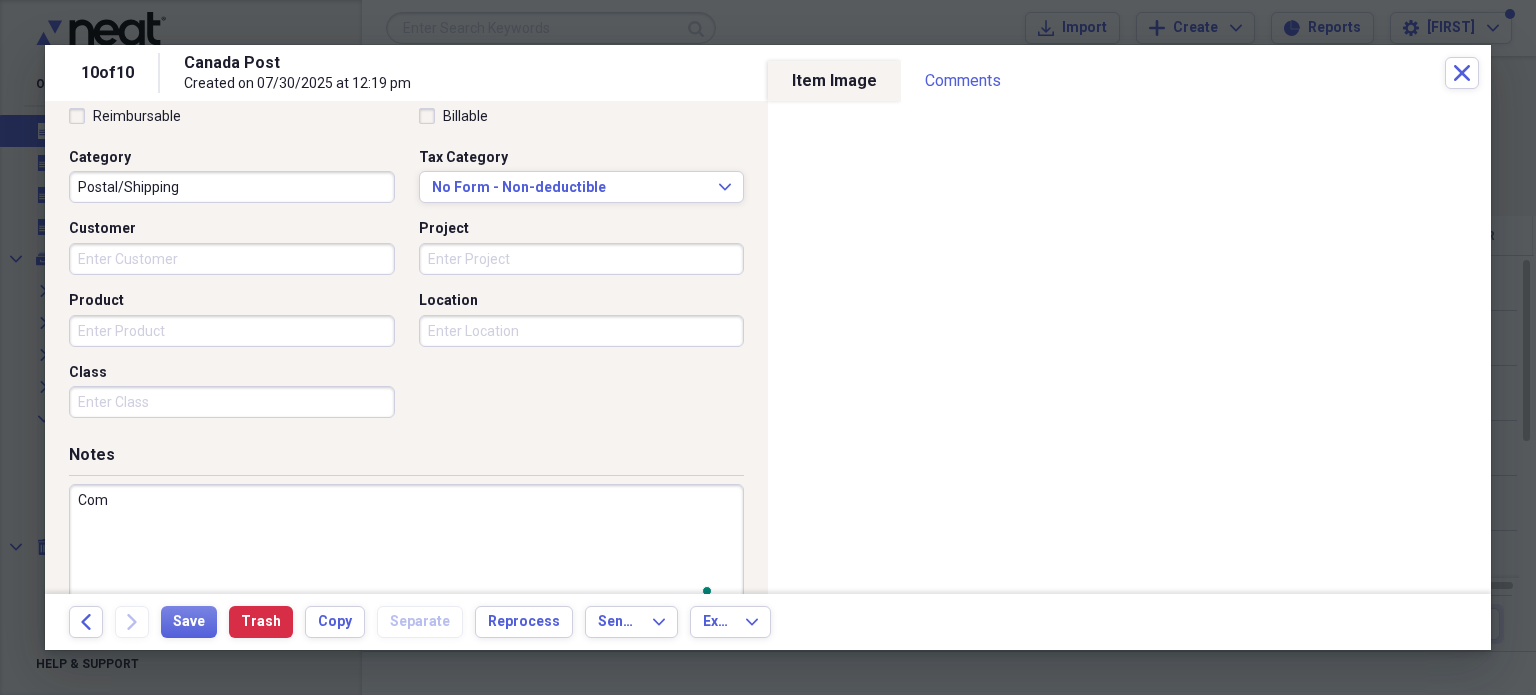 scroll, scrollTop: 482, scrollLeft: 0, axis: vertical 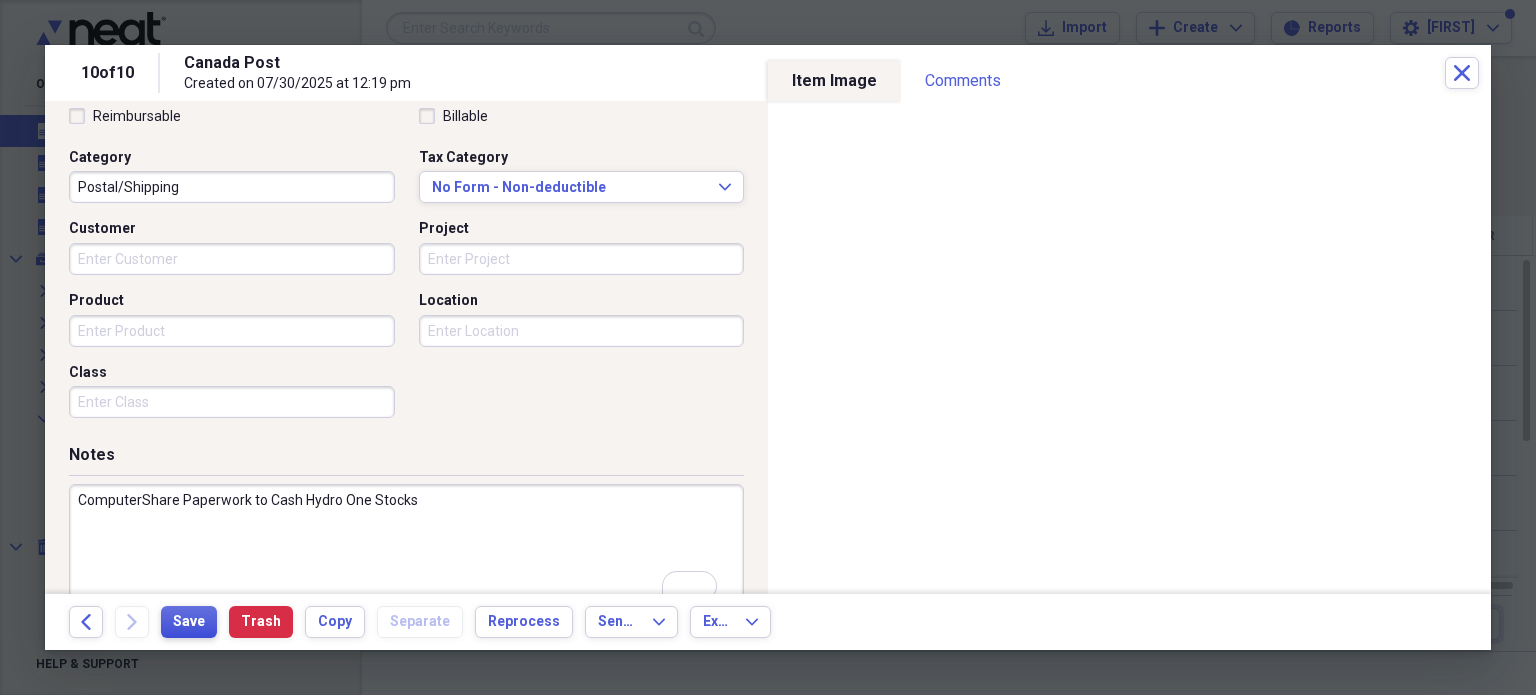 type on "ComputerShare Paperwork to Cash Hydro One Stocks" 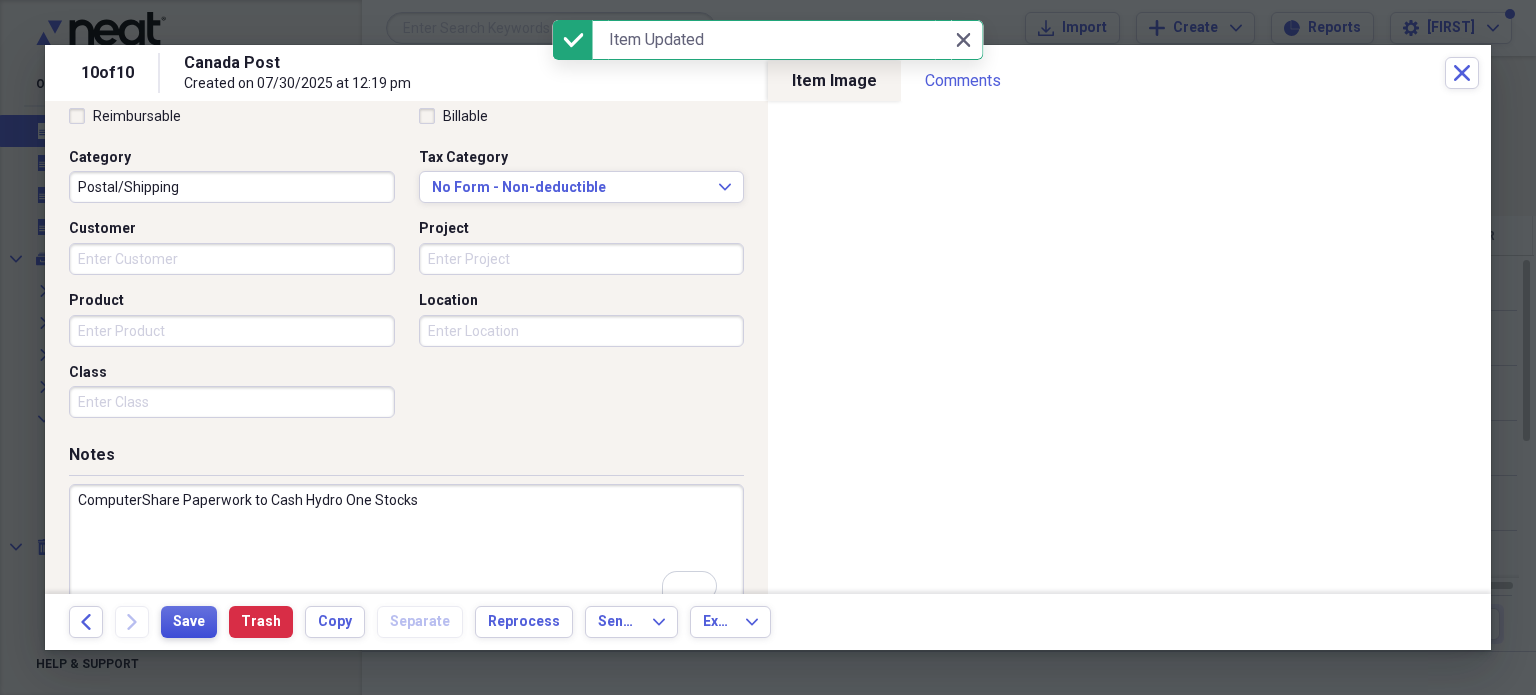 scroll, scrollTop: 0, scrollLeft: 0, axis: both 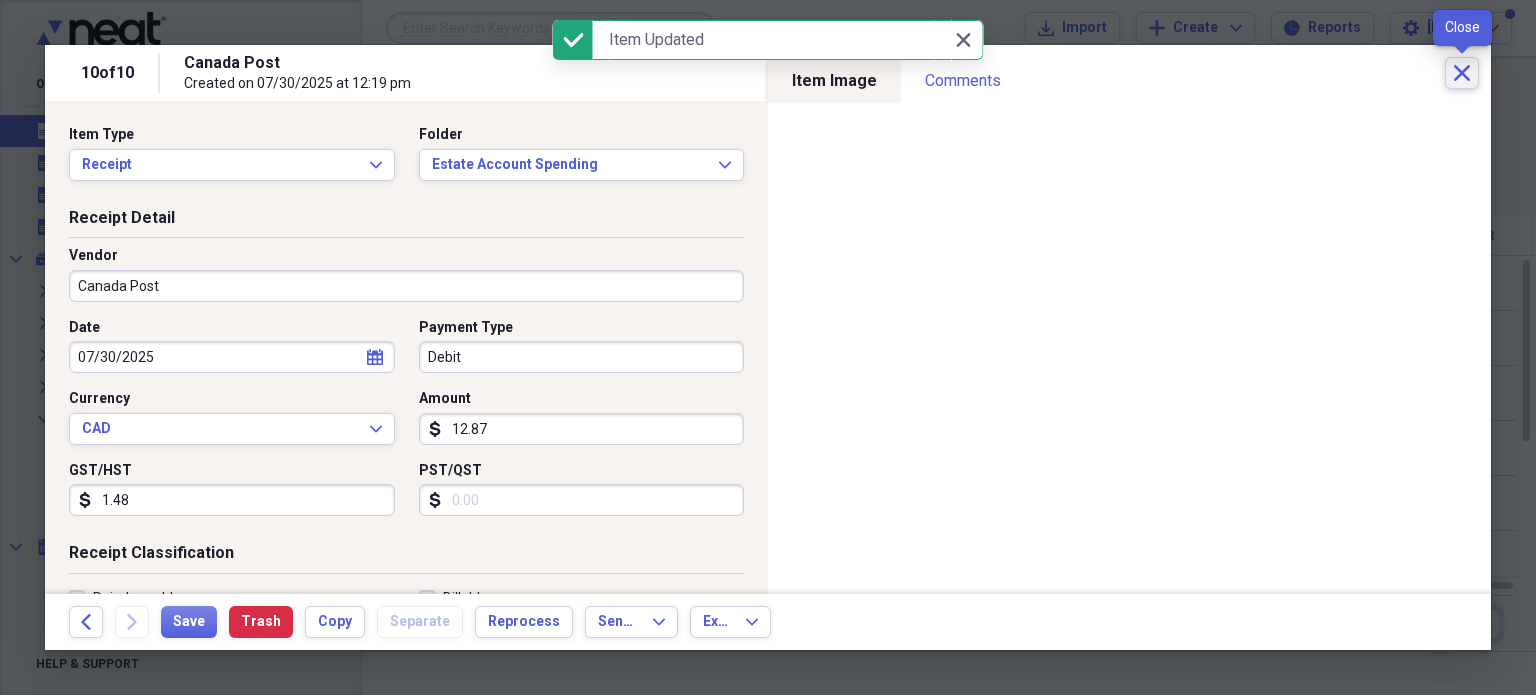 click on "Close" at bounding box center (1462, 73) 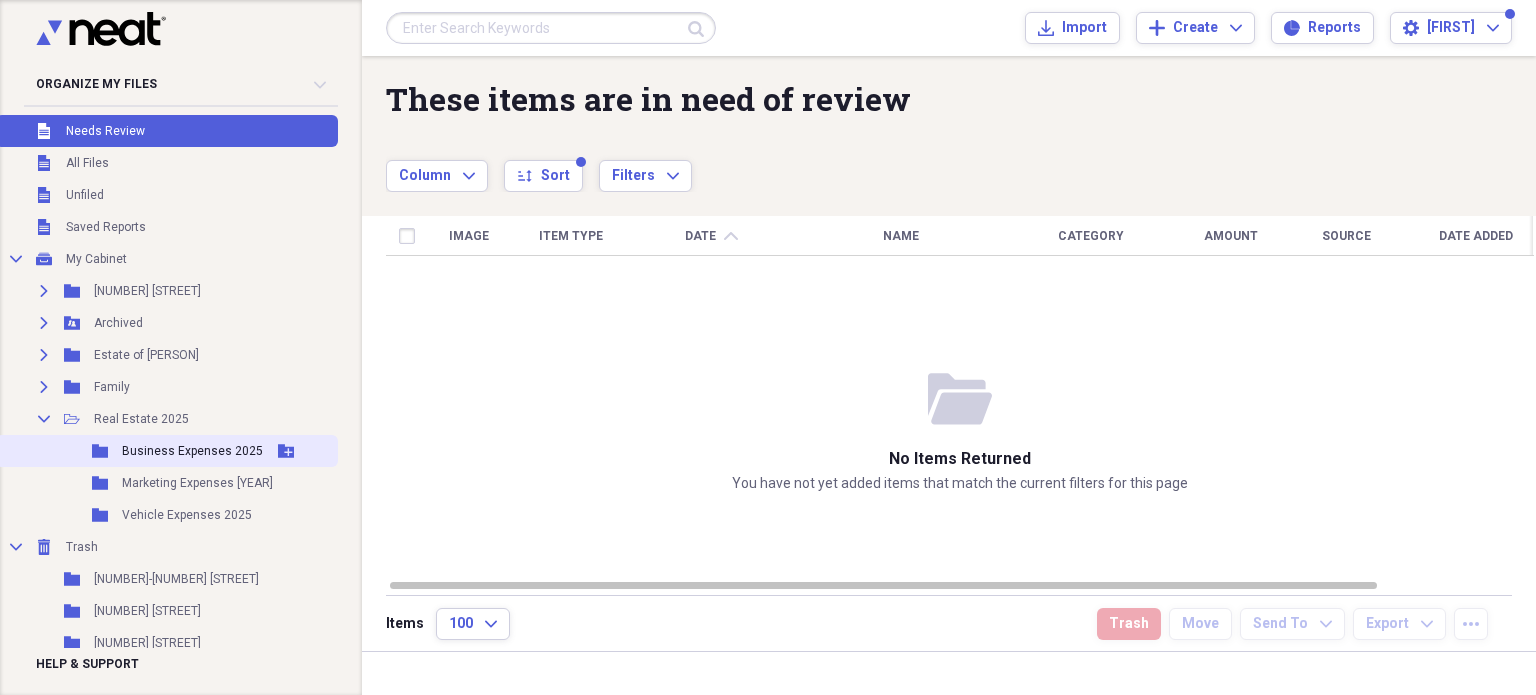 click on "Folder Business Expenses 2025 Add Folder" at bounding box center (167, 451) 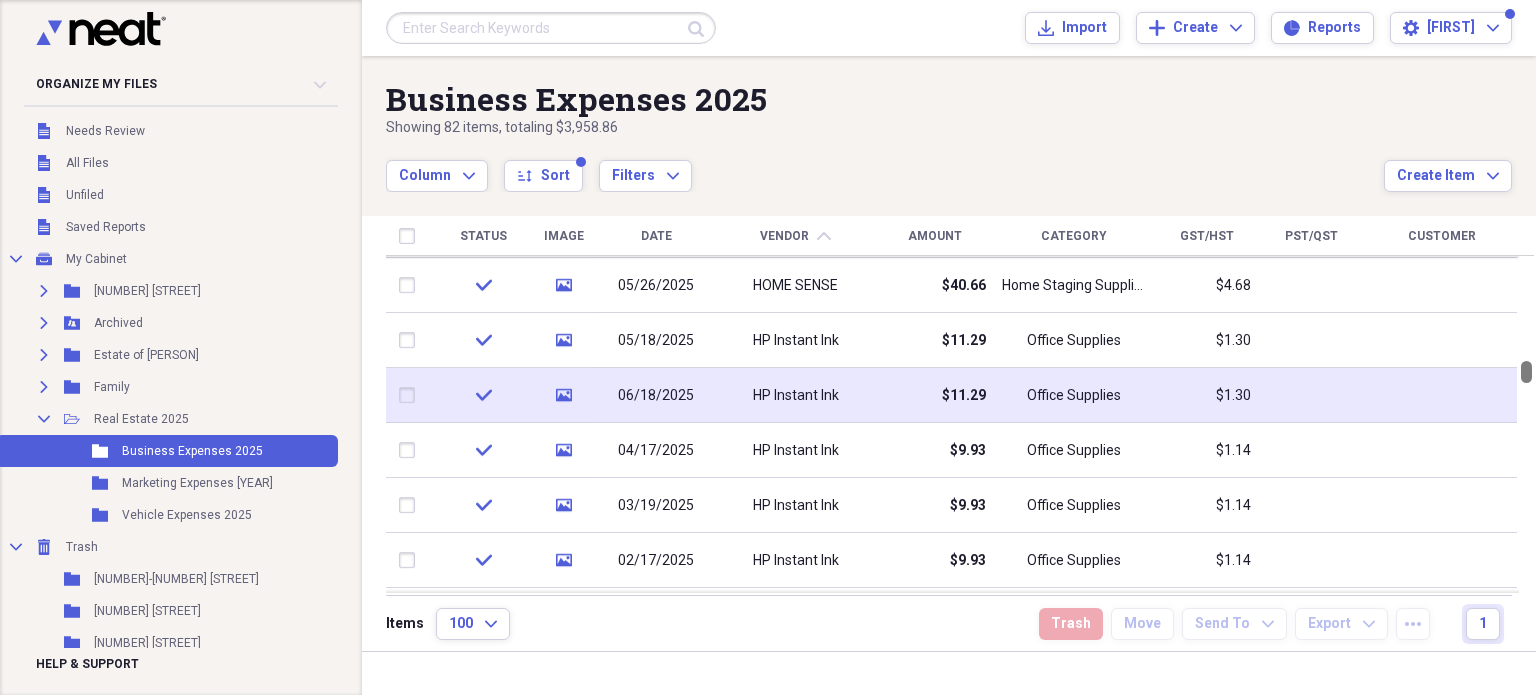 drag, startPoint x: 1528, startPoint y: 289, endPoint x: 1517, endPoint y: 372, distance: 83.725746 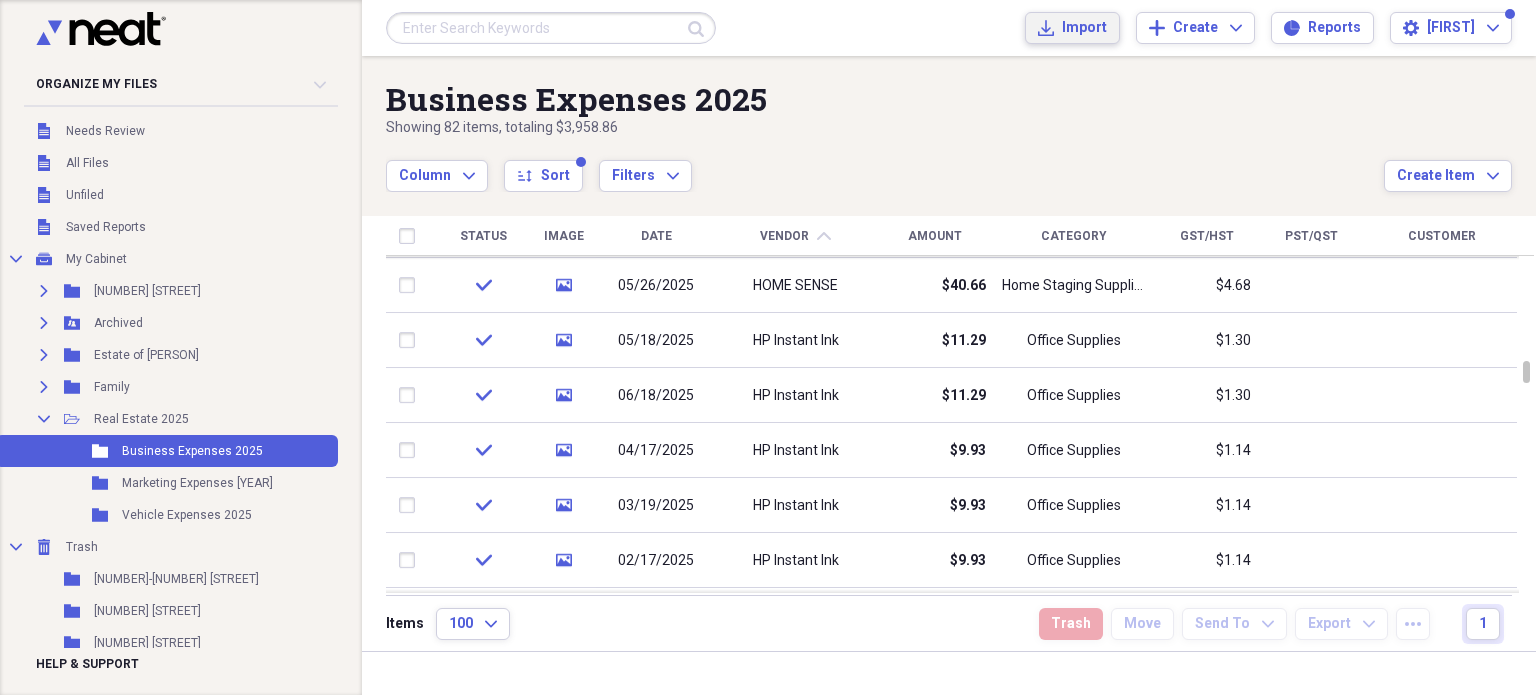 click on "Import" at bounding box center [1084, 28] 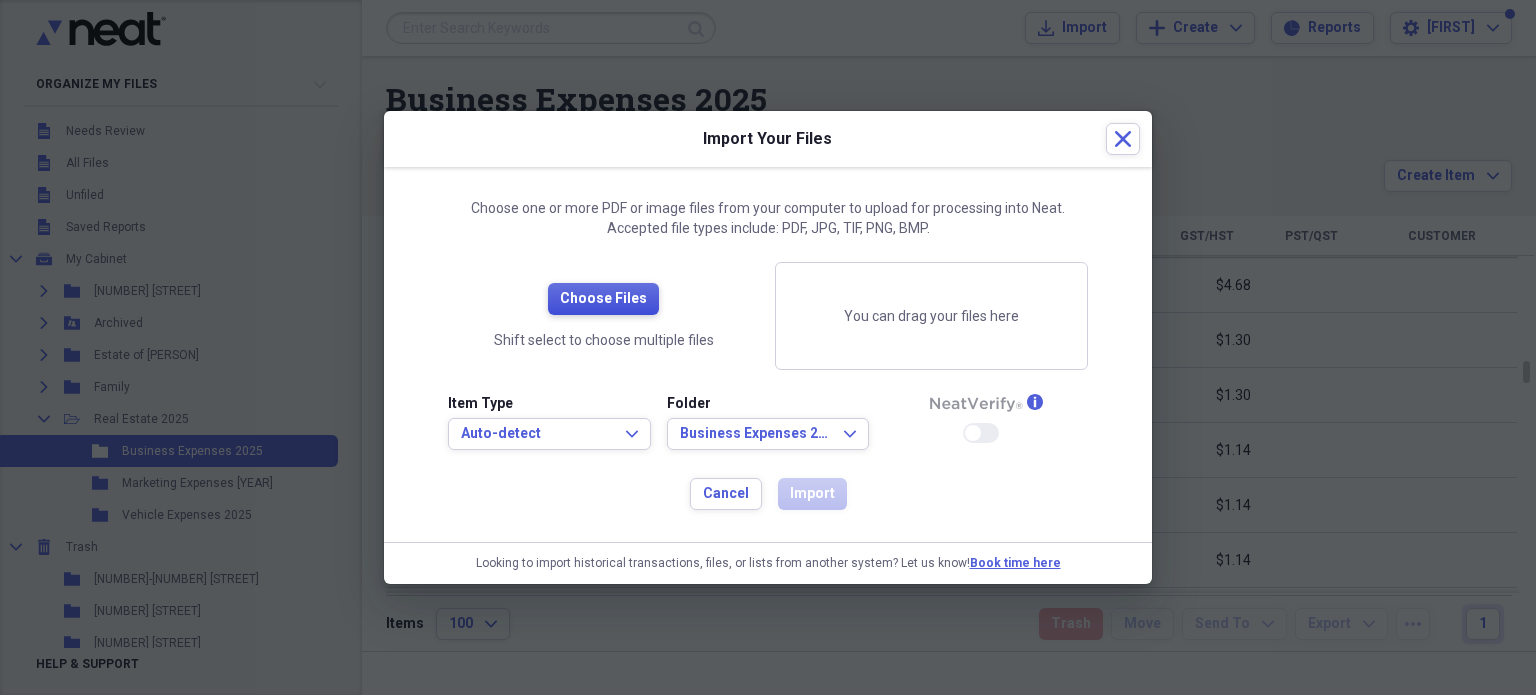 click on "Choose Files" at bounding box center [603, 299] 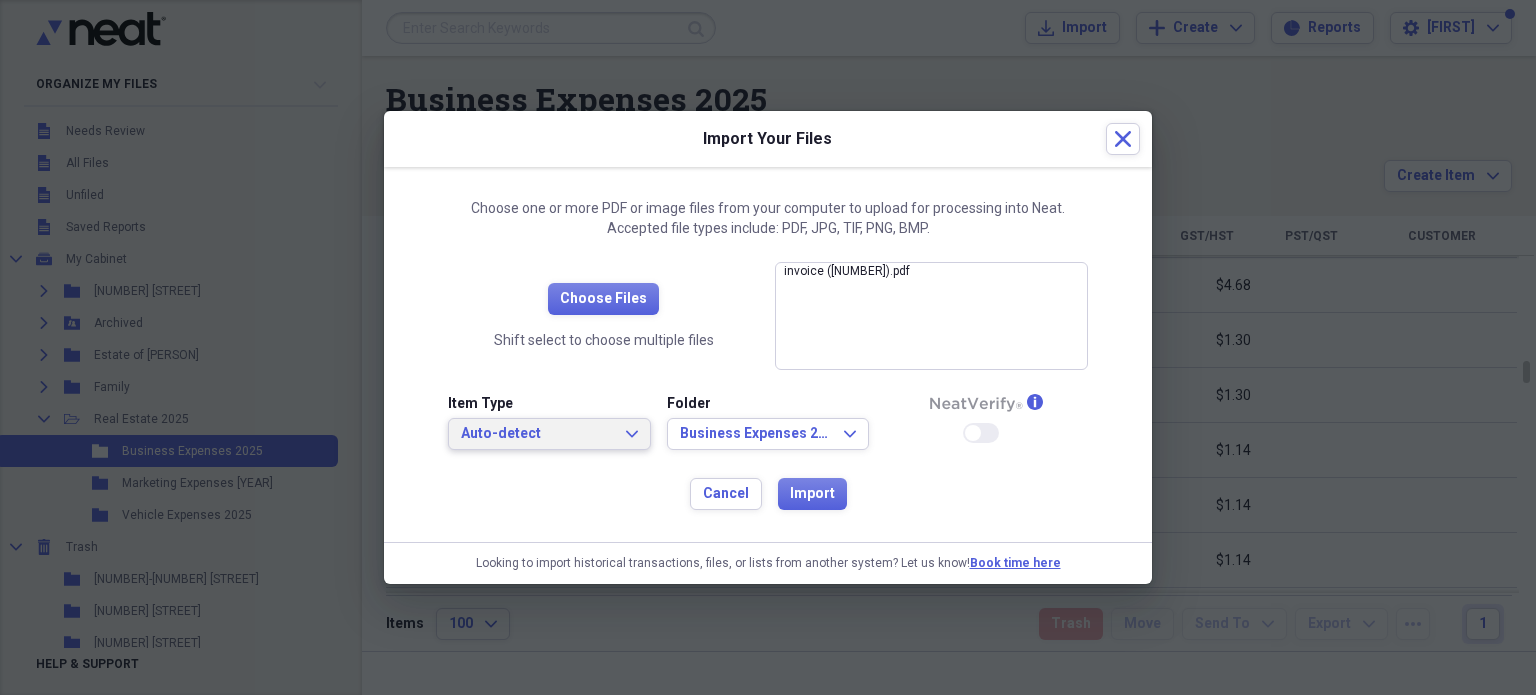 click on "Auto-detect" at bounding box center (537, 434) 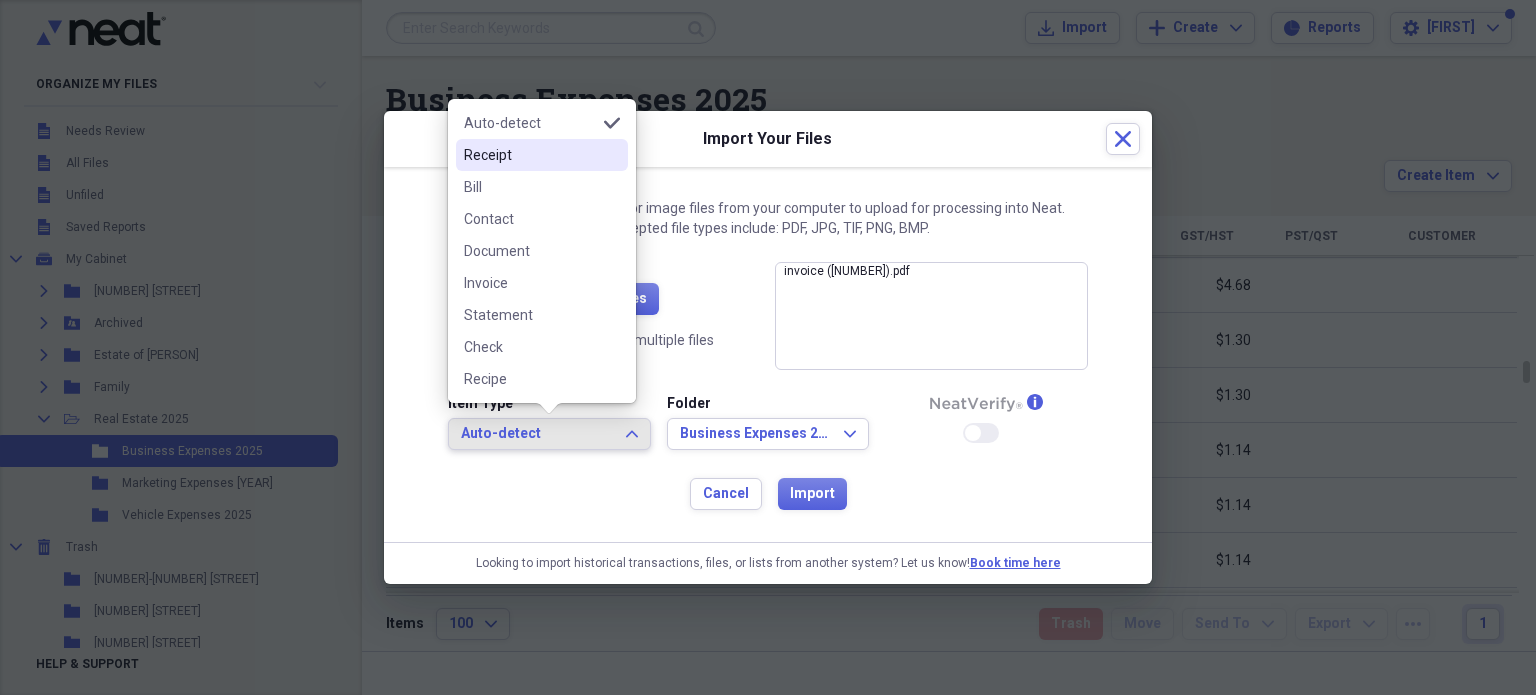 click on "Receipt" at bounding box center (530, 155) 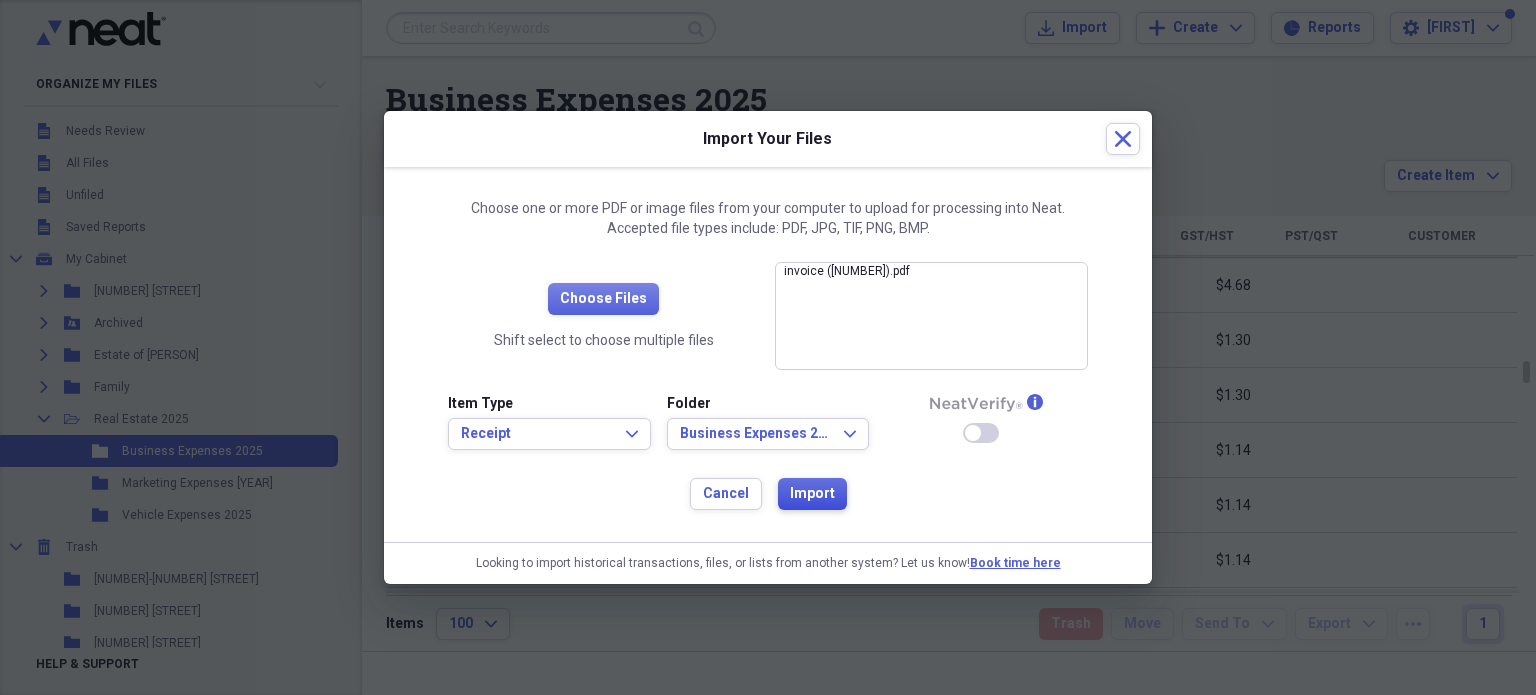 click on "Import" at bounding box center [812, 494] 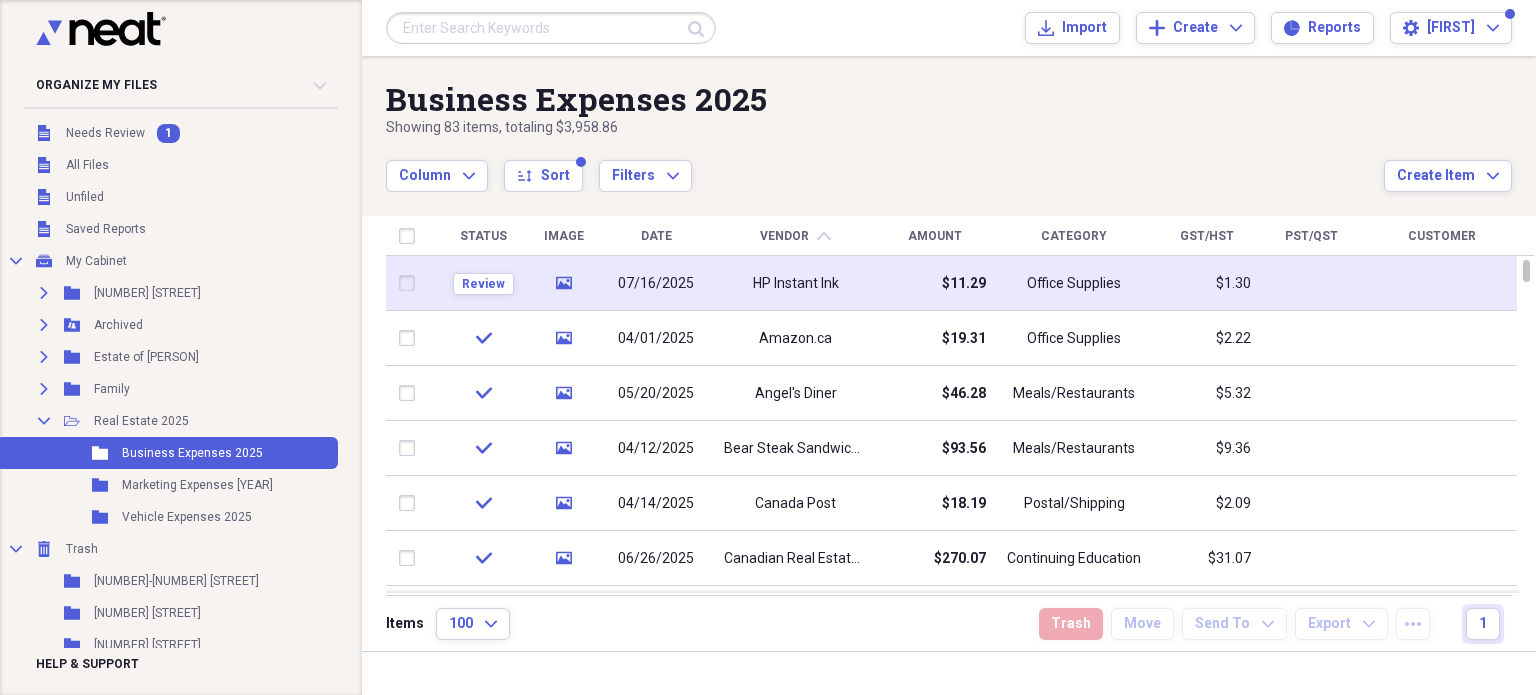 click on "HP Instant Ink" at bounding box center (796, 284) 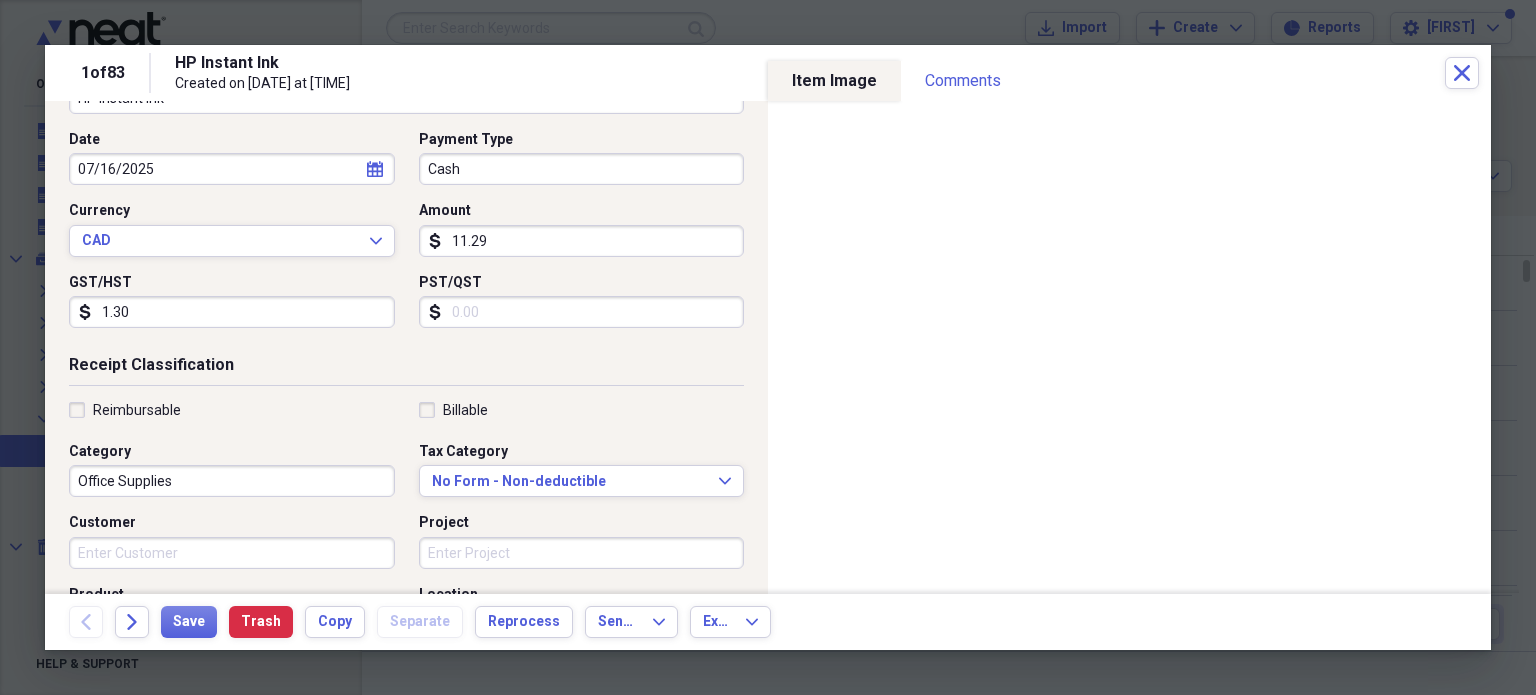 scroll, scrollTop: 311, scrollLeft: 0, axis: vertical 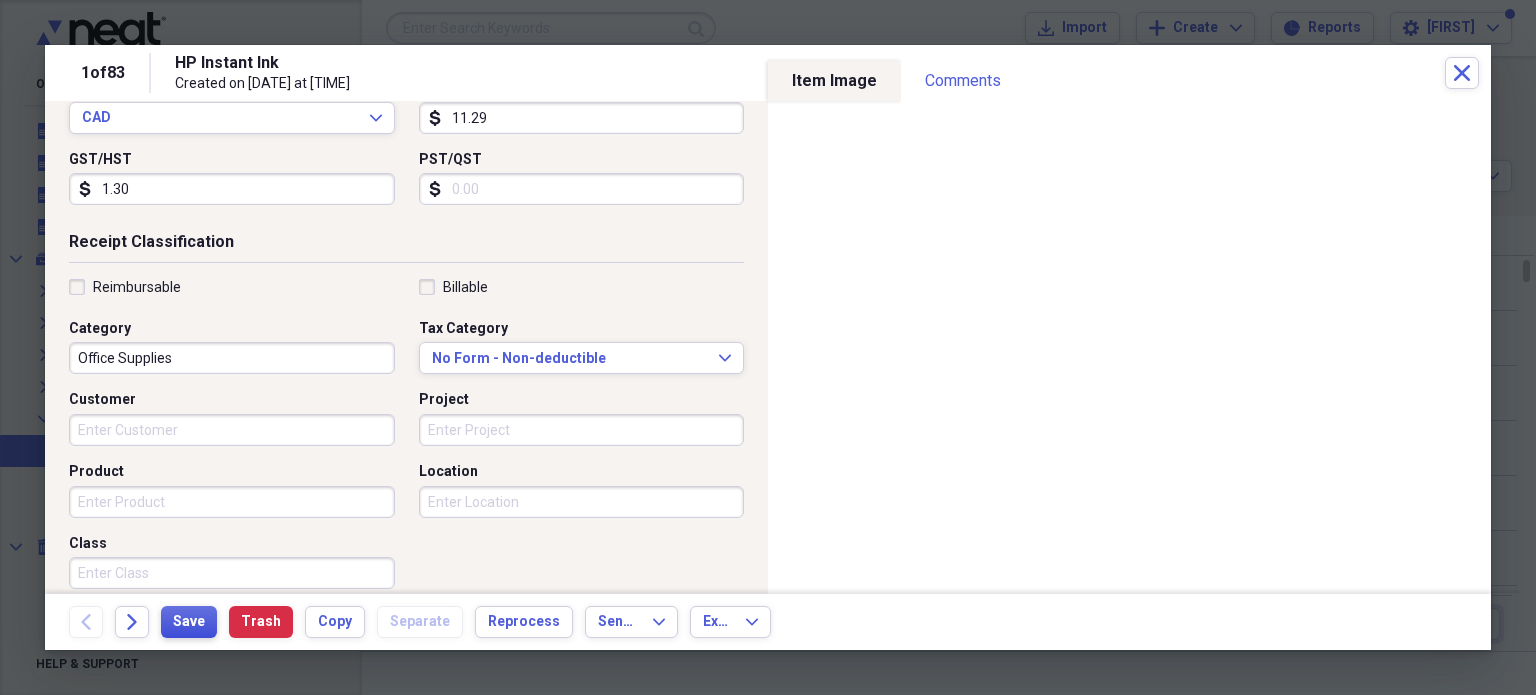click on "Save" at bounding box center (189, 622) 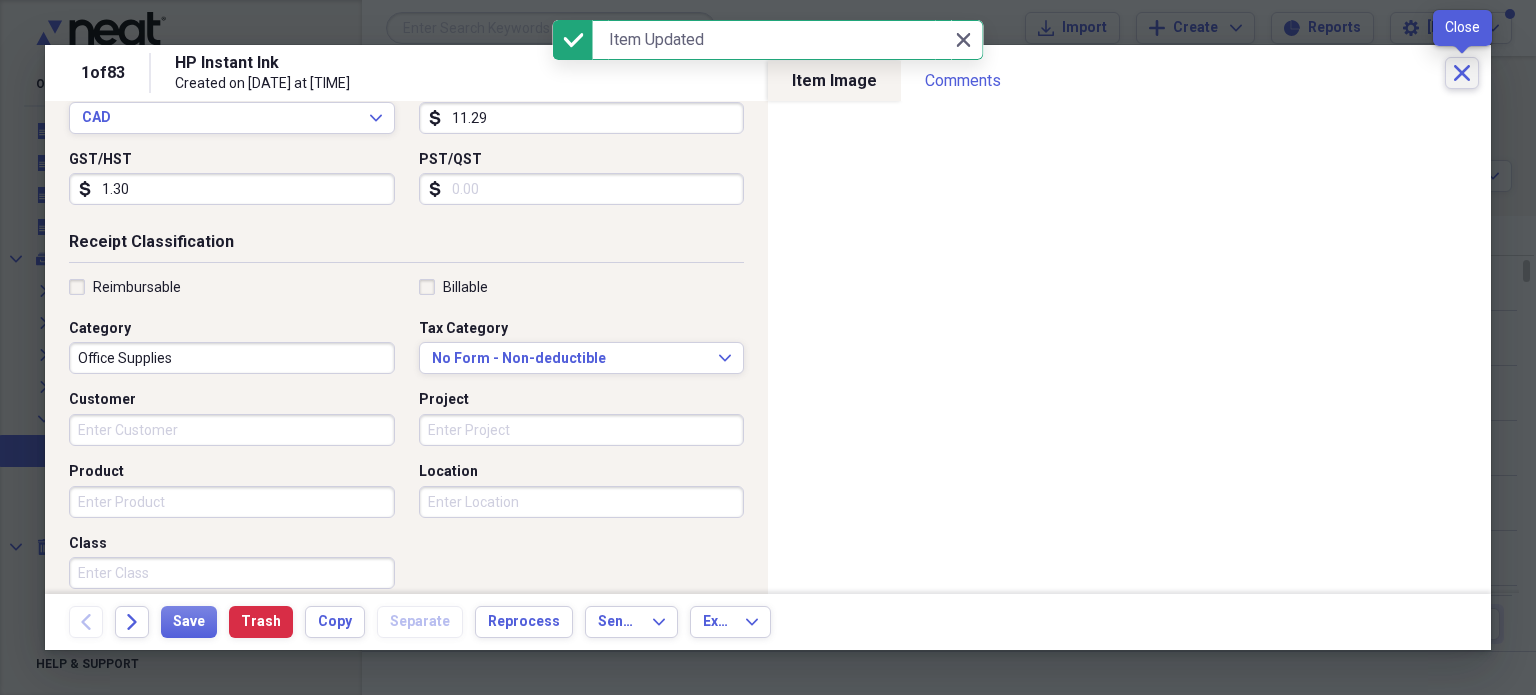 click on "Close" at bounding box center [1462, 73] 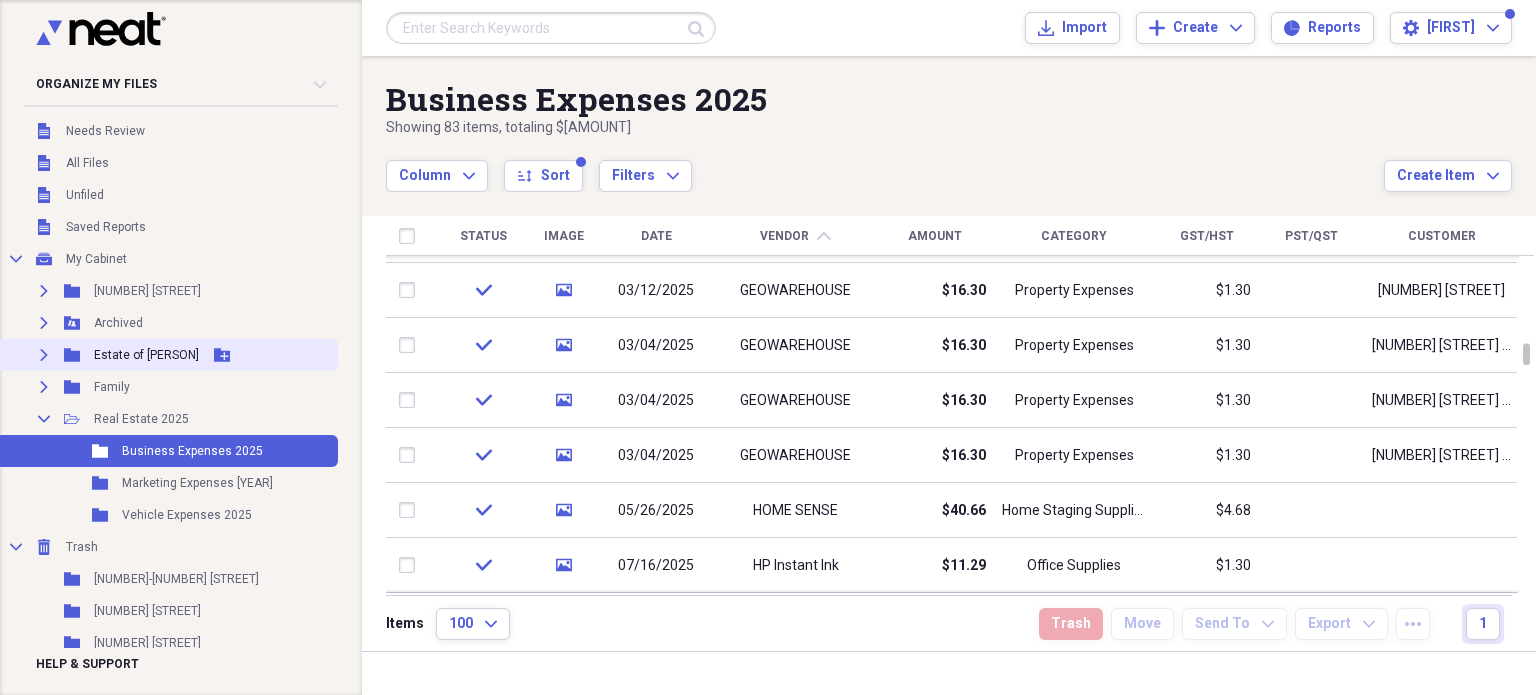 click on "Estate of [PERSON]" at bounding box center [146, 355] 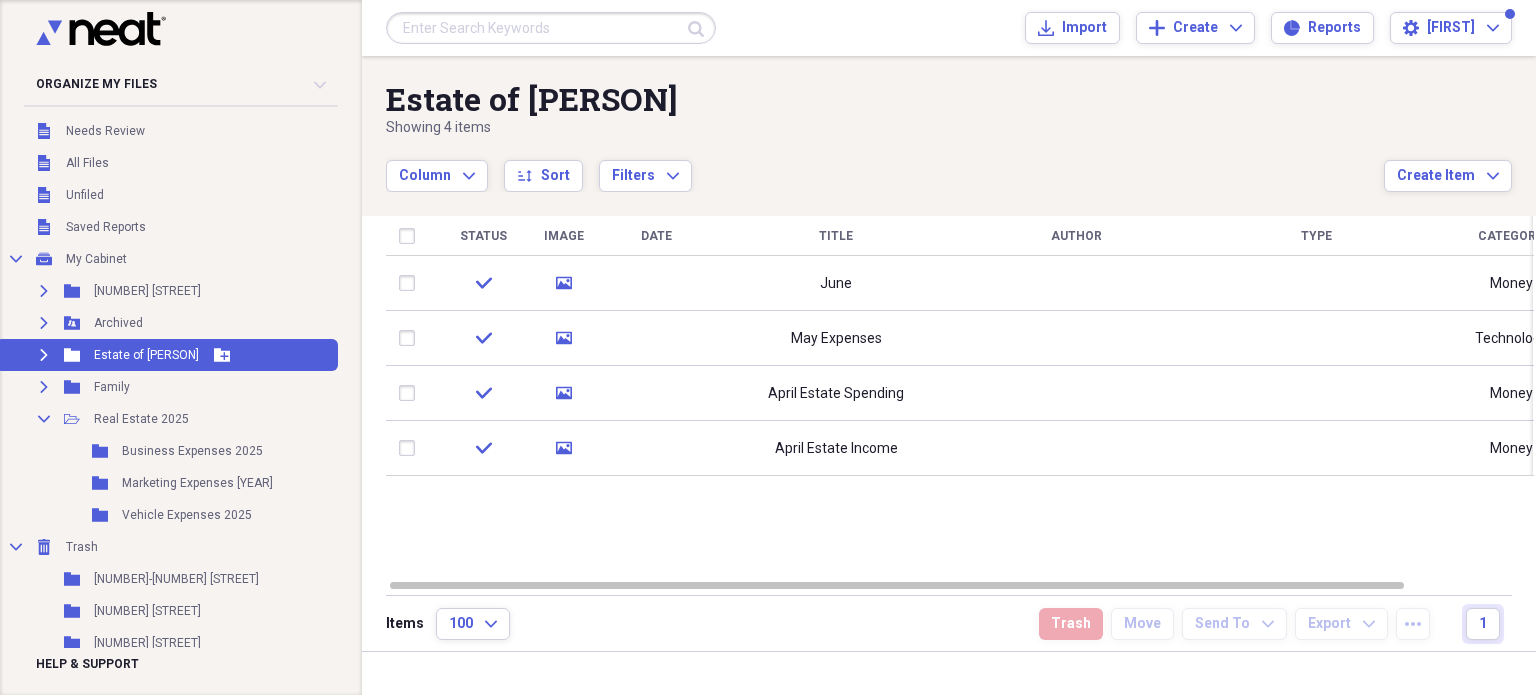click on "Expand" 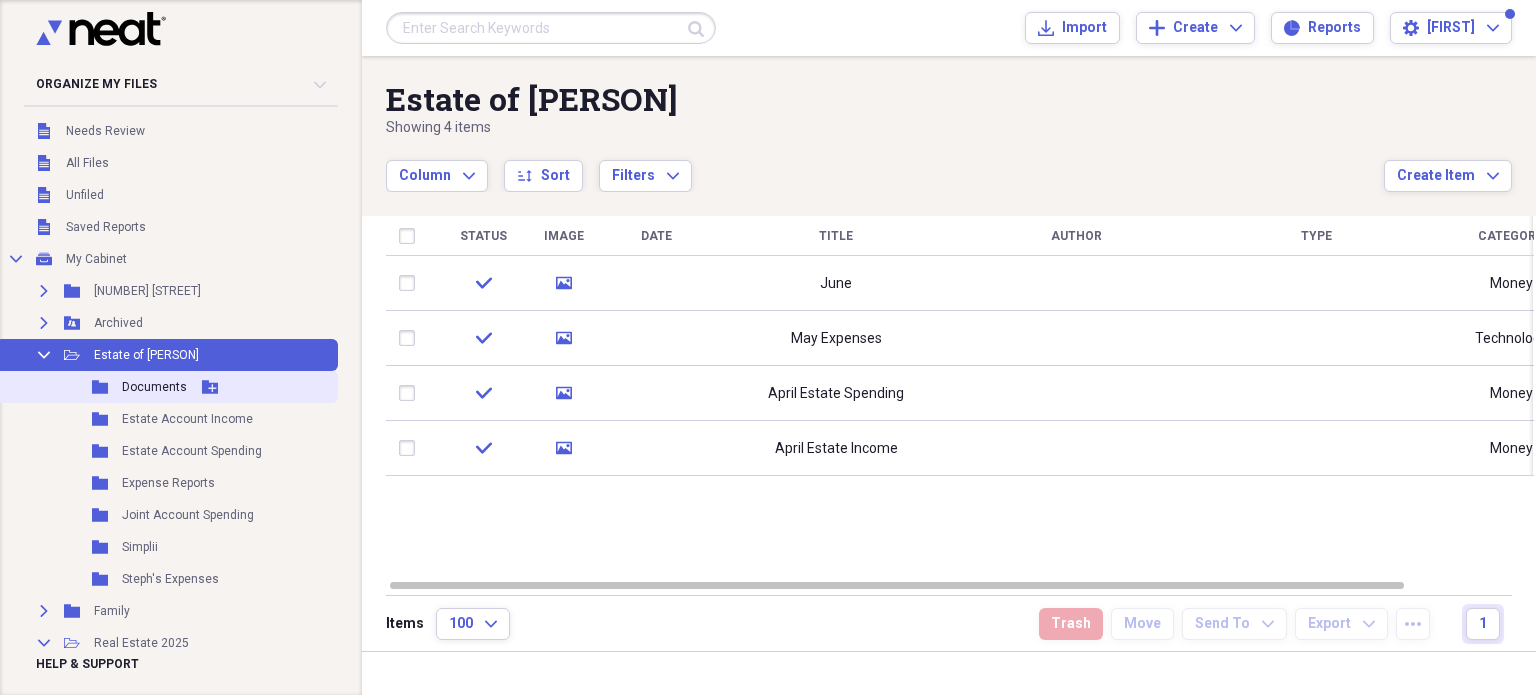 click on "Documents" at bounding box center [154, 387] 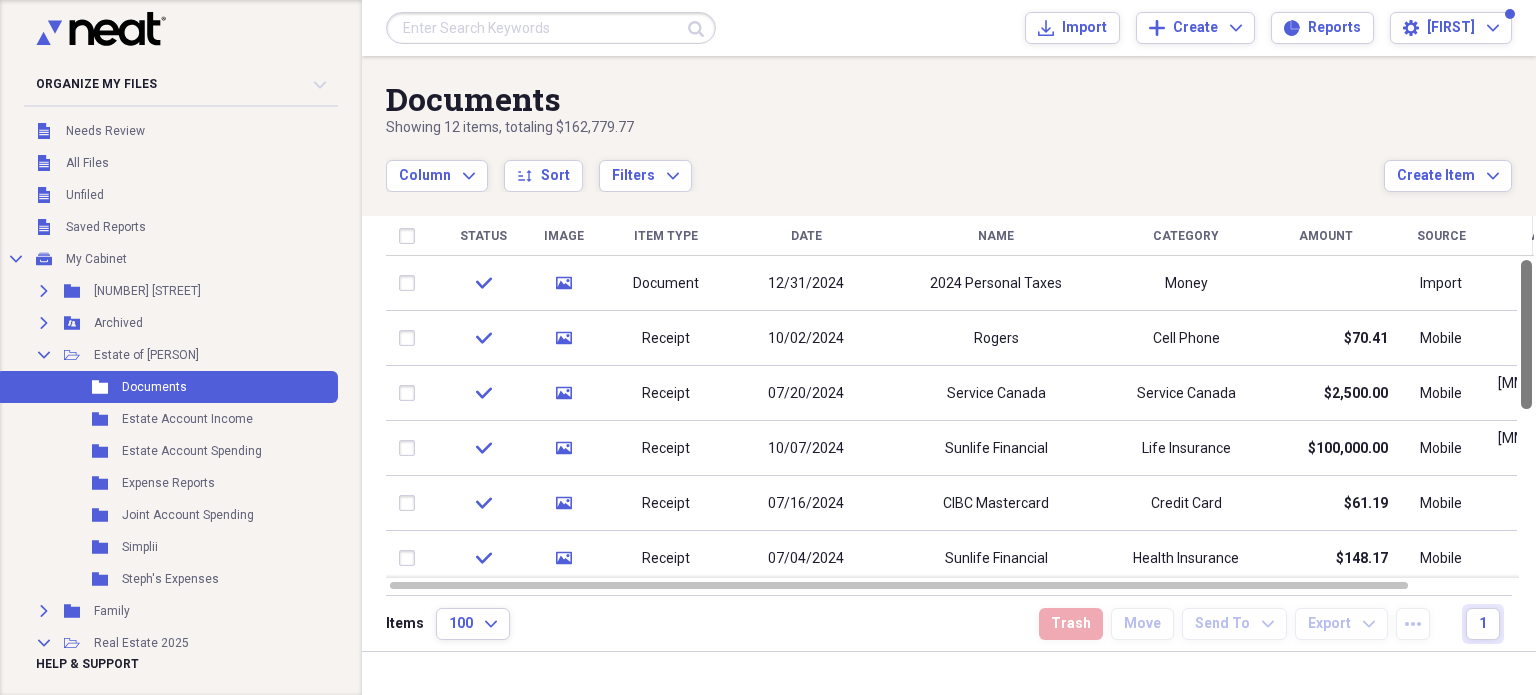 drag, startPoint x: 1532, startPoint y: 350, endPoint x: 1535, endPoint y: 329, distance: 21.213203 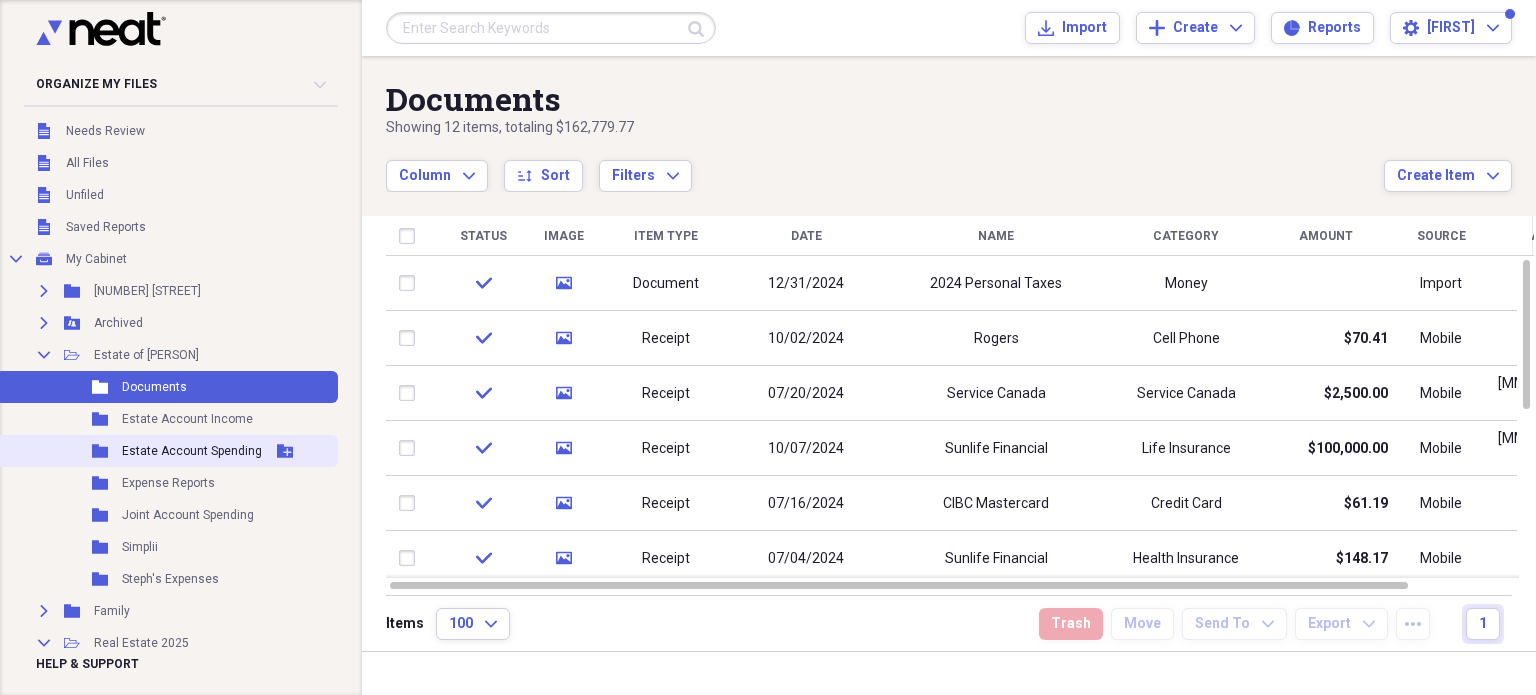 click on "Estate Account Spending" at bounding box center (192, 451) 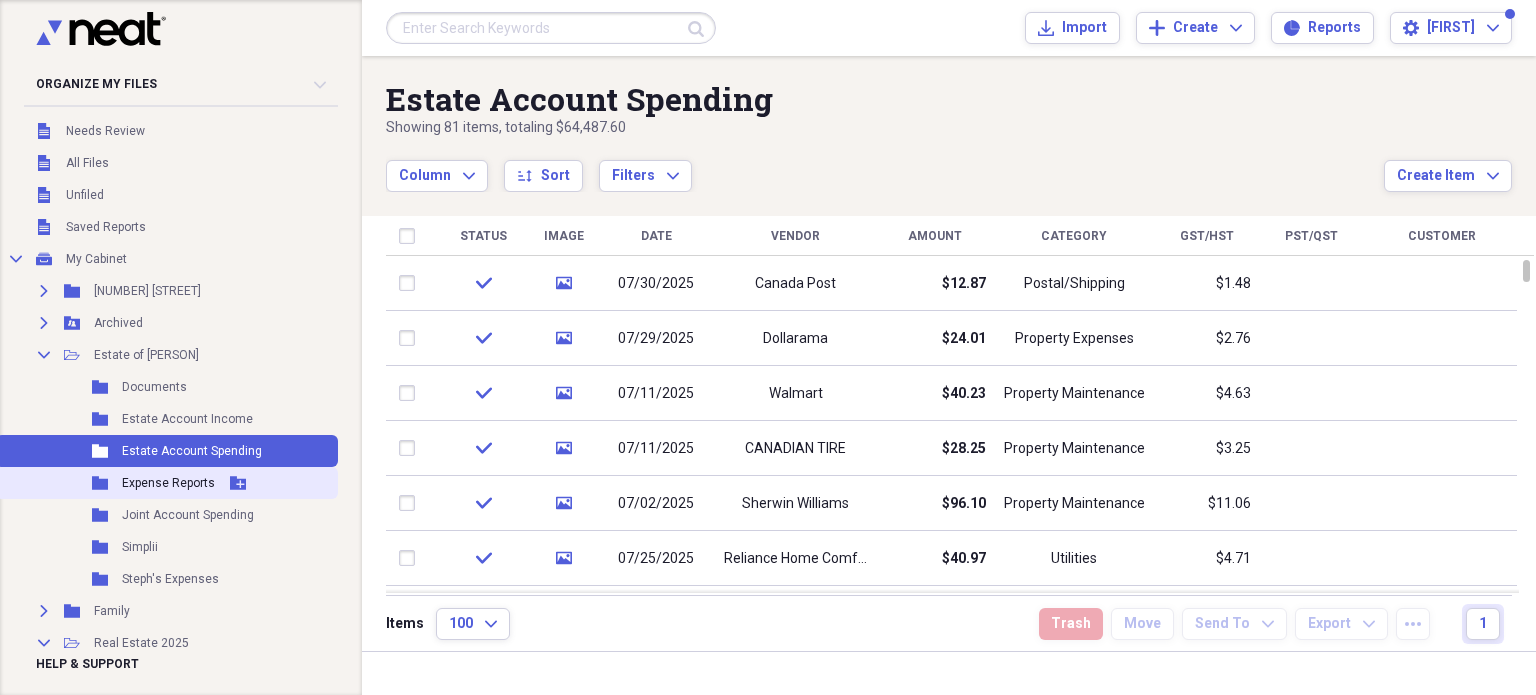 click on "Expense Reports" at bounding box center (168, 483) 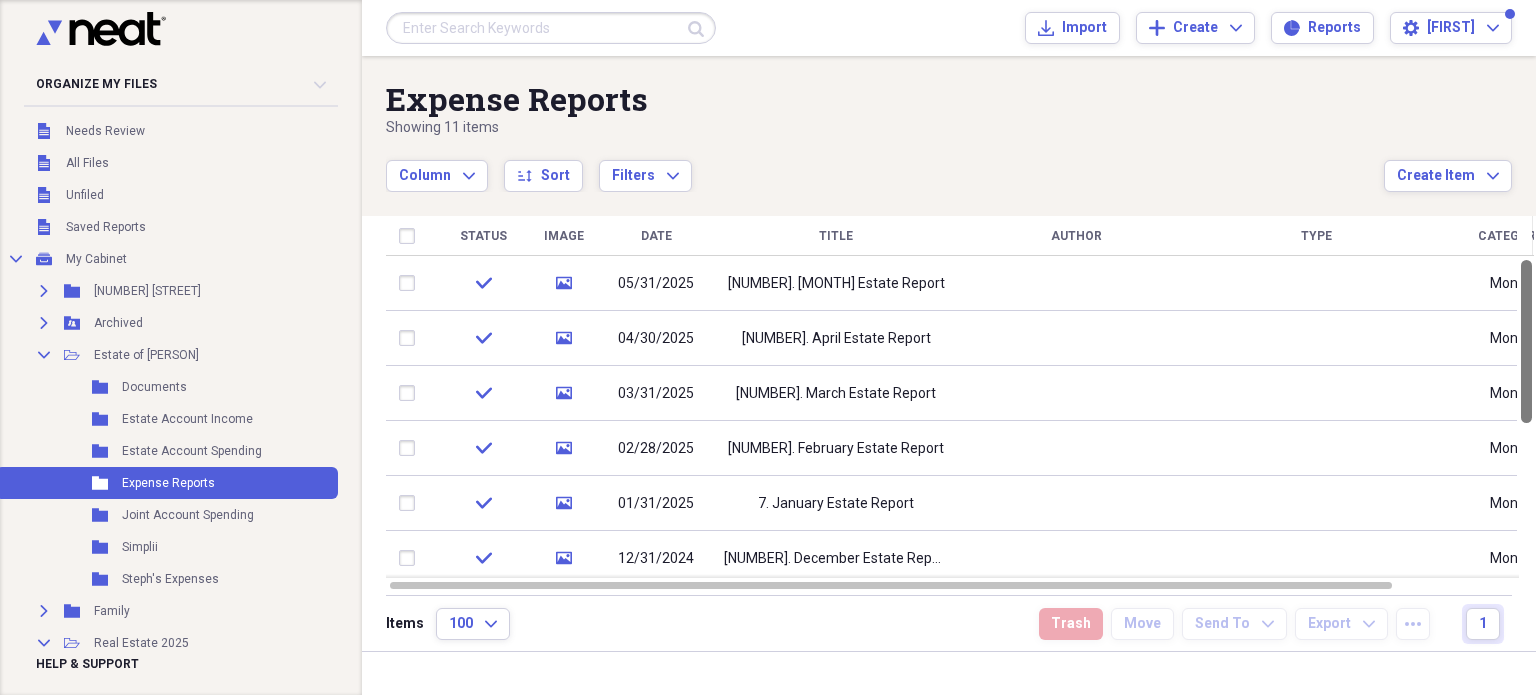 drag, startPoint x: 1535, startPoint y: 349, endPoint x: 1535, endPoint y: 331, distance: 18 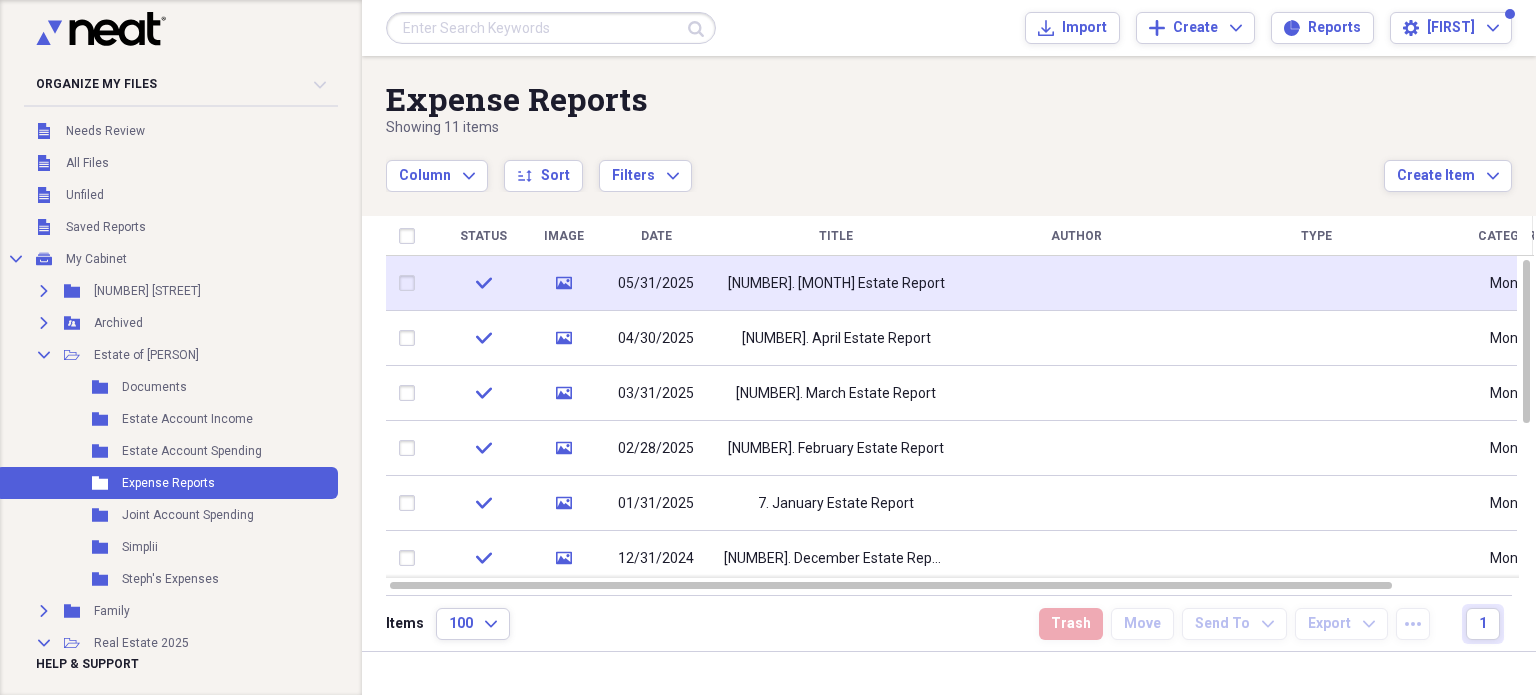 click on "05/31/2025" at bounding box center [656, 284] 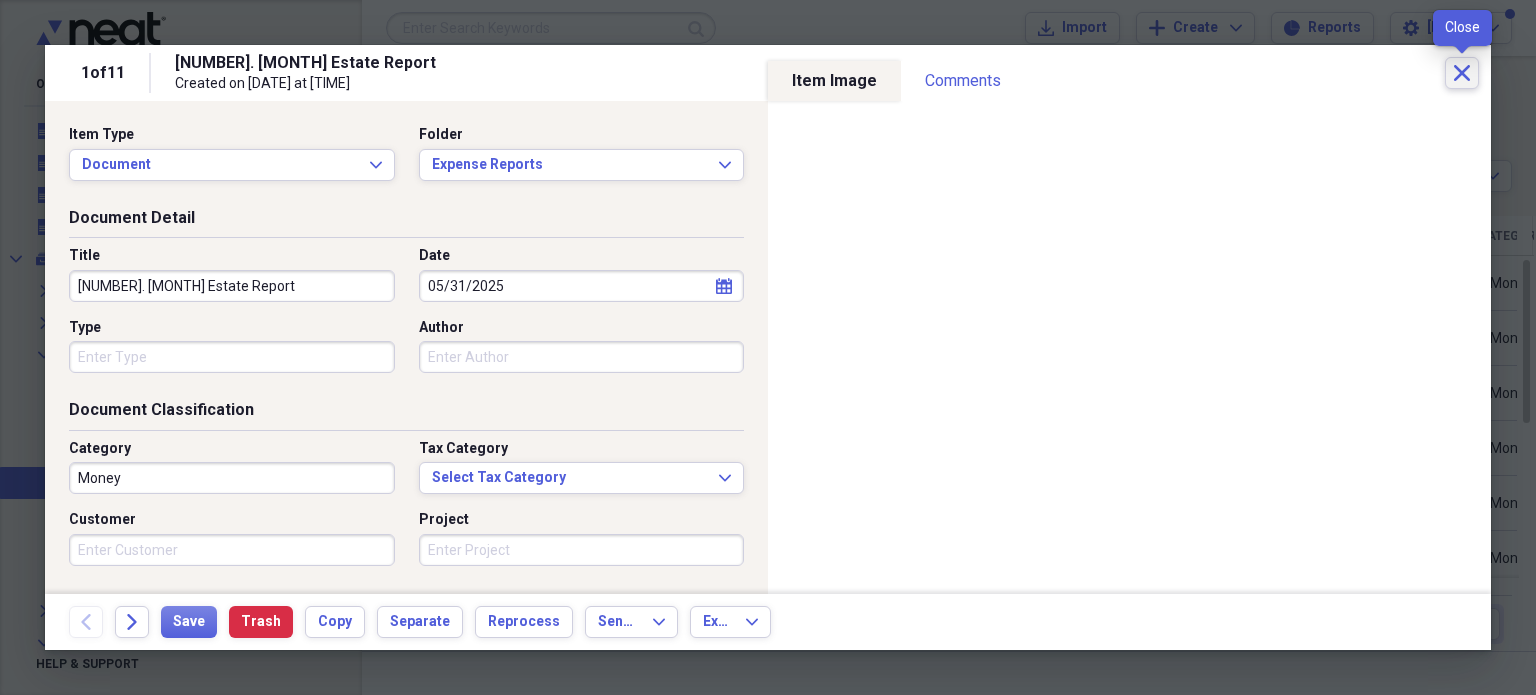 click on "Close" 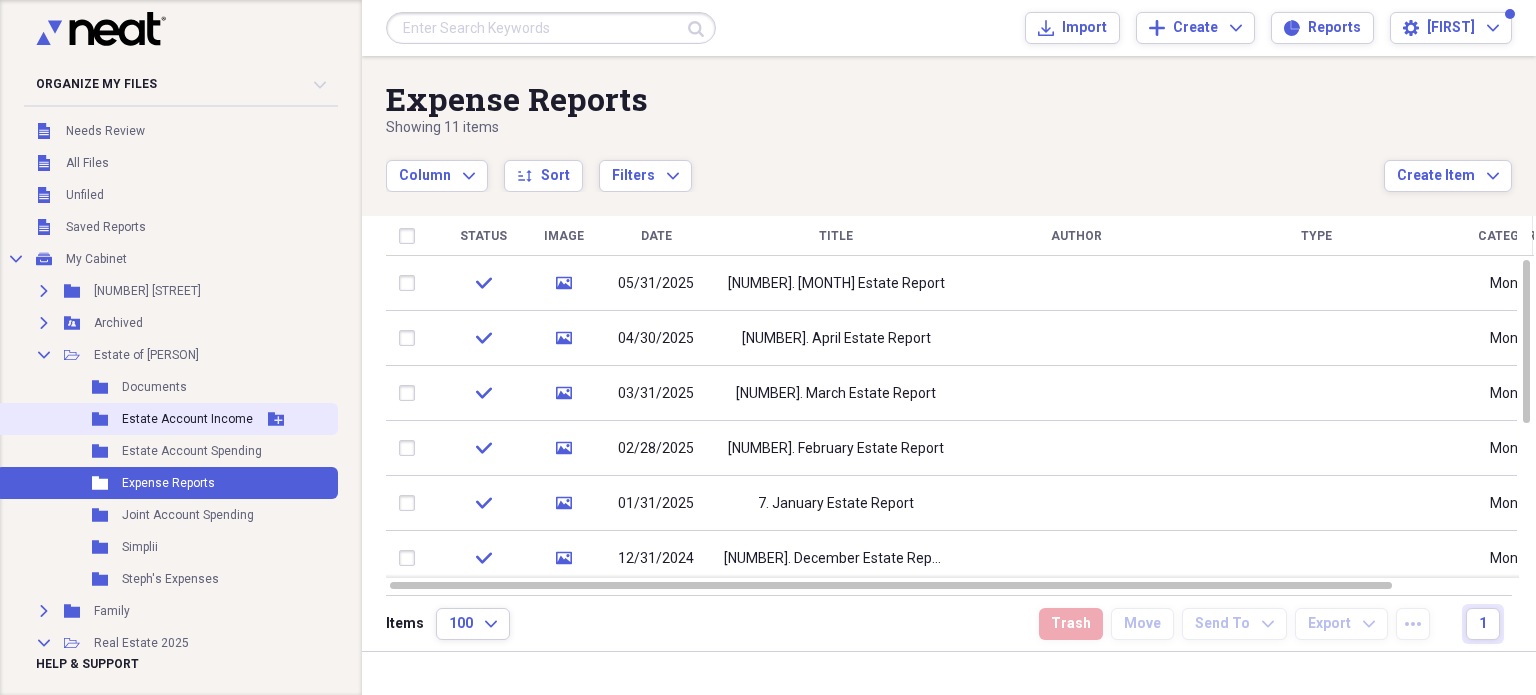 click on "Folder Estate Account Income Add Folder" at bounding box center (167, 419) 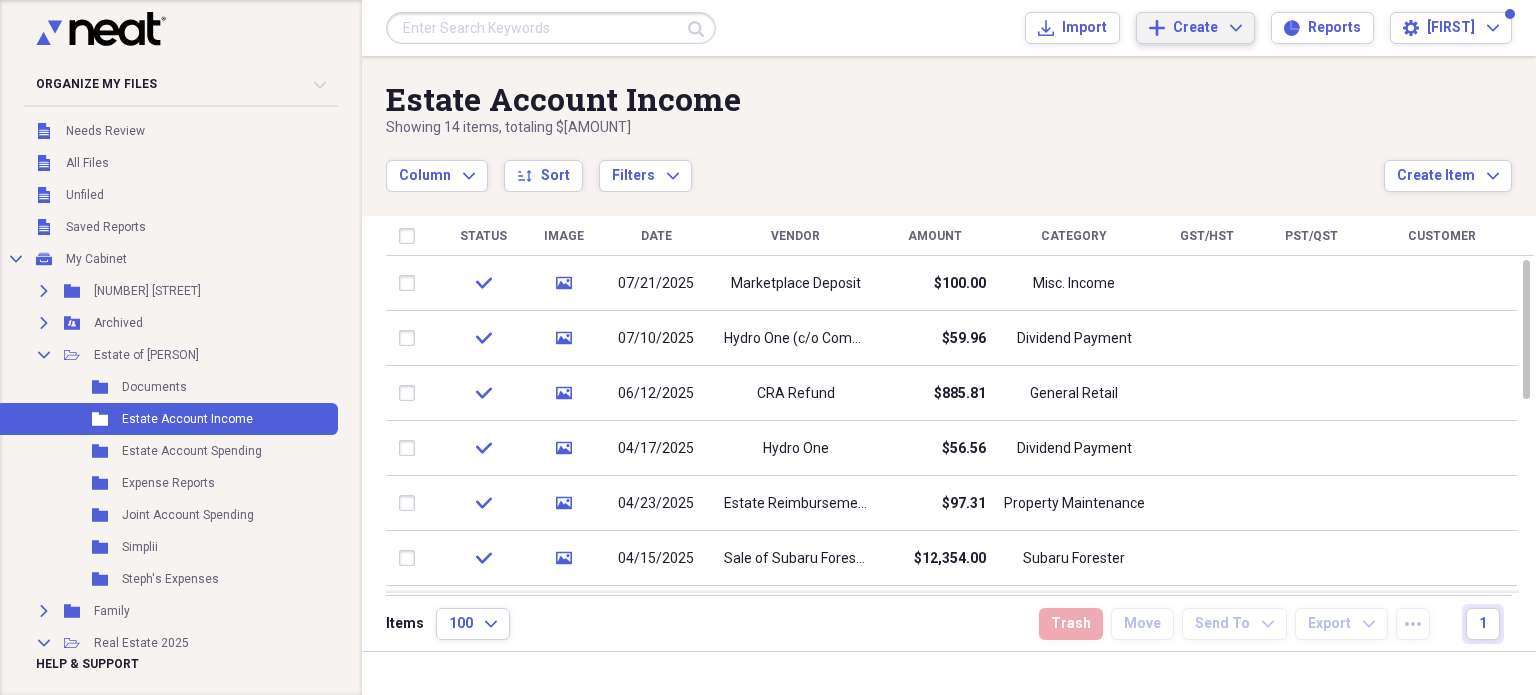 click on "Add Create Expand" at bounding box center (1195, 28) 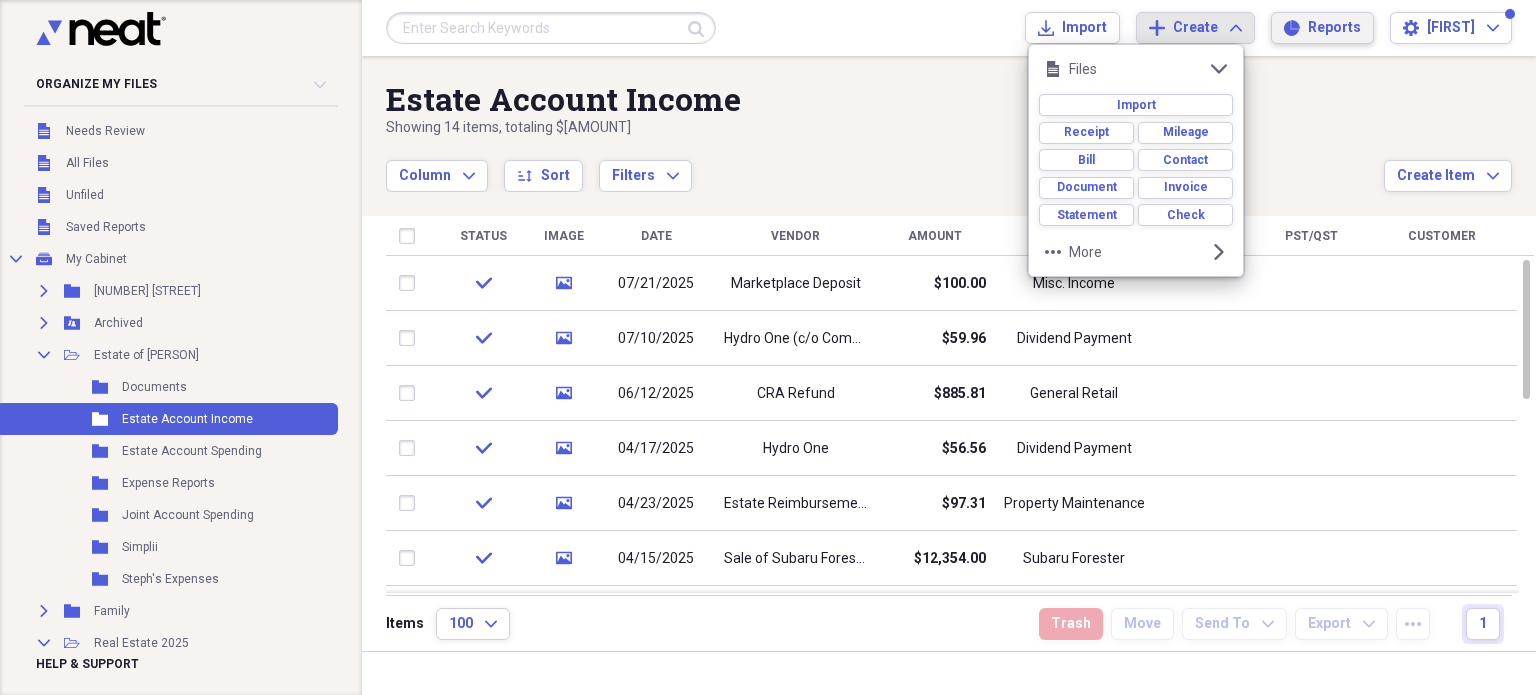 click on "Reports" at bounding box center (1334, 28) 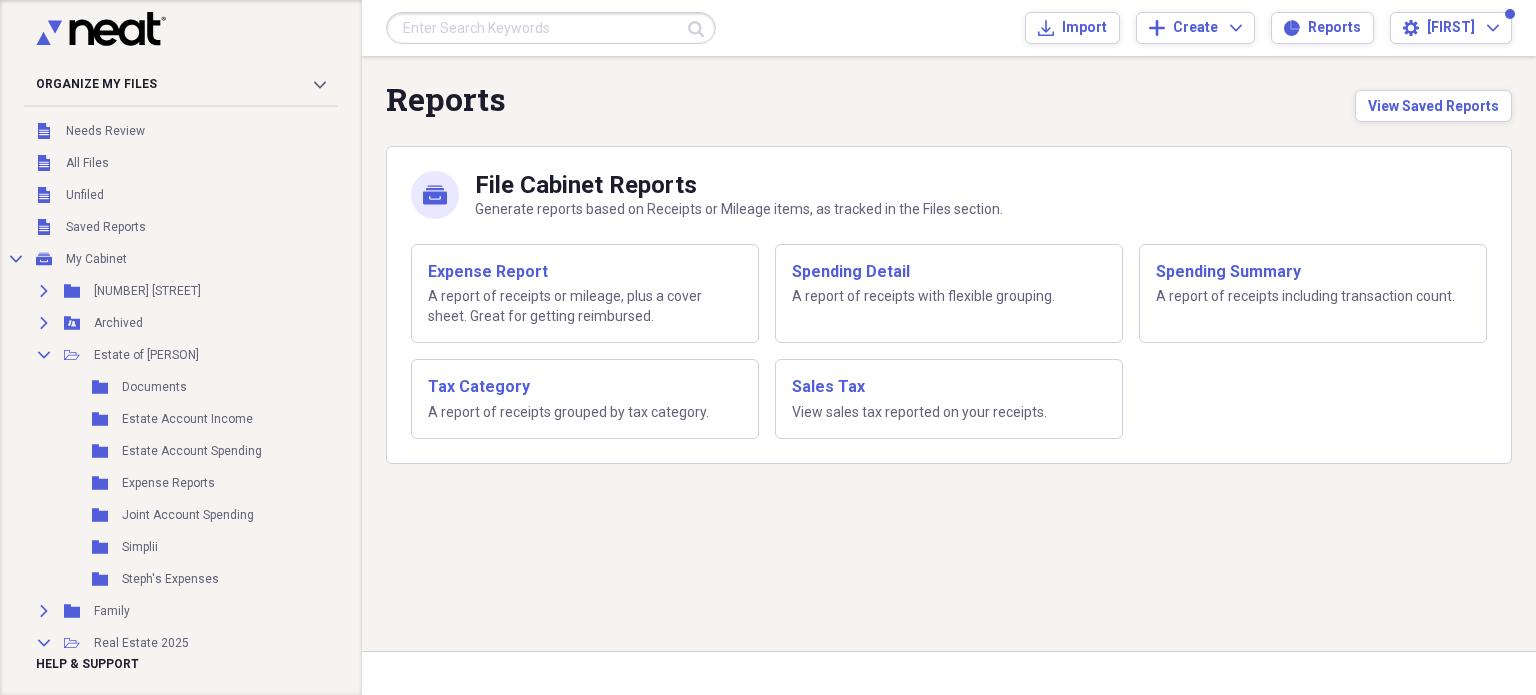 click on "Spending Detail A report of receipts with flexible grouping. Spending Summary A report of receipts including transaction count. Tax Category A report of receipts grouped by tax category. Sales Tax View sales tax reported on your receipts." at bounding box center (949, 305) 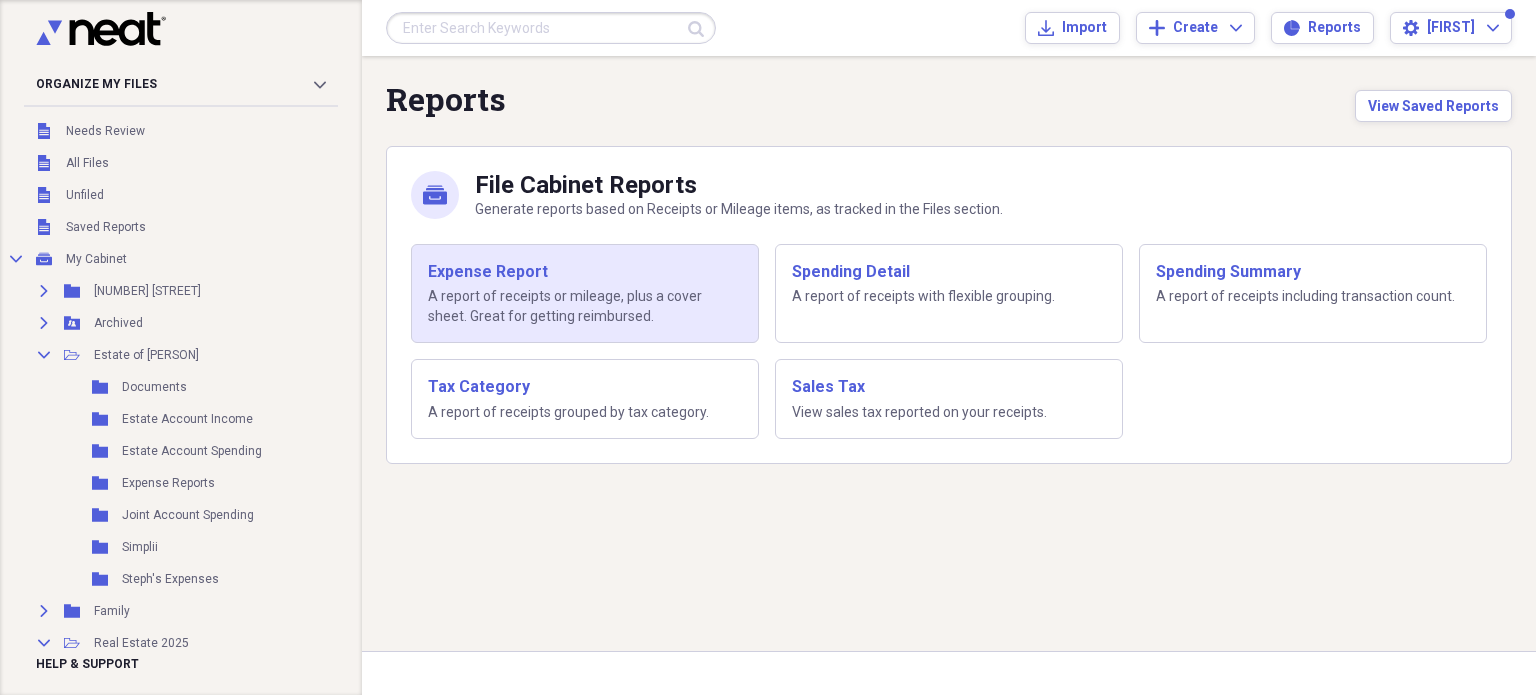 click on "Expense Report" at bounding box center (585, 272) 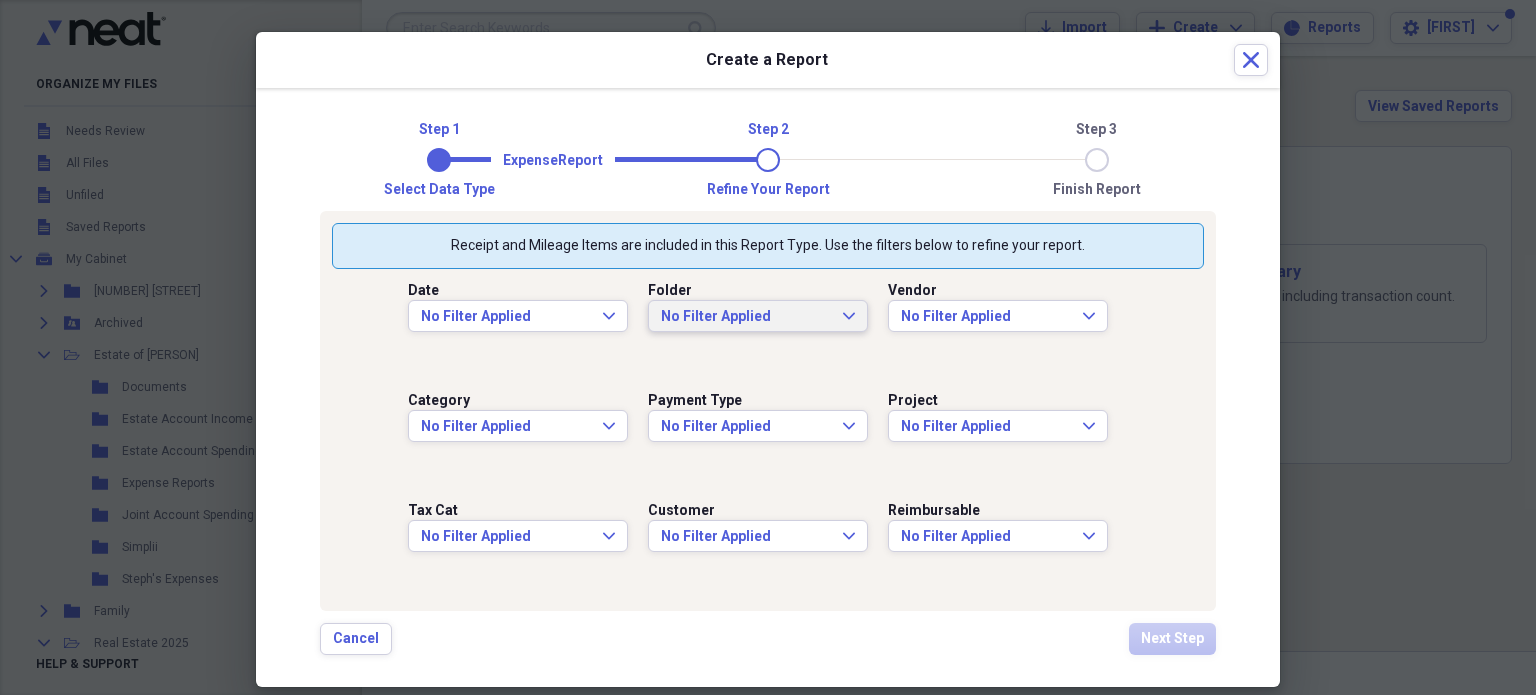 click on "No Filter Applied" at bounding box center [746, 317] 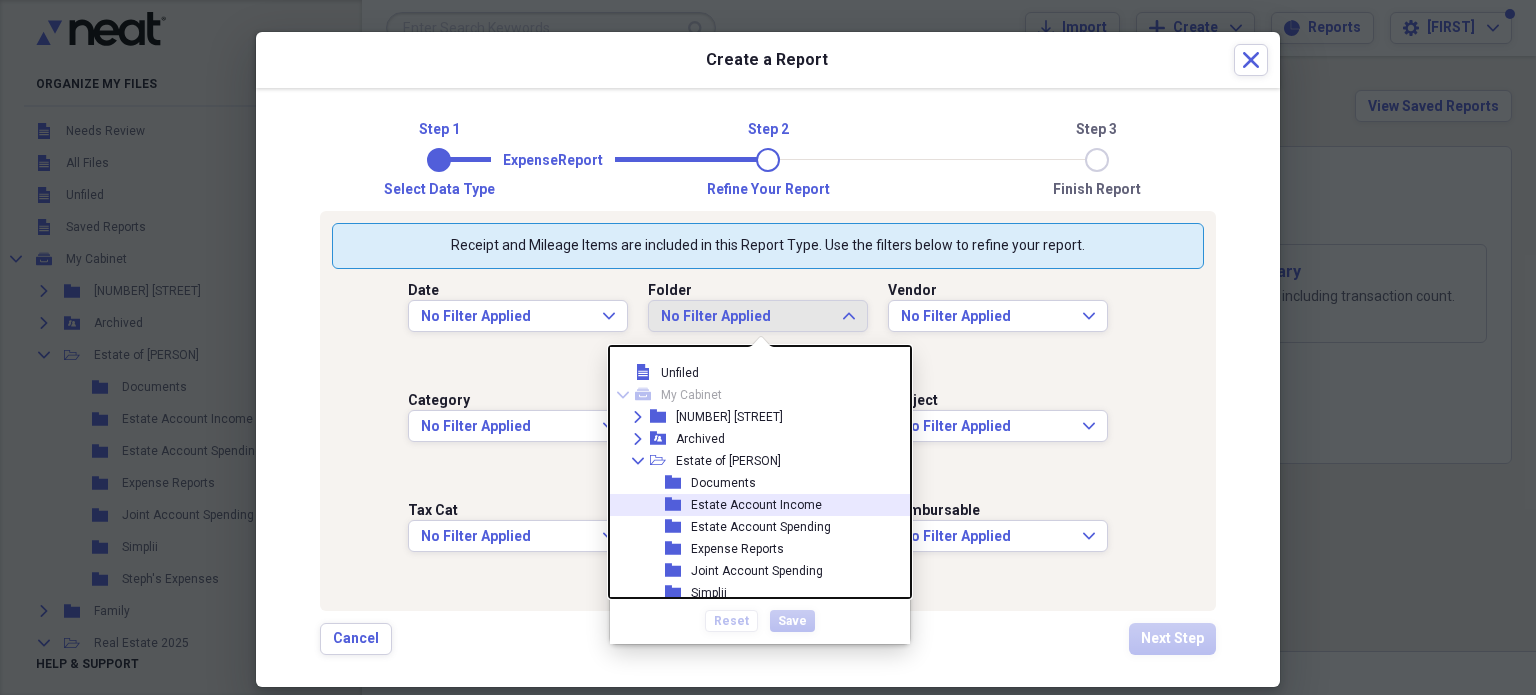 click on "Estate Account Income" at bounding box center (756, 505) 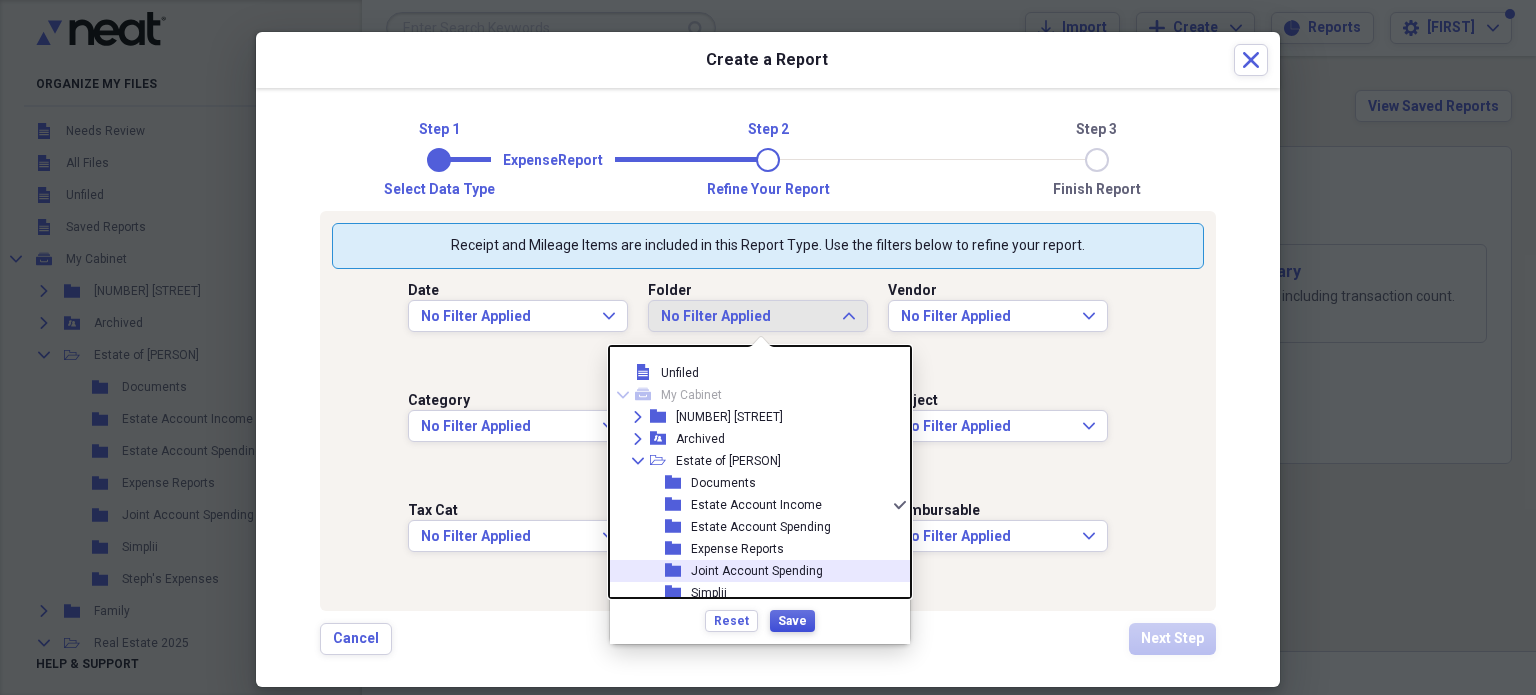 click on "Save" at bounding box center [792, 621] 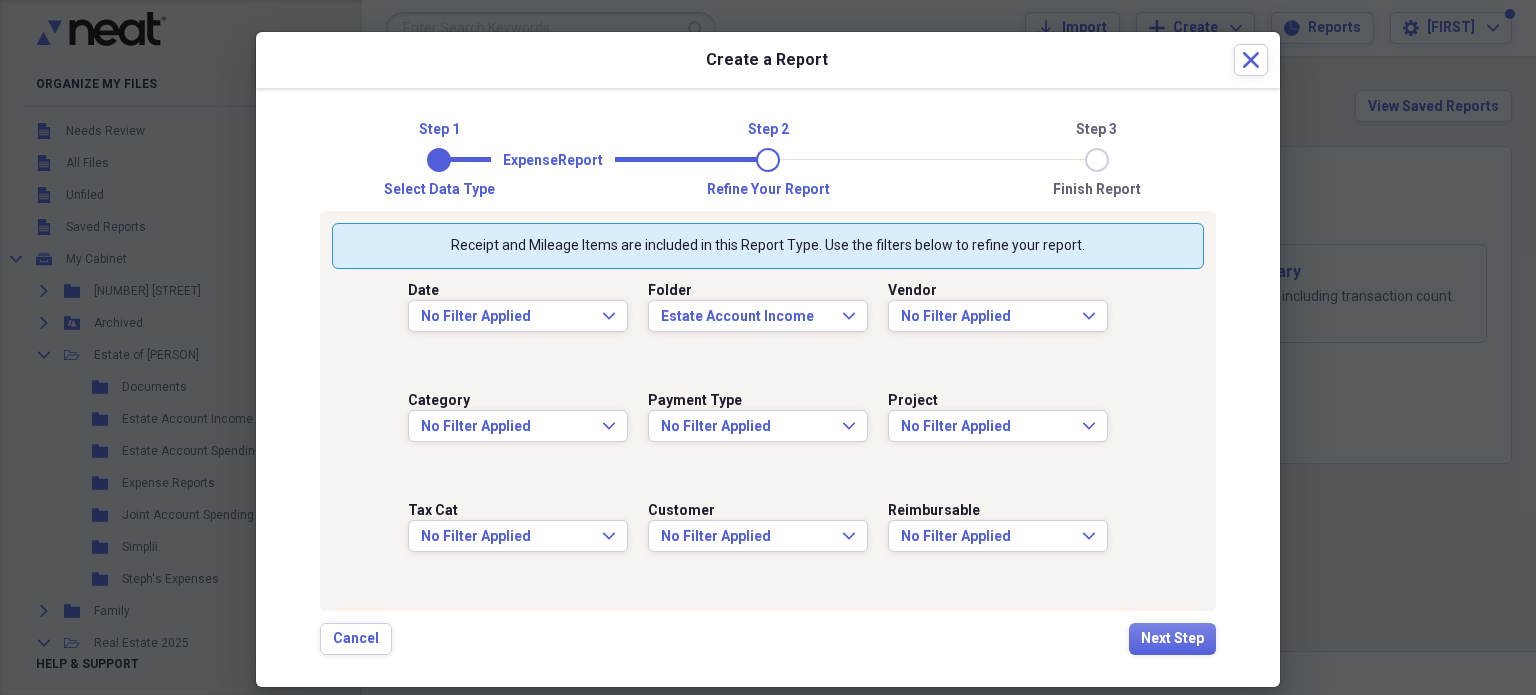 click on "Customer No Filter Applied Expand" at bounding box center [768, 544] 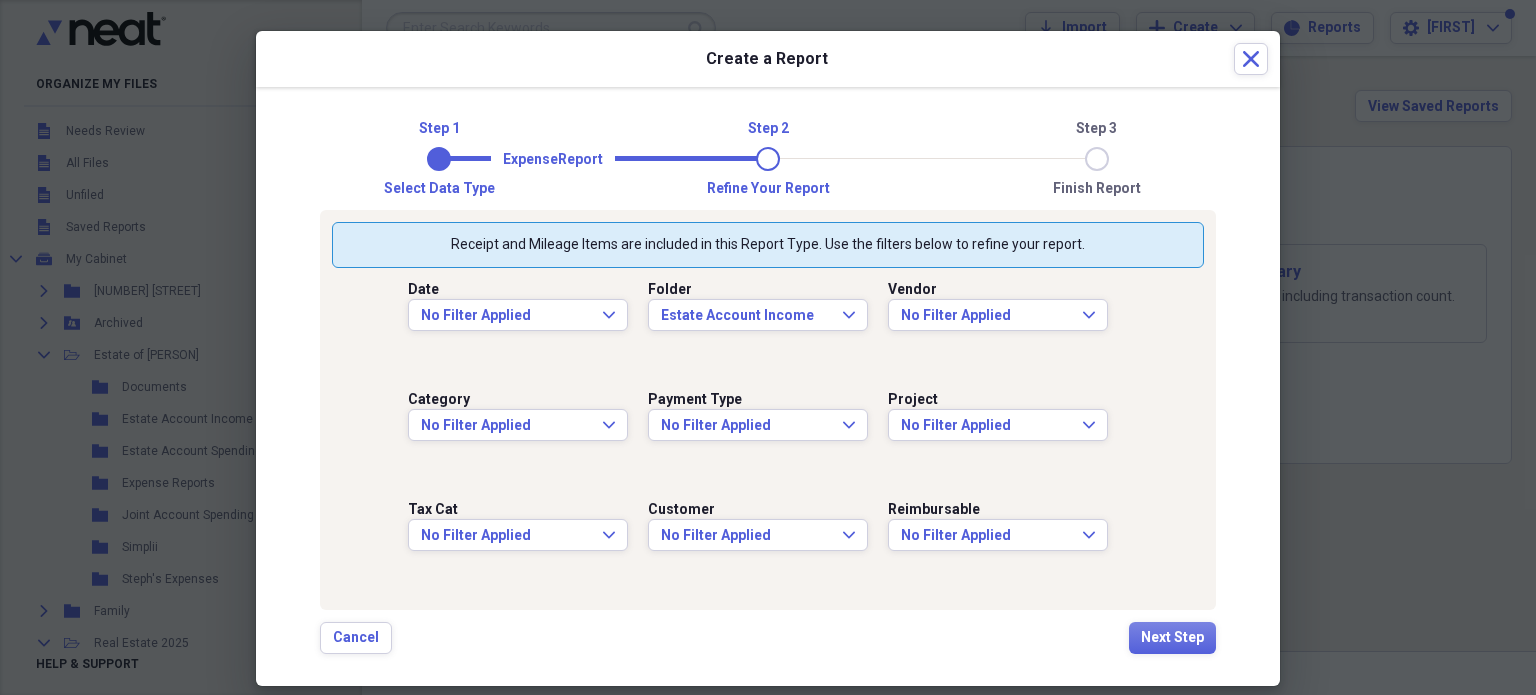 scroll, scrollTop: 0, scrollLeft: 0, axis: both 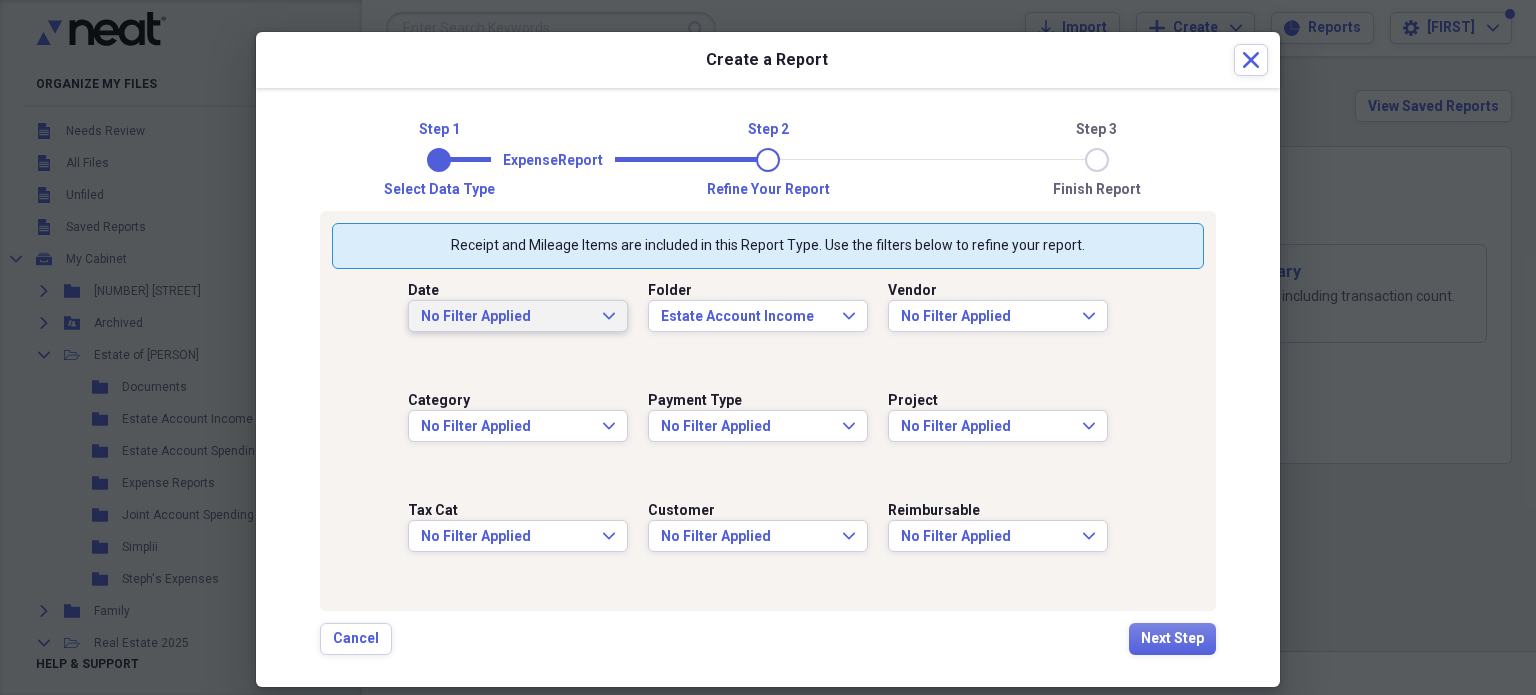 click on "No Filter Applied" at bounding box center [506, 317] 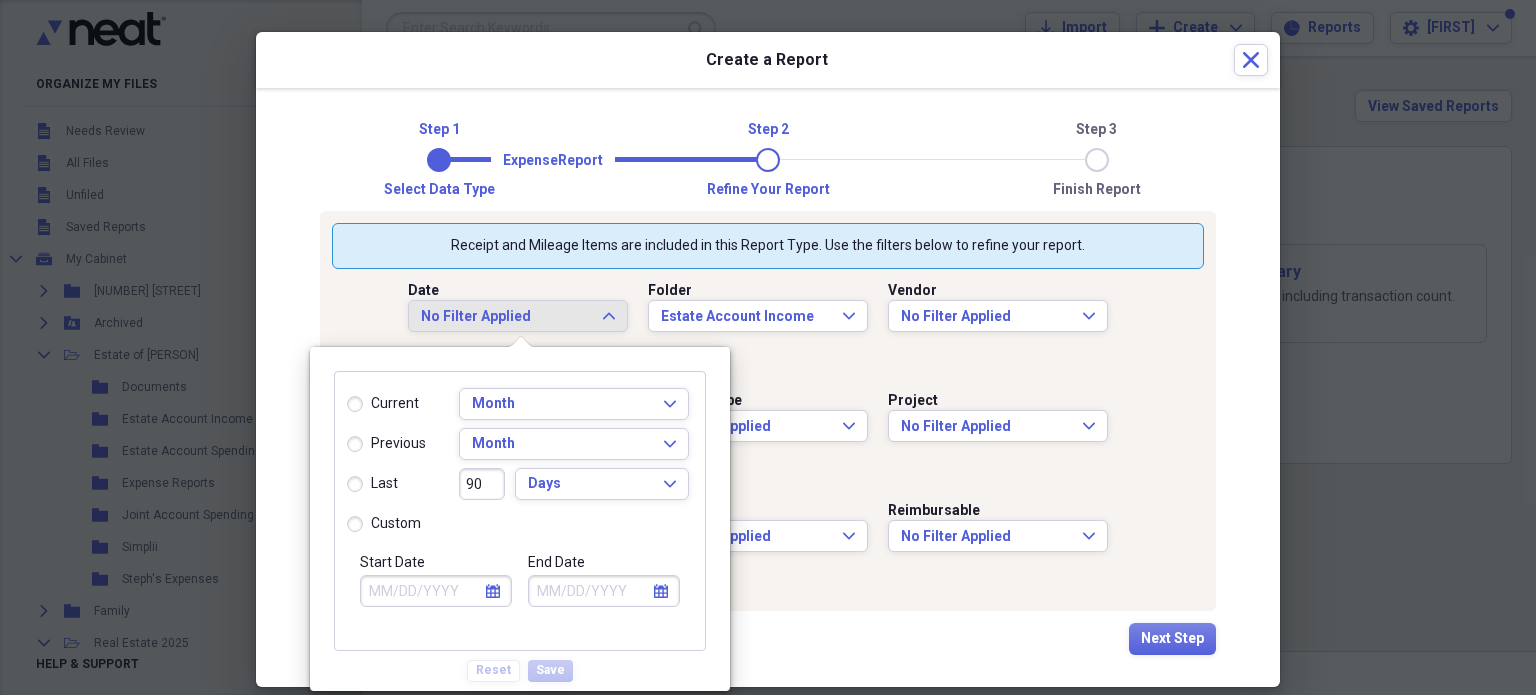 click 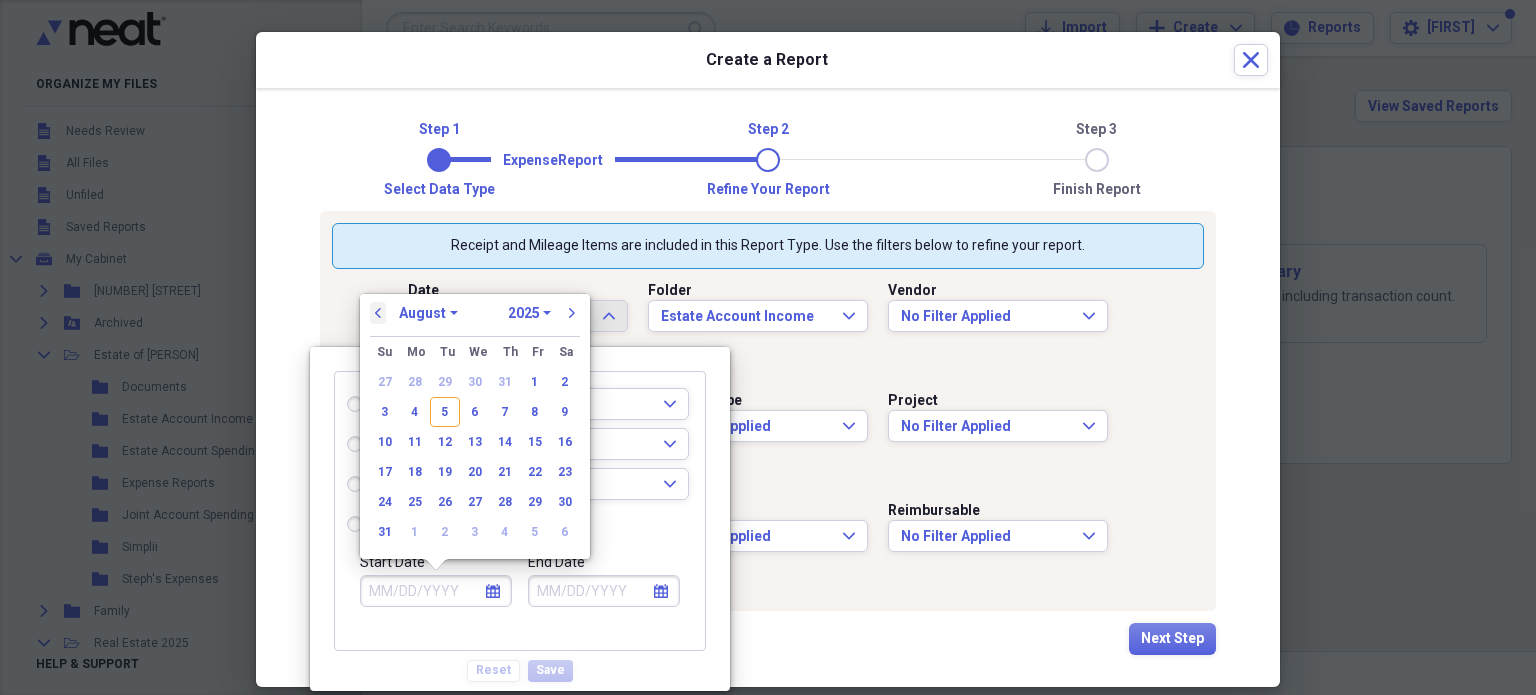 click on "previous" at bounding box center (378, 313) 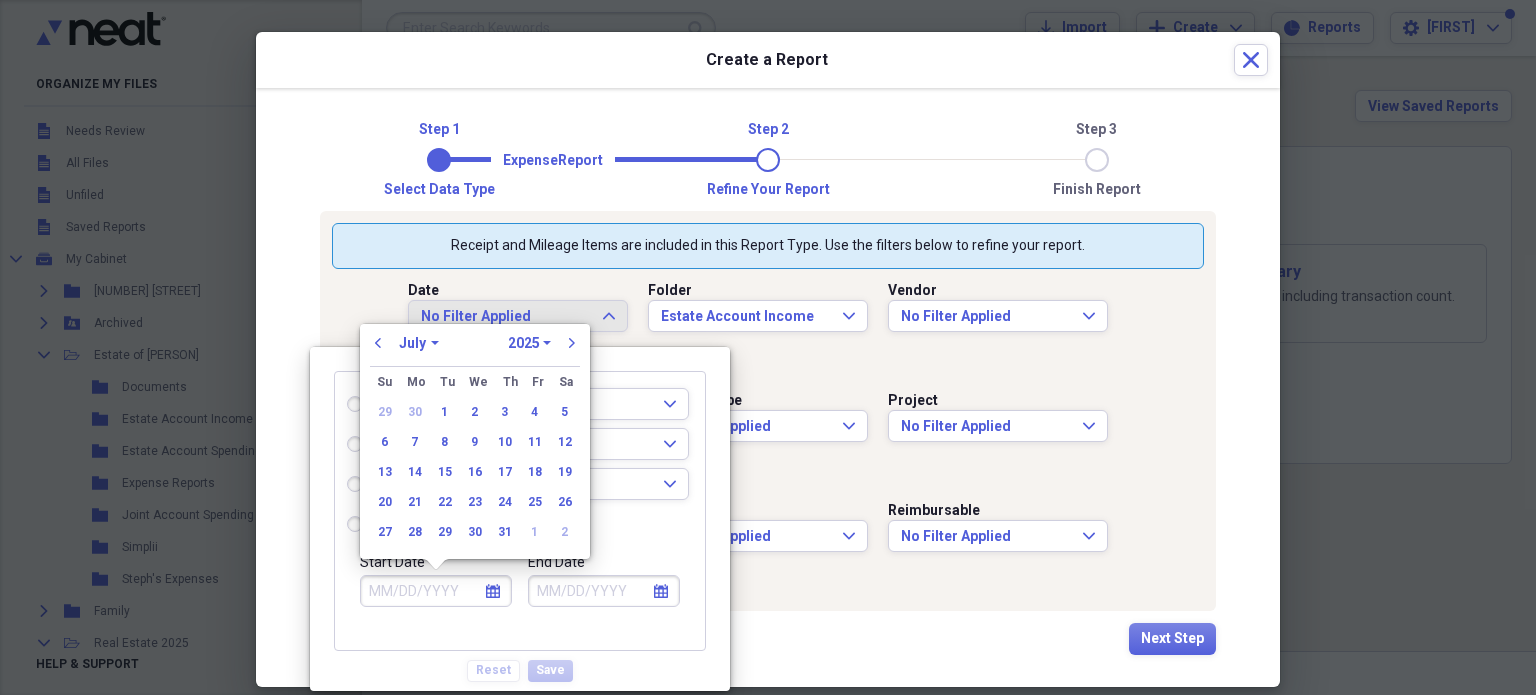 click on "previous January February March April May June July August September October November December 1970 1971 1972 1973 1974 1975 1976 1977 1978 1979 1980 1981 1982 1983 1984 1985 1986 1987 1988 1989 1990 1991 1992 1993 1994 1995 1996 1997 1998 1999 2000 2001 2002 2003 2004 2005 2006 2007 2008 2009 2010 2011 2012 2013 2014 2015 2016 2017 2018 2019 2020 2021 2022 2023 2024 2025 2026 2027 2028 2029 2030 2031 2032 2033 2034 2035 next" at bounding box center (475, 349) 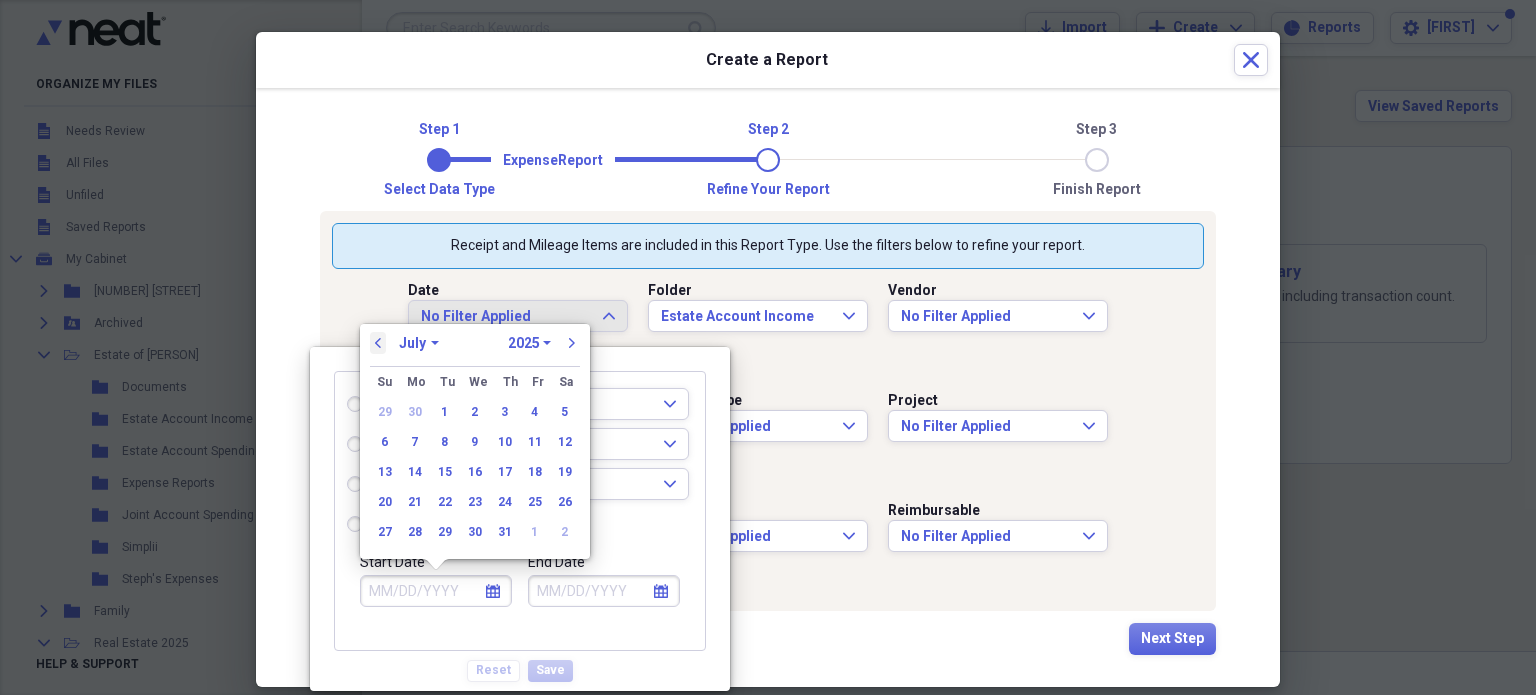 click on "previous" at bounding box center (378, 343) 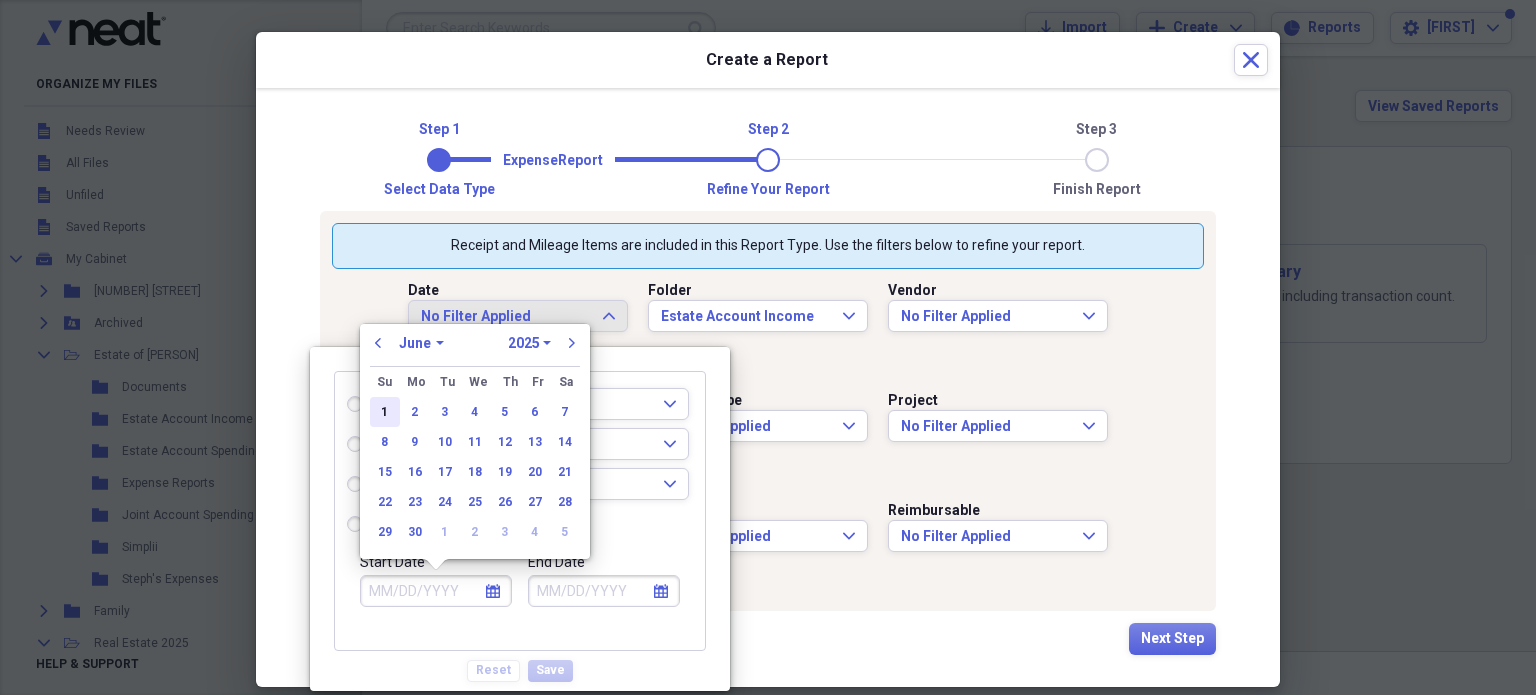click on "1" at bounding box center (385, 412) 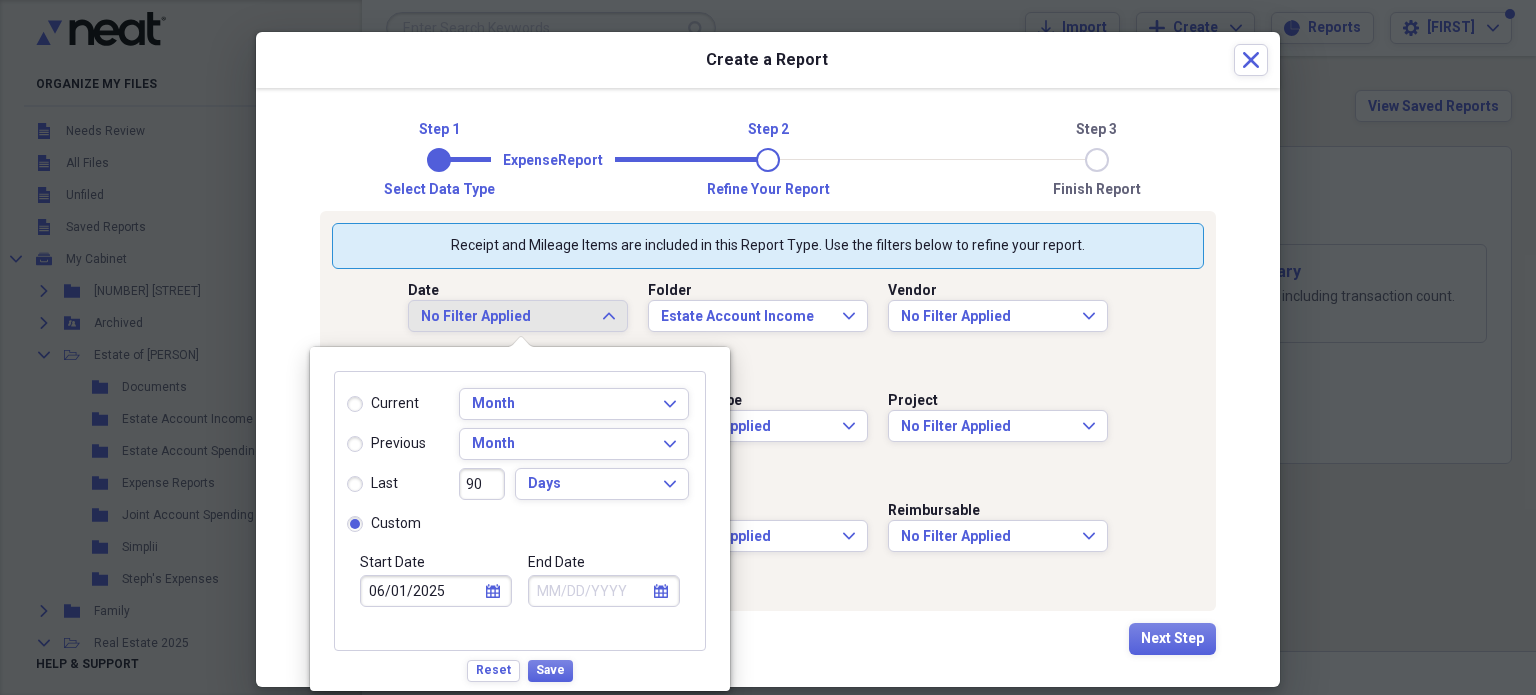 click 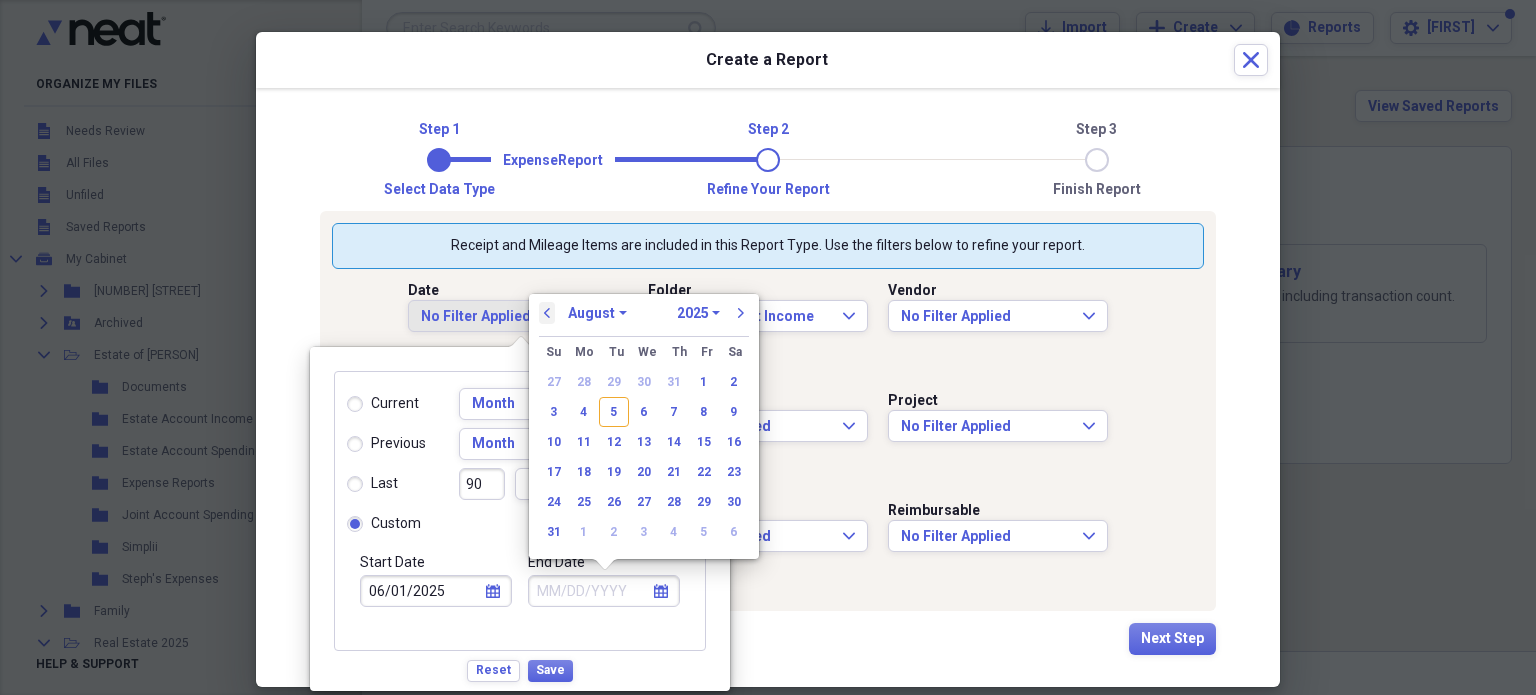 click on "previous" at bounding box center [547, 313] 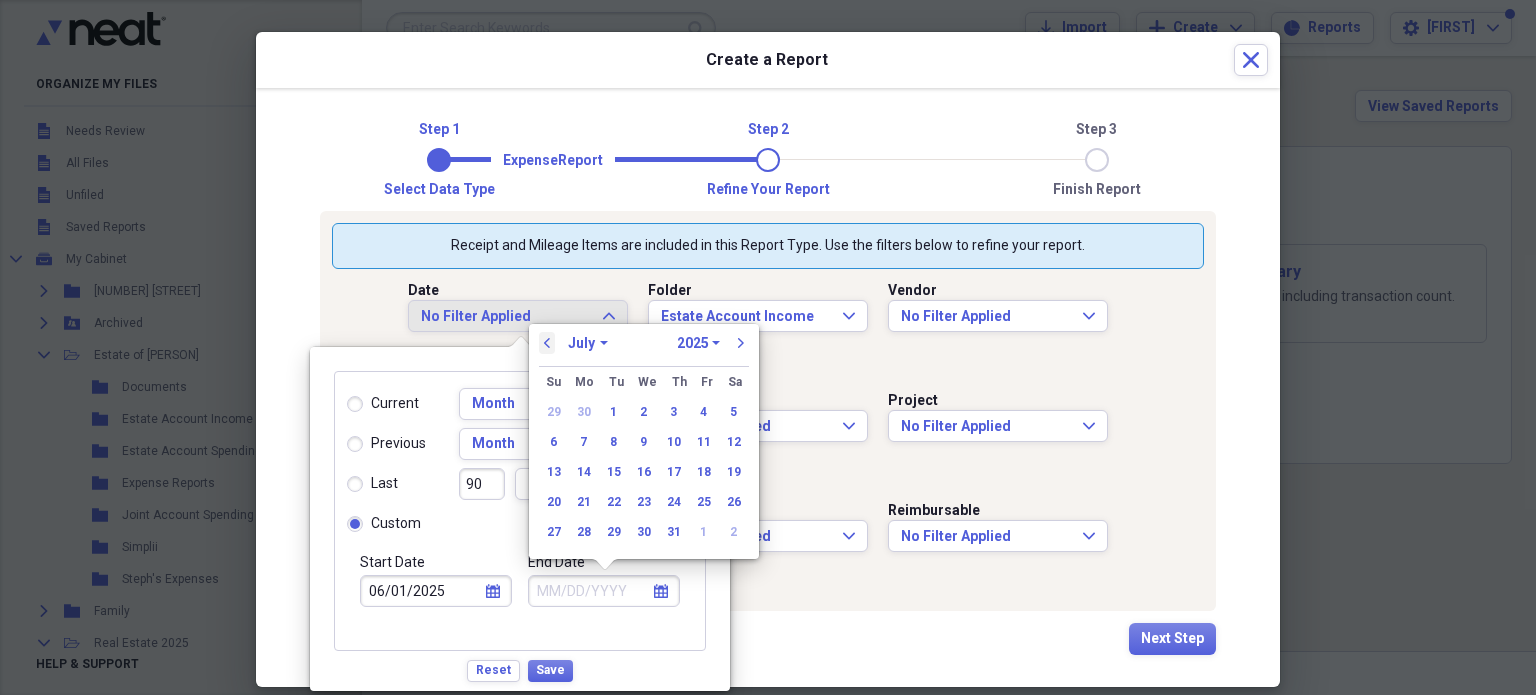 click on "previous" at bounding box center [547, 343] 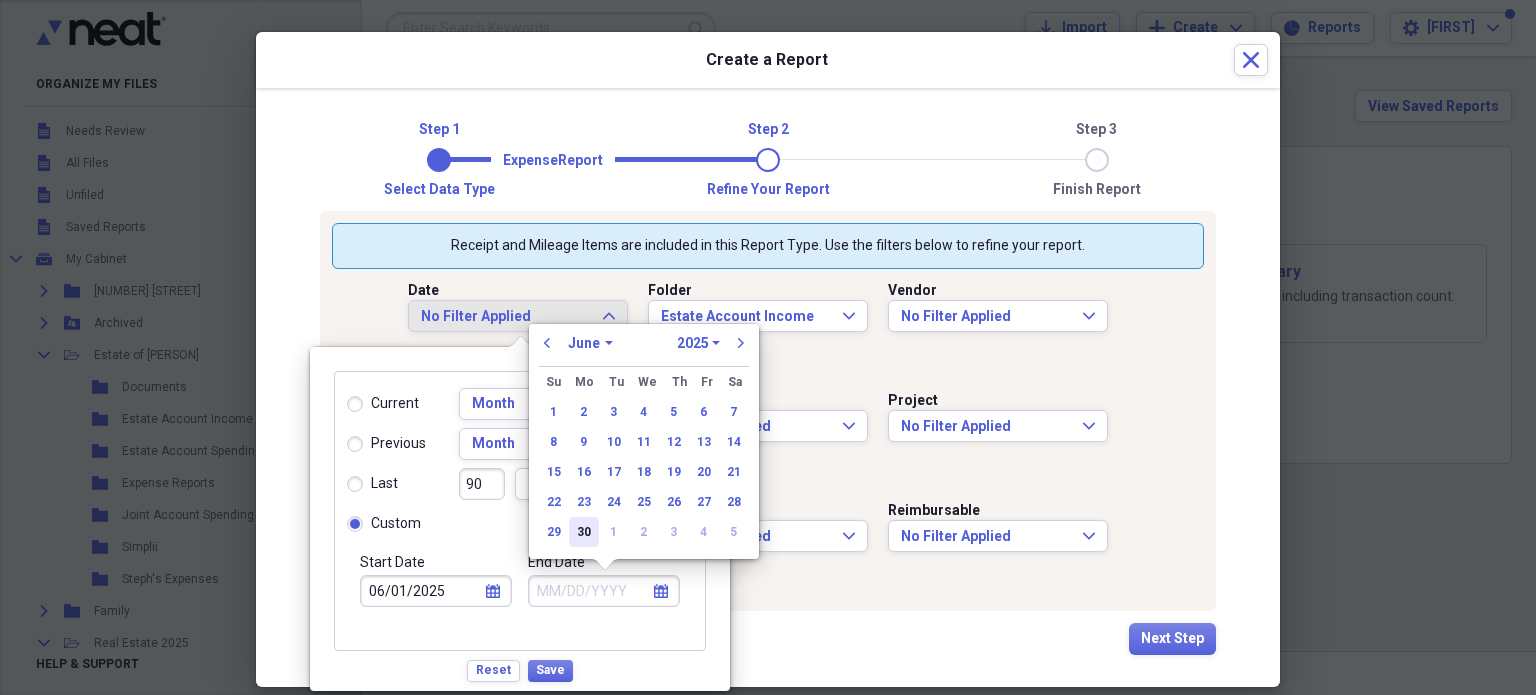 click on "30" at bounding box center (584, 532) 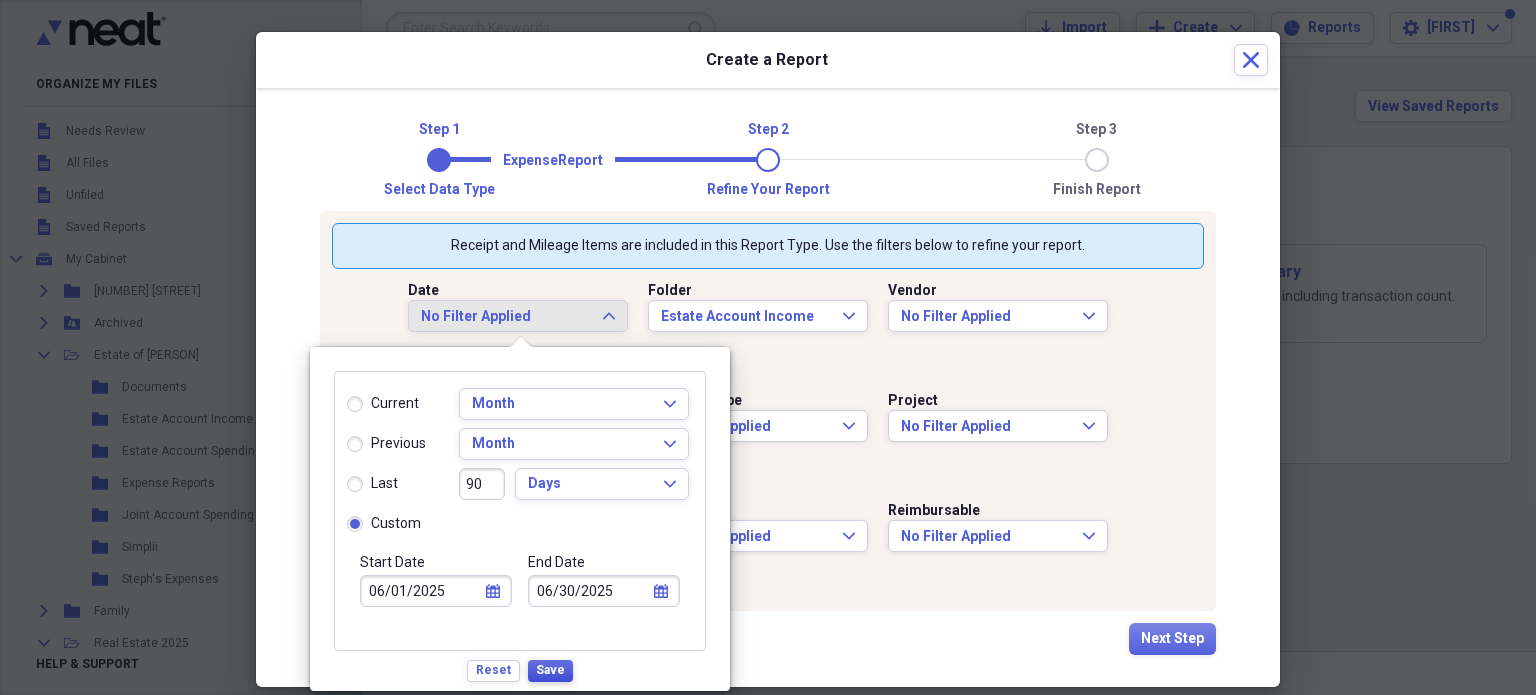 click on "Save" at bounding box center (550, 670) 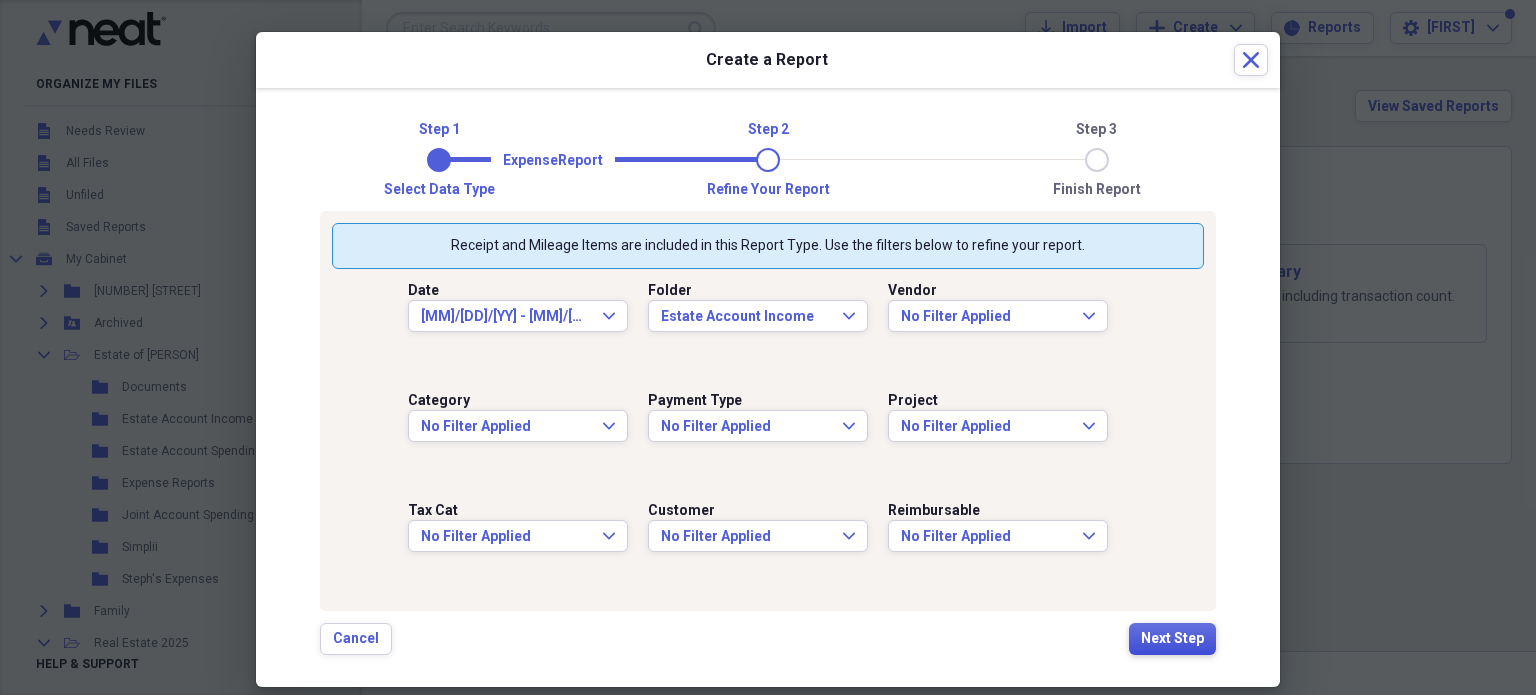 click on "Next Step" at bounding box center (1172, 639) 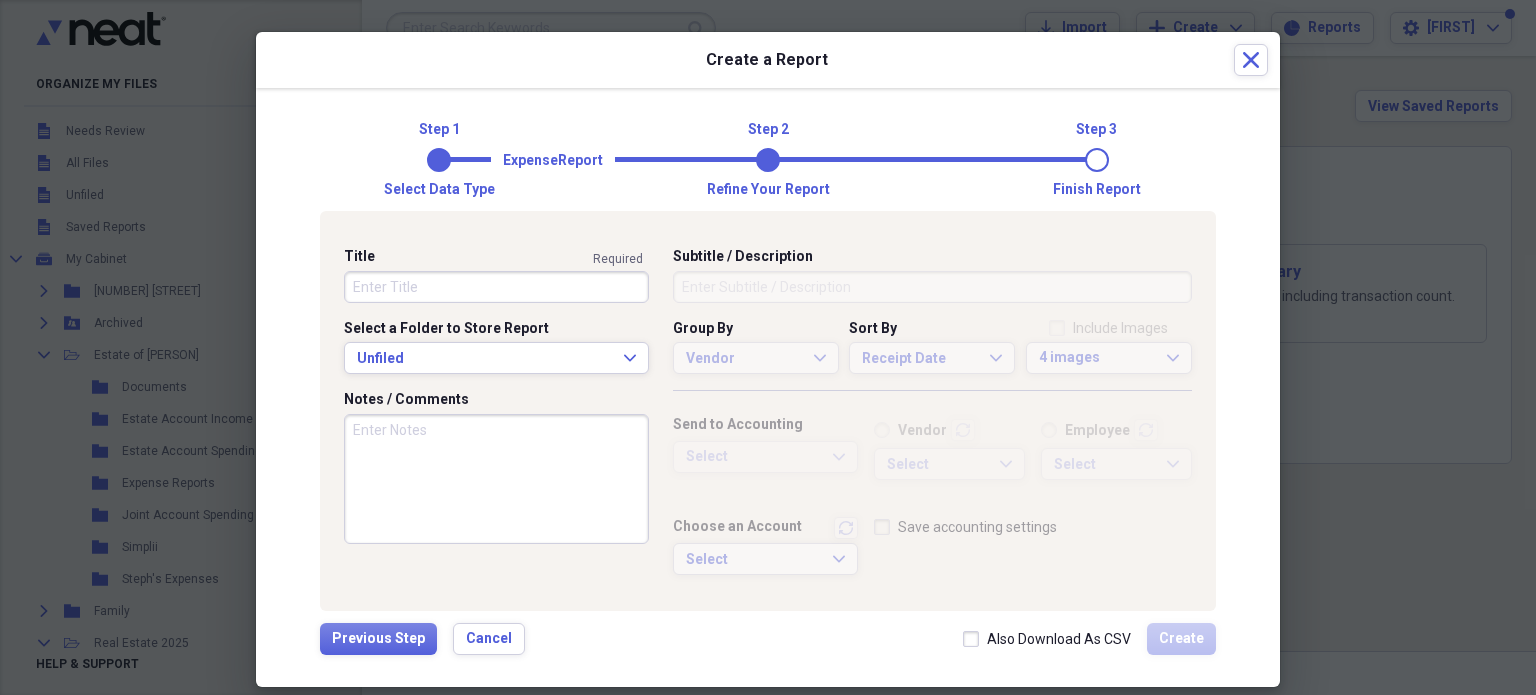 click on "Title" at bounding box center [496, 287] 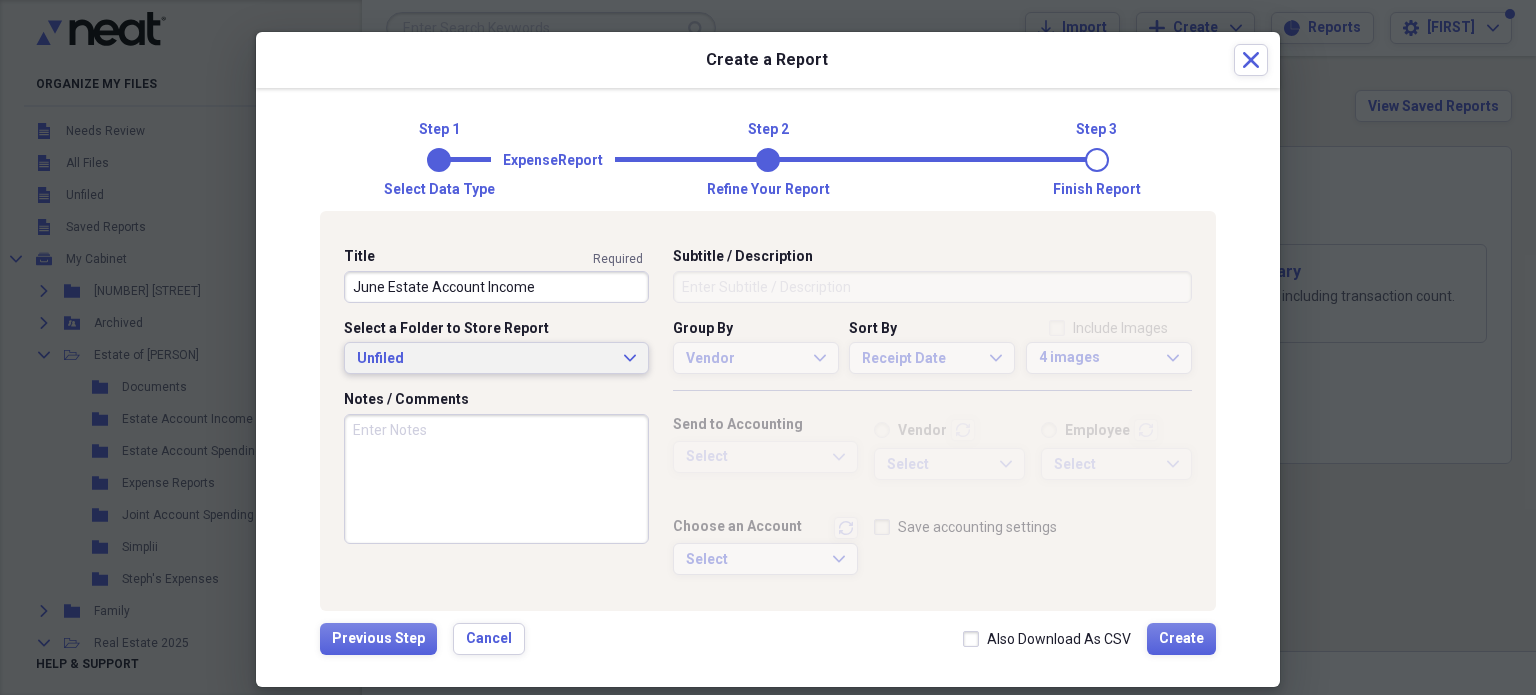 type on "June Estate Account Income" 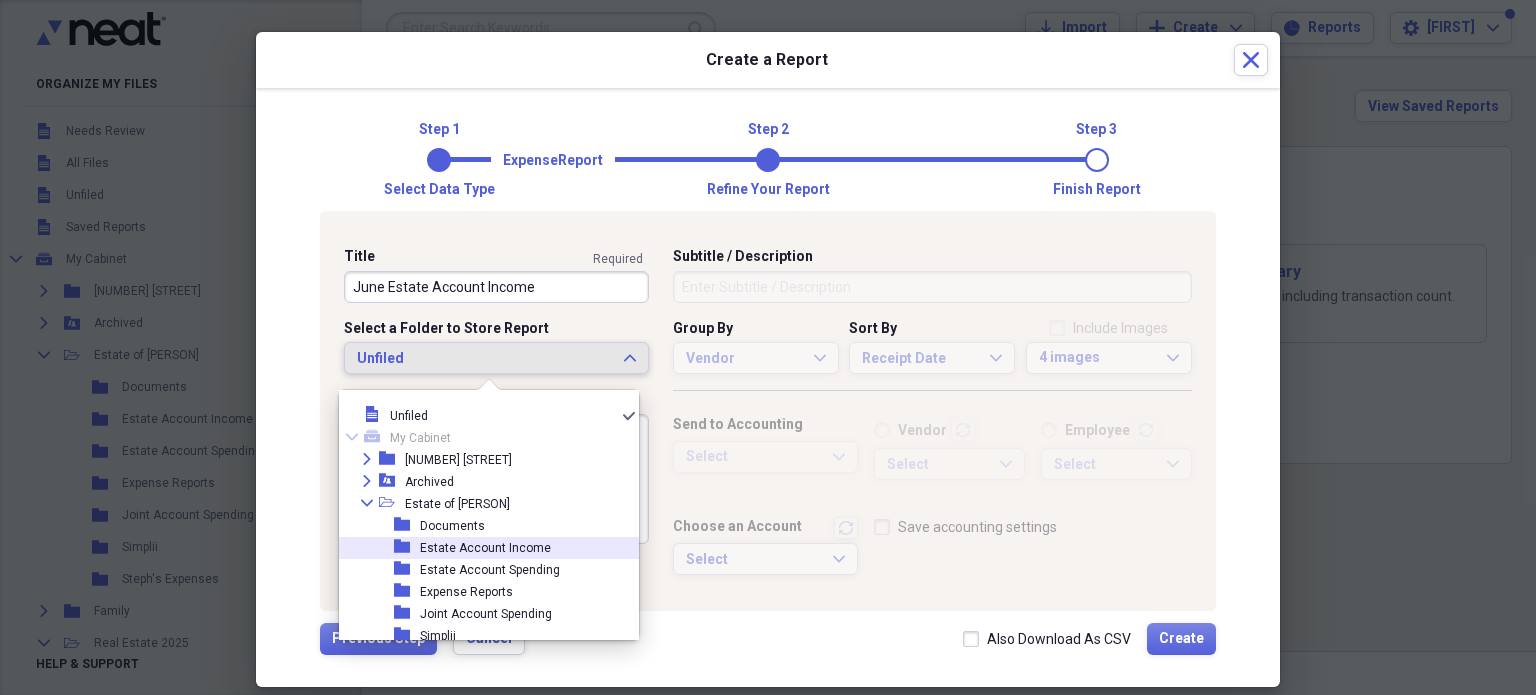 click on "Estate Account Income" at bounding box center [485, 548] 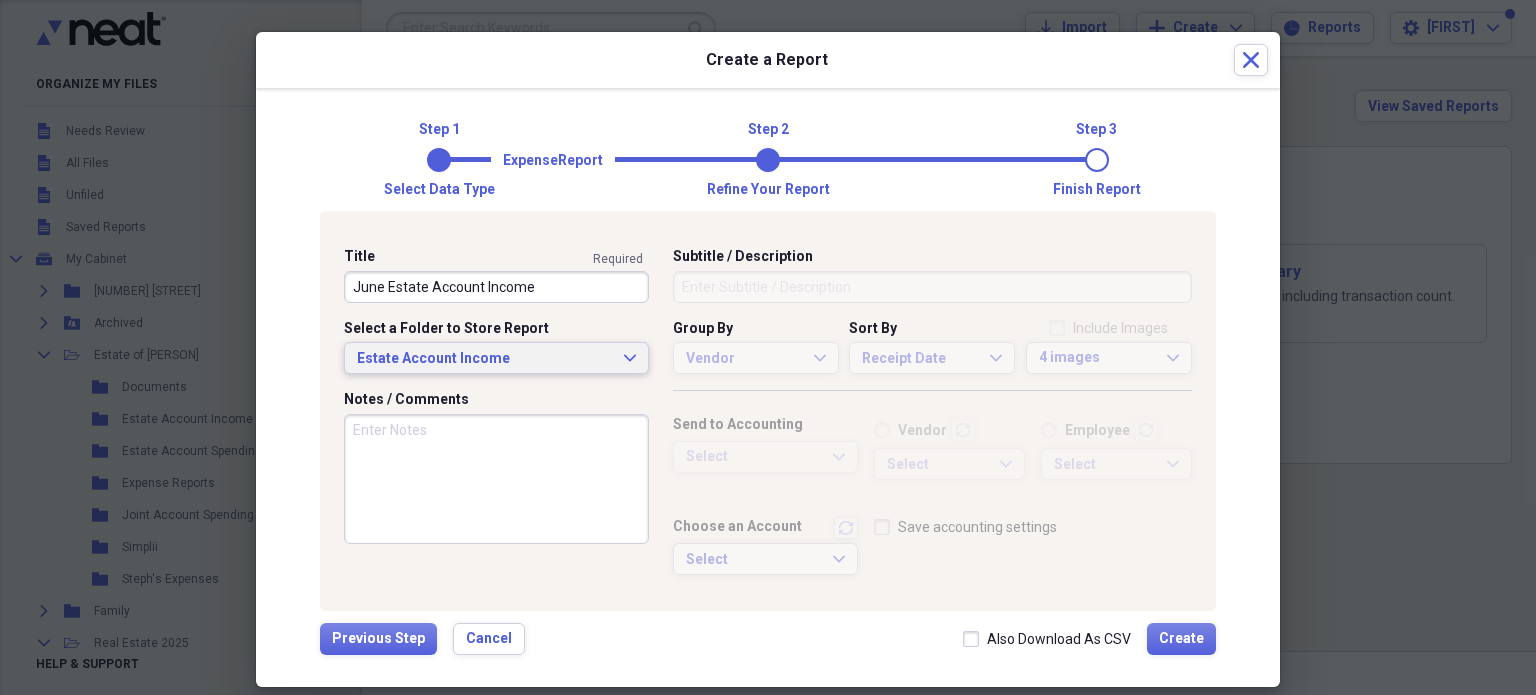 click on "Estate Account Income" at bounding box center (484, 359) 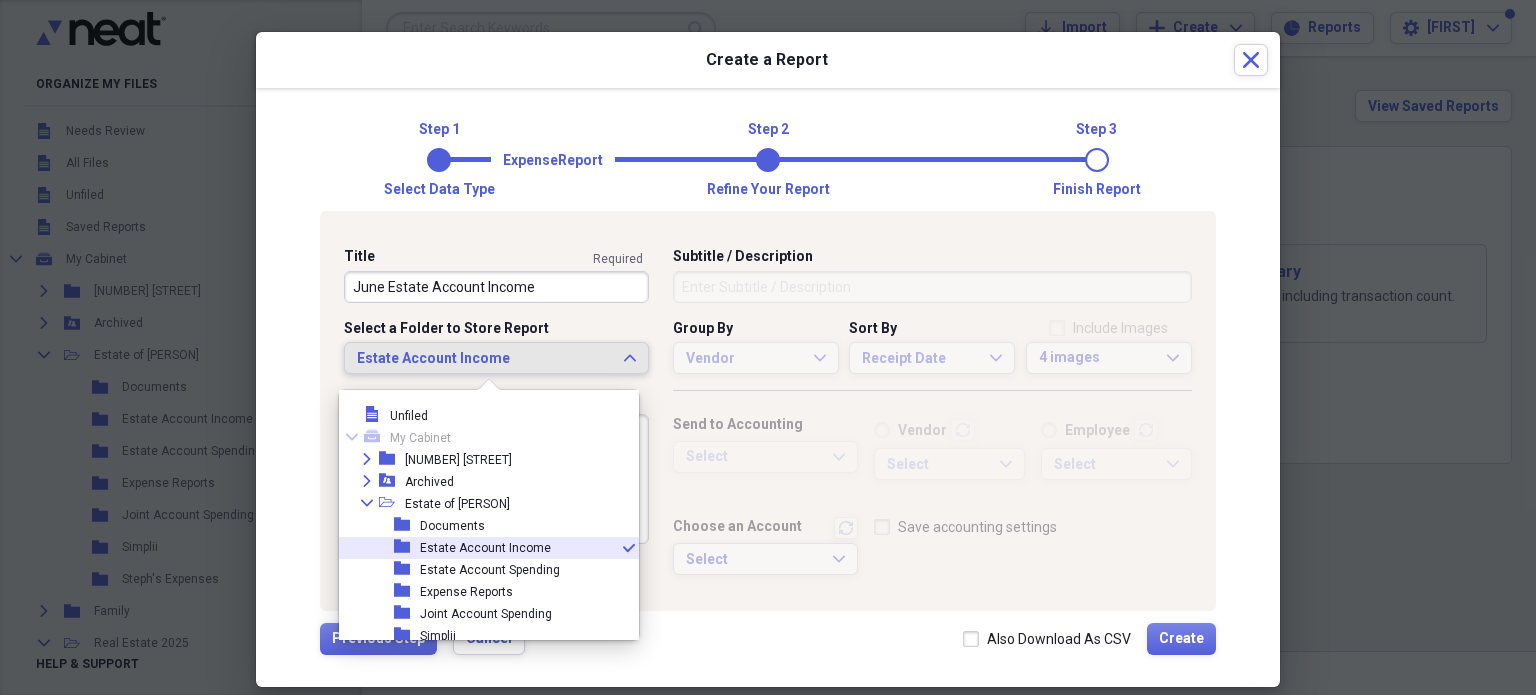 scroll, scrollTop: 32, scrollLeft: 0, axis: vertical 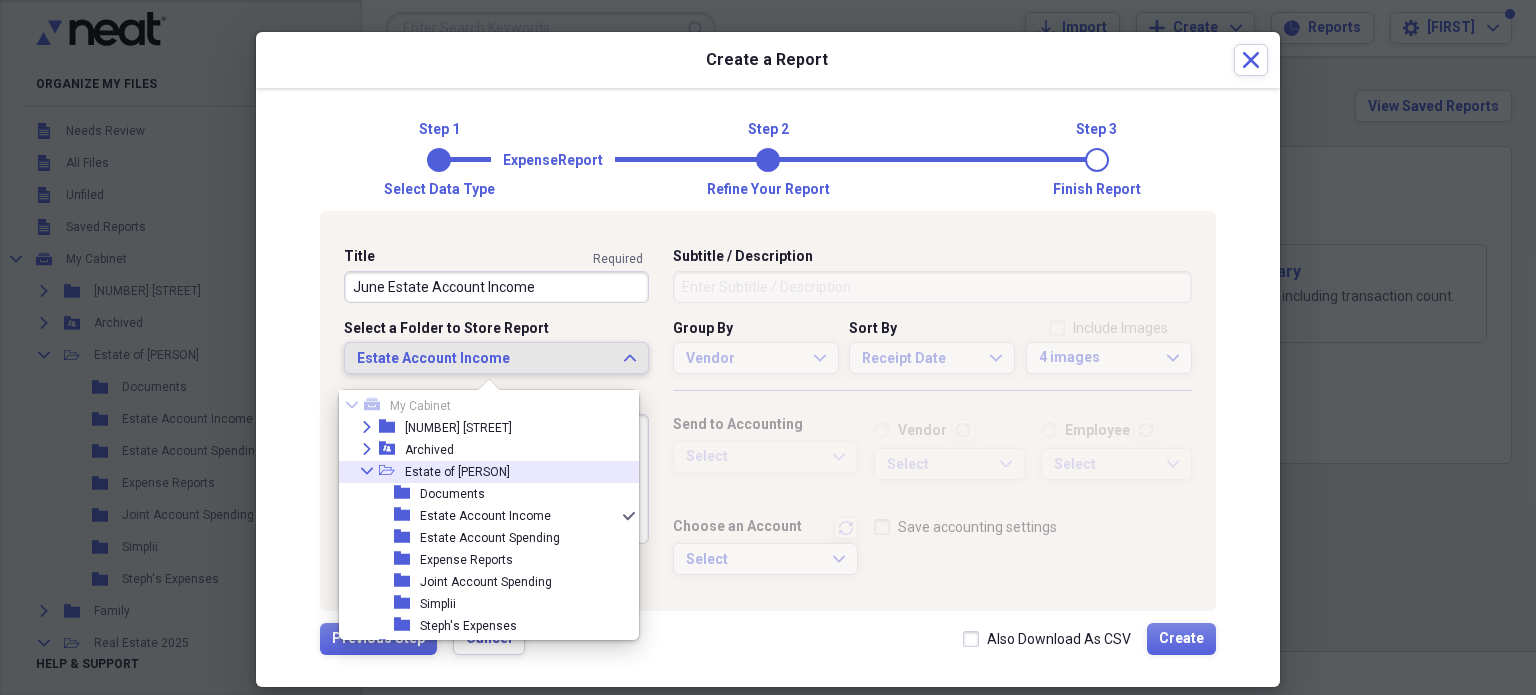 click on "Estate of [PERSON]" at bounding box center [457, 472] 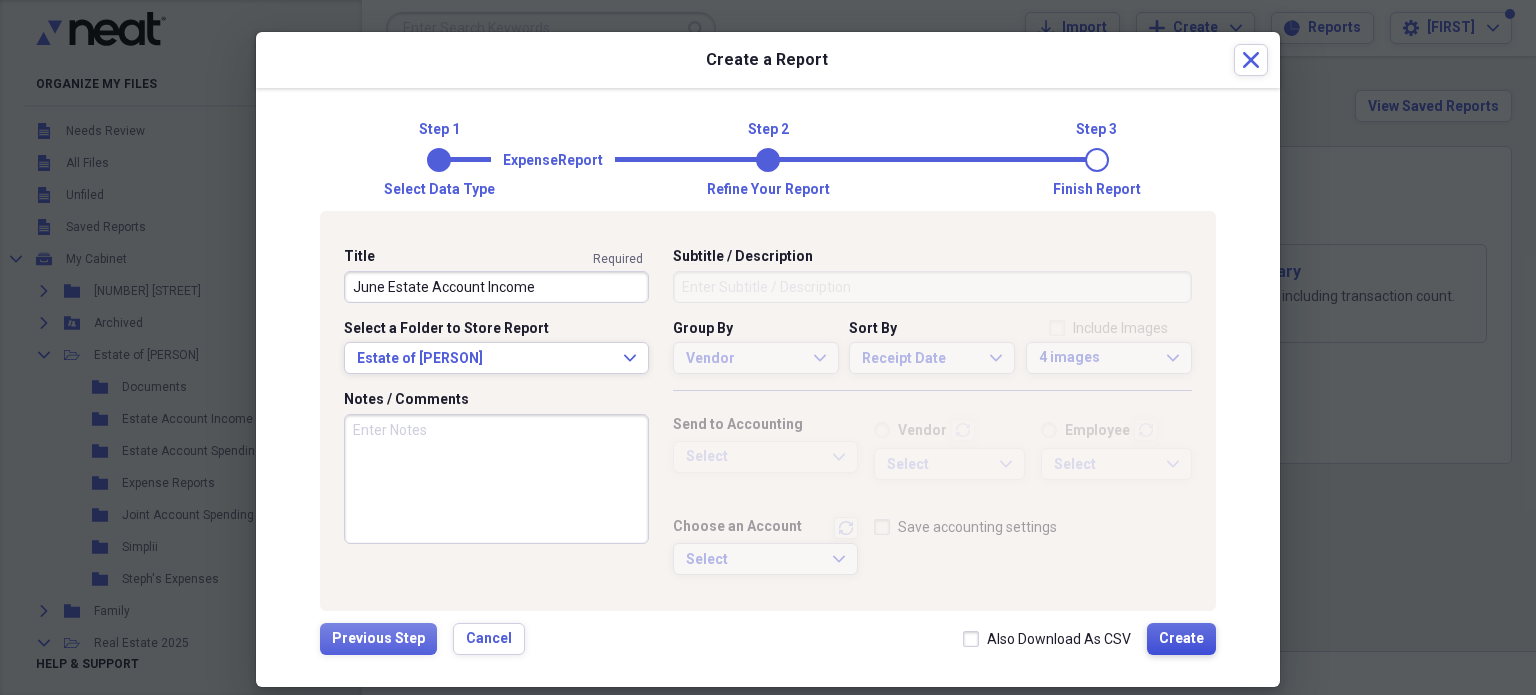 click on "Create" at bounding box center [1181, 639] 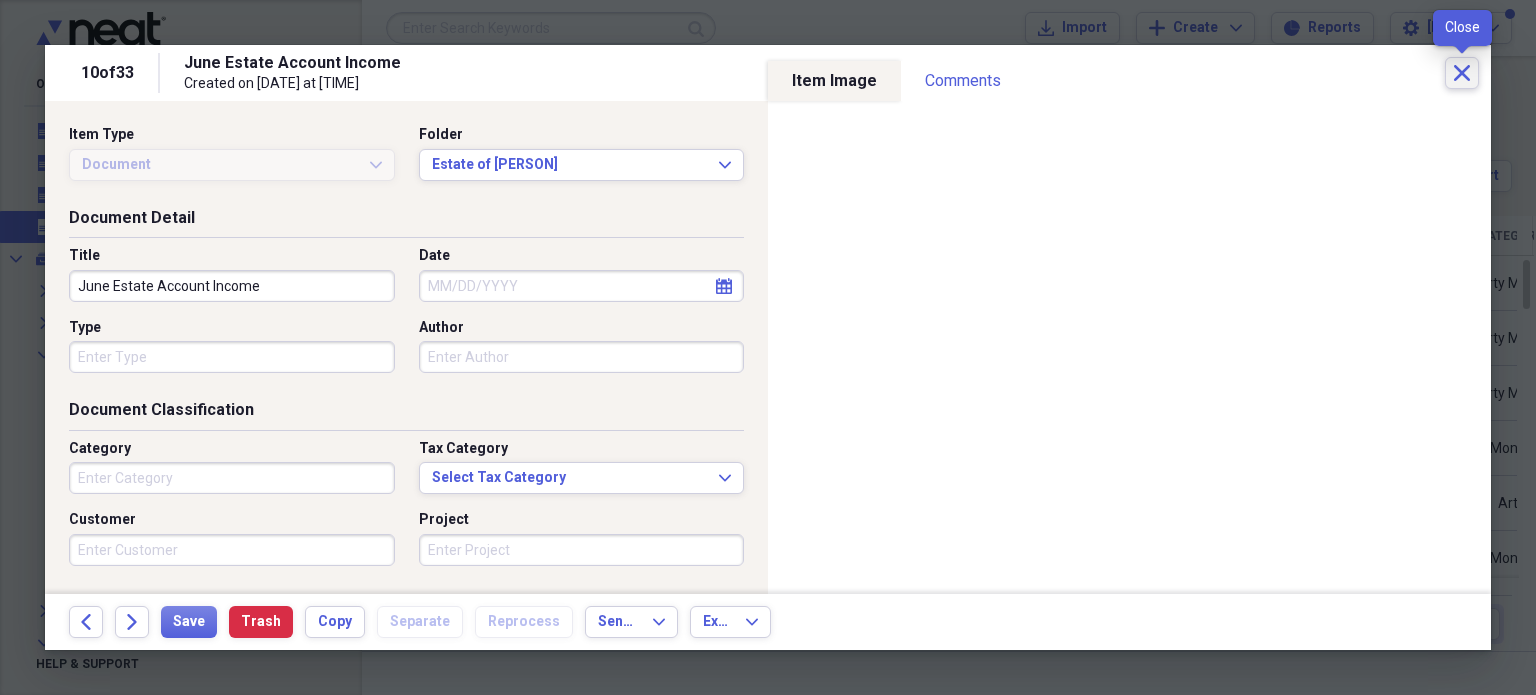 click on "Close" at bounding box center [1462, 73] 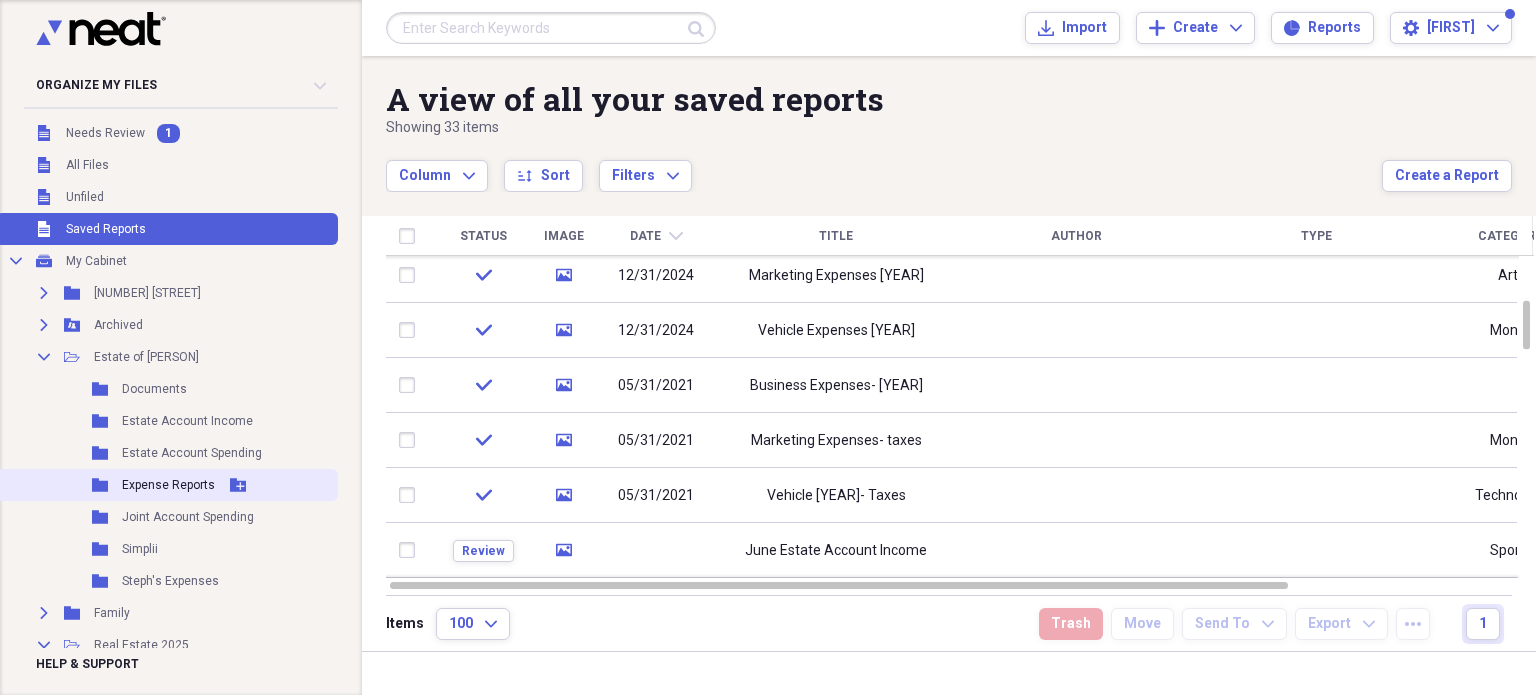 click on "Folder Expense Reports Add Folder" at bounding box center (167, 485) 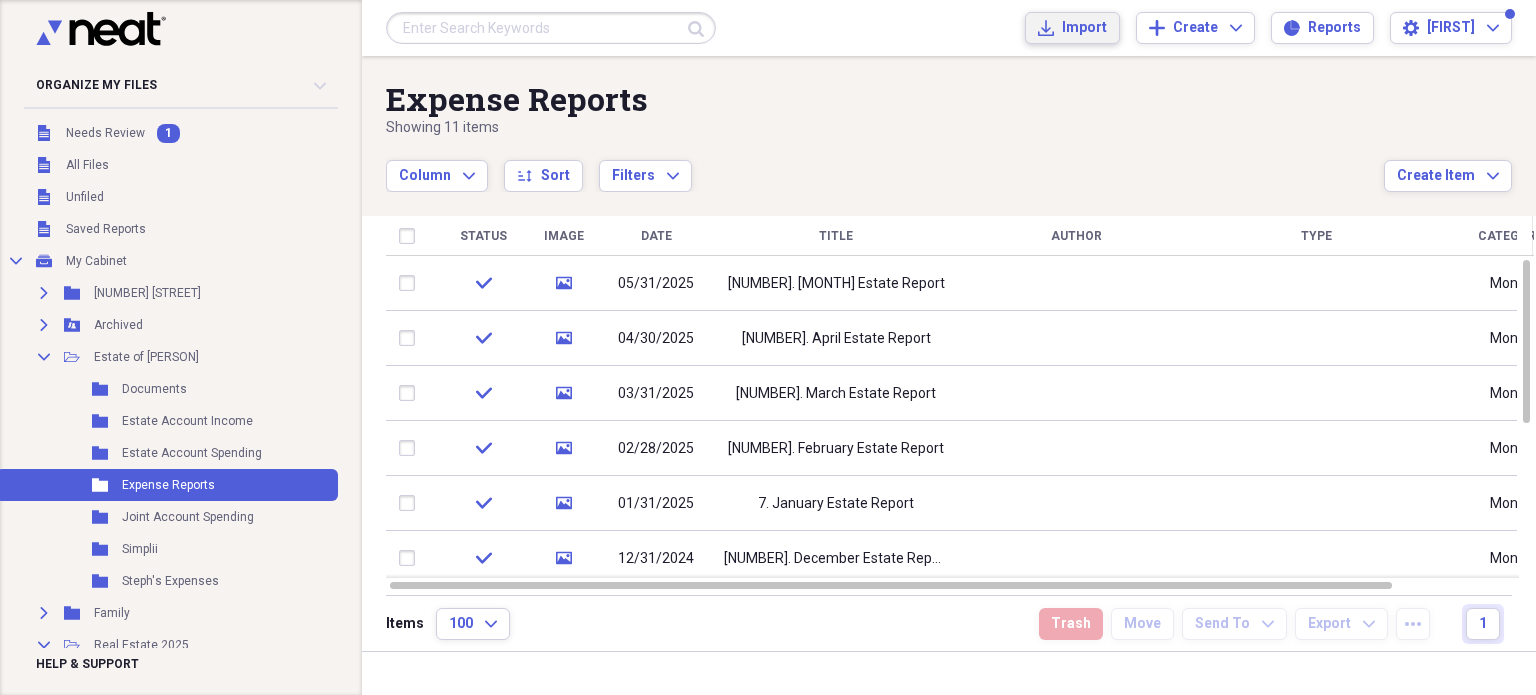 click on "Import Import" at bounding box center [1072, 28] 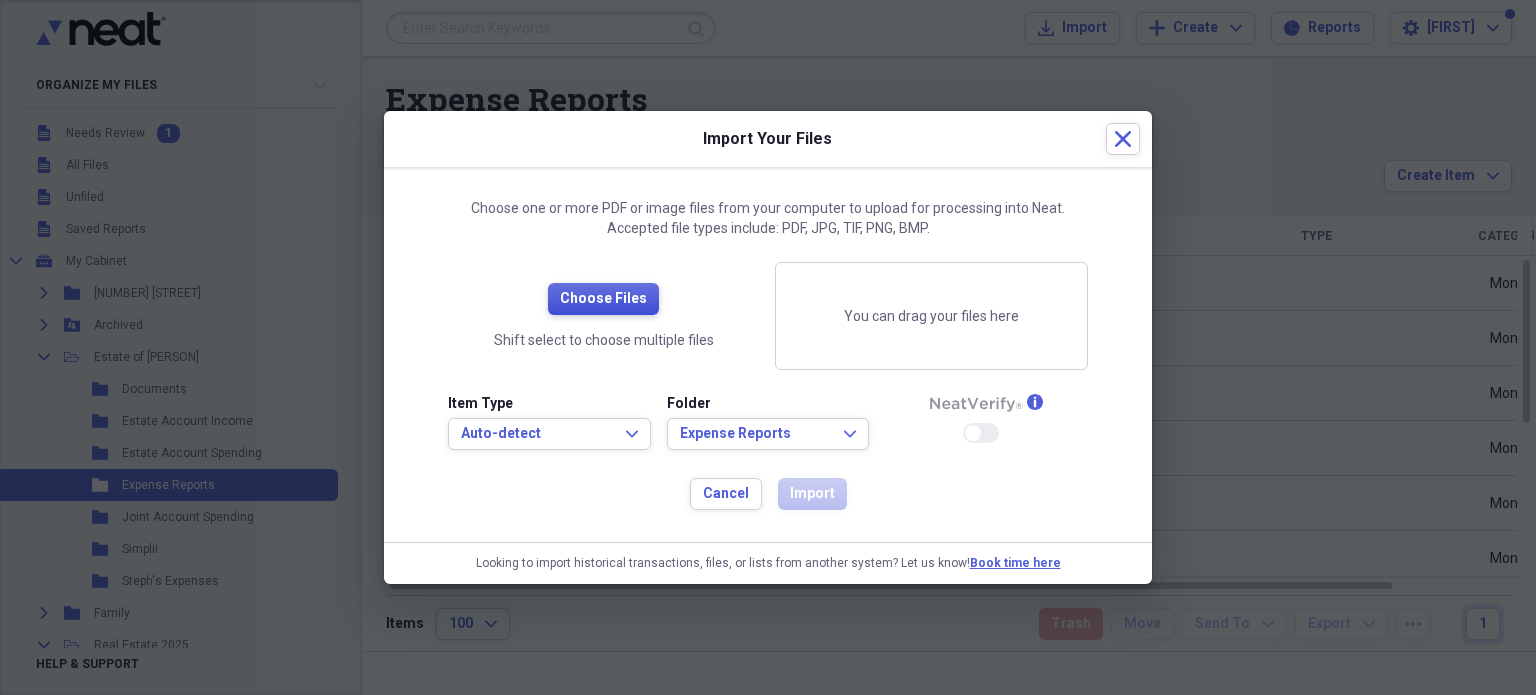click on "Choose Files" at bounding box center [603, 299] 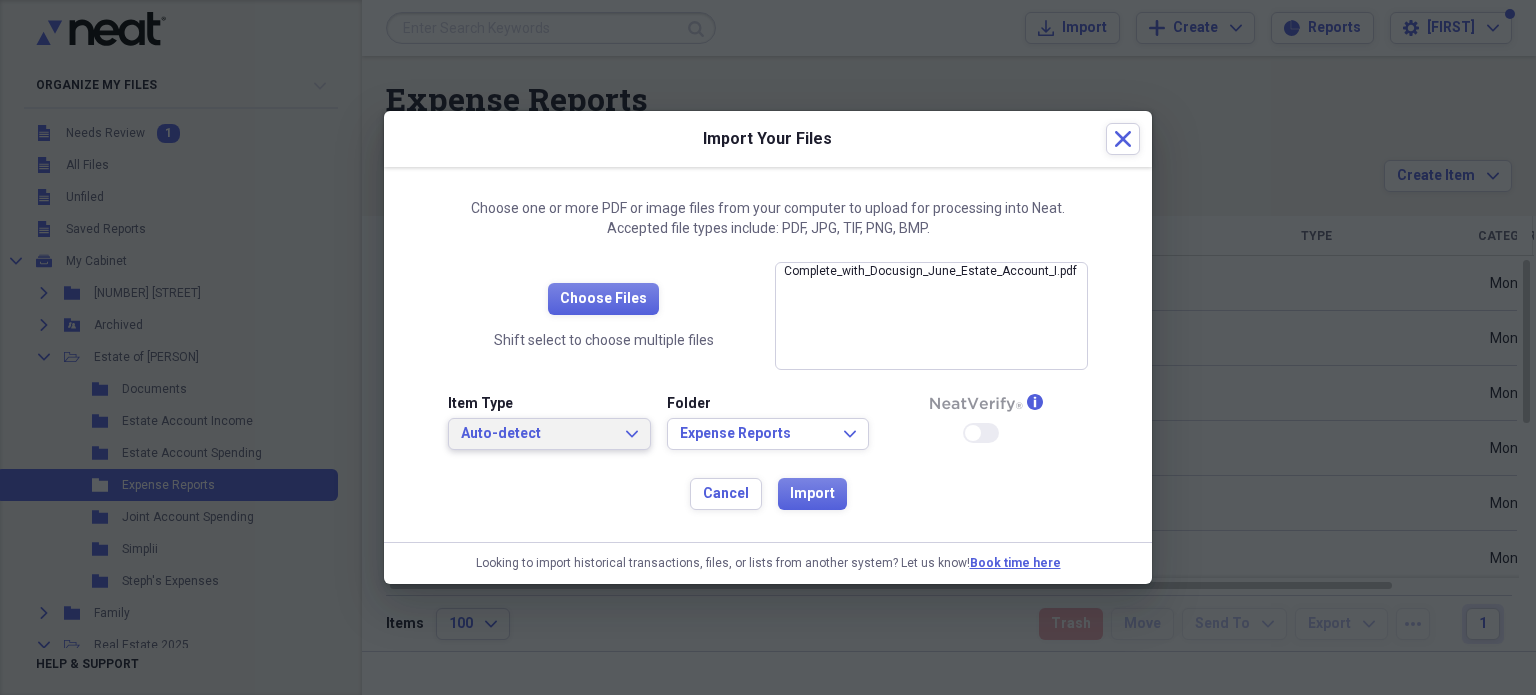 click on "Auto-detect Expand" at bounding box center [549, 434] 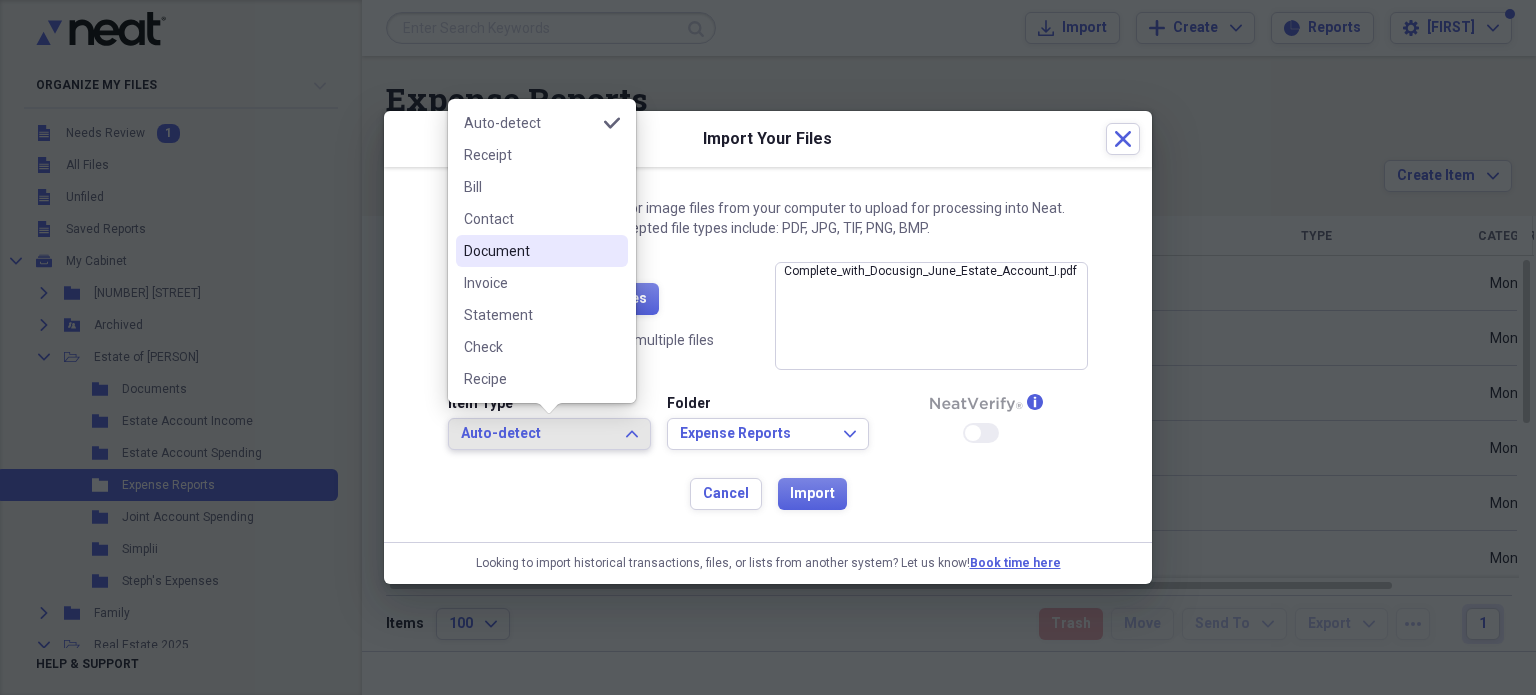 click on "Document" at bounding box center [530, 251] 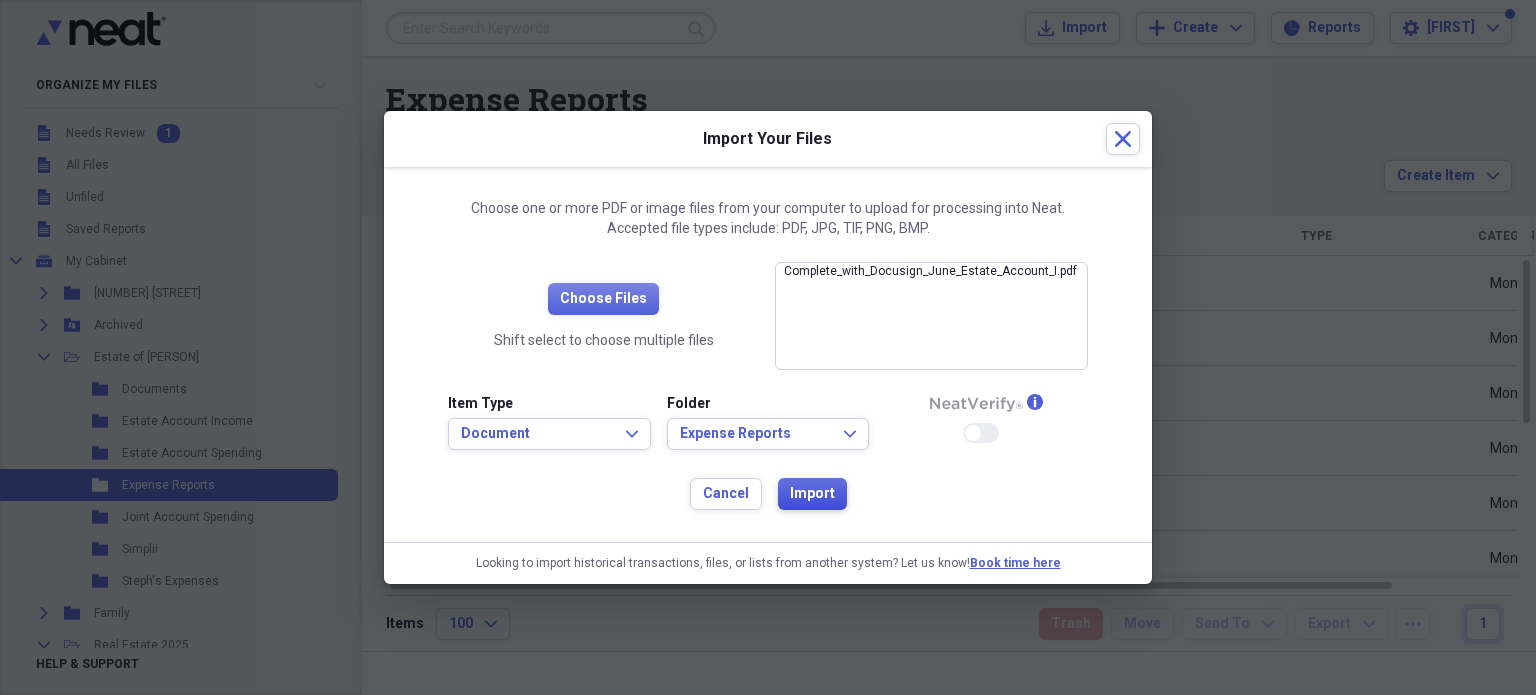 click on "Import" at bounding box center (812, 494) 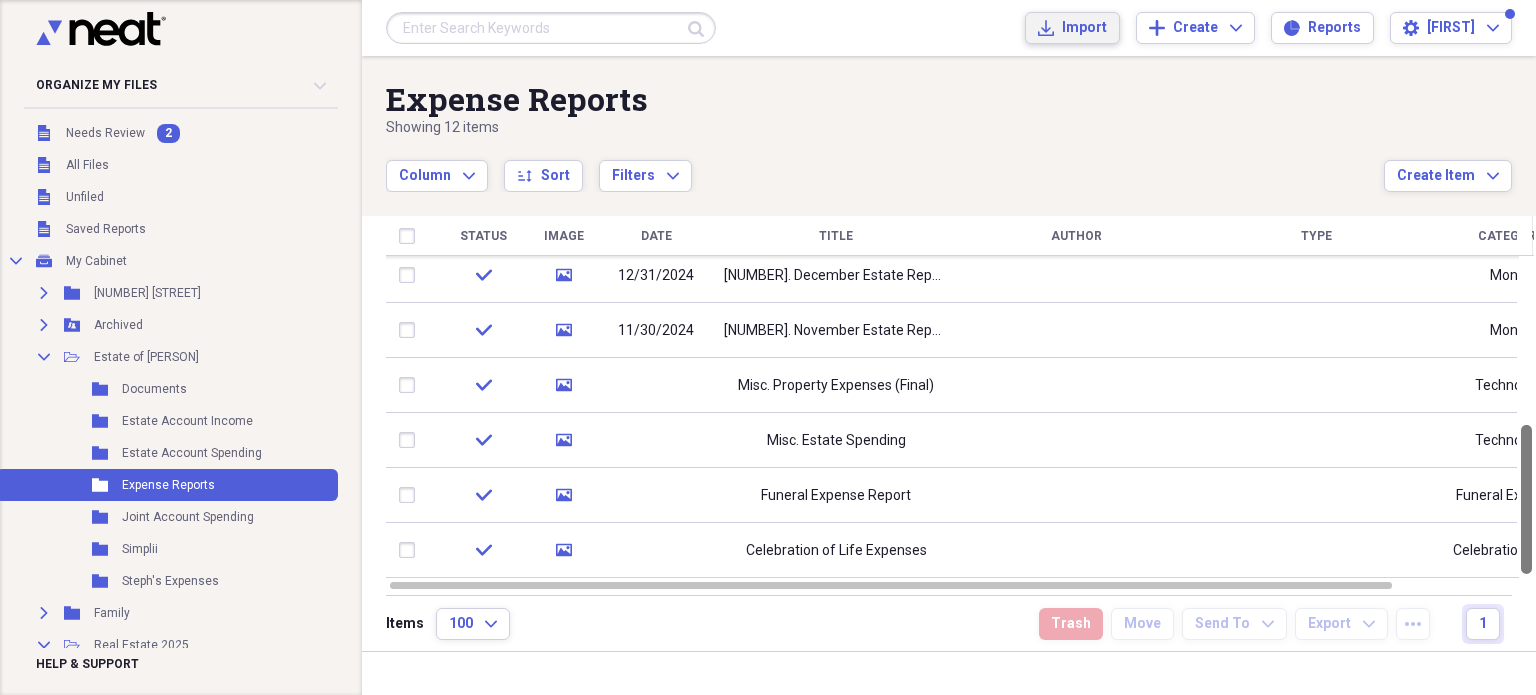 drag, startPoint x: 1535, startPoint y: 344, endPoint x: 1532, endPoint y: 521, distance: 177.02542 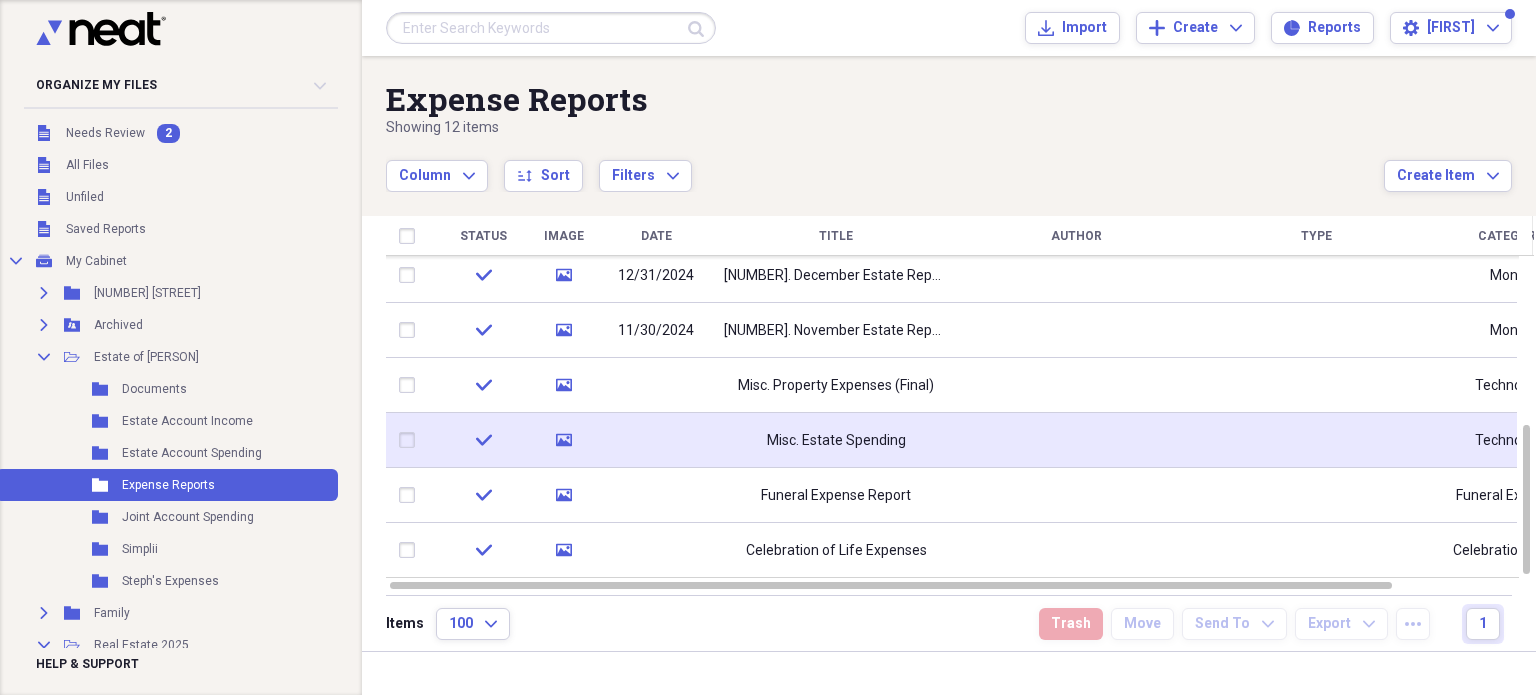 click at bounding box center (1076, 440) 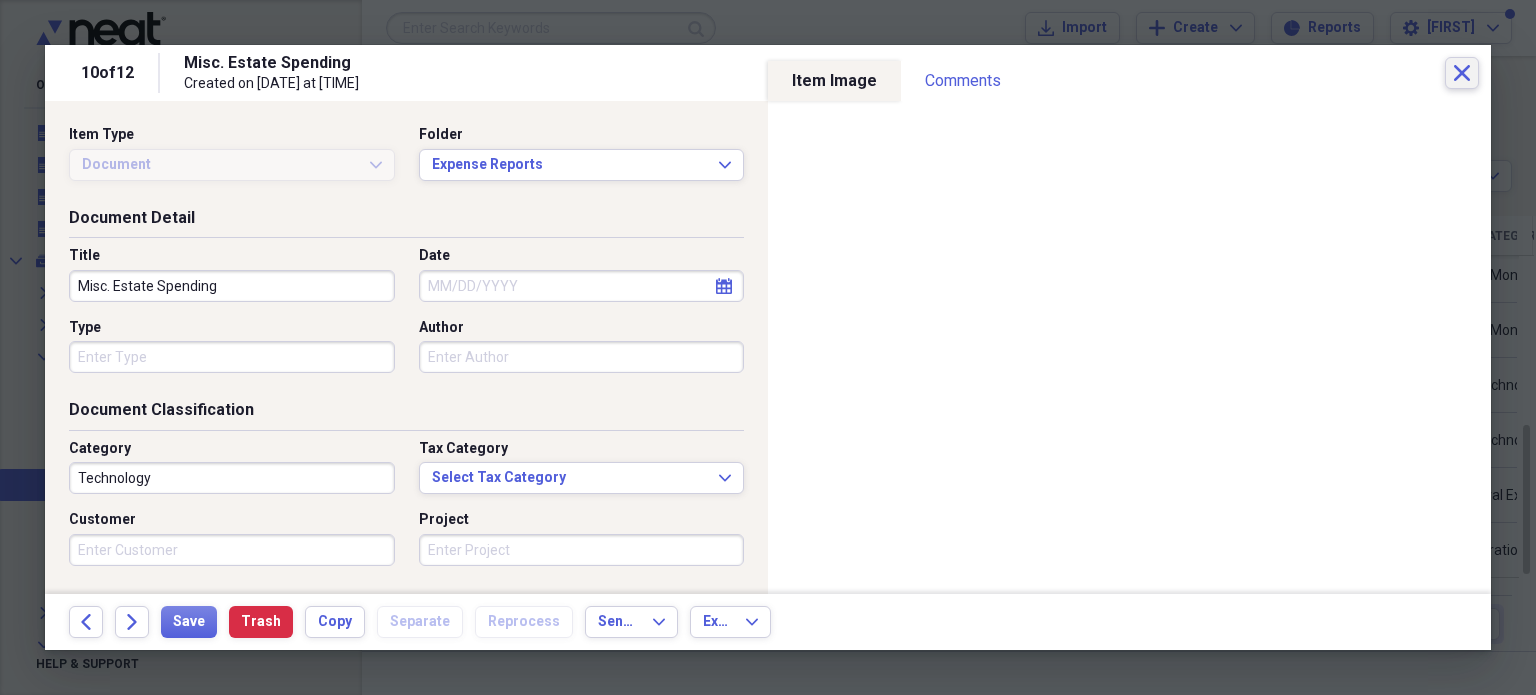 click on "Close" 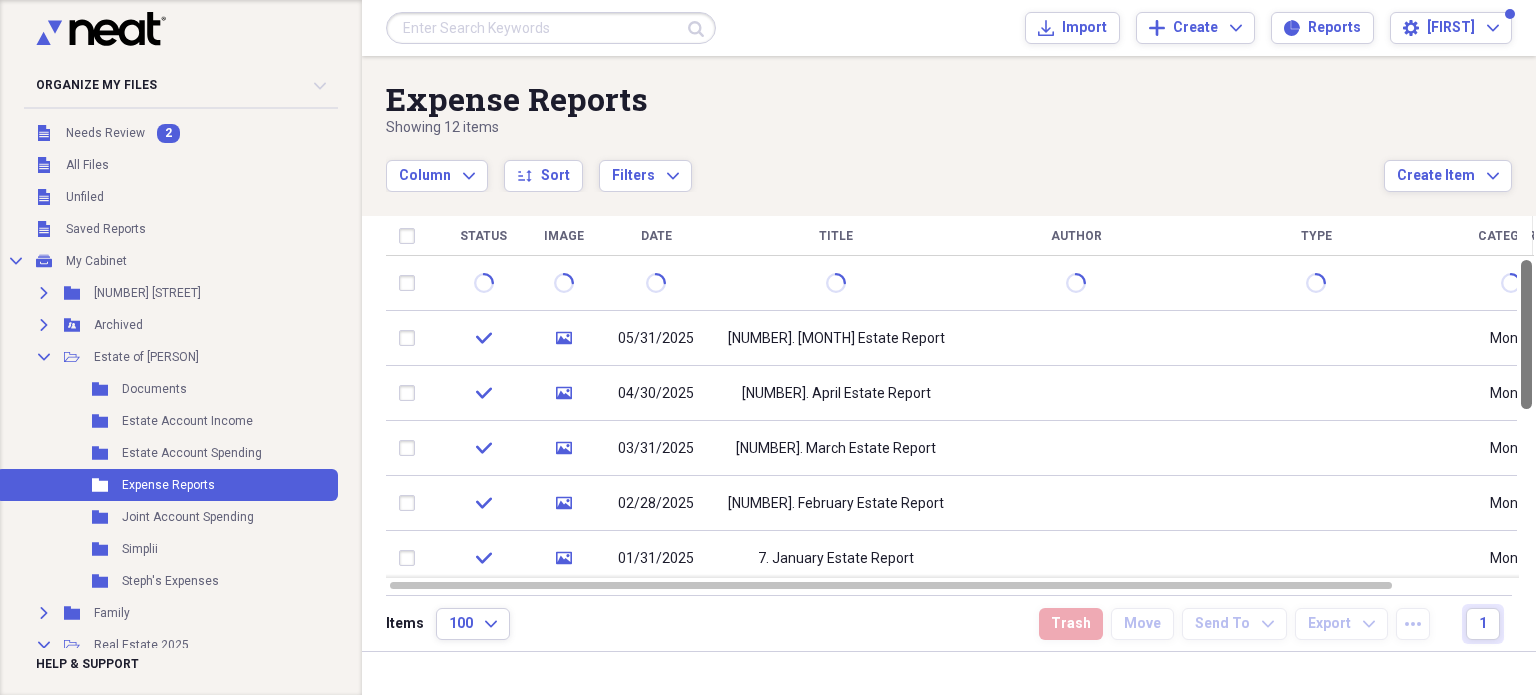 drag, startPoint x: 1534, startPoint y: 454, endPoint x: 1535, endPoint y: 263, distance: 191.00262 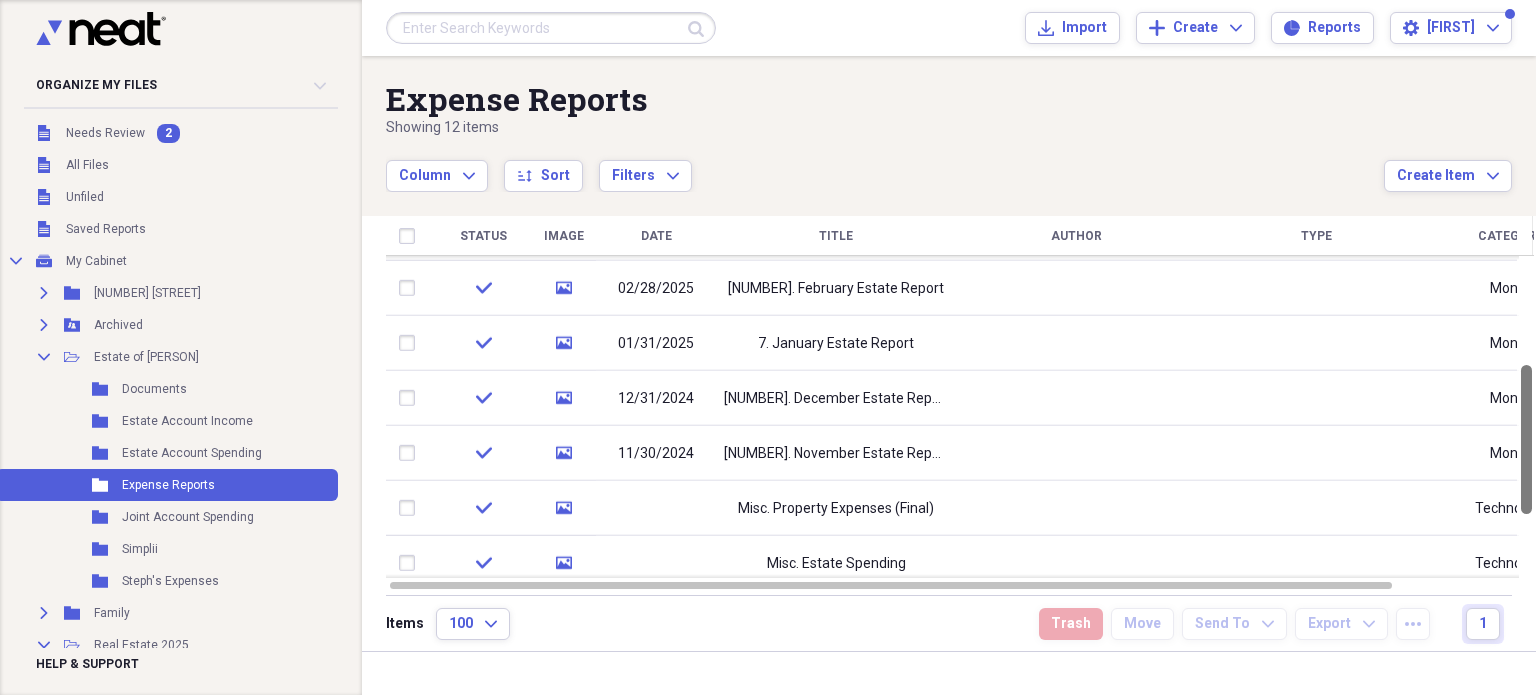 drag, startPoint x: 1534, startPoint y: 348, endPoint x: 1535, endPoint y: 453, distance: 105.00476 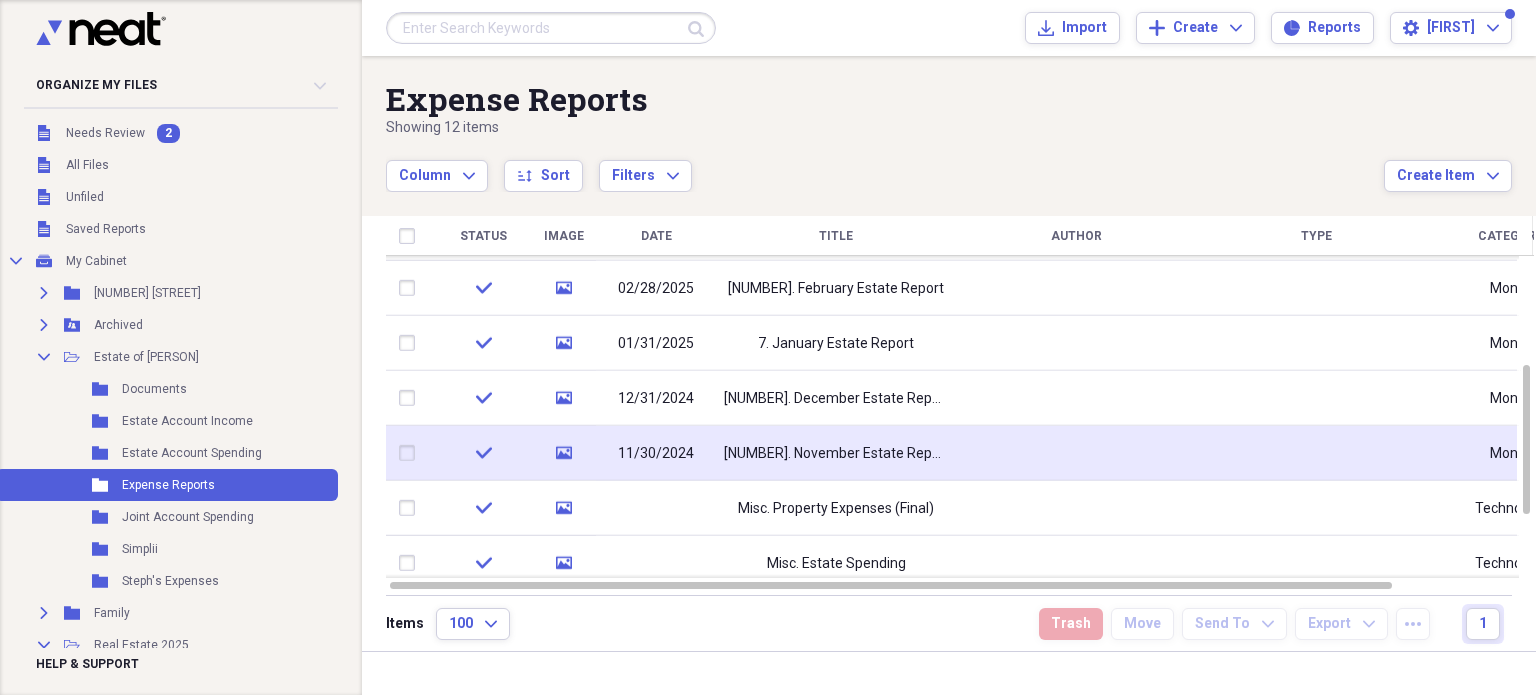 click on "[NUMBER]. November Estate Report" at bounding box center (836, 453) 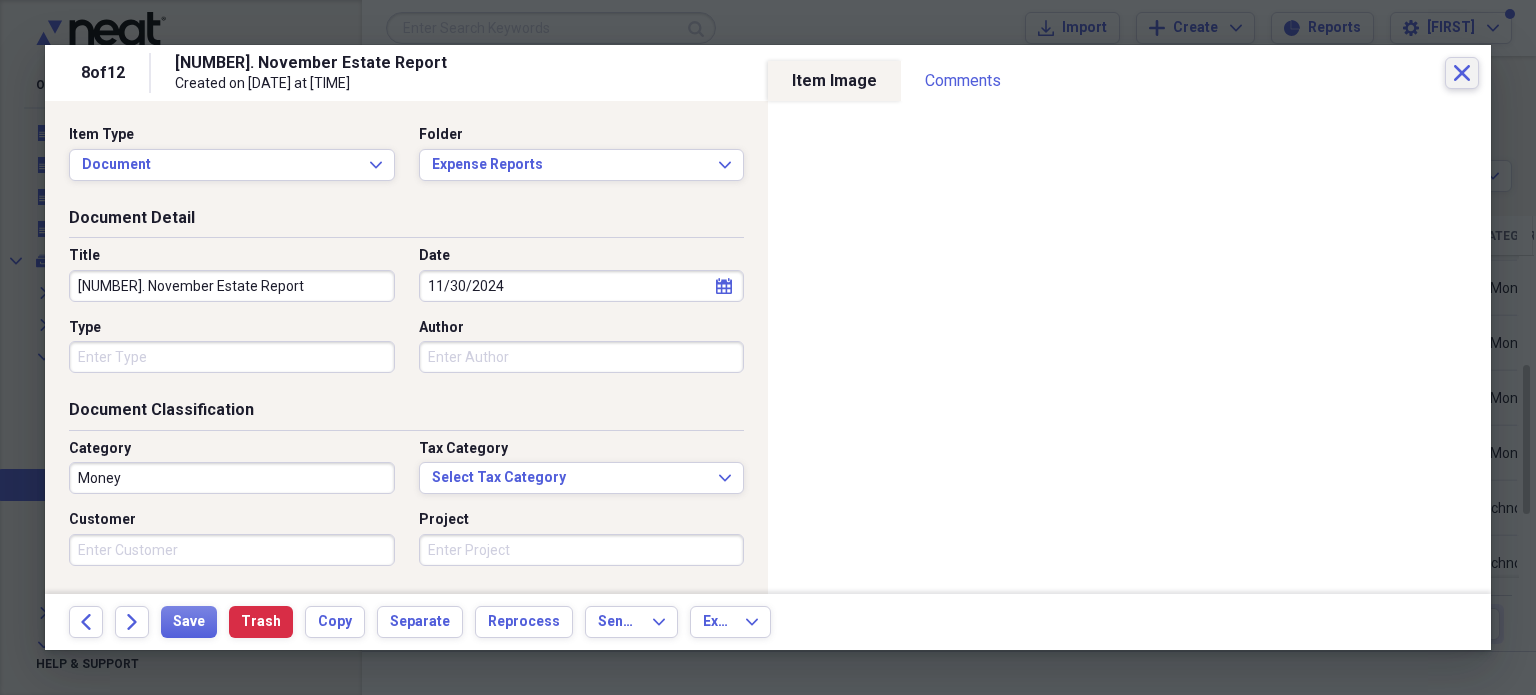 click on "Close" at bounding box center (1462, 73) 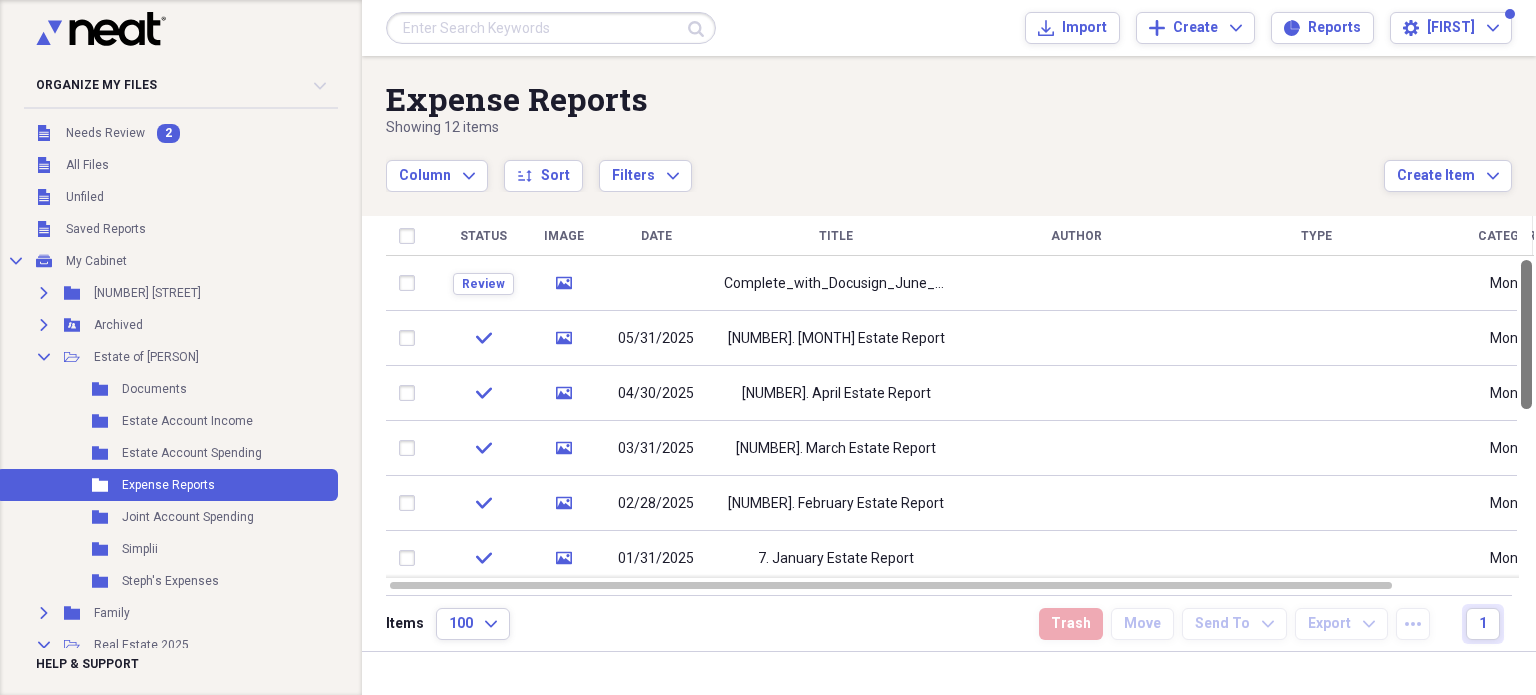 drag, startPoint x: 1530, startPoint y: 388, endPoint x: 1535, endPoint y: 178, distance: 210.05951 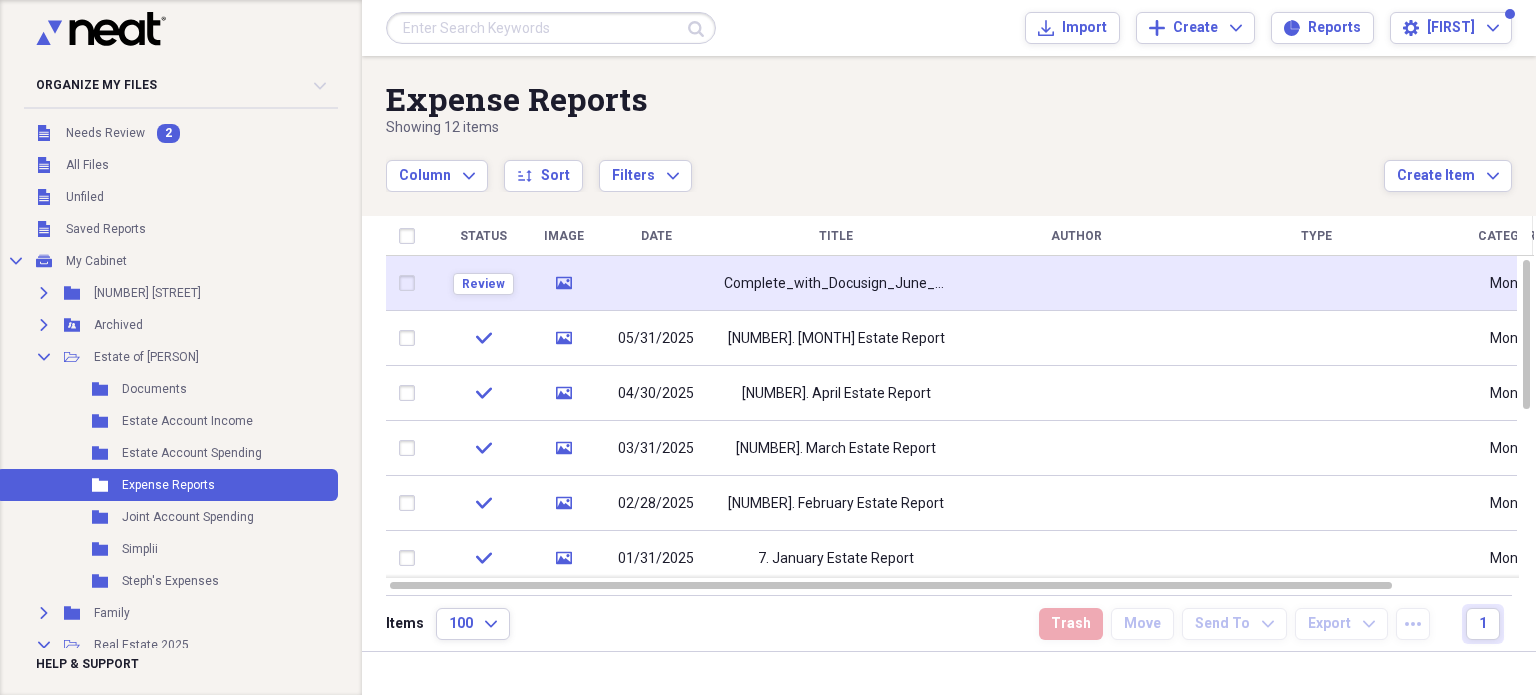 click at bounding box center [656, 283] 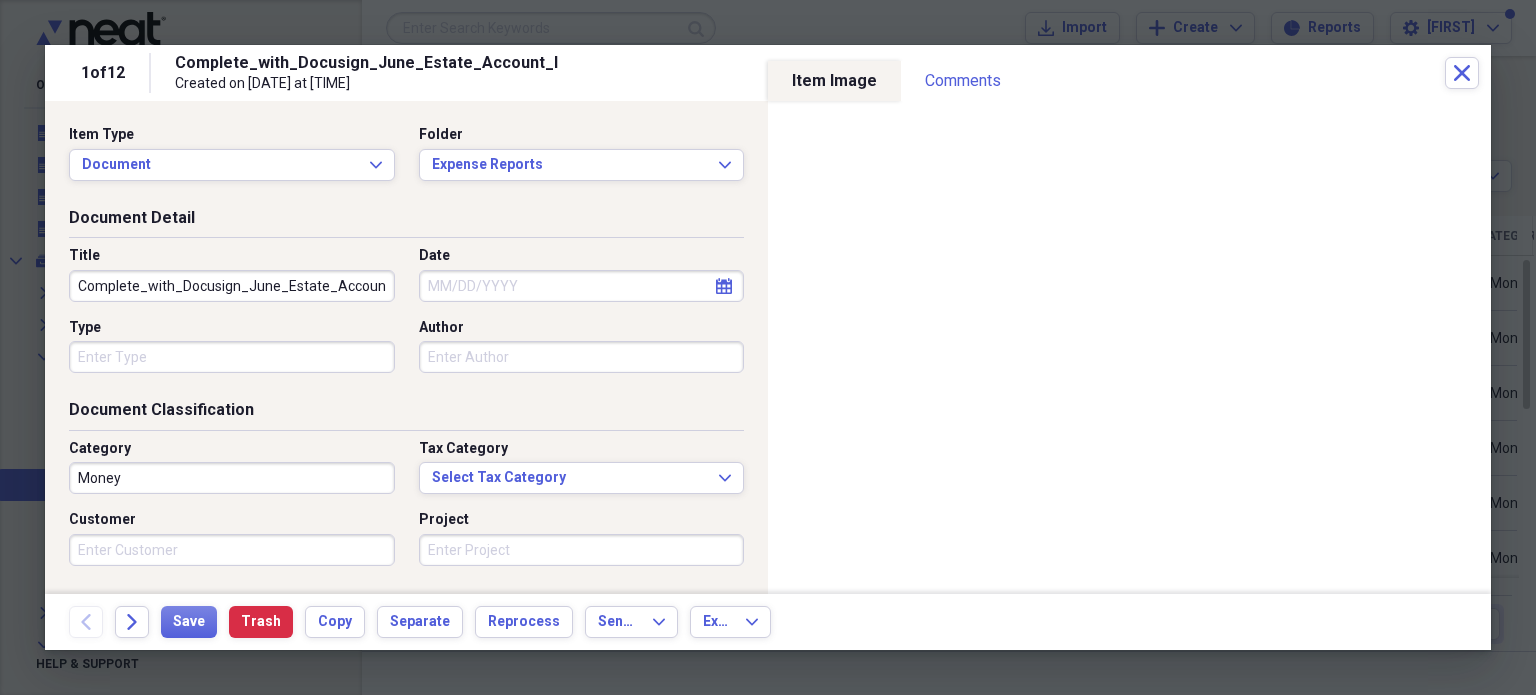 click on "Complete_with_Docusign_June_Estate_Account_I" at bounding box center [232, 286] 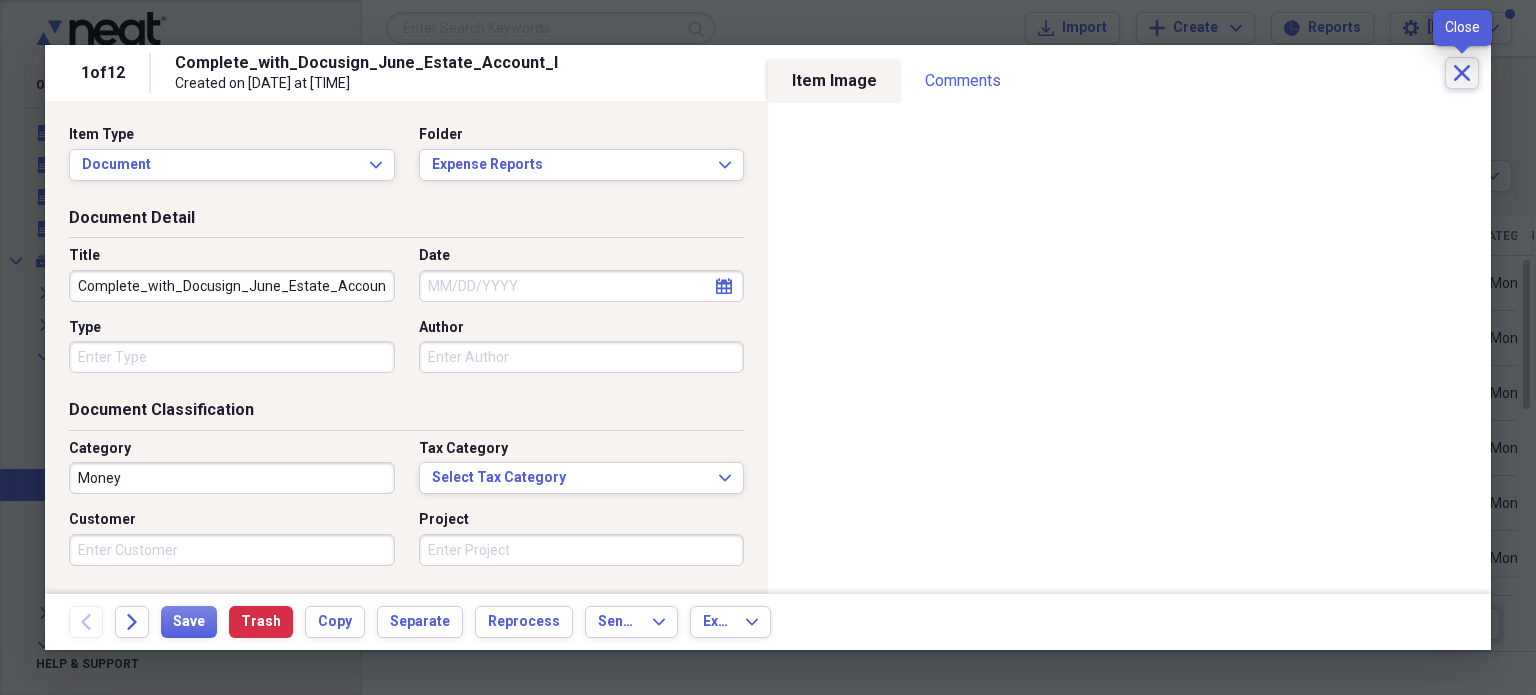 click on "Close" at bounding box center [1462, 73] 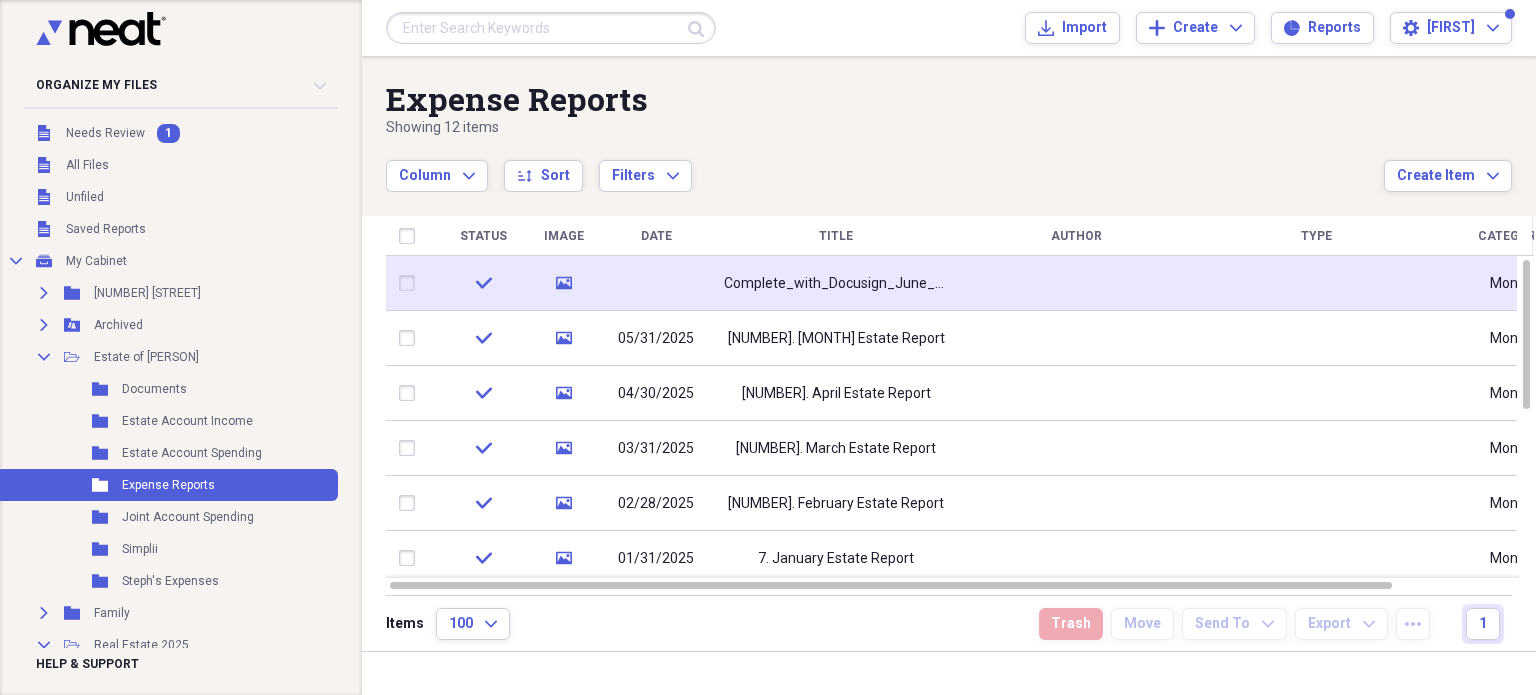 click on "Complete_with_Docusign_June_Estate_Account_I" at bounding box center [836, 283] 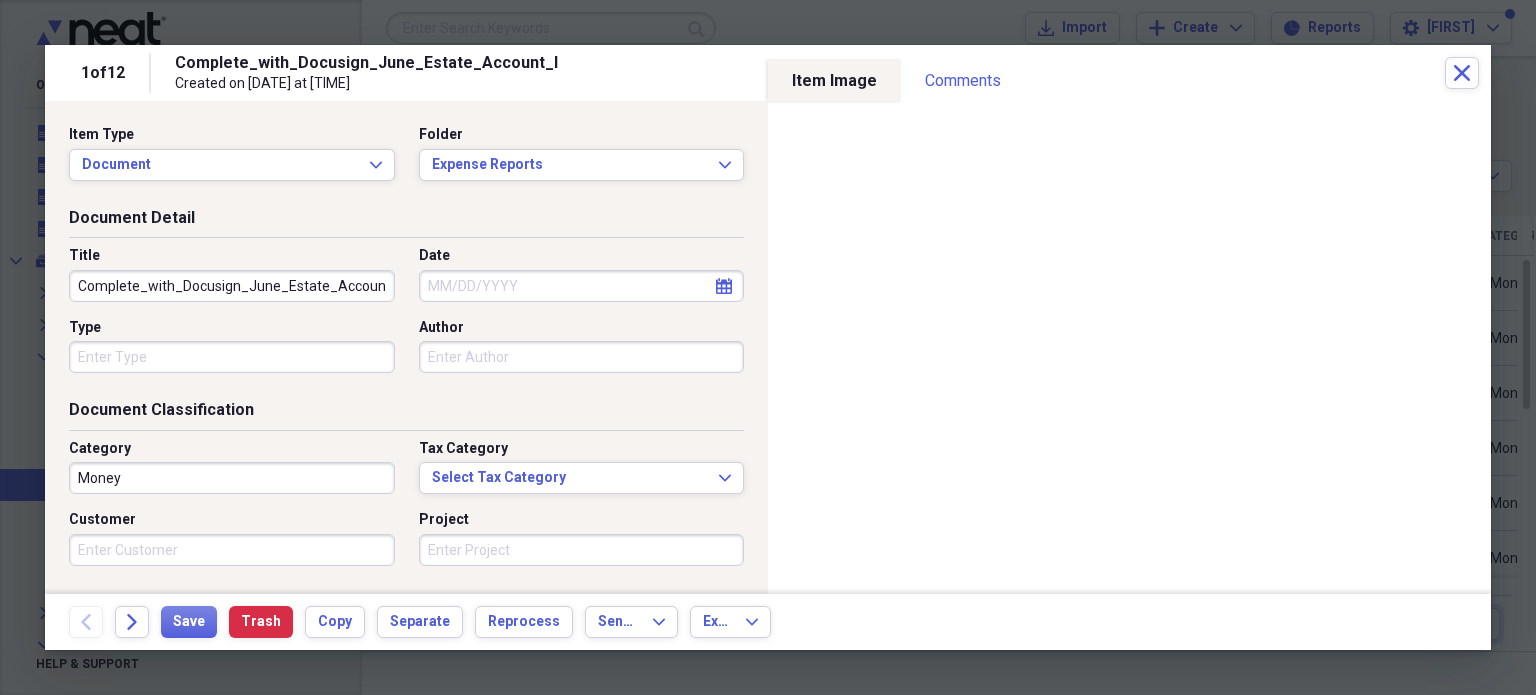 click on "Title Complete_with_Docusign_[MONTH]_Estate_Account_I Date calendar Calendar Type Author" at bounding box center (406, 317) 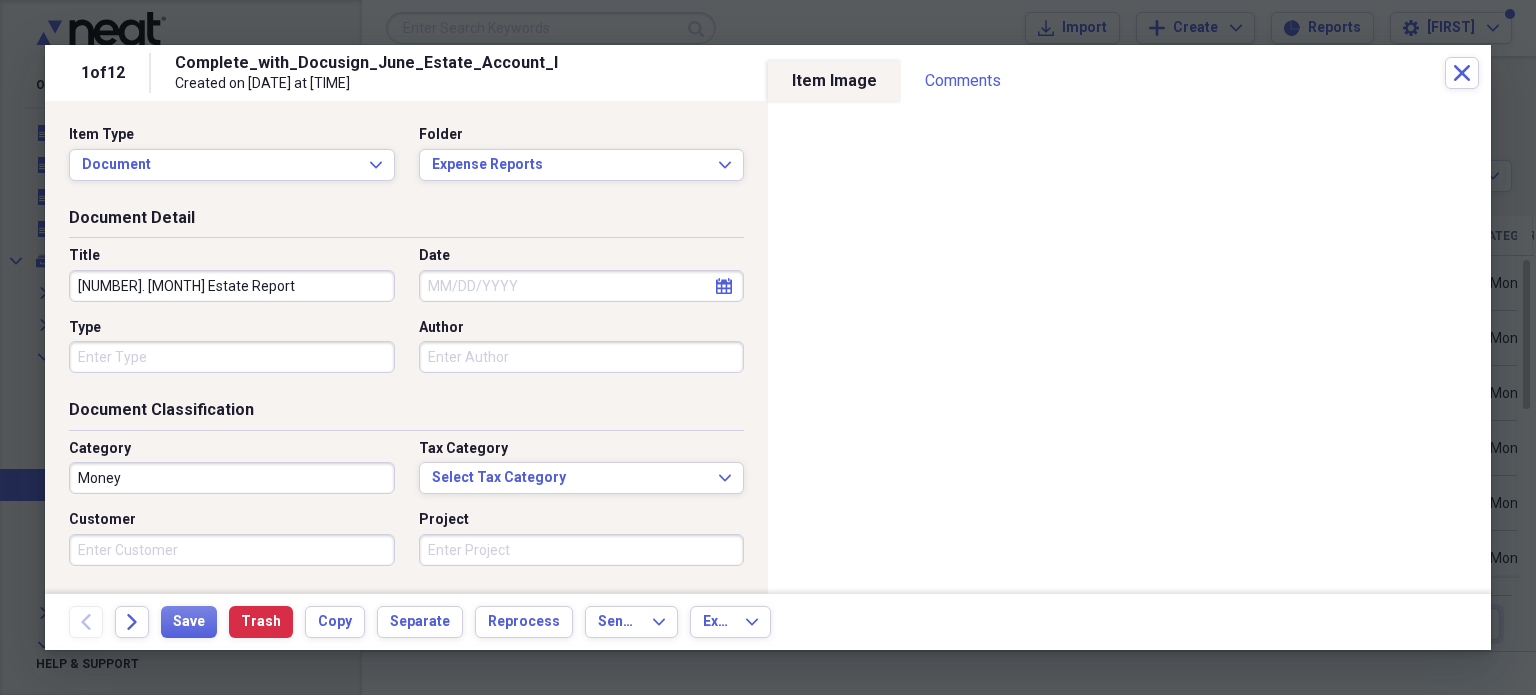 type on "[NUMBER]. [MONTH] Estate Report" 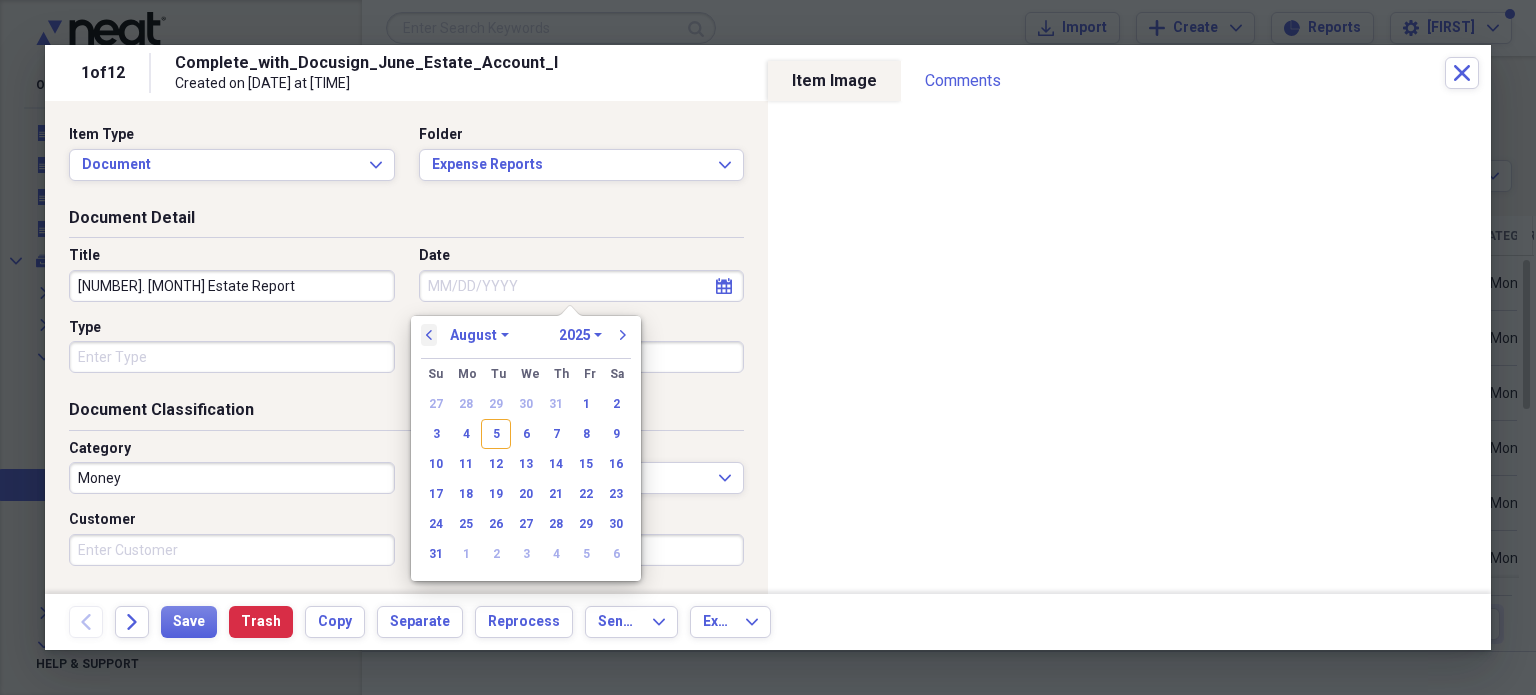 click on "previous" at bounding box center [429, 335] 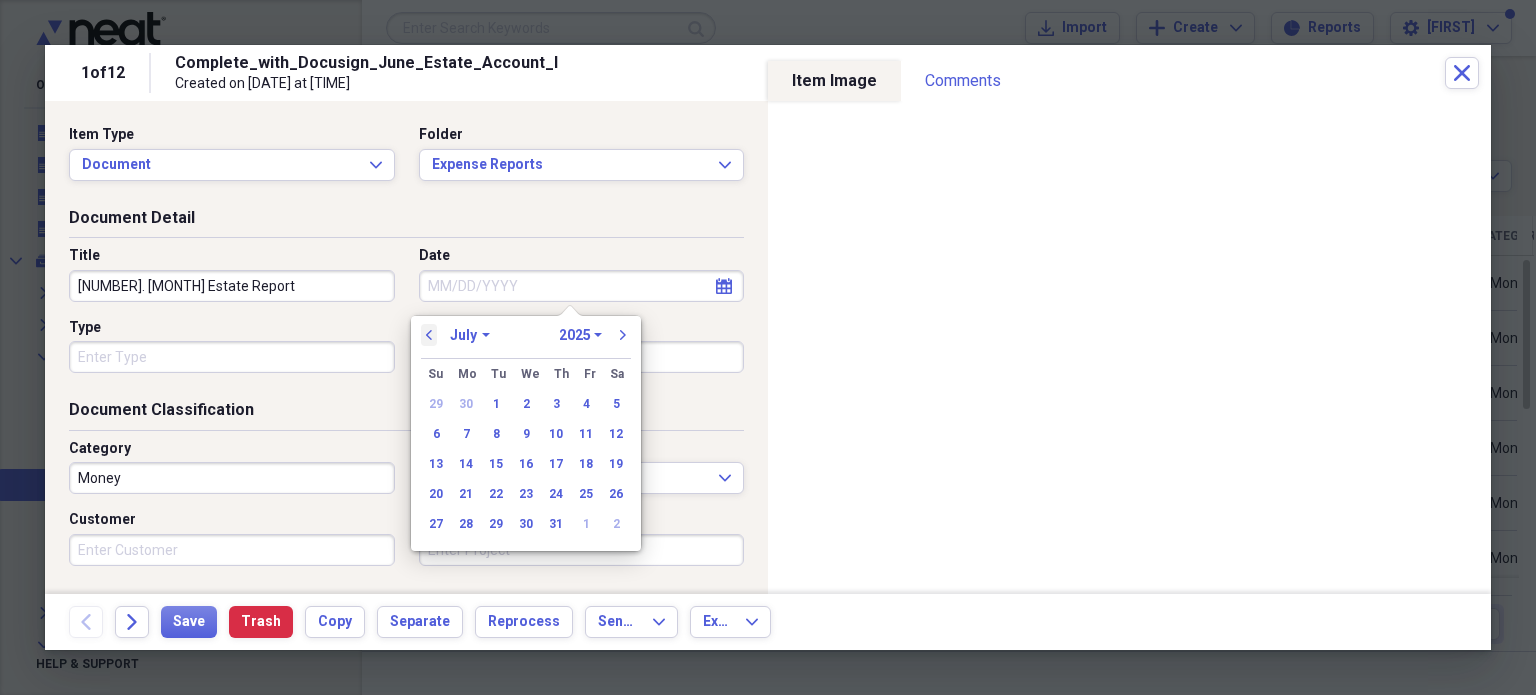 click on "previous" at bounding box center [429, 335] 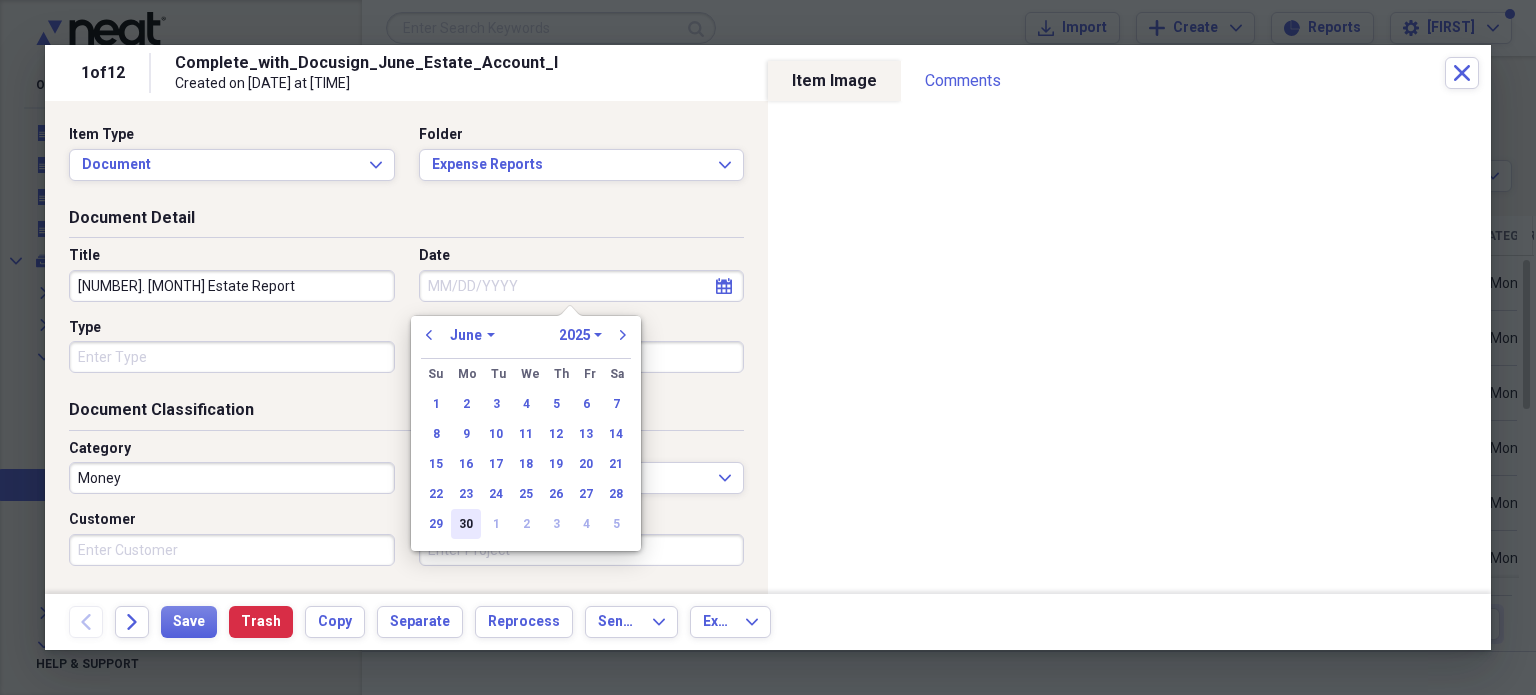 click on "30" at bounding box center [466, 524] 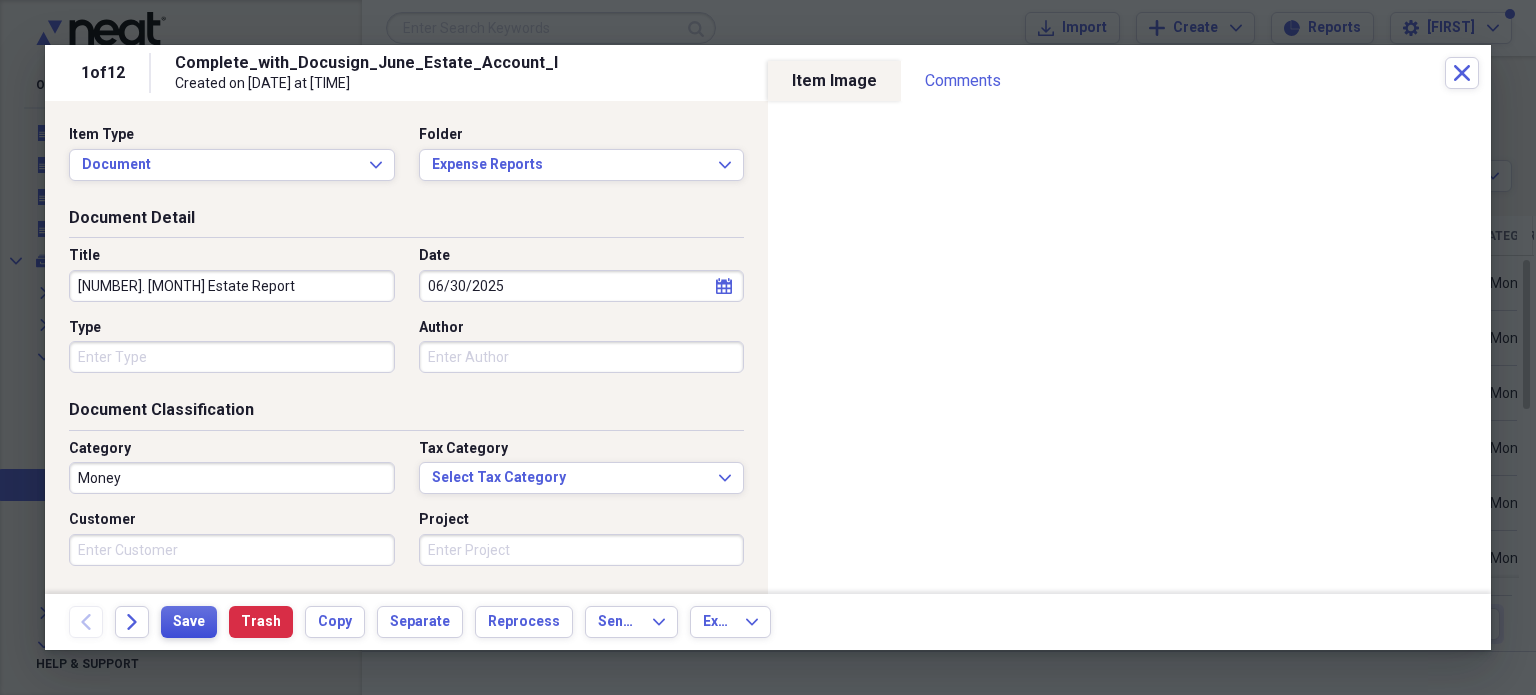 click on "Save" at bounding box center [189, 622] 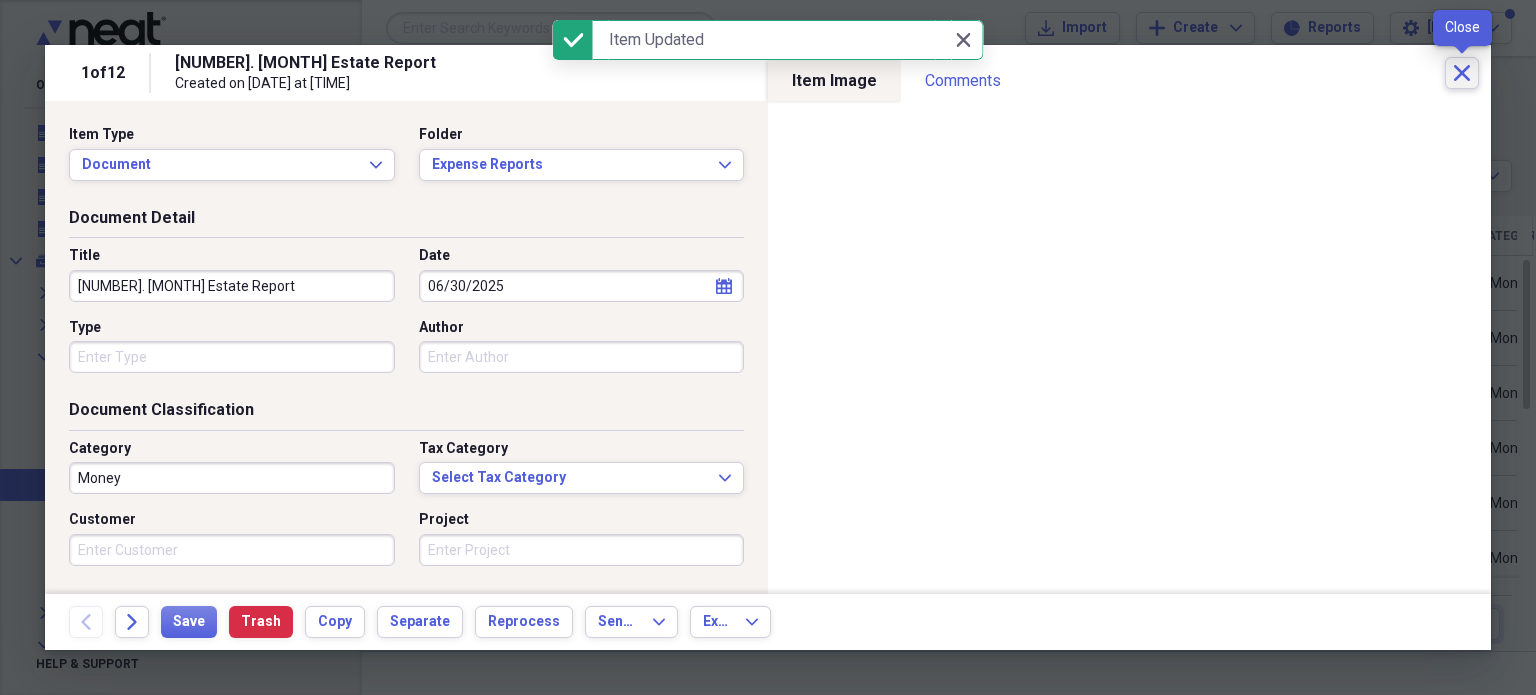 click on "Close" 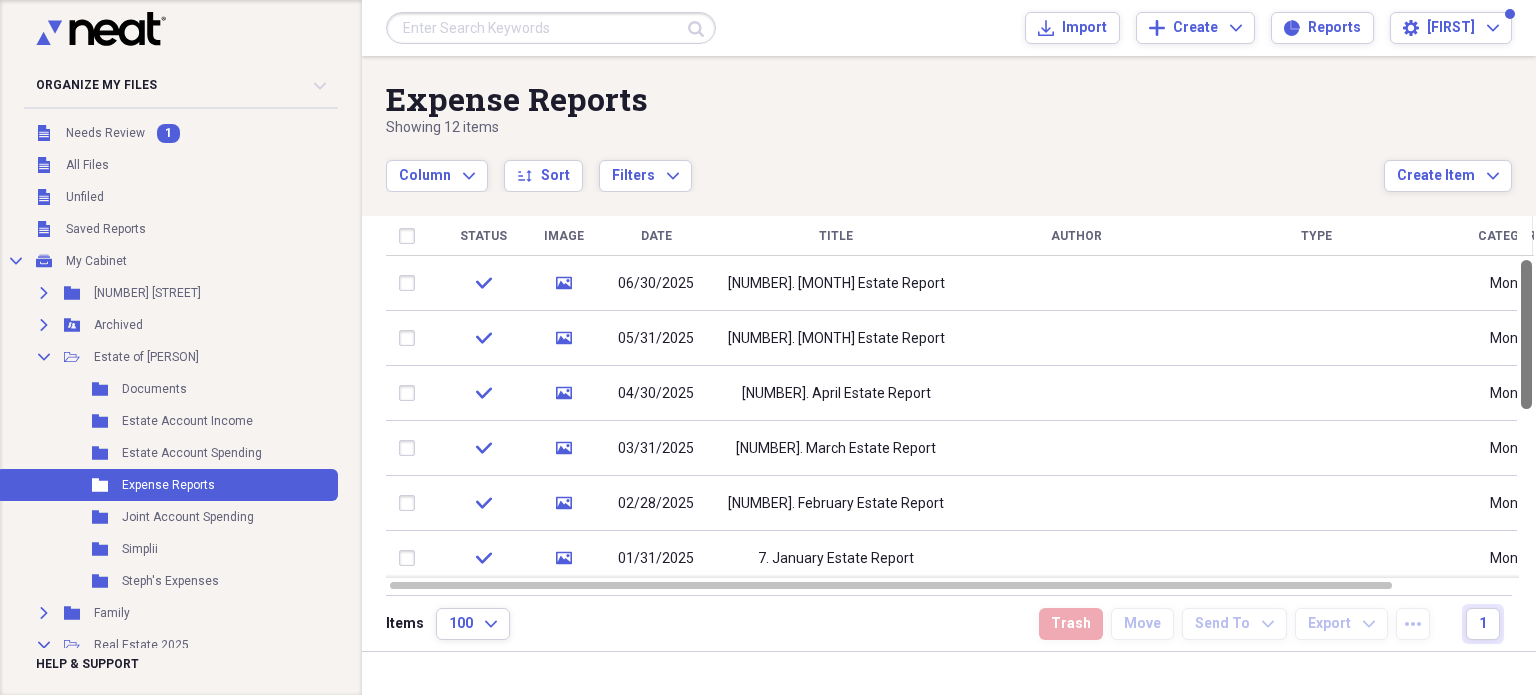 drag, startPoint x: 1528, startPoint y: 296, endPoint x: 1535, endPoint y: 255, distance: 41.59327 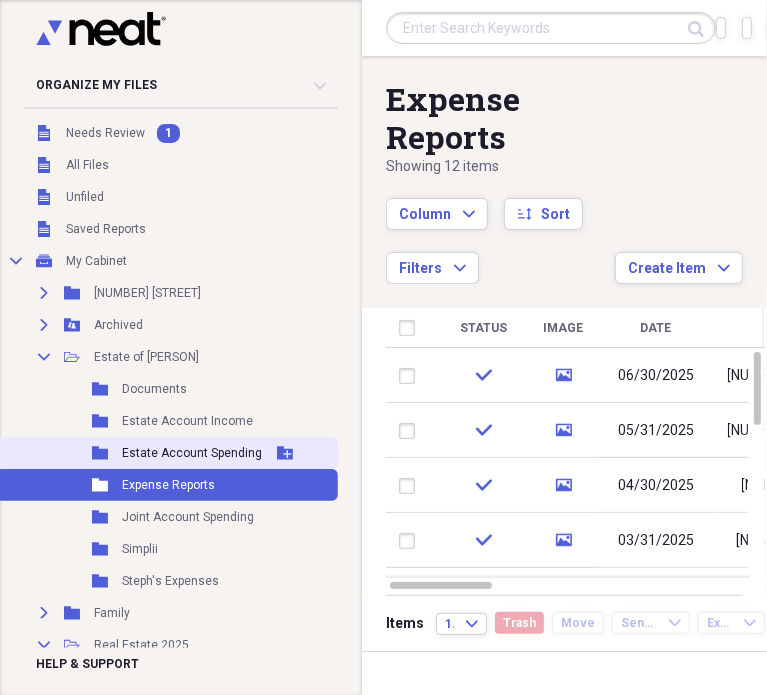 click on "Estate Account Spending" at bounding box center (192, 453) 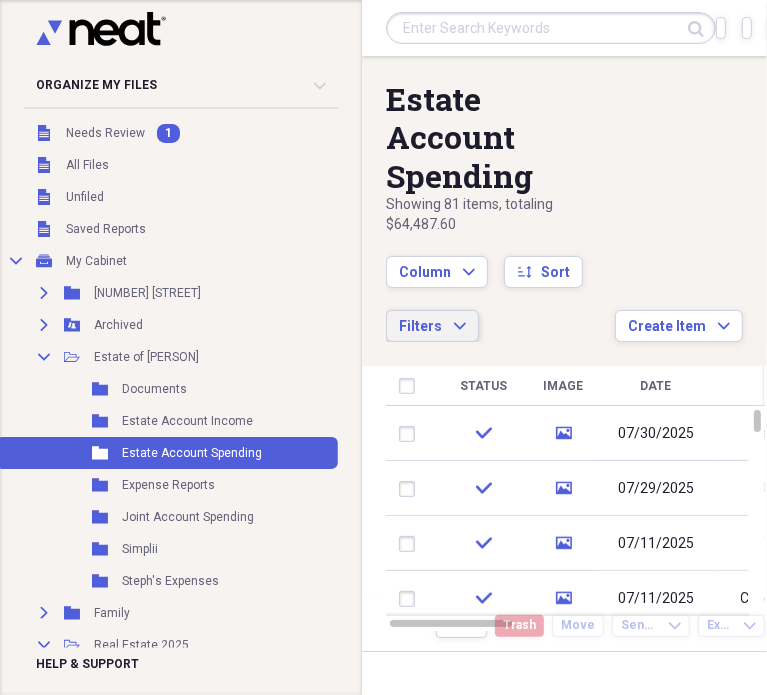 click on "Expand" 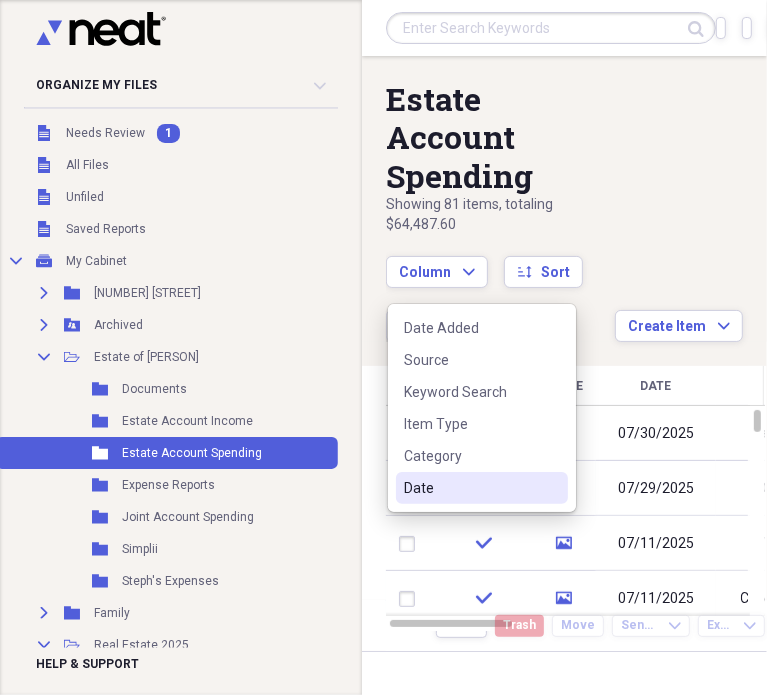 click on "Date" at bounding box center (470, 488) 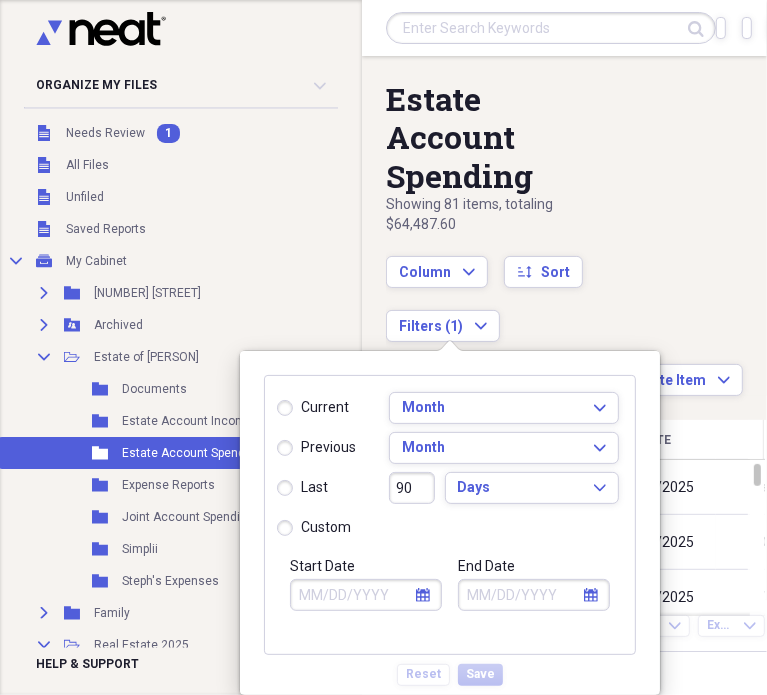 click 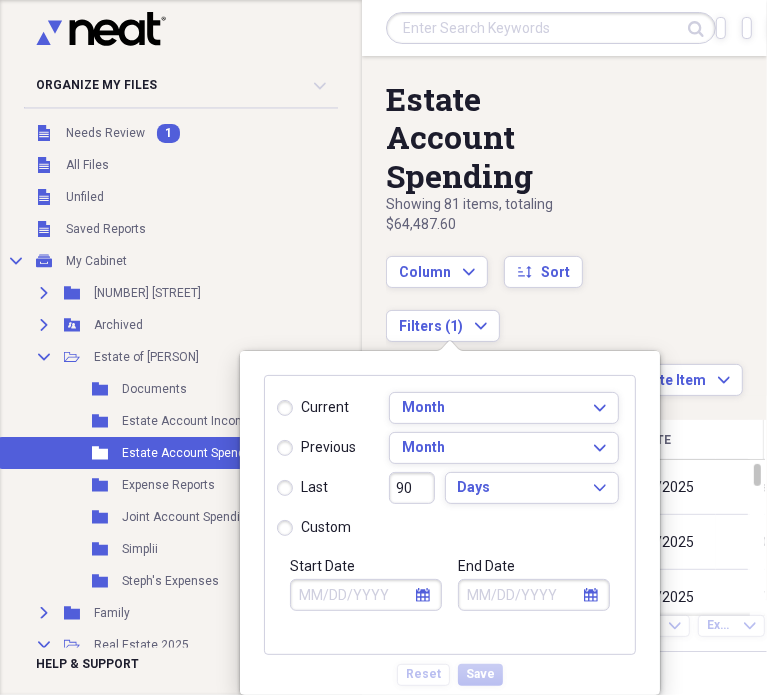 click on "Month Expand Month Expand 90 Days Expand" at bounding box center (504, 462) 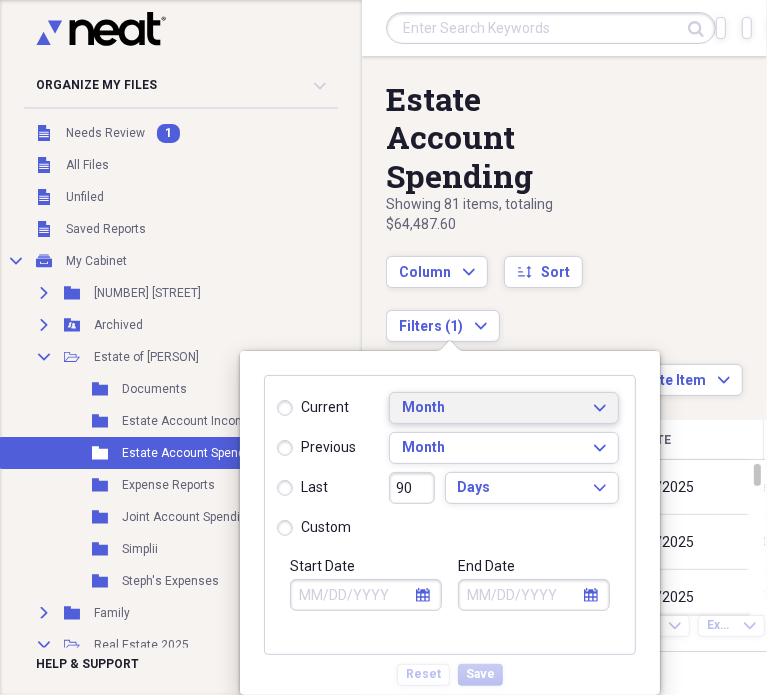 click on "Month" at bounding box center [492, 408] 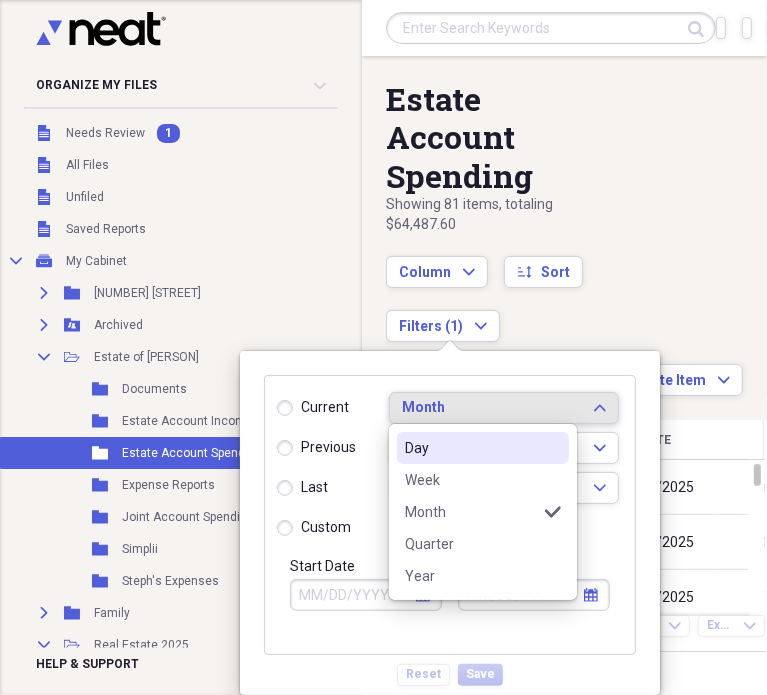 click on "Month" at bounding box center (492, 408) 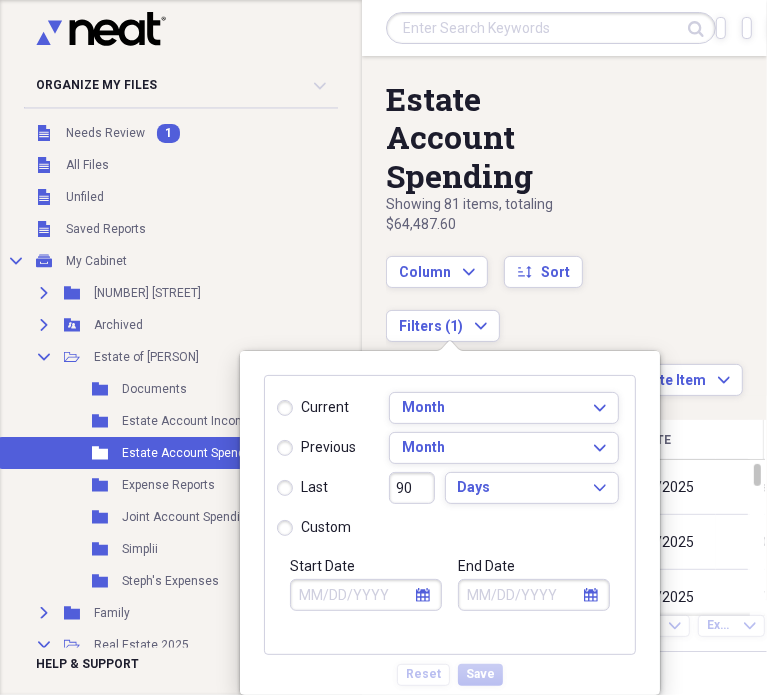 click on "previous" at bounding box center (316, 448) 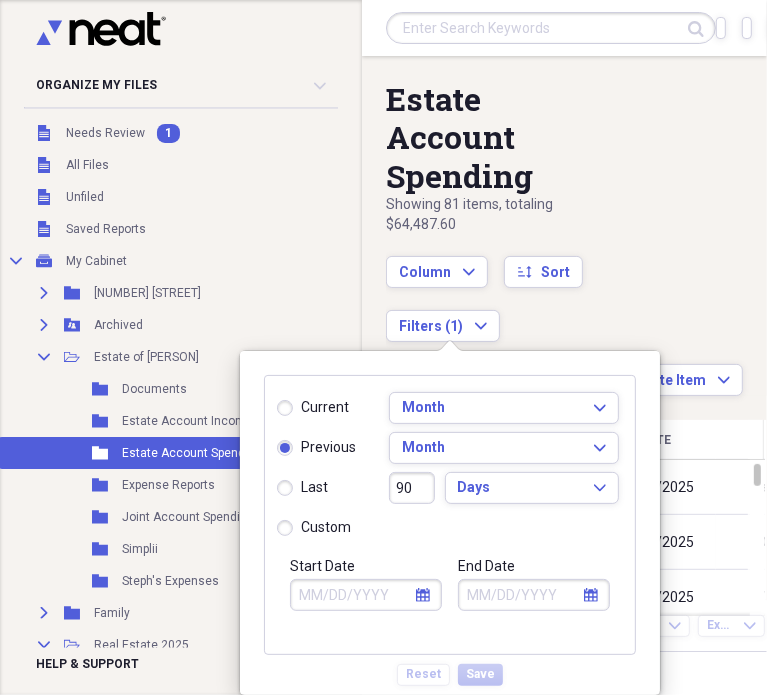 type on "07/01/2025" 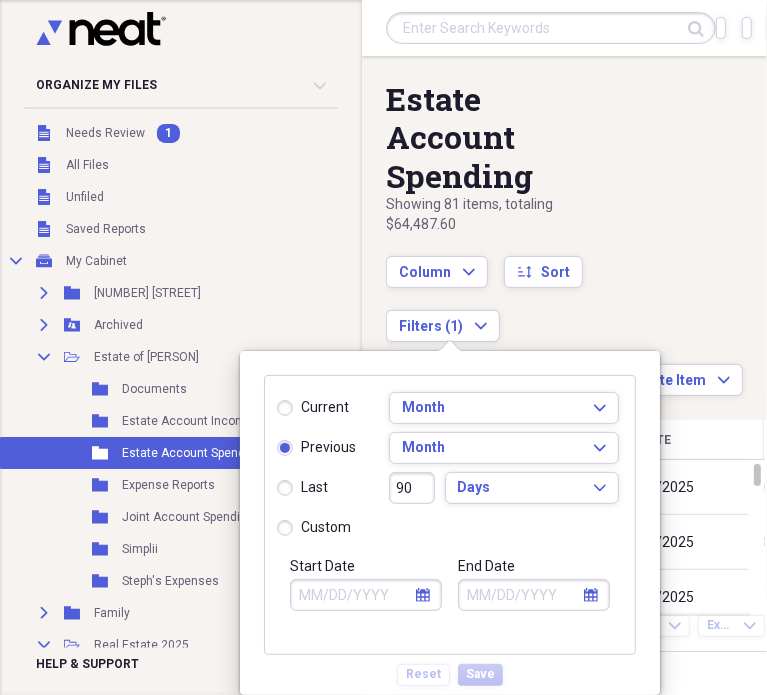 type on "07/31/2025" 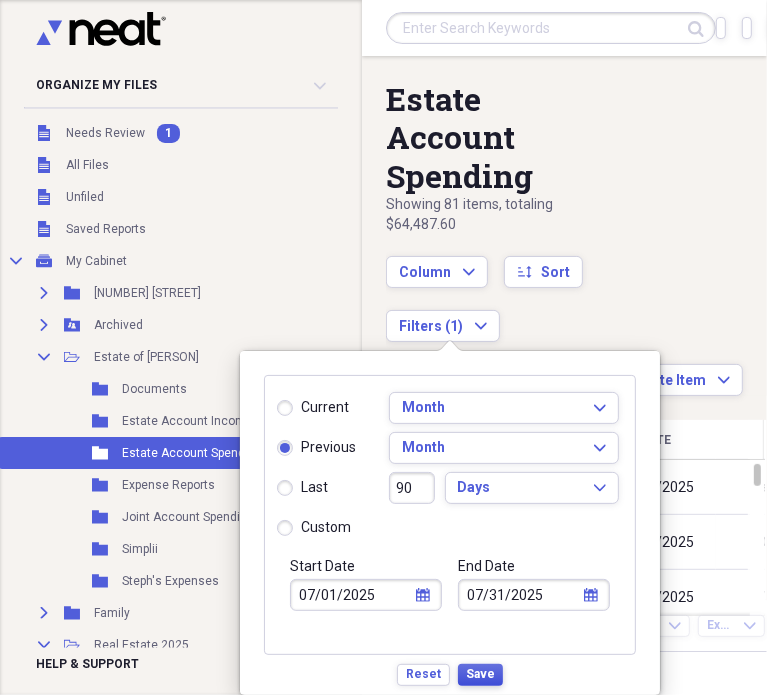 click on "Save" at bounding box center [480, 674] 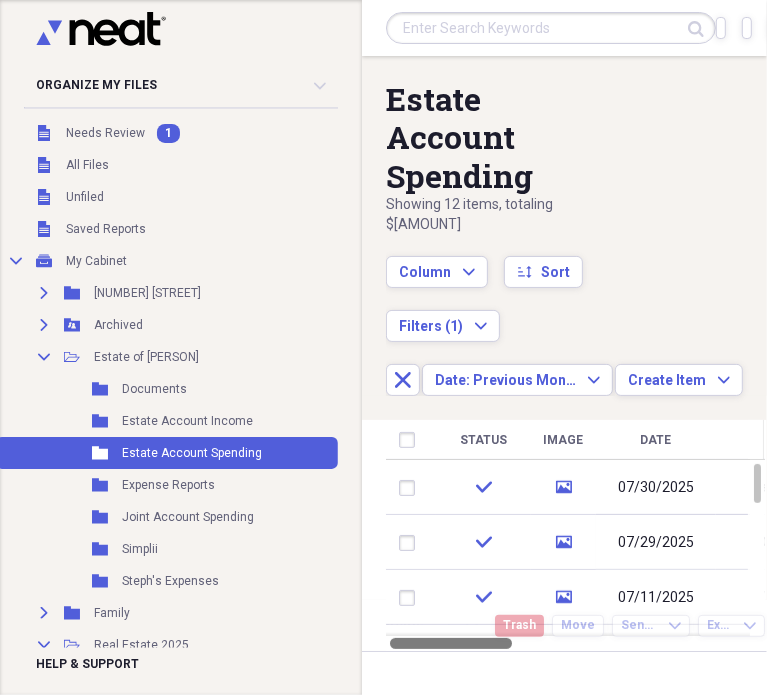 click at bounding box center (451, 643) 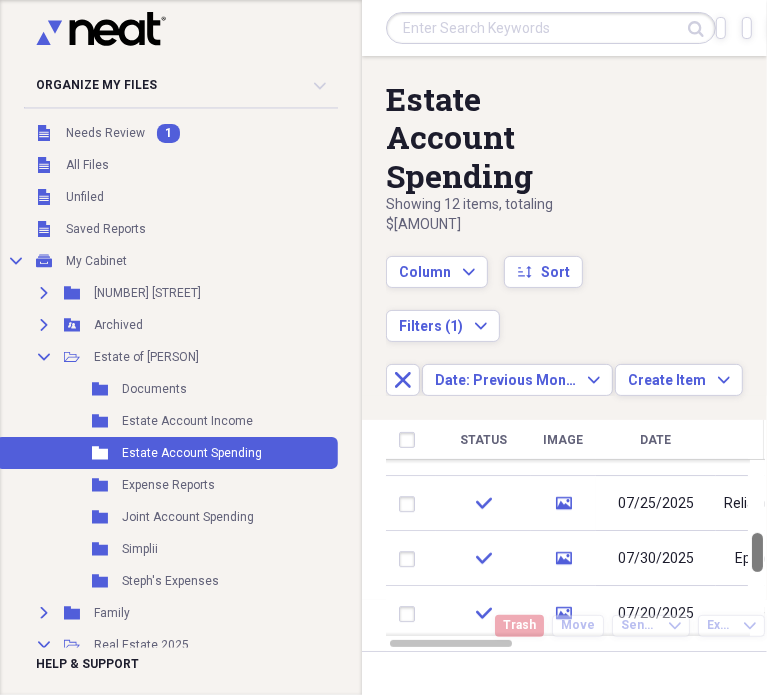 drag, startPoint x: 764, startPoint y: 437, endPoint x: 761, endPoint y: 506, distance: 69.065186 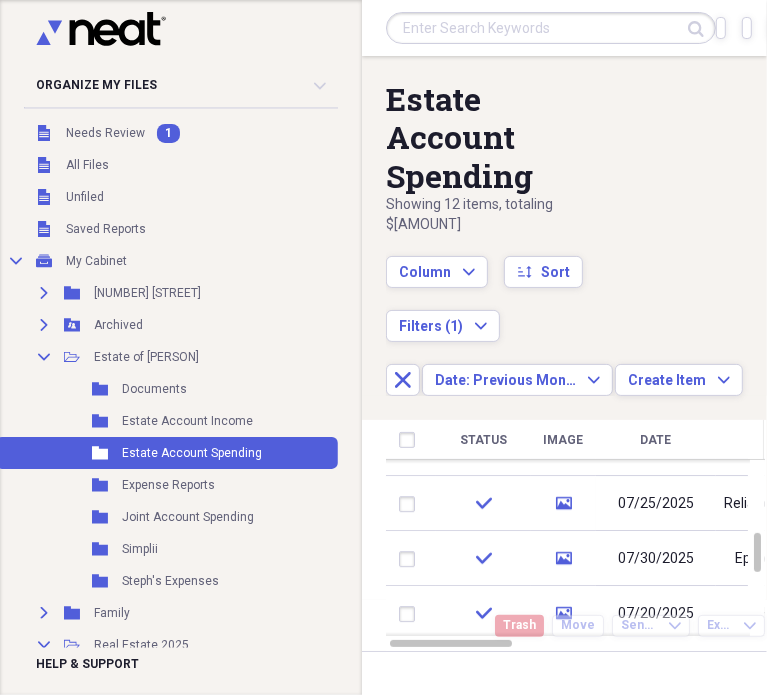 click on "Date" at bounding box center [656, 440] 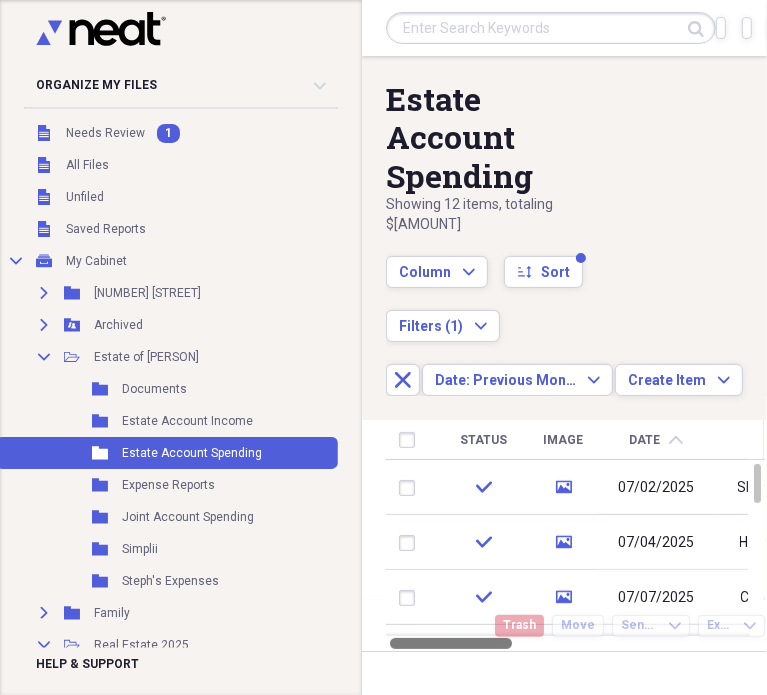 drag, startPoint x: 436, startPoint y: 579, endPoint x: 384, endPoint y: 575, distance: 52.153618 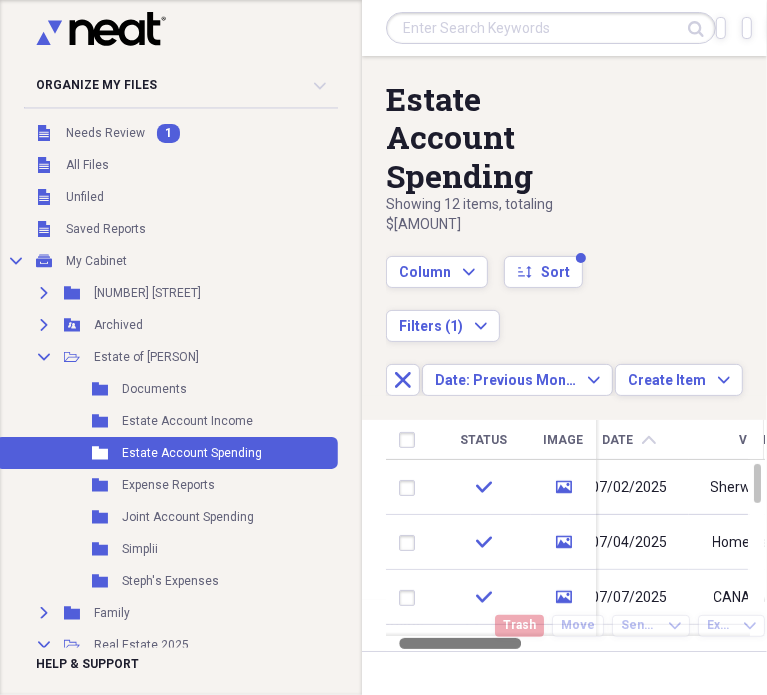 click at bounding box center [460, 643] 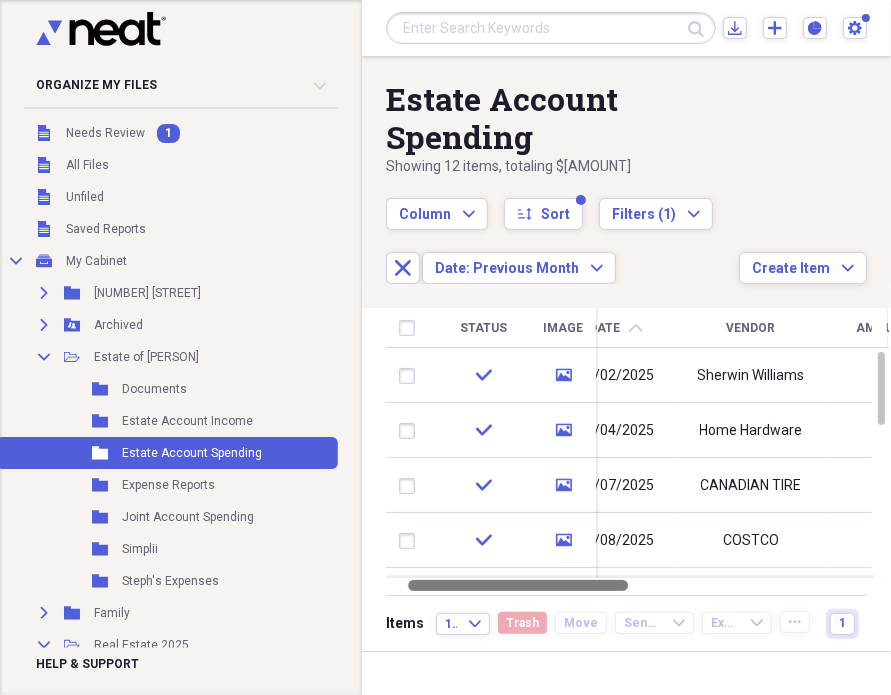 drag, startPoint x: 456, startPoint y: 585, endPoint x: 420, endPoint y: 603, distance: 40.24922 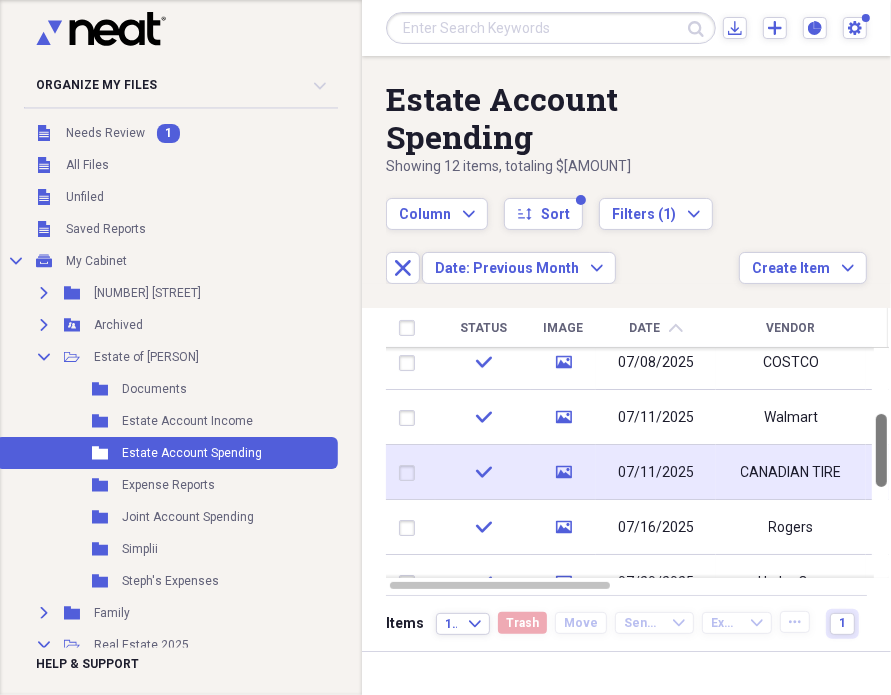 drag, startPoint x: 882, startPoint y: 378, endPoint x: 875, endPoint y: 443, distance: 65.37584 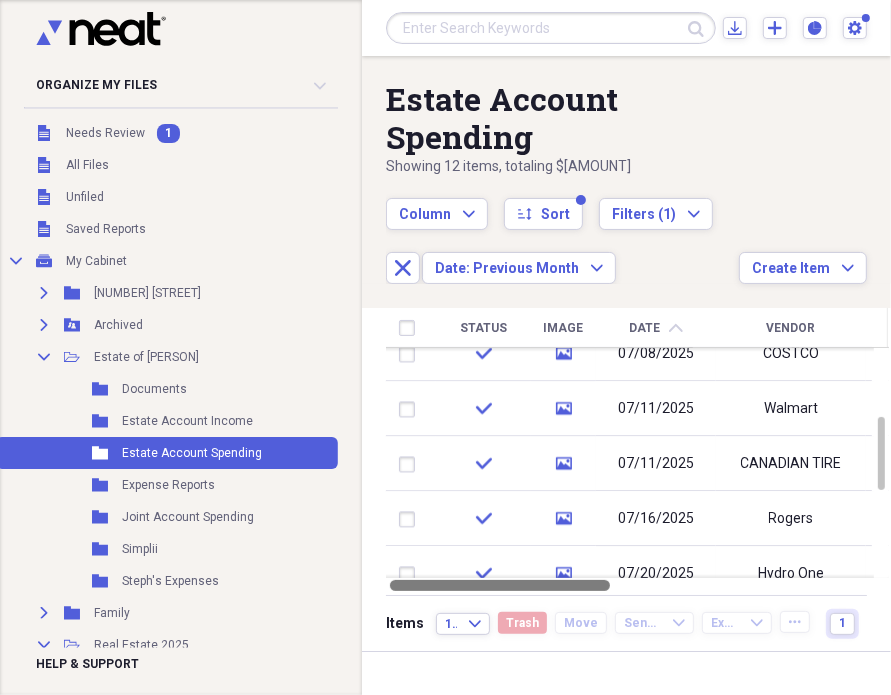 drag, startPoint x: 485, startPoint y: 579, endPoint x: 422, endPoint y: 581, distance: 63.03174 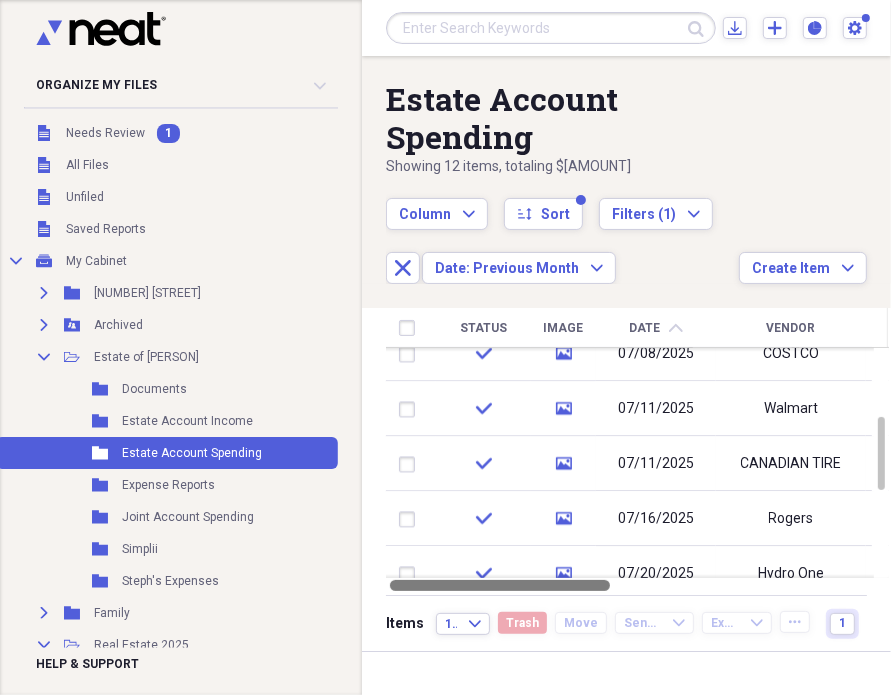 drag, startPoint x: 528, startPoint y: 586, endPoint x: 472, endPoint y: 591, distance: 56.22277 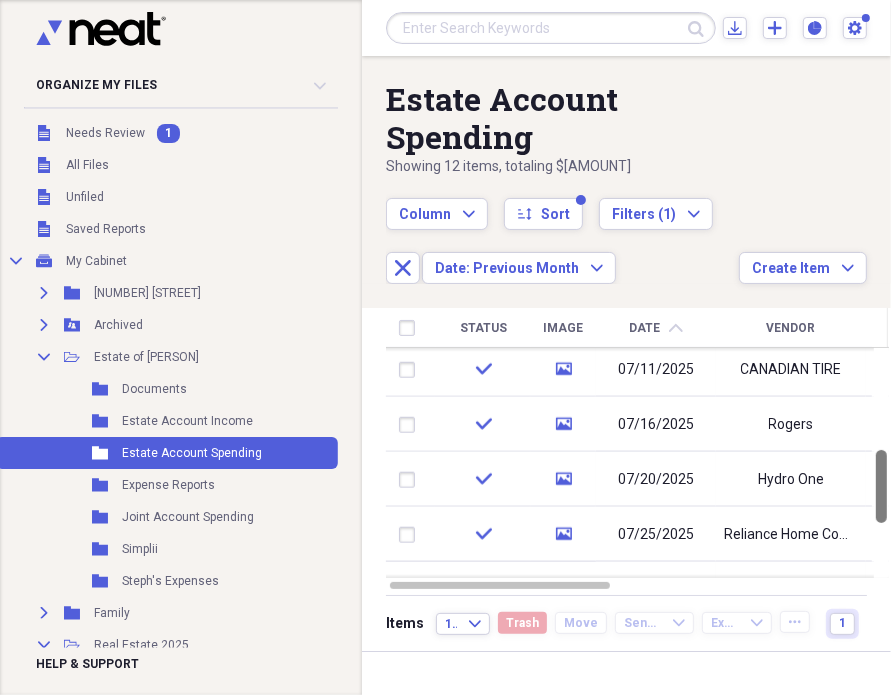 drag, startPoint x: 881, startPoint y: 443, endPoint x: 876, endPoint y: 476, distance: 33.37664 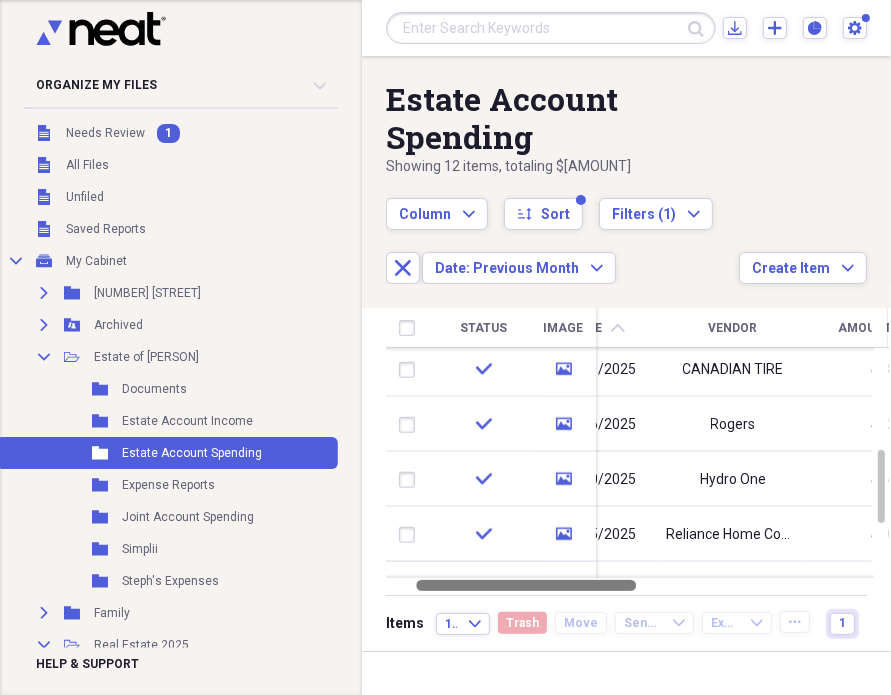 drag, startPoint x: 468, startPoint y: 586, endPoint x: 433, endPoint y: 585, distance: 35.014282 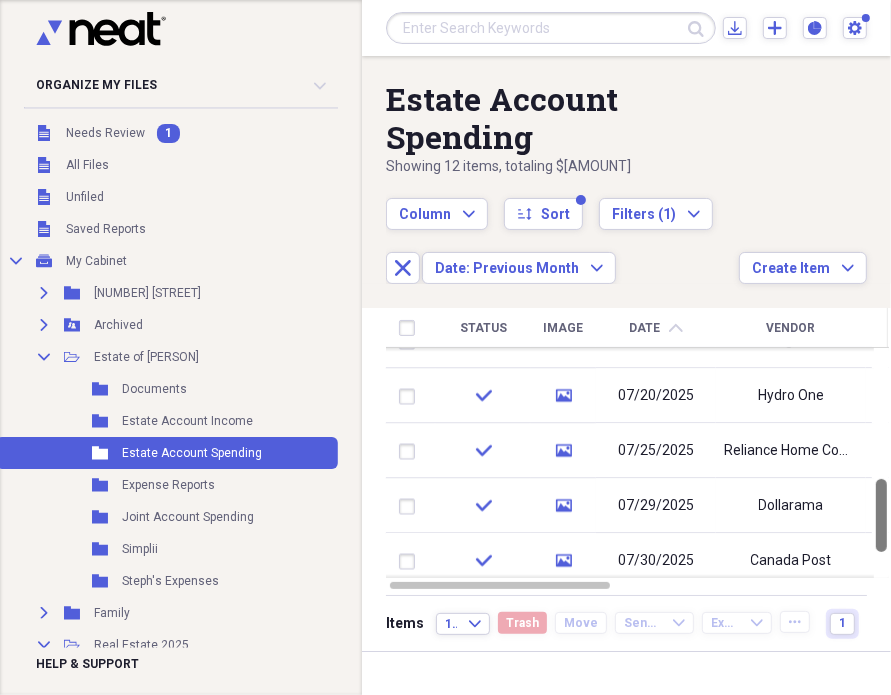 drag, startPoint x: 890, startPoint y: 487, endPoint x: 884, endPoint y: 518, distance: 31.575306 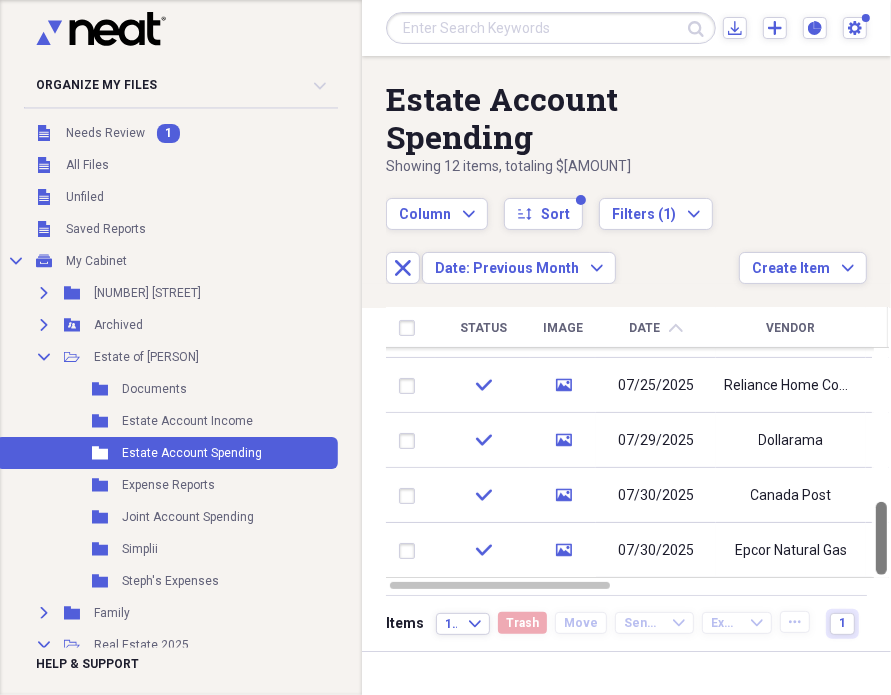 drag, startPoint x: 885, startPoint y: 505, endPoint x: 884, endPoint y: 527, distance: 22.022715 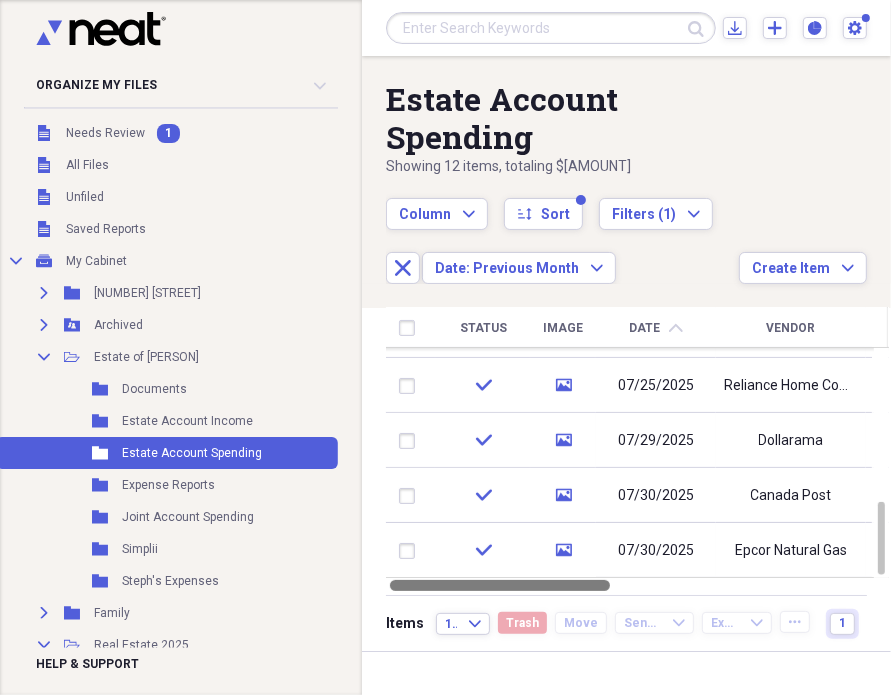 drag, startPoint x: 516, startPoint y: 589, endPoint x: 483, endPoint y: 589, distance: 33 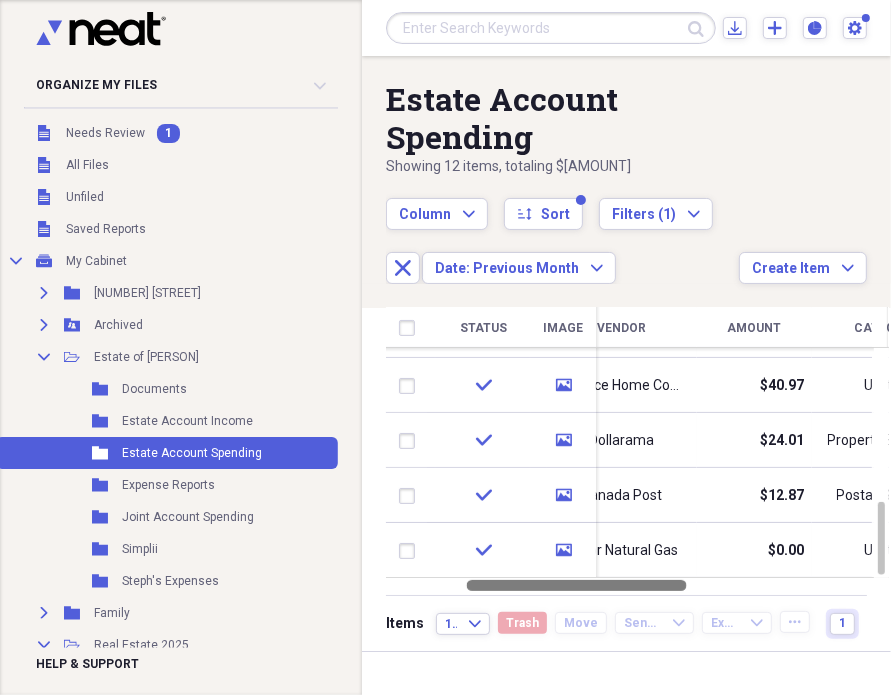 drag, startPoint x: 502, startPoint y: 587, endPoint x: 579, endPoint y: 585, distance: 77.02597 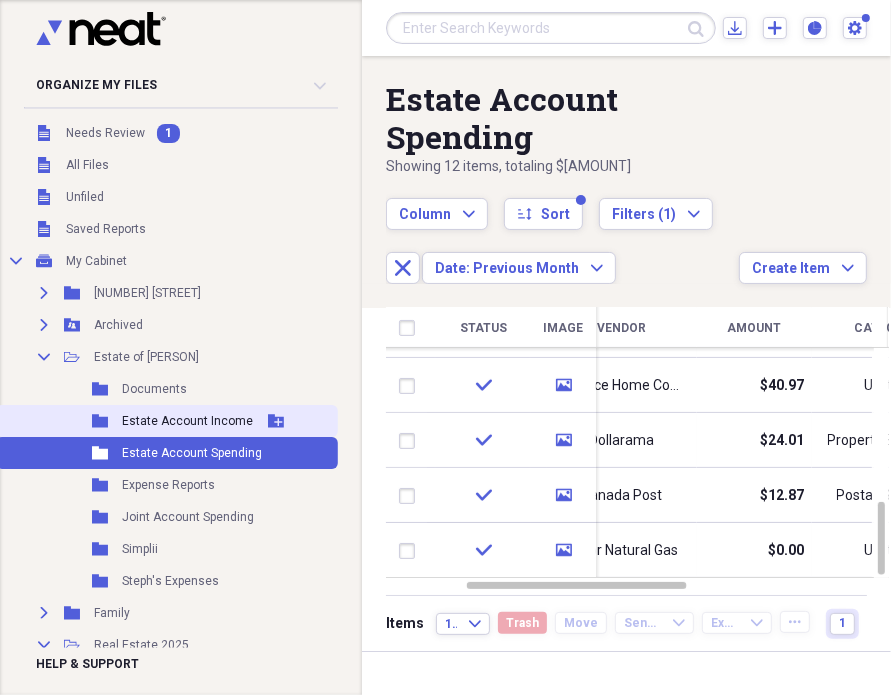 click on "Folder Estate Account Income Add Folder" at bounding box center (167, 421) 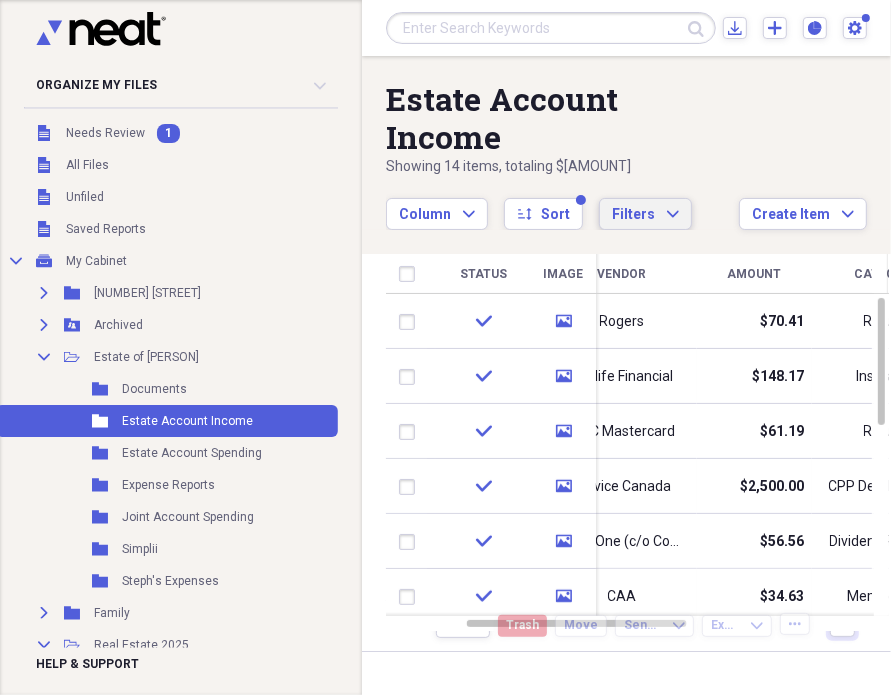 click on "Filters" at bounding box center (633, 214) 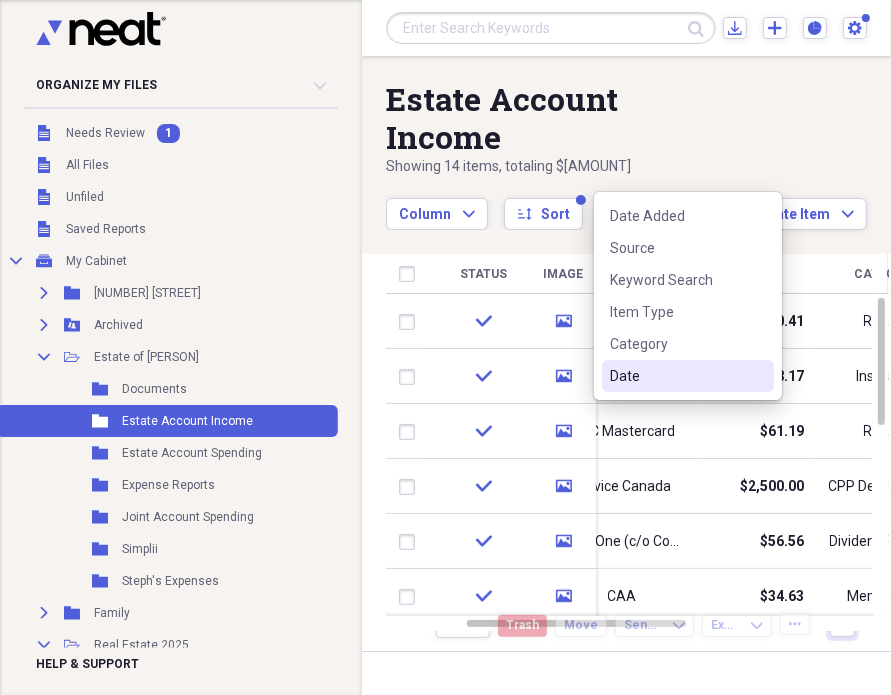 click on "Date" at bounding box center [676, 376] 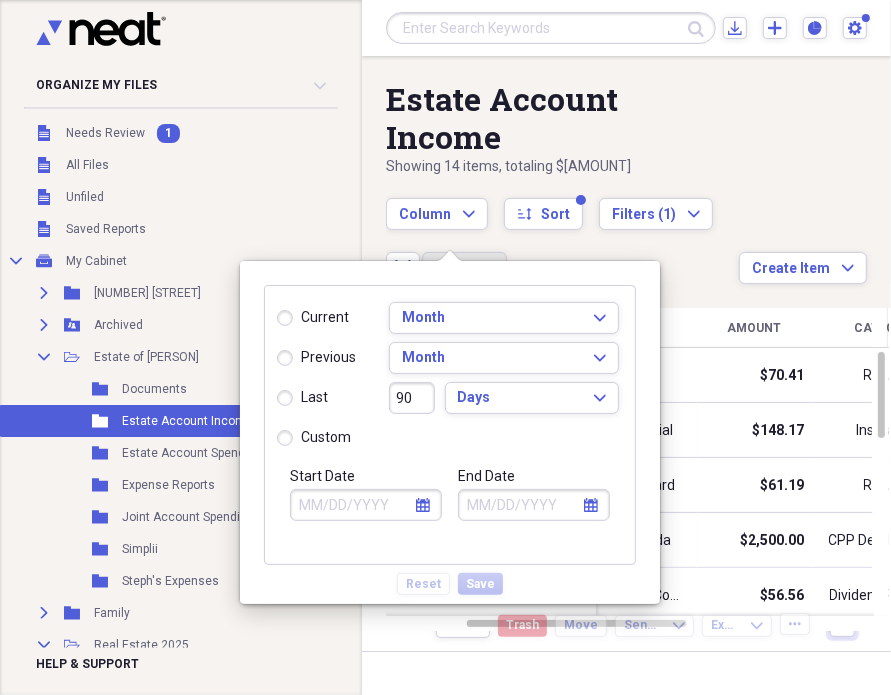 click on "previous" at bounding box center [316, 358] 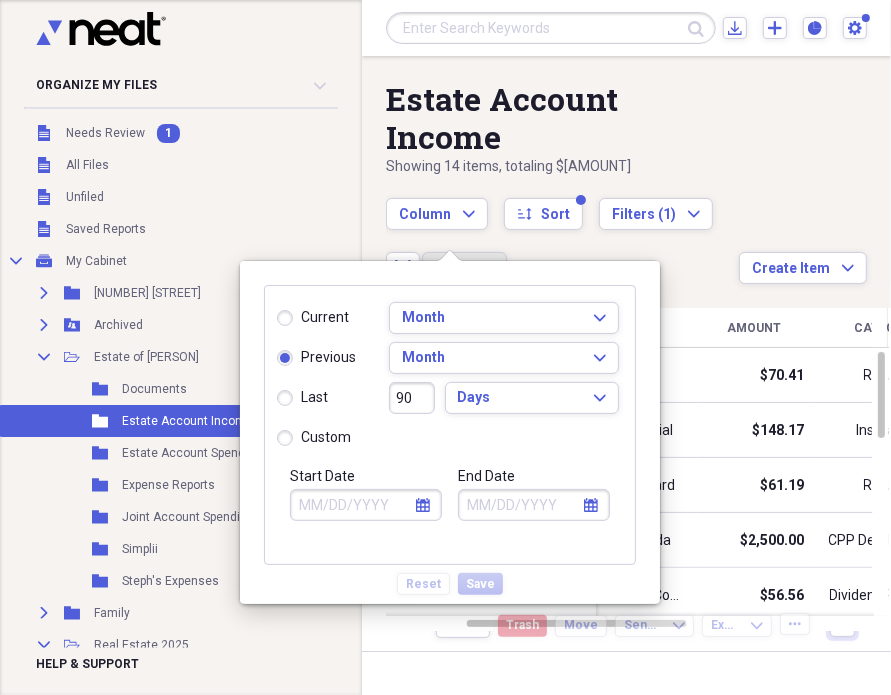 type on "07/01/2025" 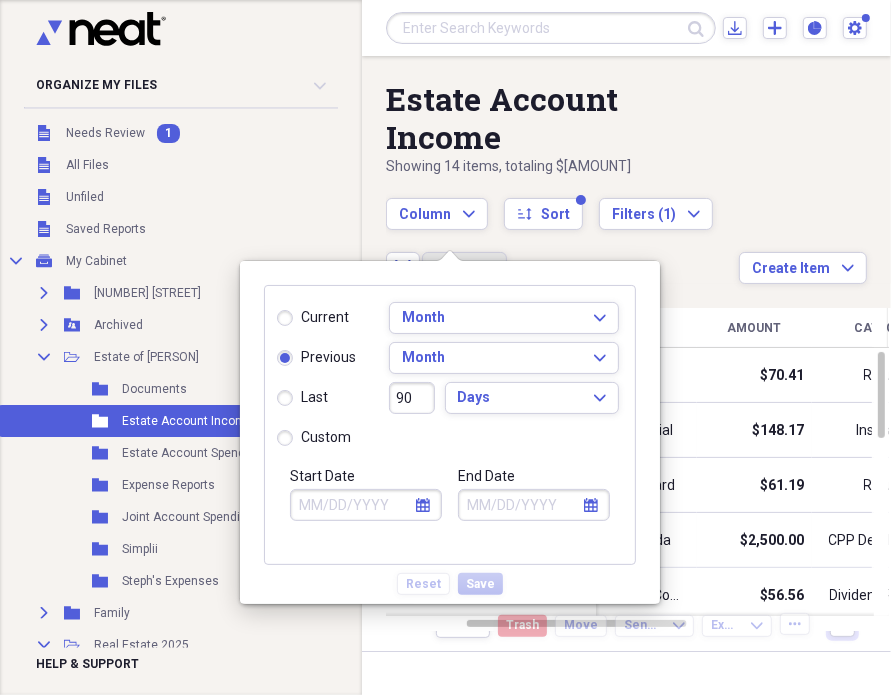 type on "07/31/2025" 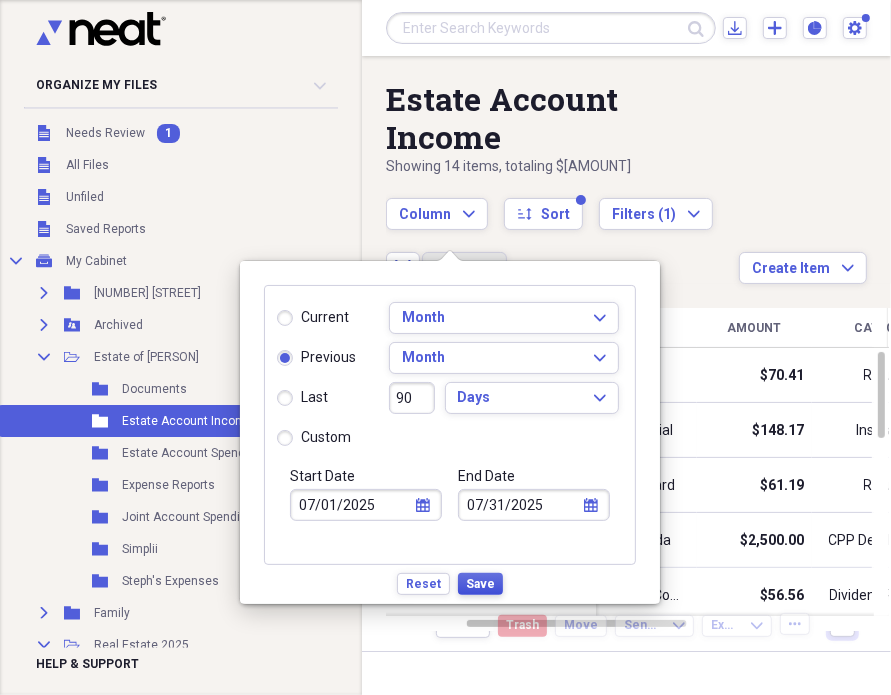 click on "Save" at bounding box center [480, 584] 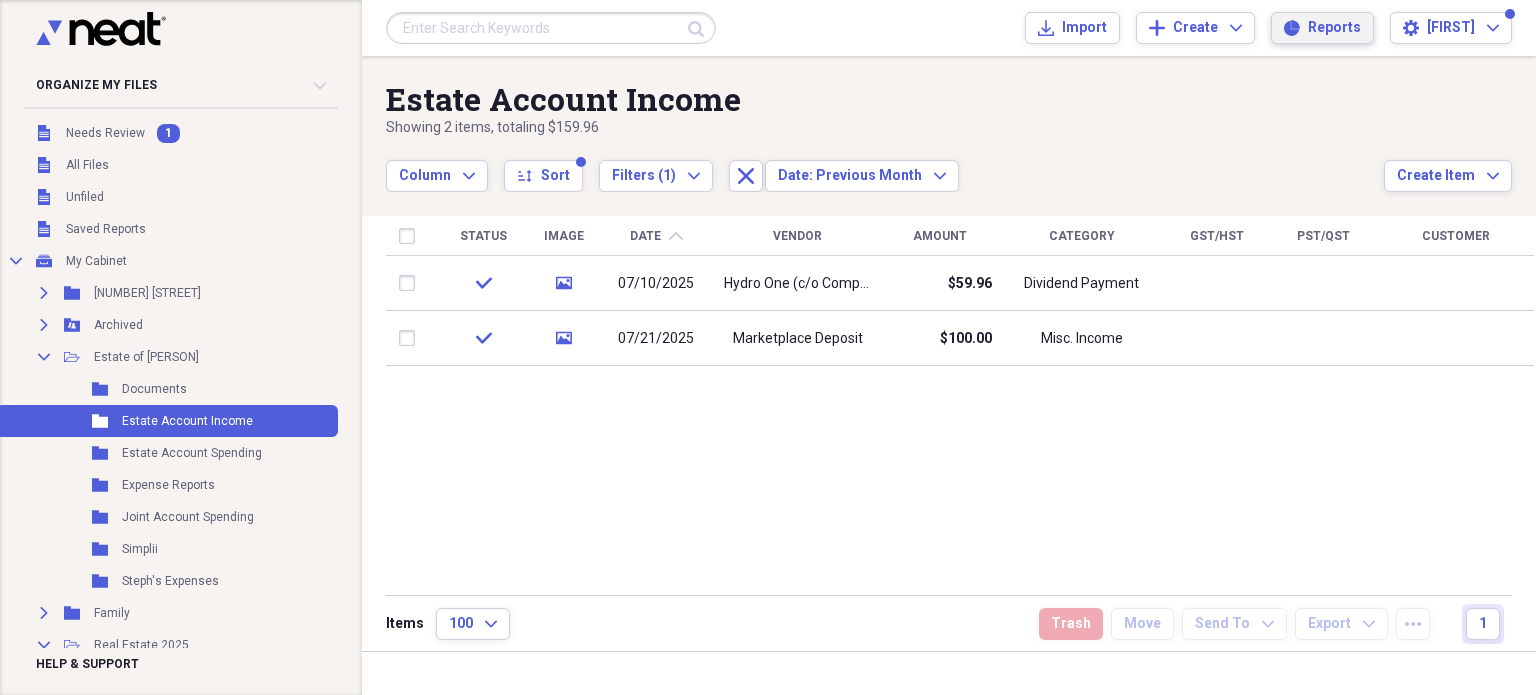 click on "Reports Reports" at bounding box center (1322, 28) 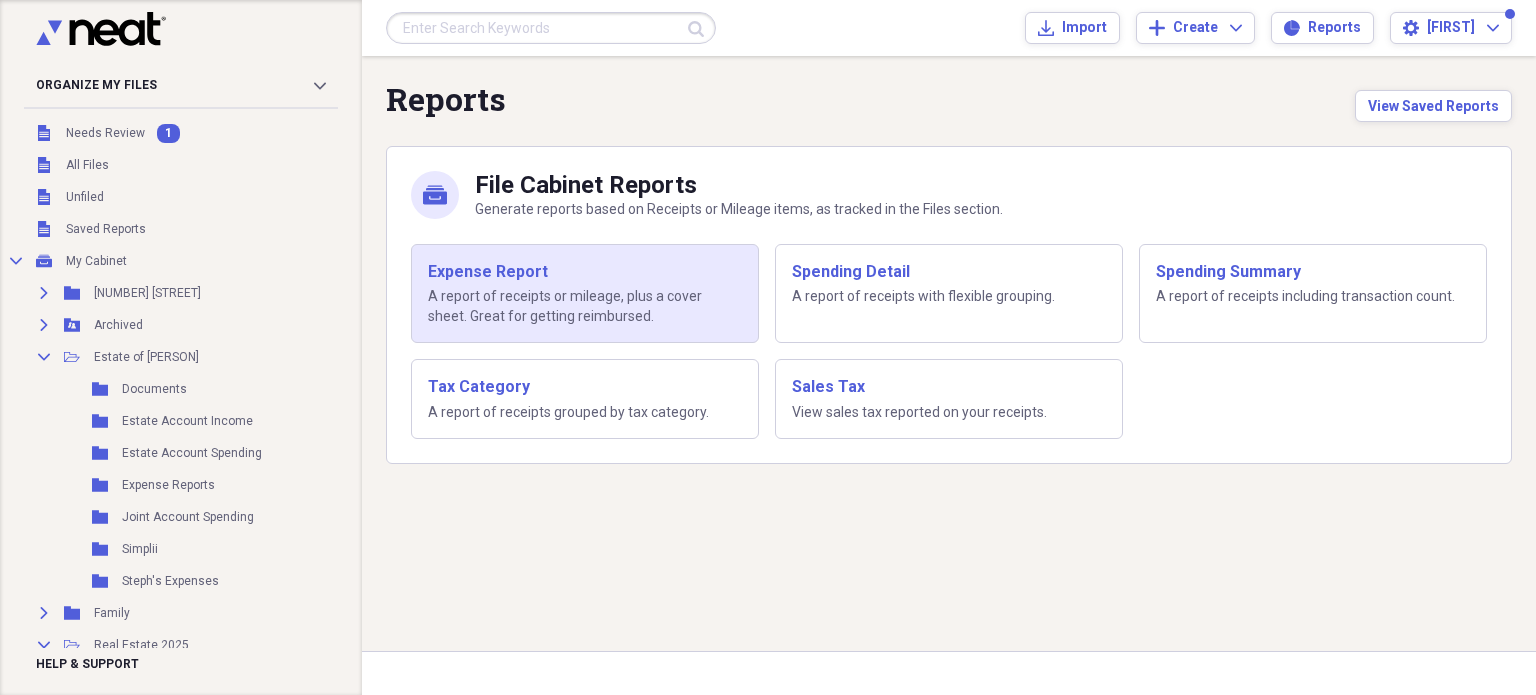 click on "A report of receipts or mileage, plus a cover sheet. Great for getting reimbursed." at bounding box center (585, 306) 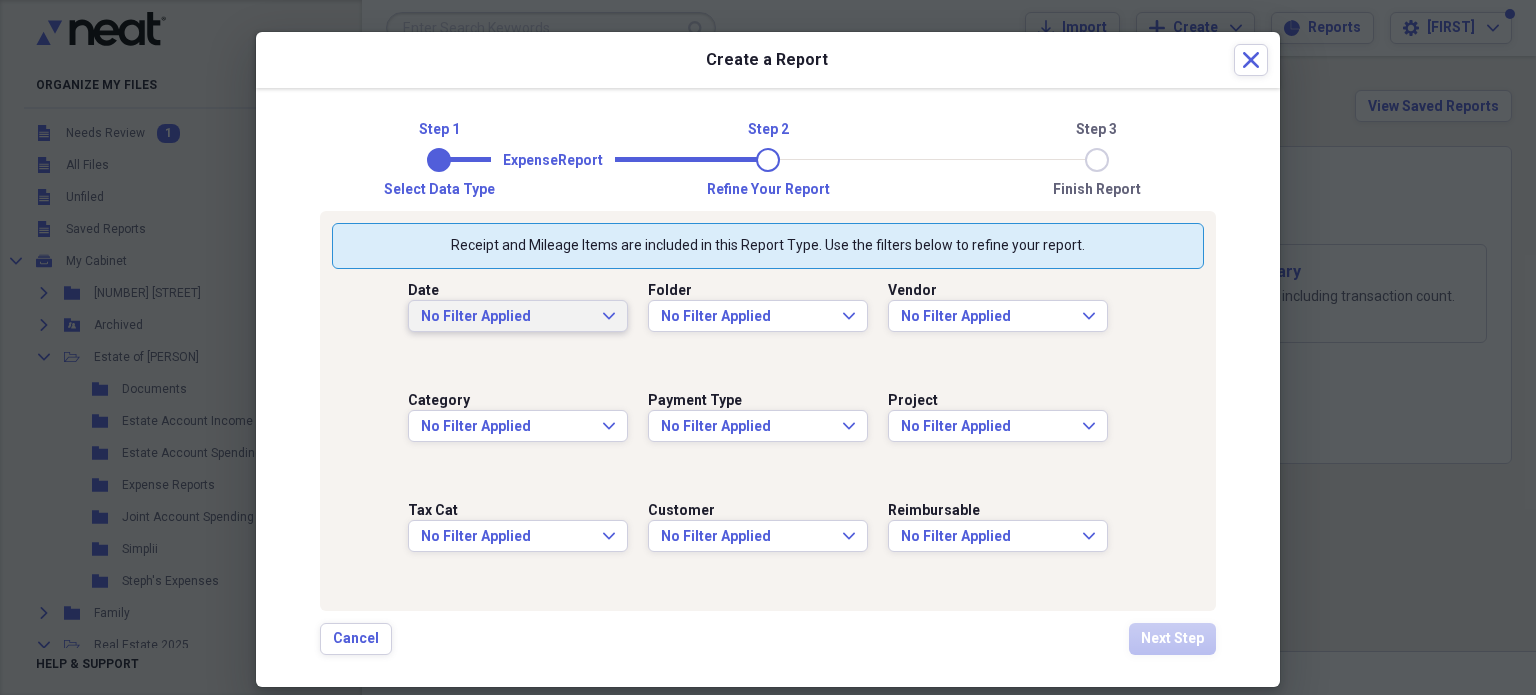 click on "No Filter Applied" at bounding box center [506, 317] 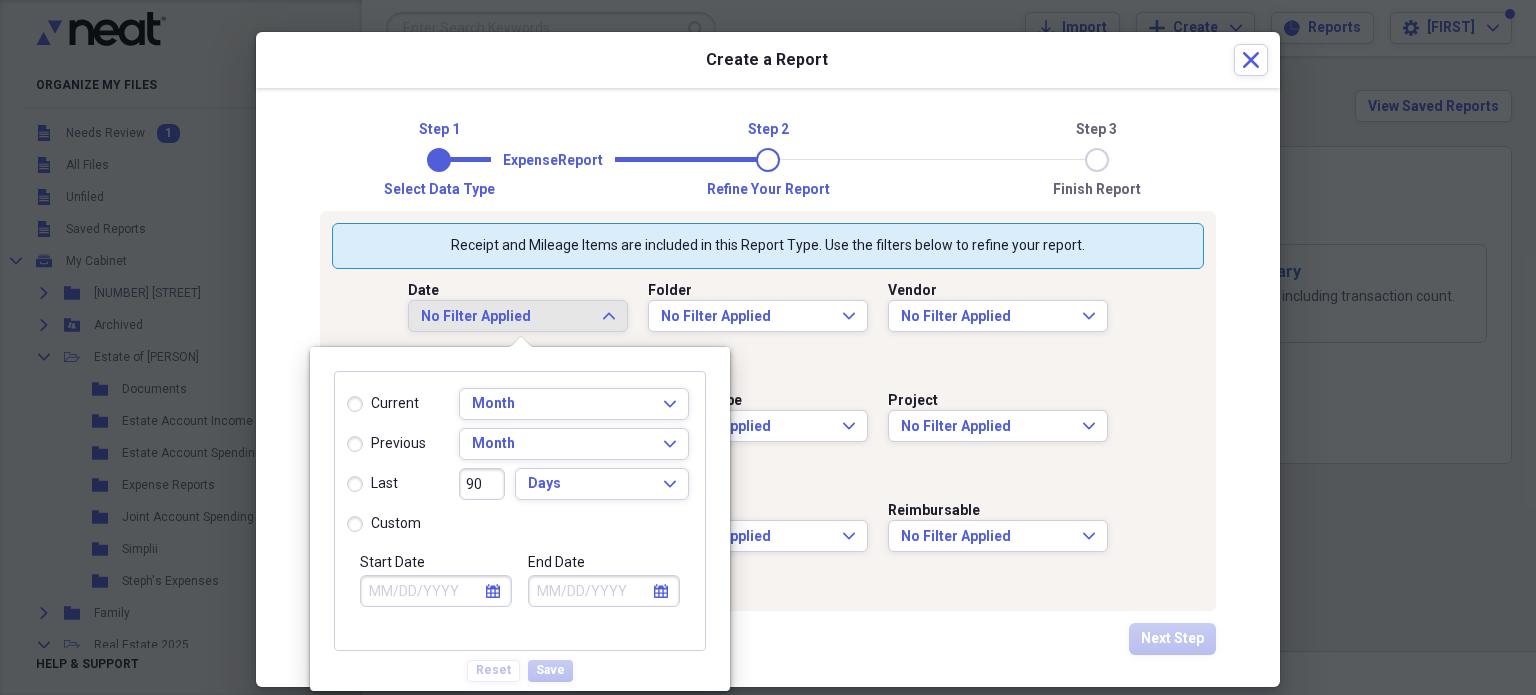 click on "previous" at bounding box center [386, 444] 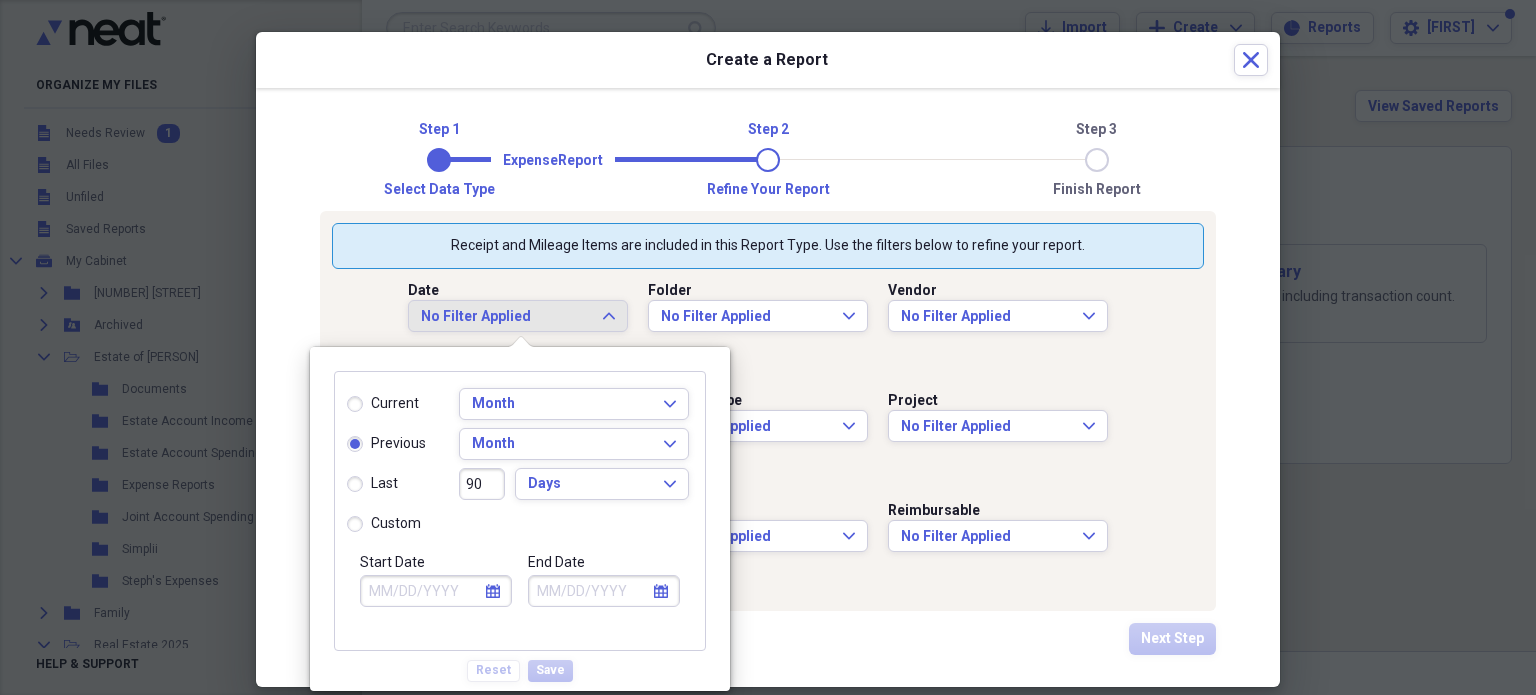 type on "07/01/2025" 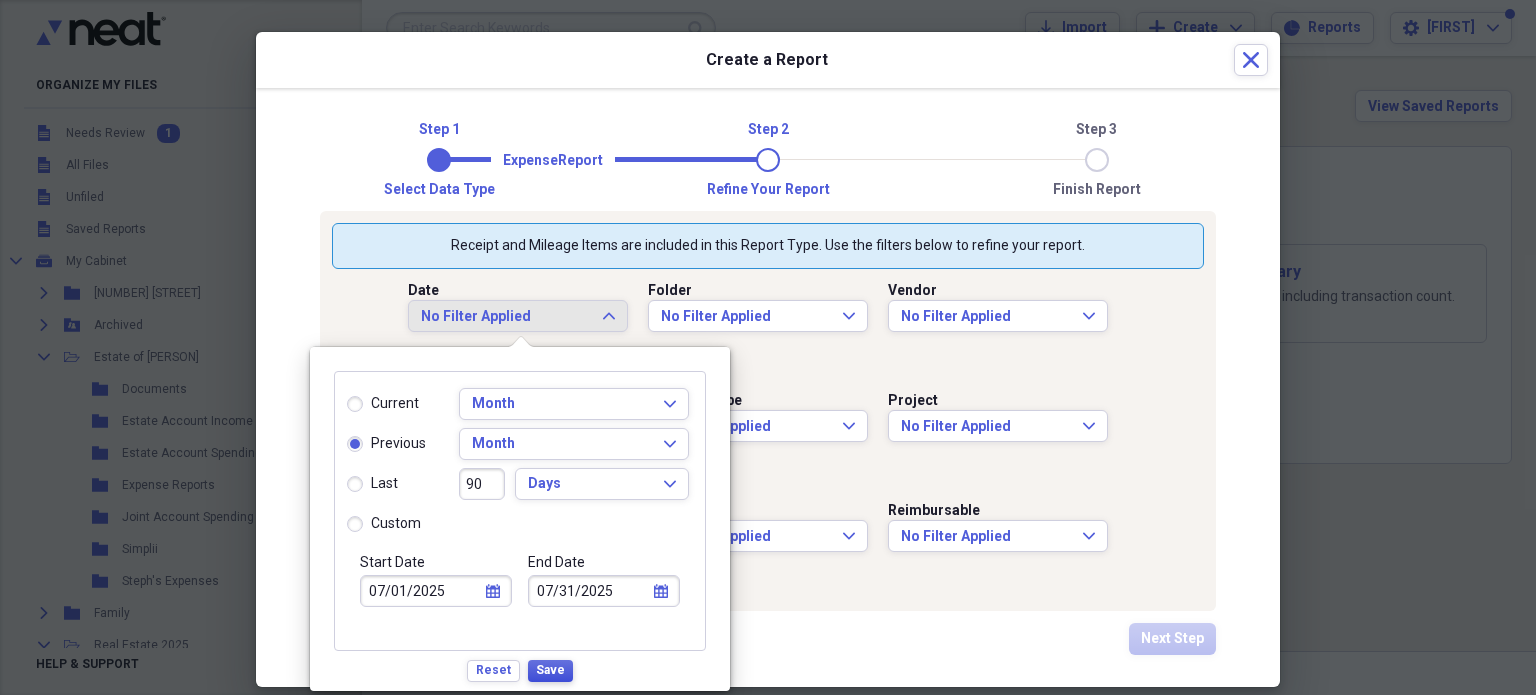 click on "Save" at bounding box center (550, 670) 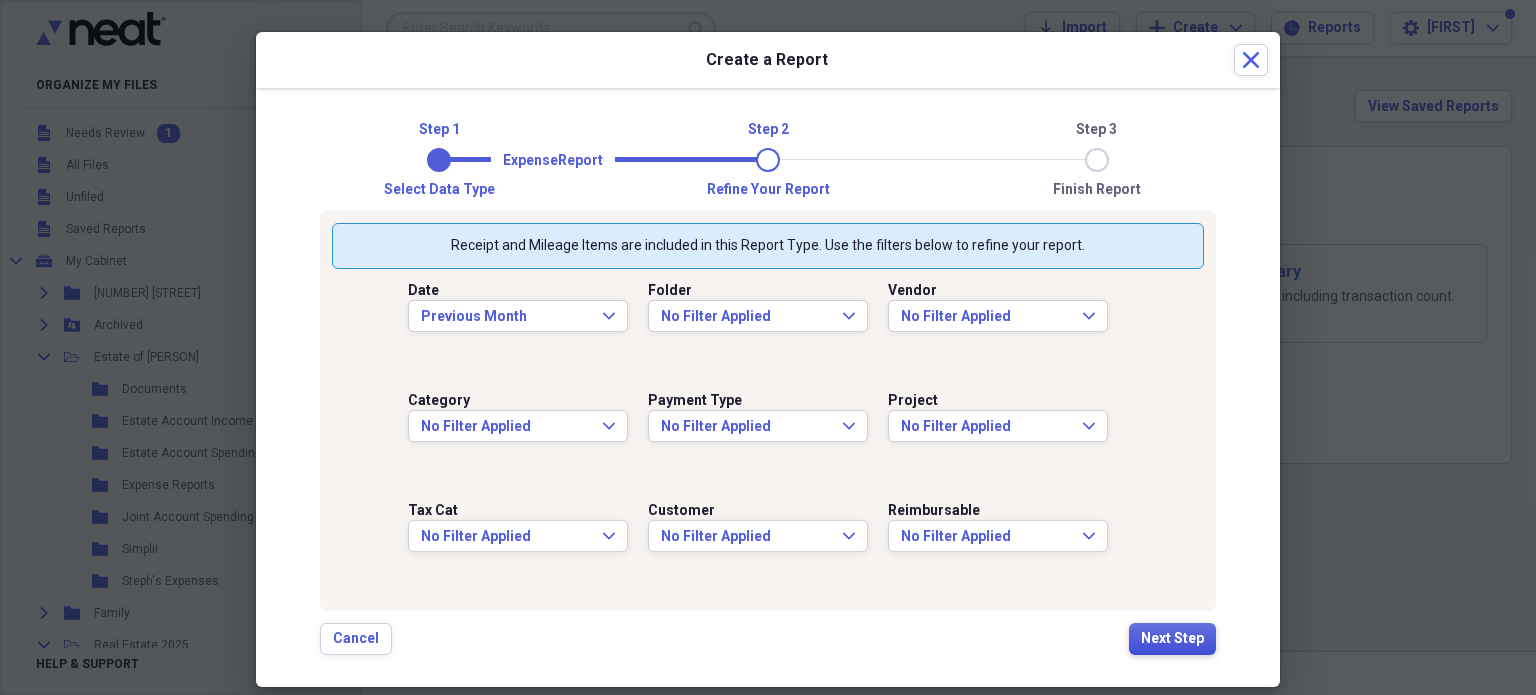 click on "Next Step" at bounding box center (1172, 639) 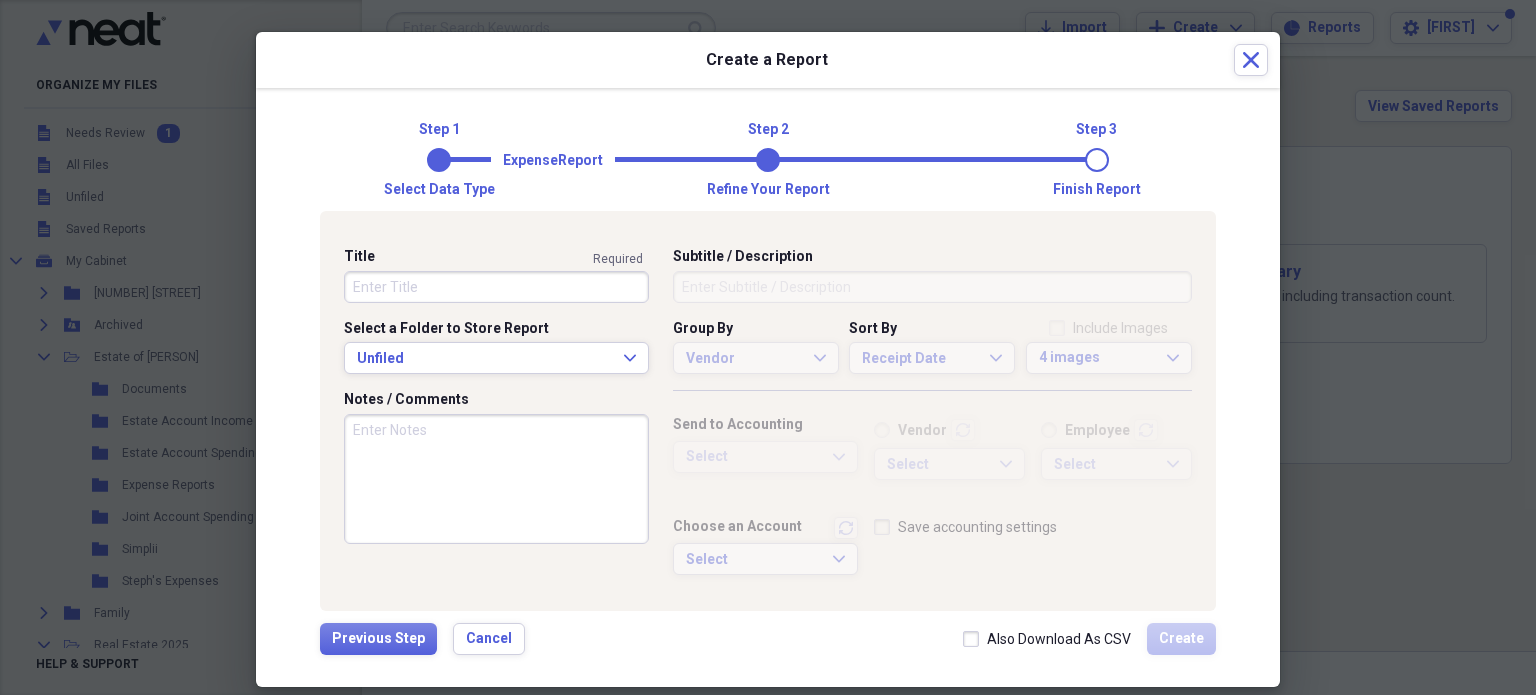 click on "Title" at bounding box center (496, 287) 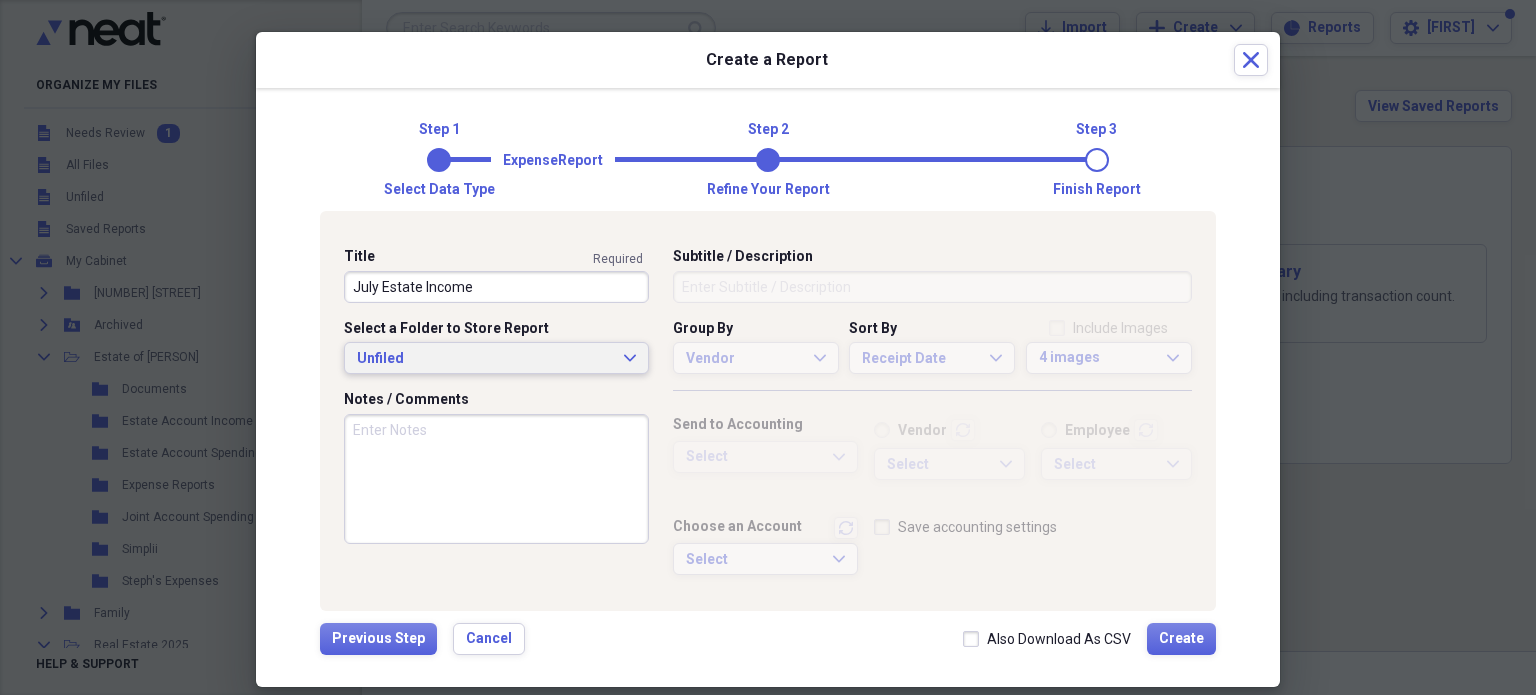 type on "July Estate Income" 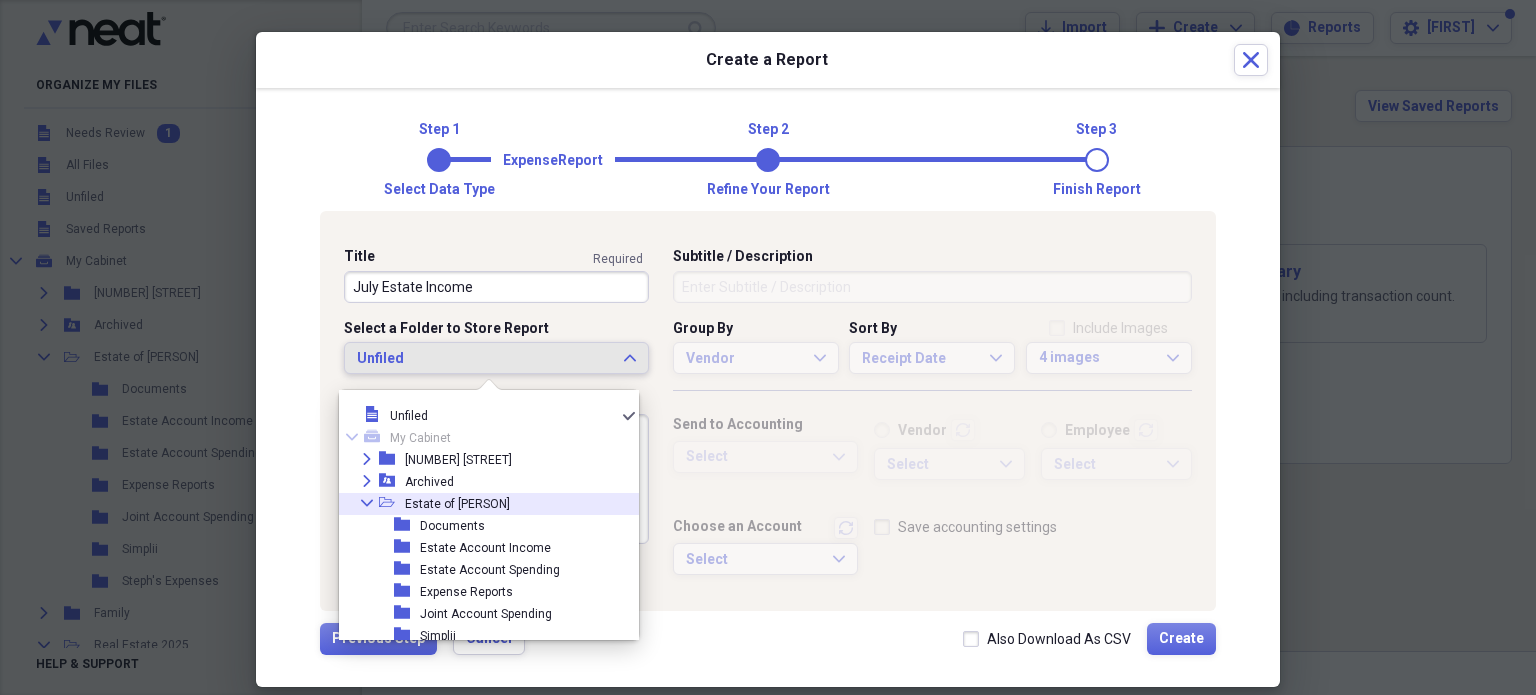 click on "Estate of [PERSON]" at bounding box center [457, 504] 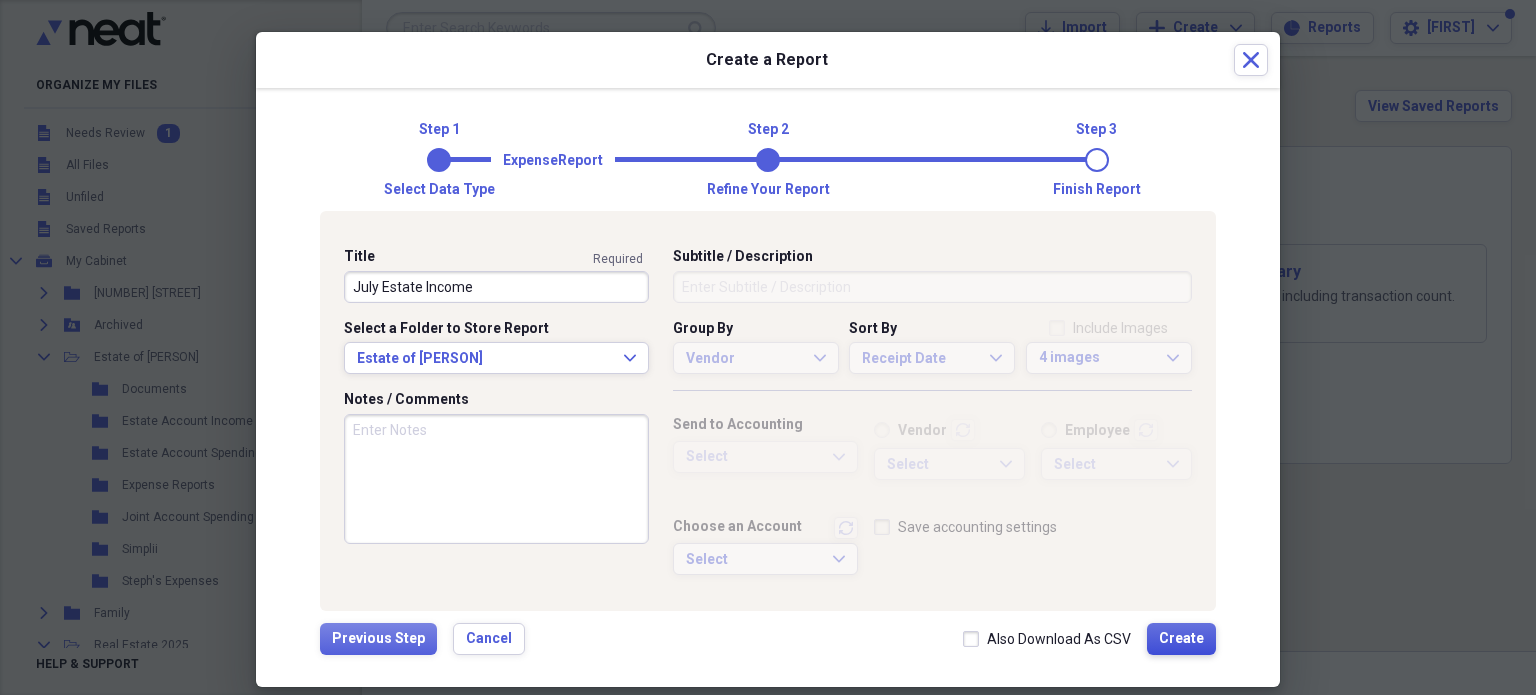 click on "Create" at bounding box center [1181, 639] 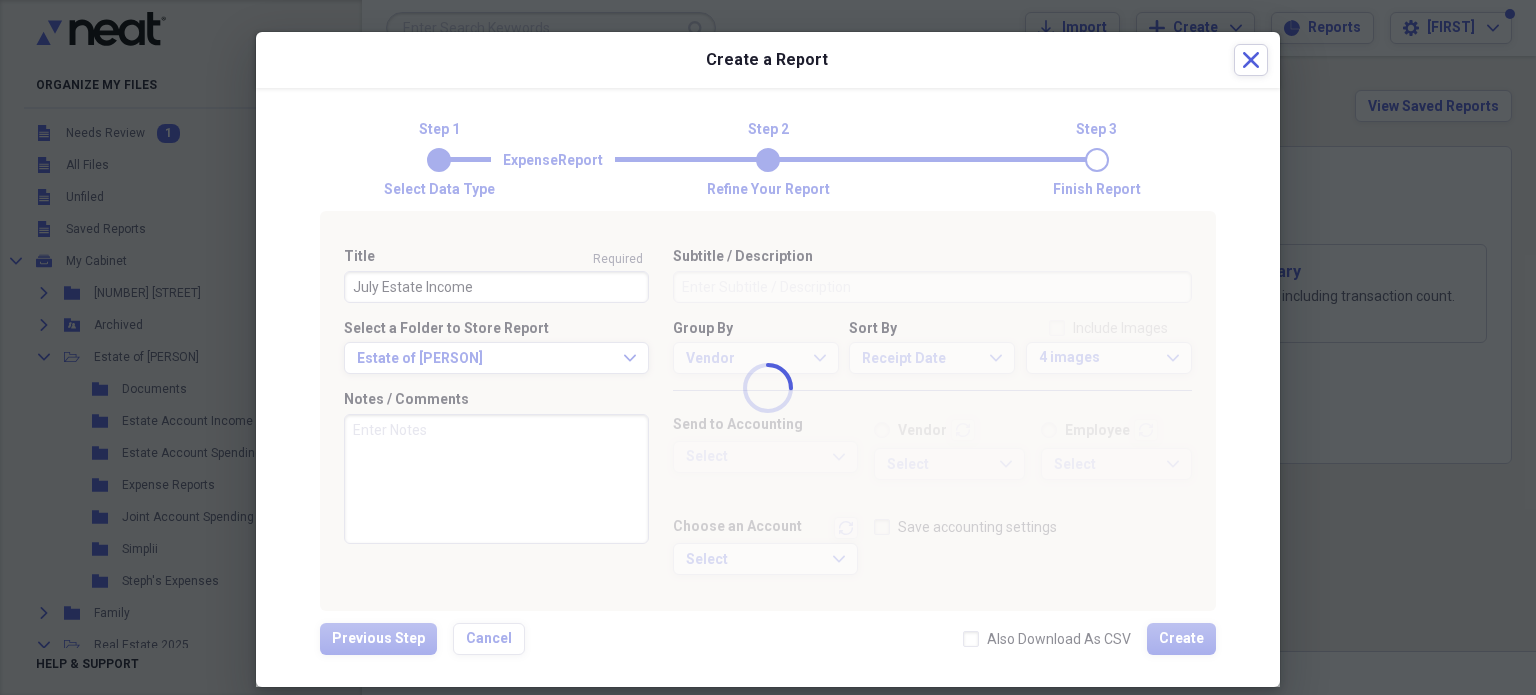 type 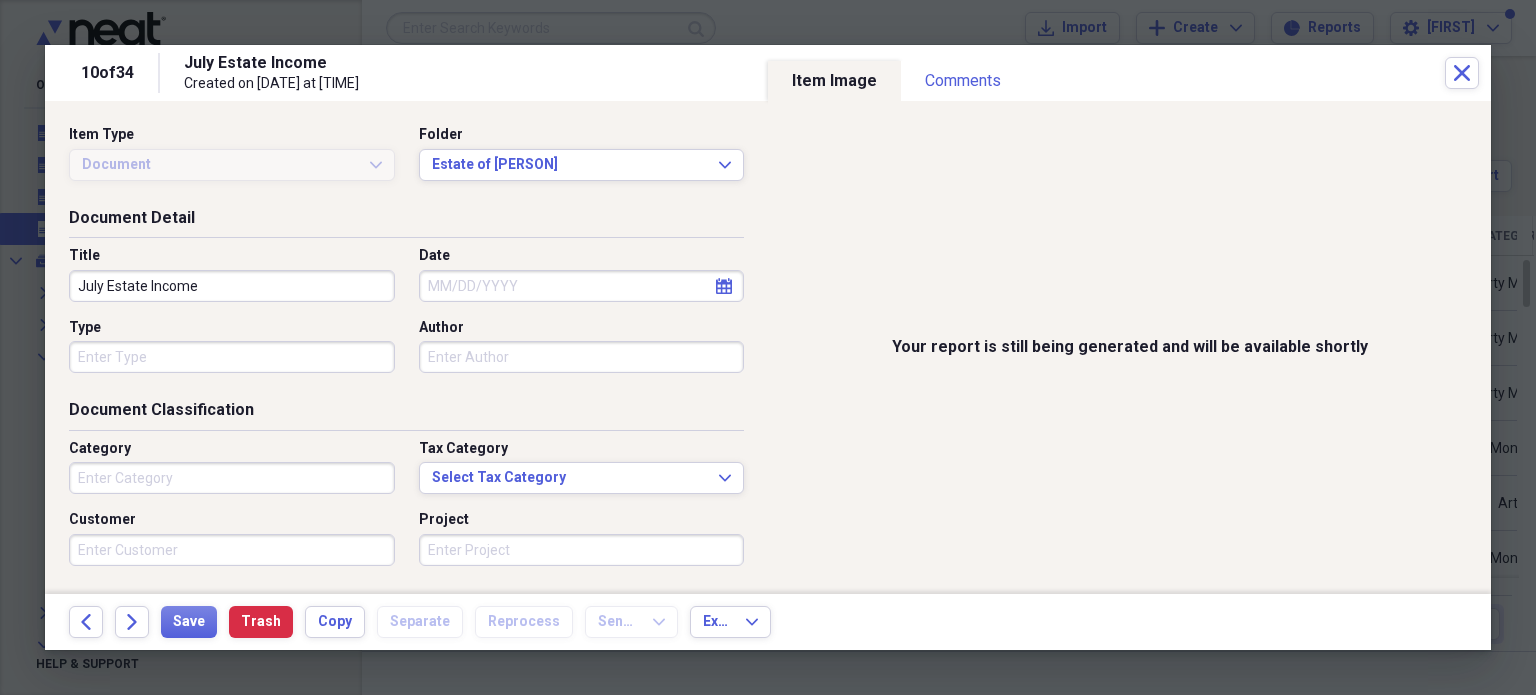 click 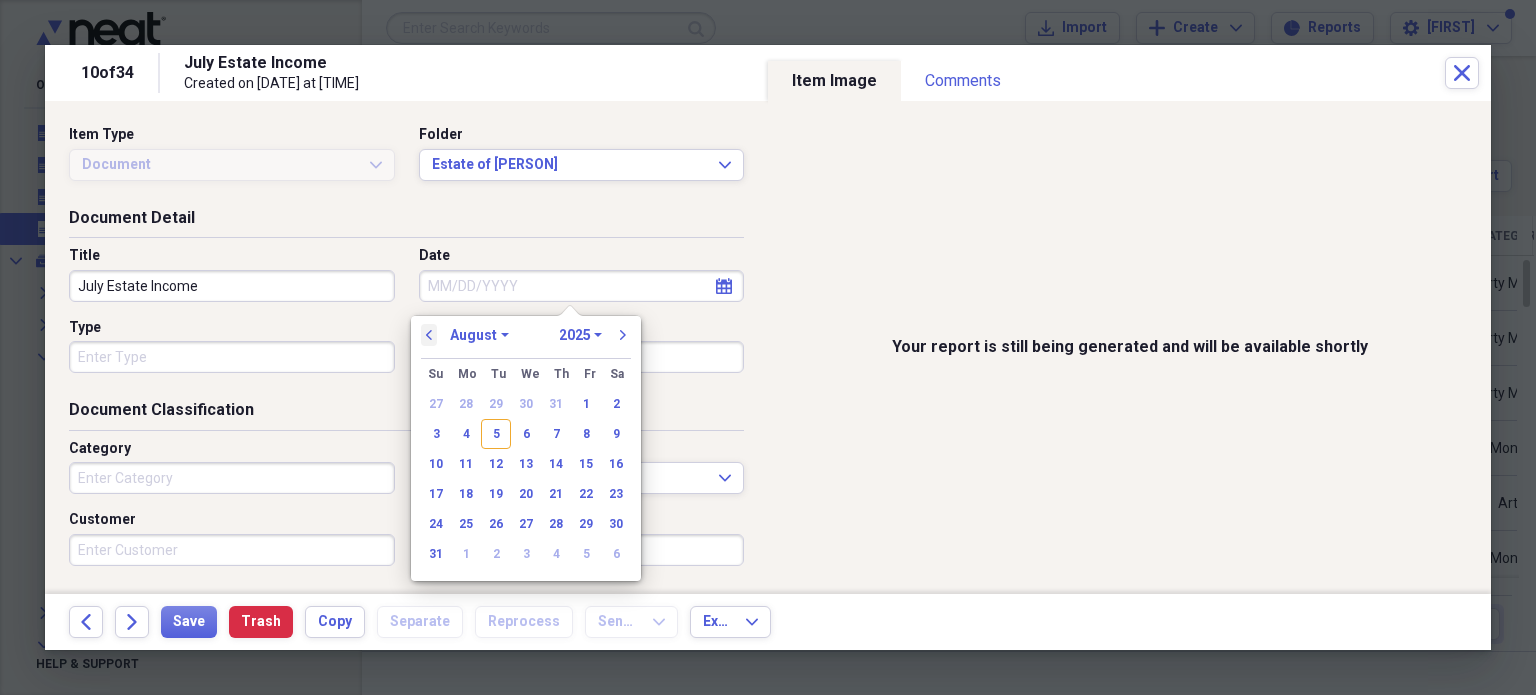 click on "previous" at bounding box center [429, 335] 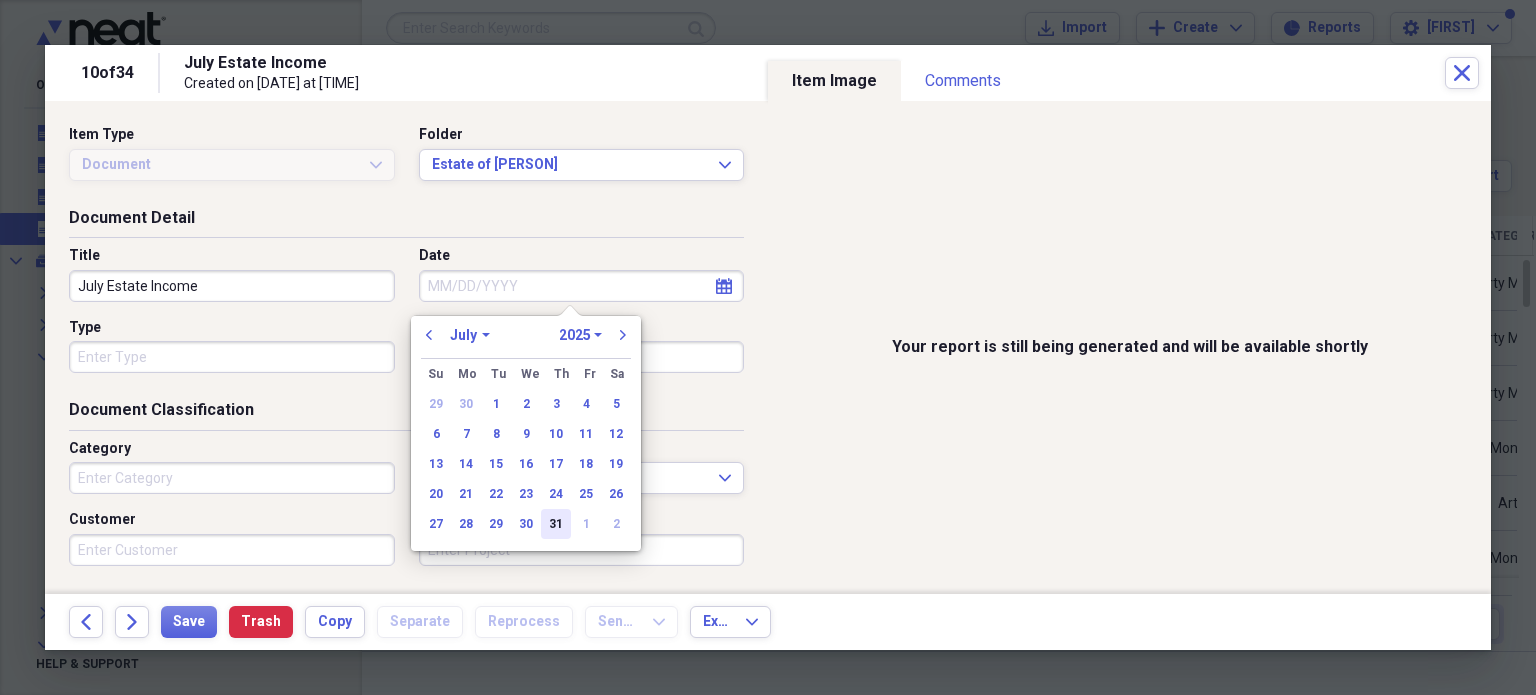click on "31" at bounding box center (556, 524) 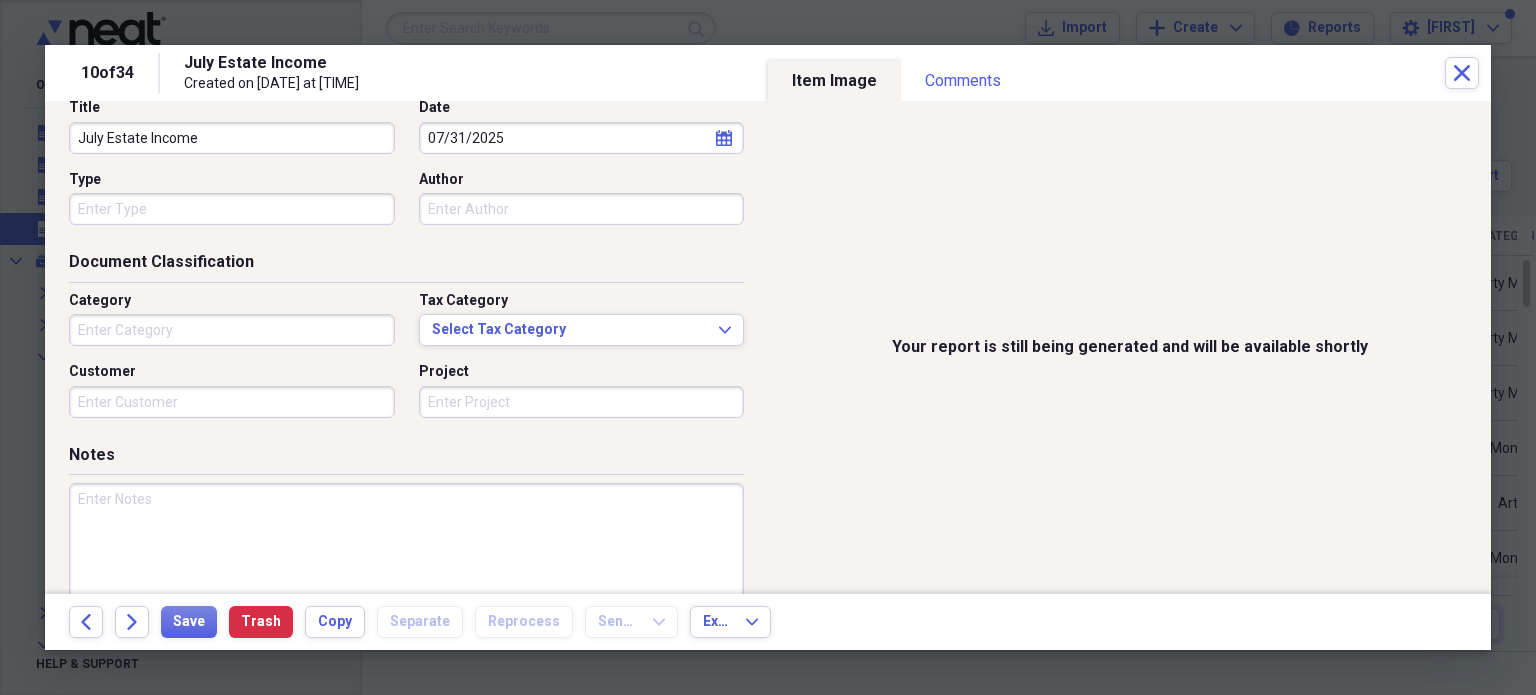 scroll, scrollTop: 0, scrollLeft: 0, axis: both 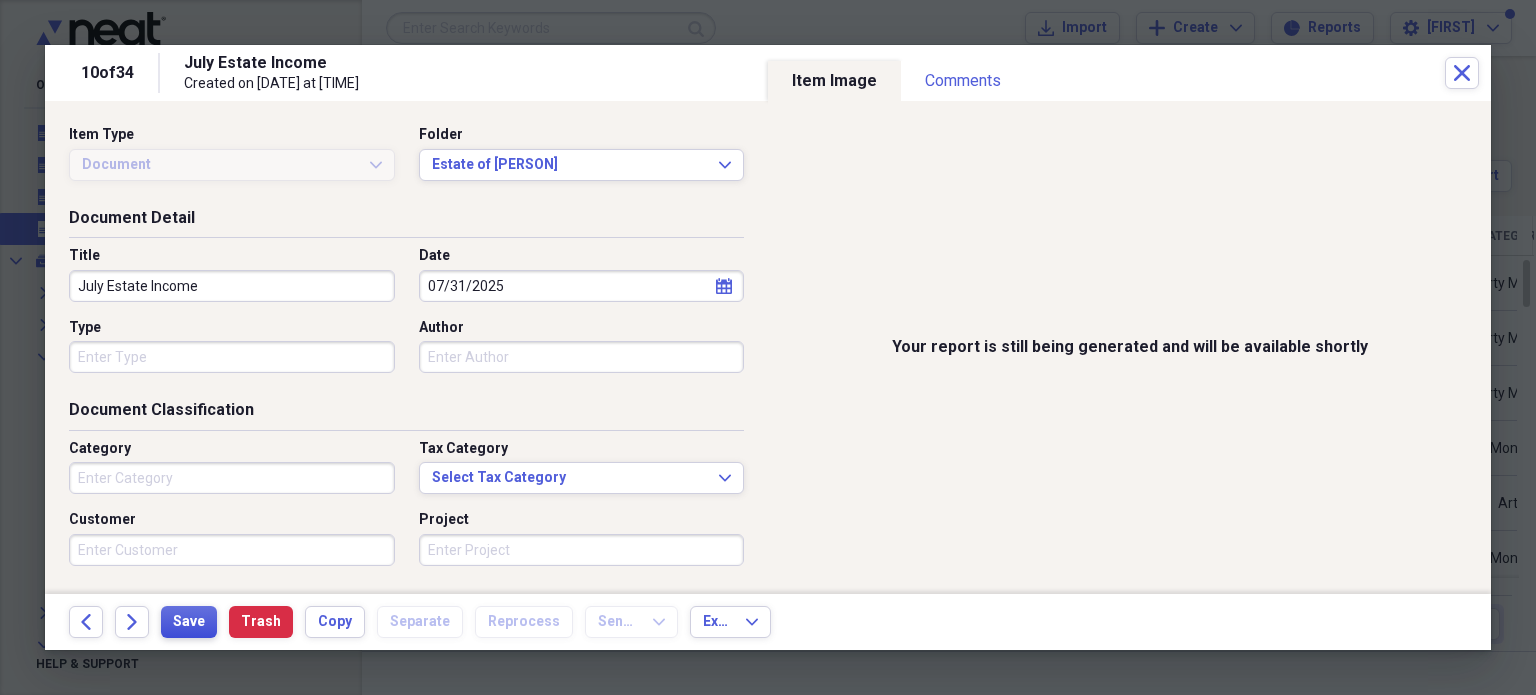 click on "Save" at bounding box center (189, 622) 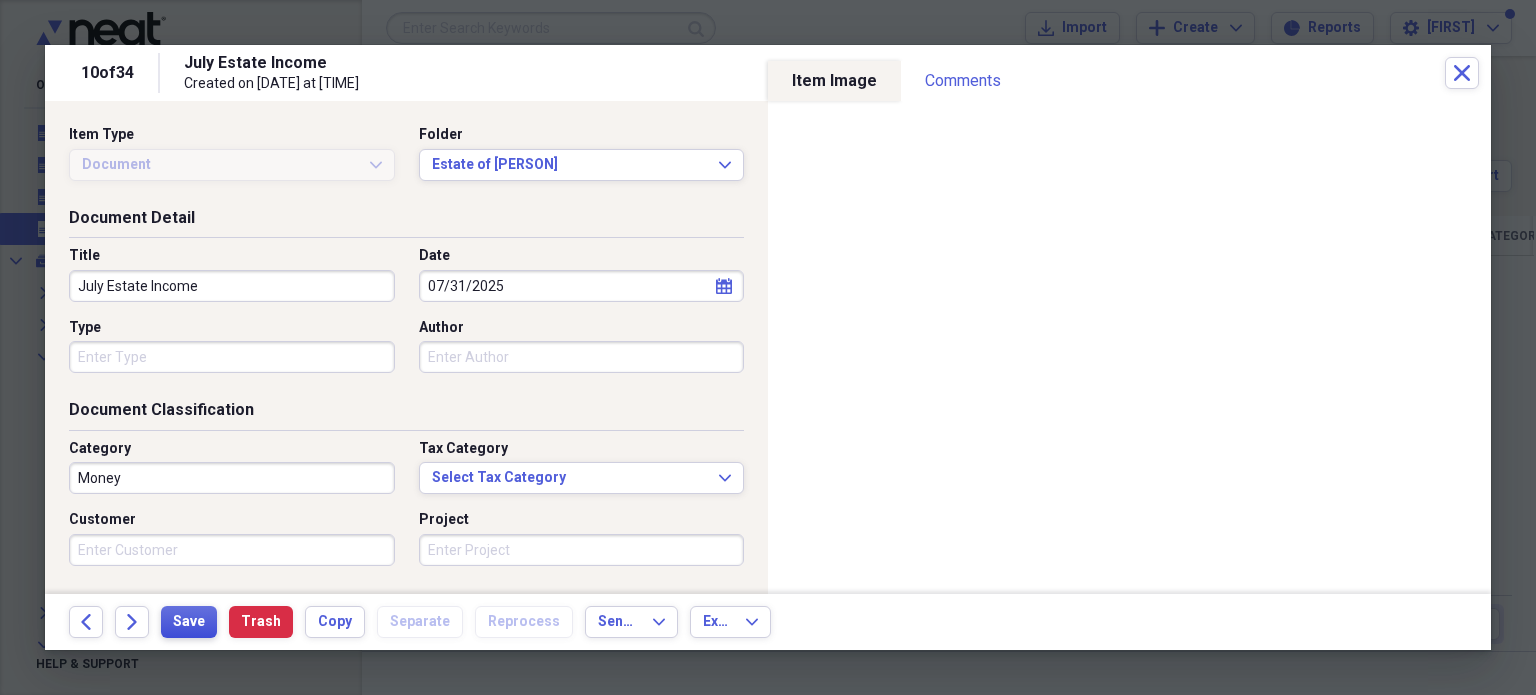 type on "Money" 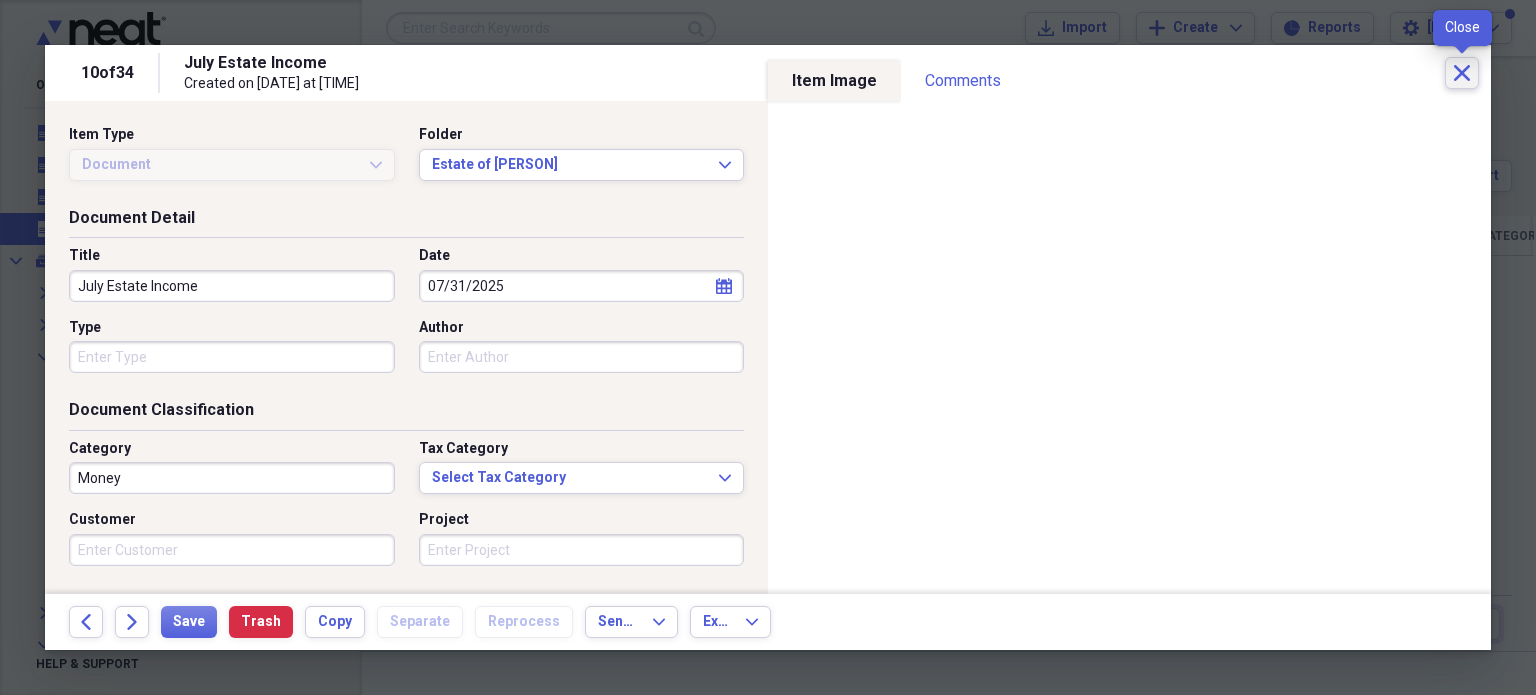click 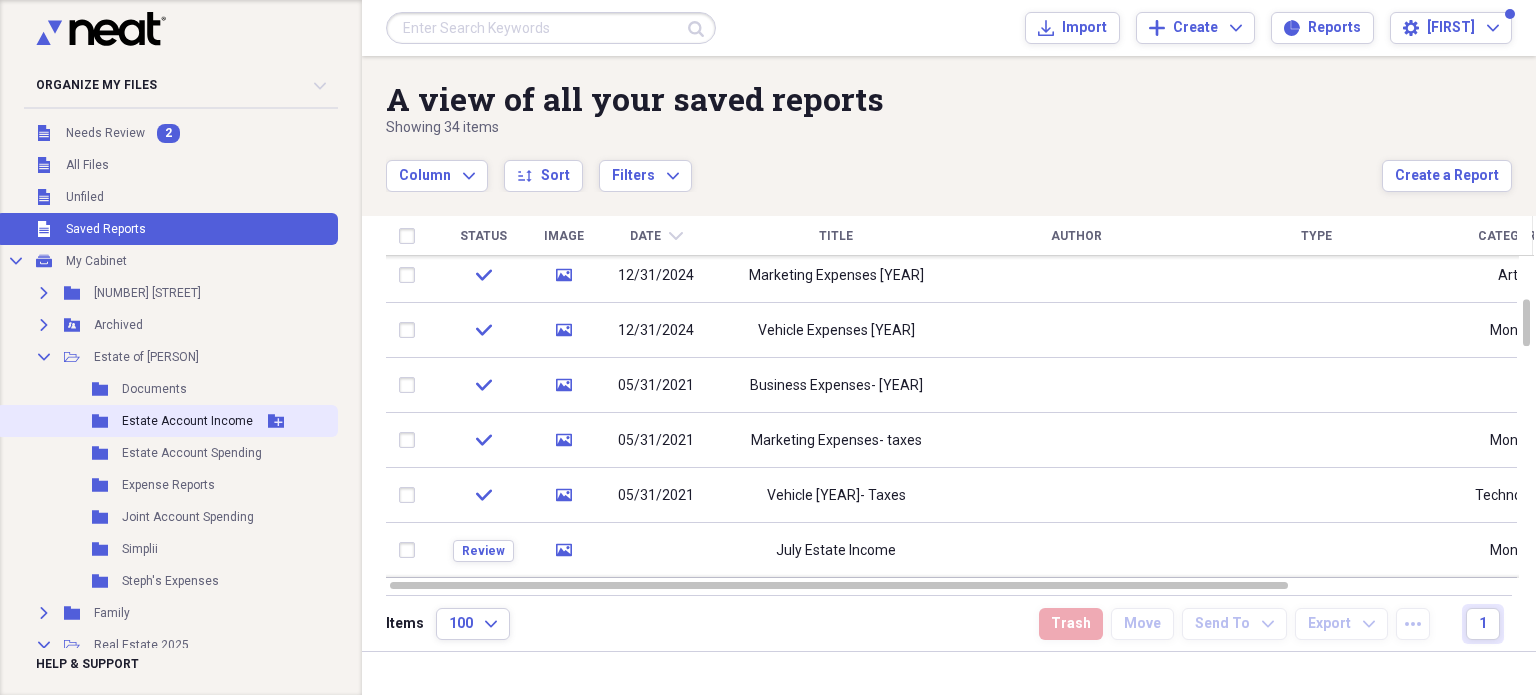 click on "Estate Account Income" at bounding box center [187, 421] 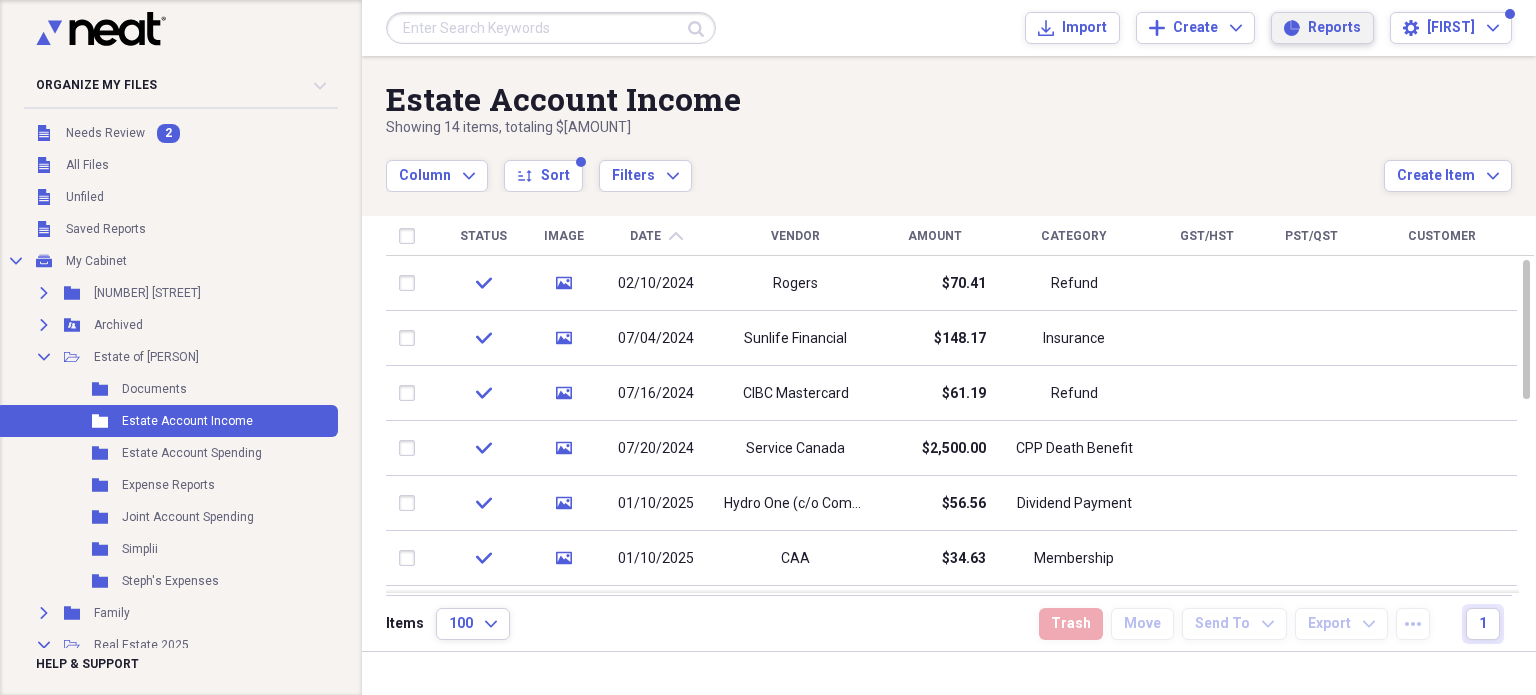 click on "Reports" at bounding box center [1334, 28] 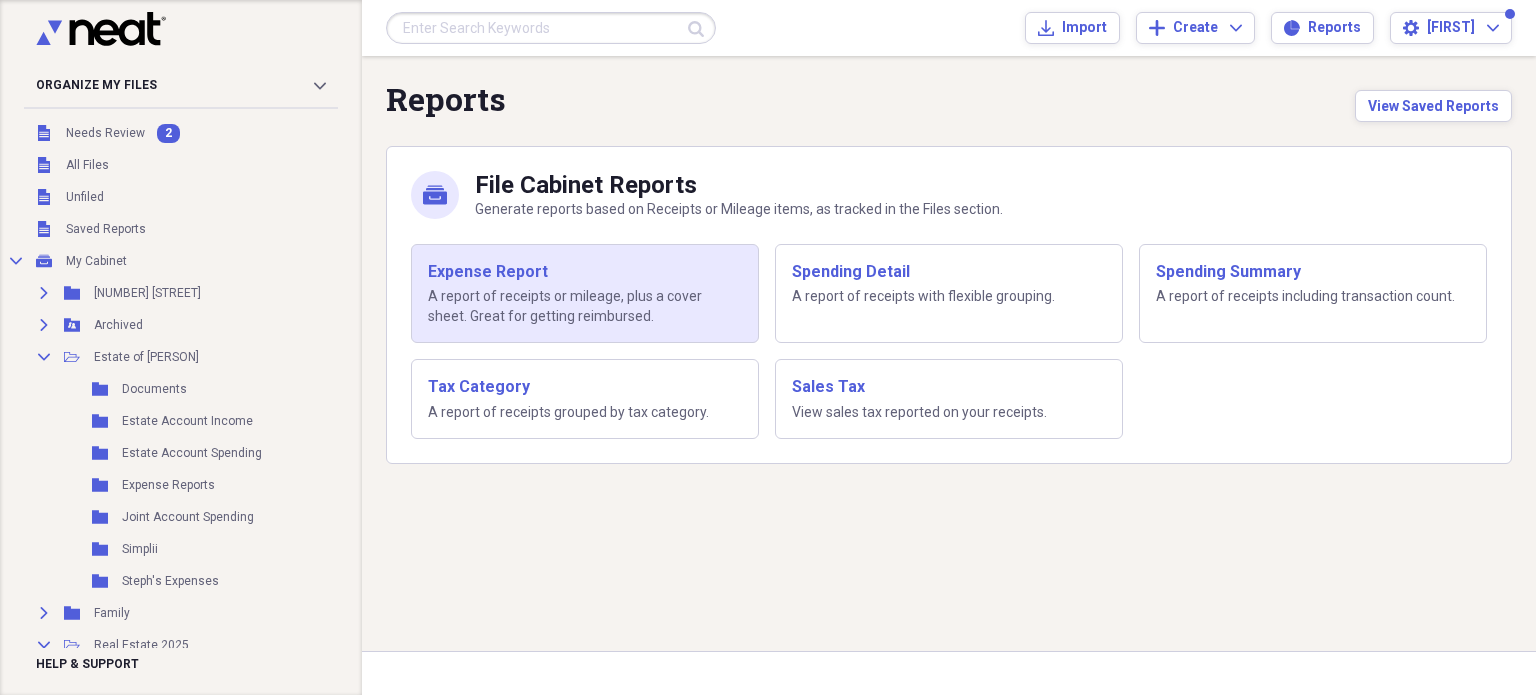 click on "Expense Report" at bounding box center (585, 272) 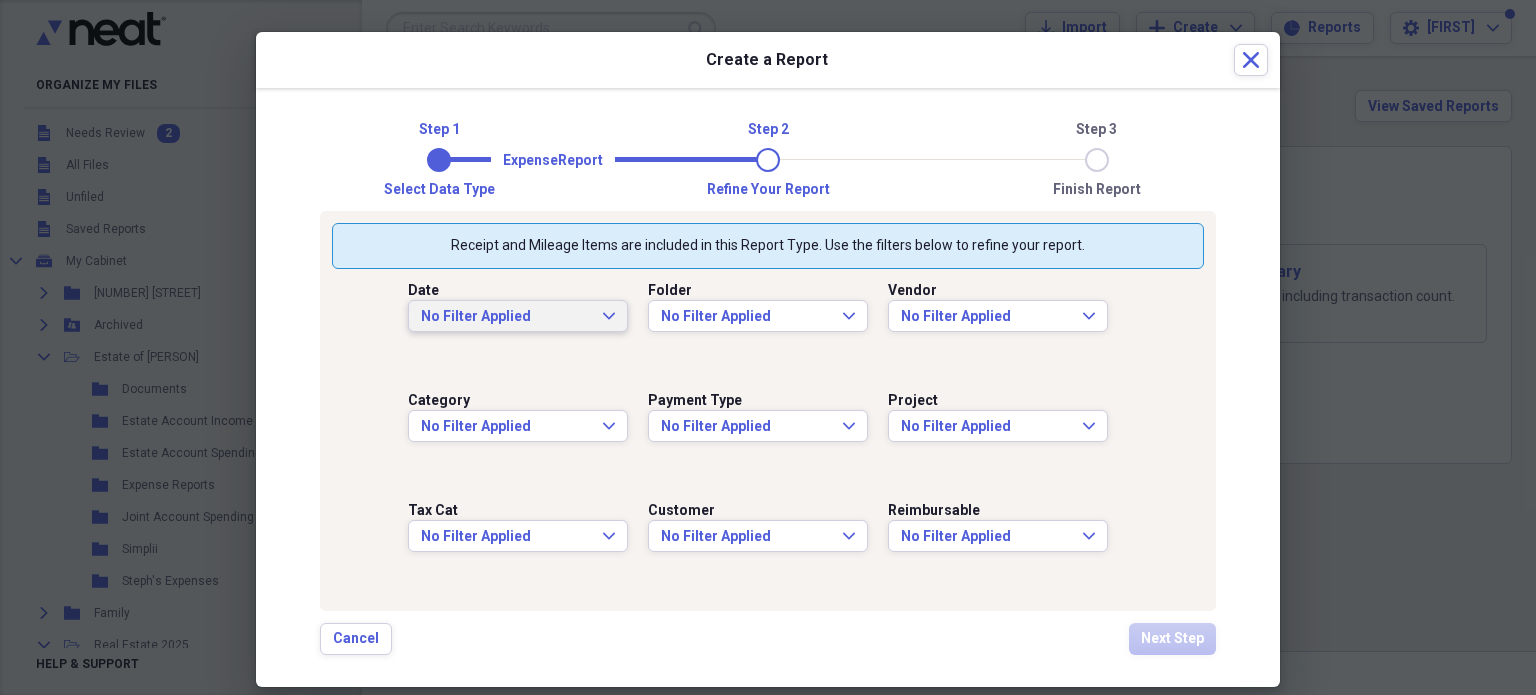 click on "No Filter Applied Expand" at bounding box center [518, 316] 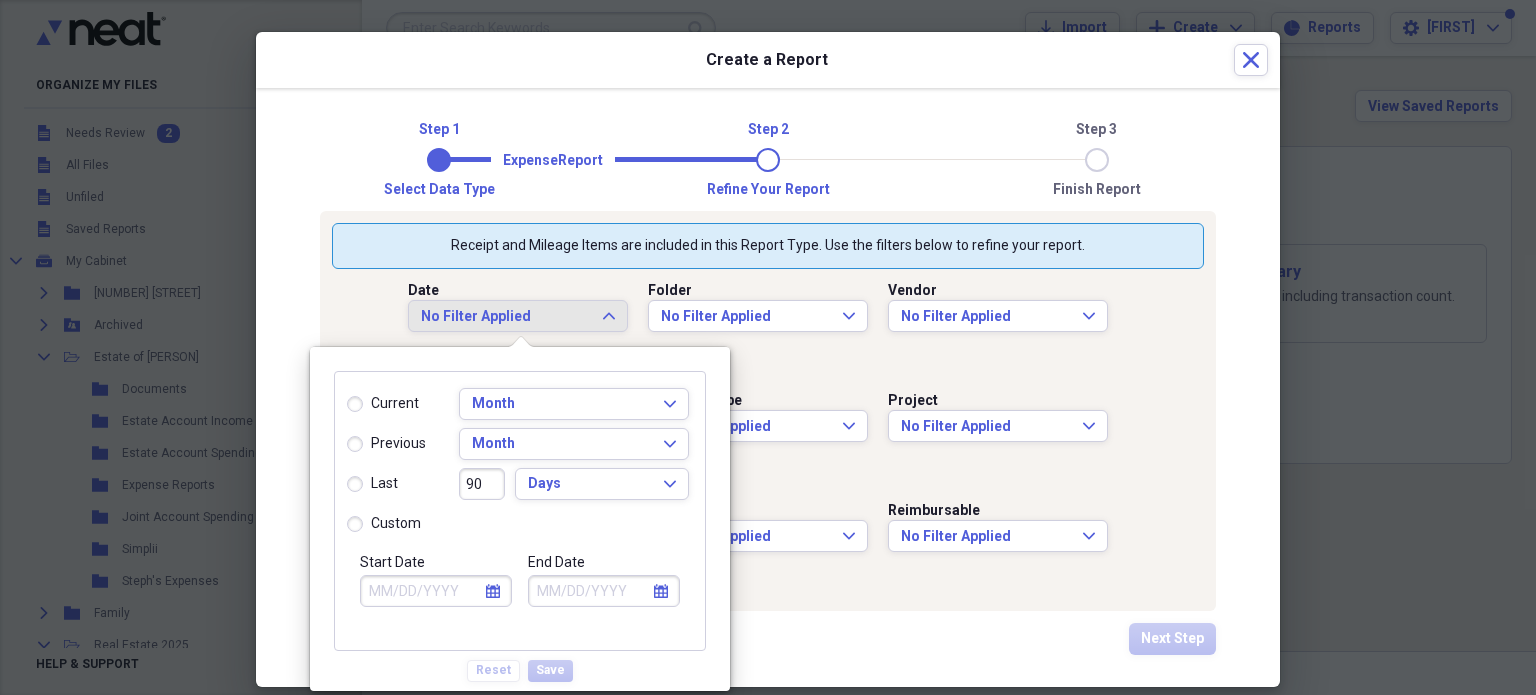 click on "previous" at bounding box center [386, 444] 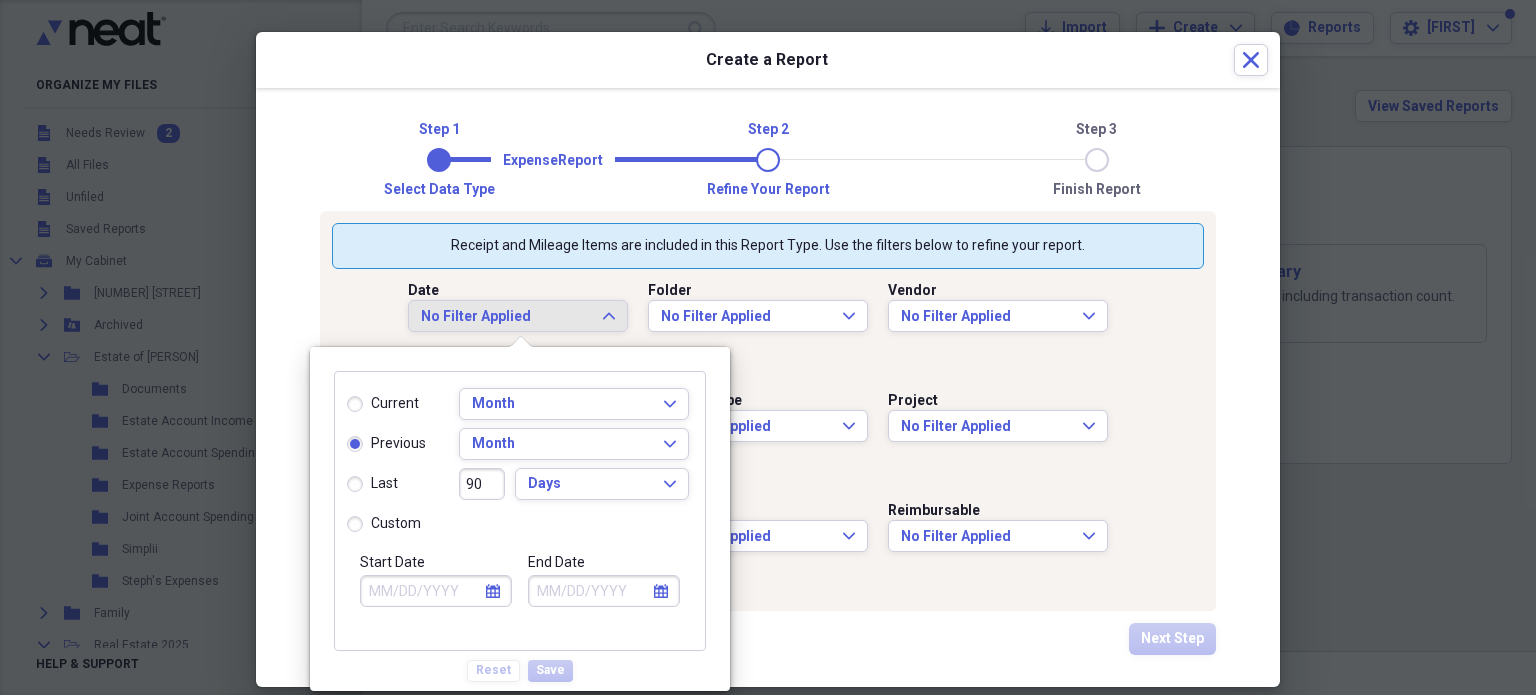 type on "07/01/2025" 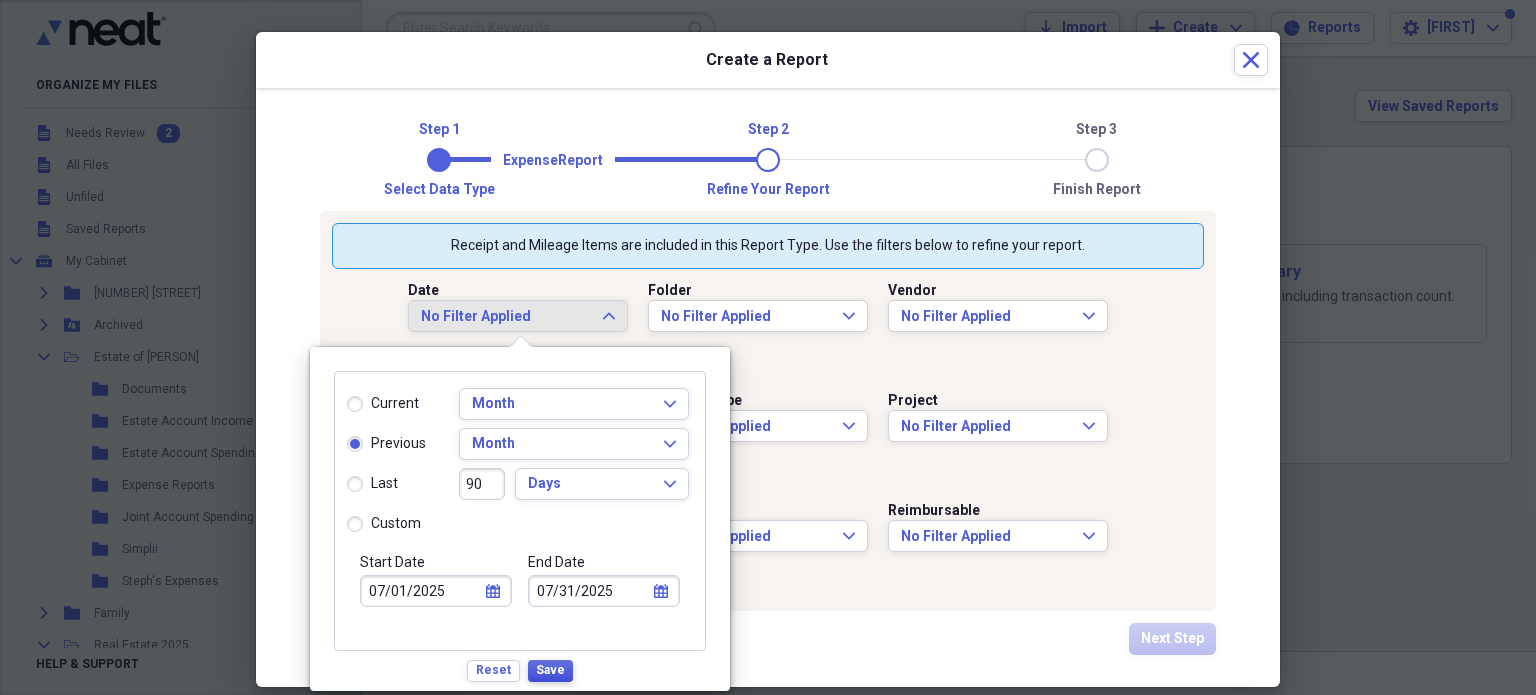 click on "Save" at bounding box center [550, 670] 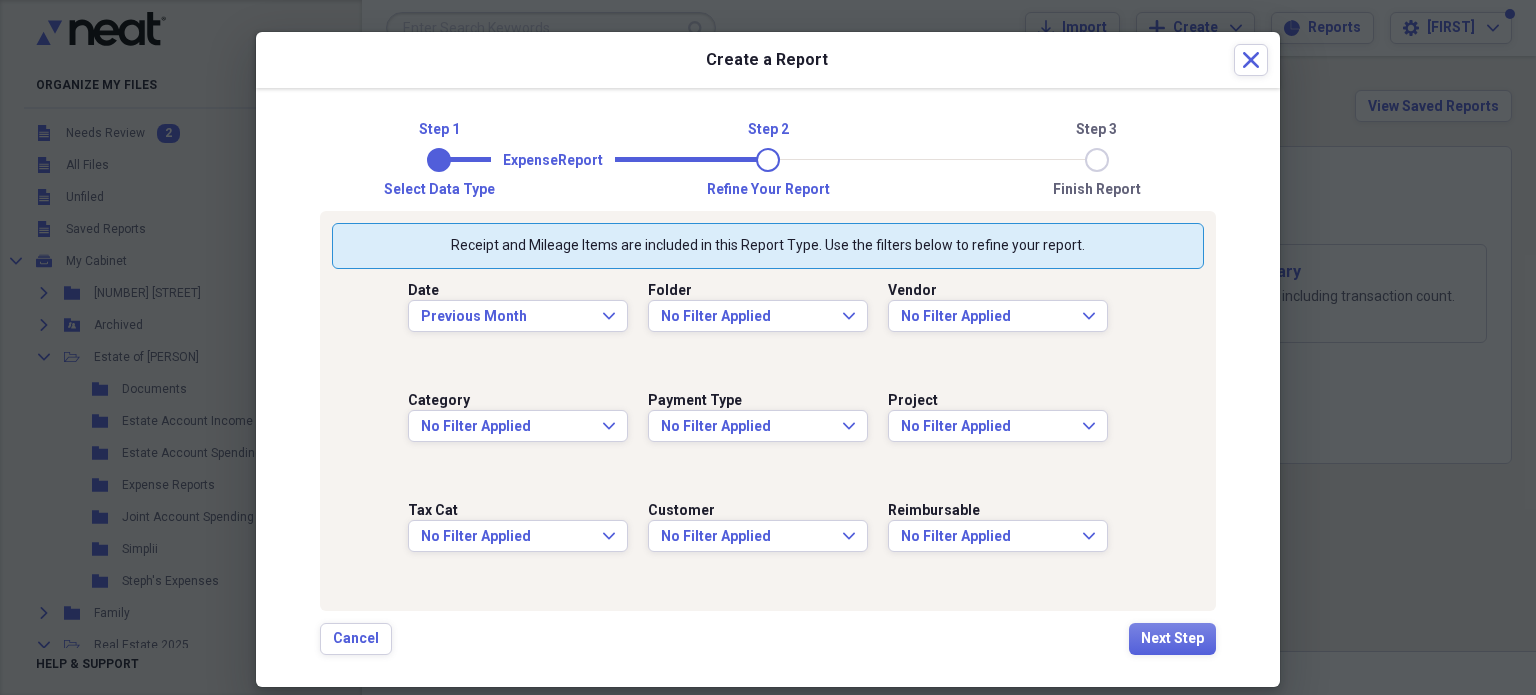 click on "Folder No Filter Applied Expand" at bounding box center [768, 307] 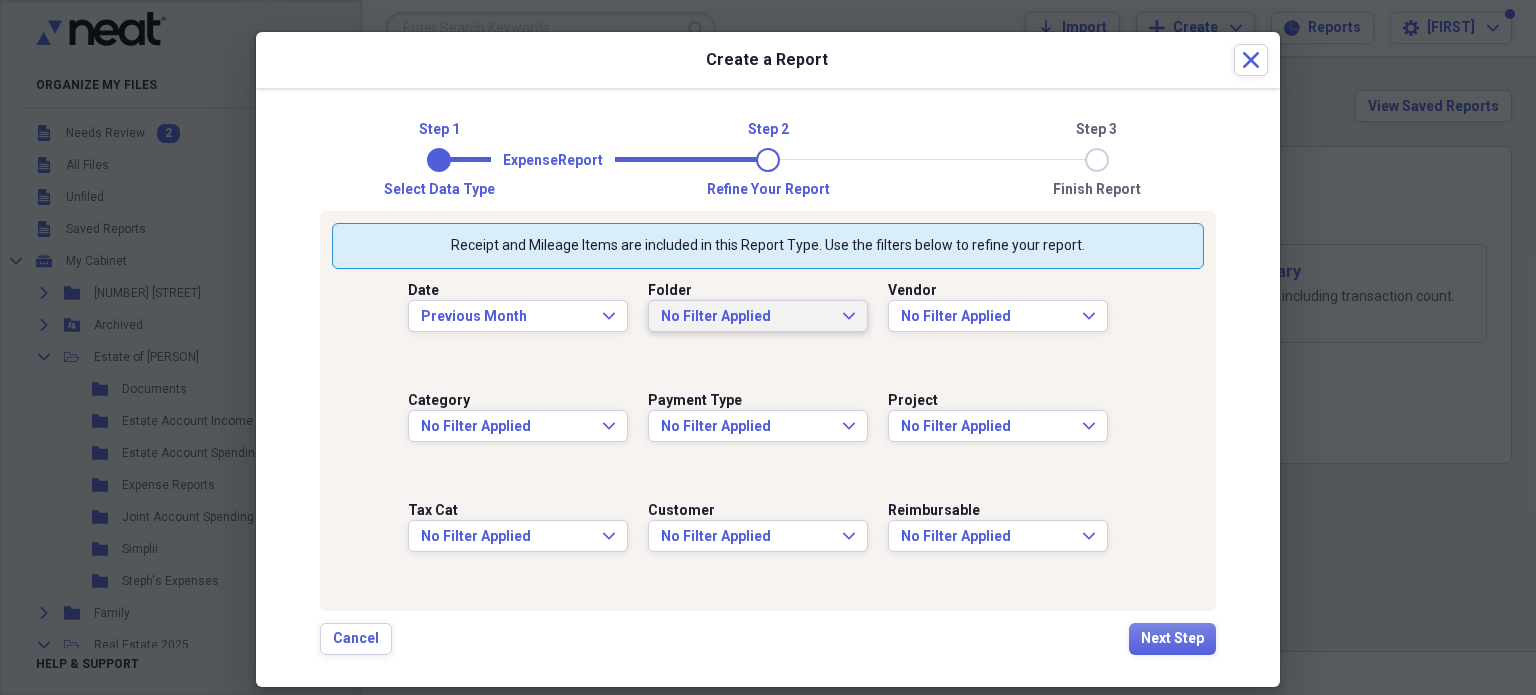 click on "No Filter Applied" at bounding box center [746, 317] 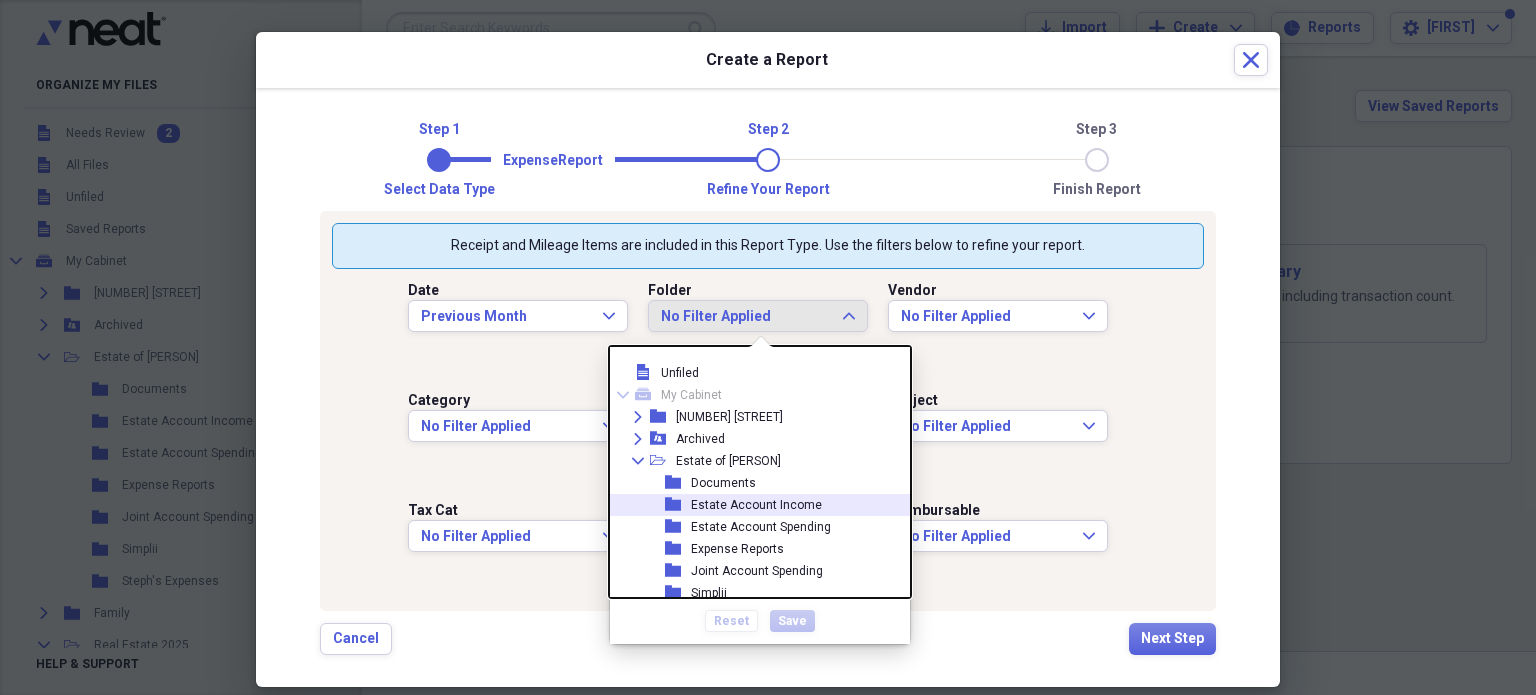 click on "Estate Account Income" at bounding box center (756, 505) 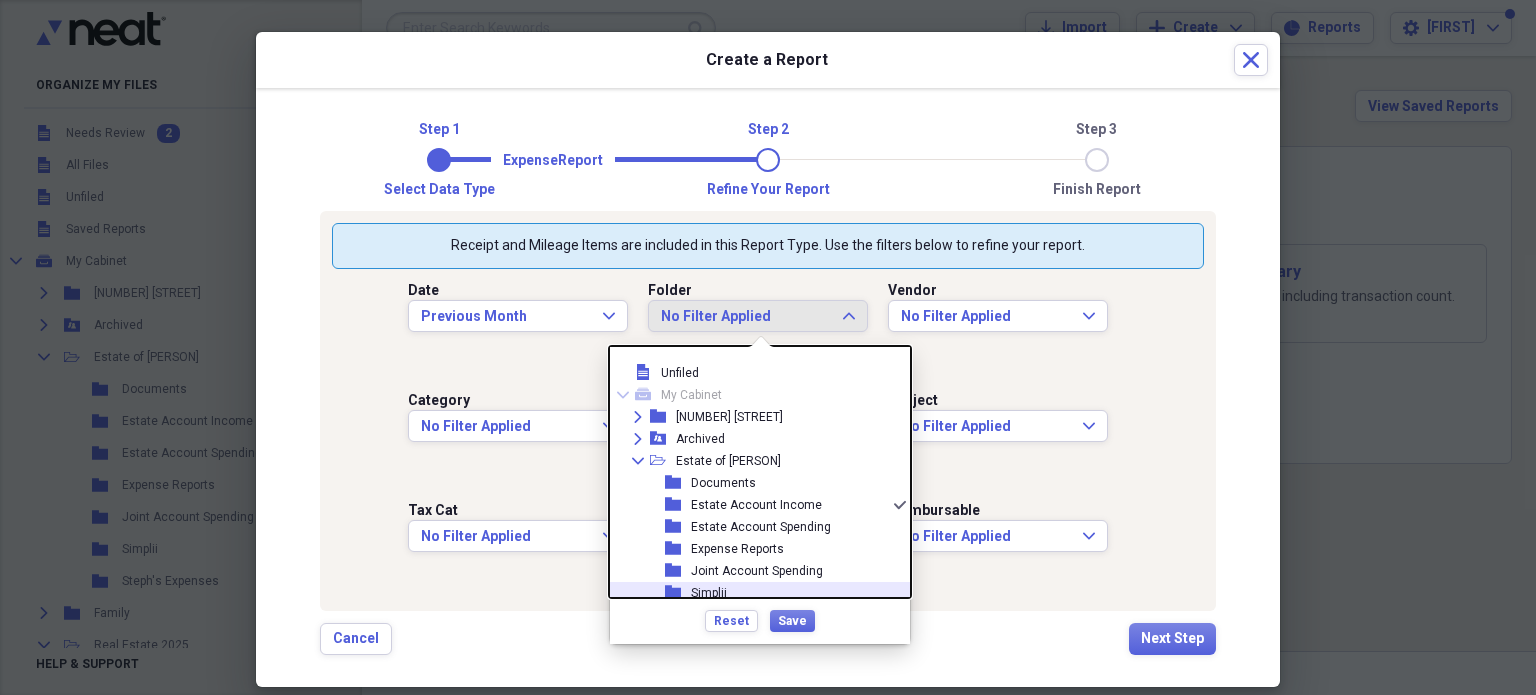 click on "Reset Save" at bounding box center (760, 620) 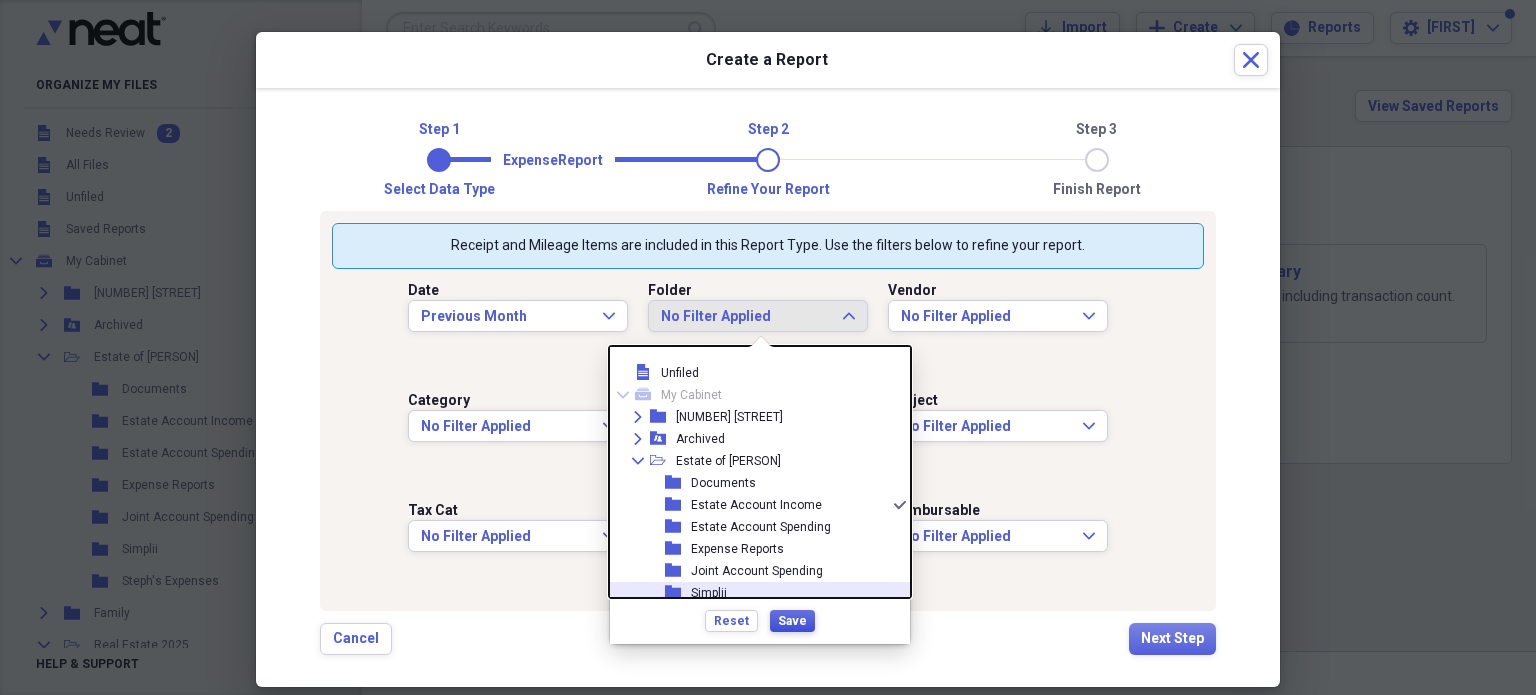 click on "Save" at bounding box center [792, 621] 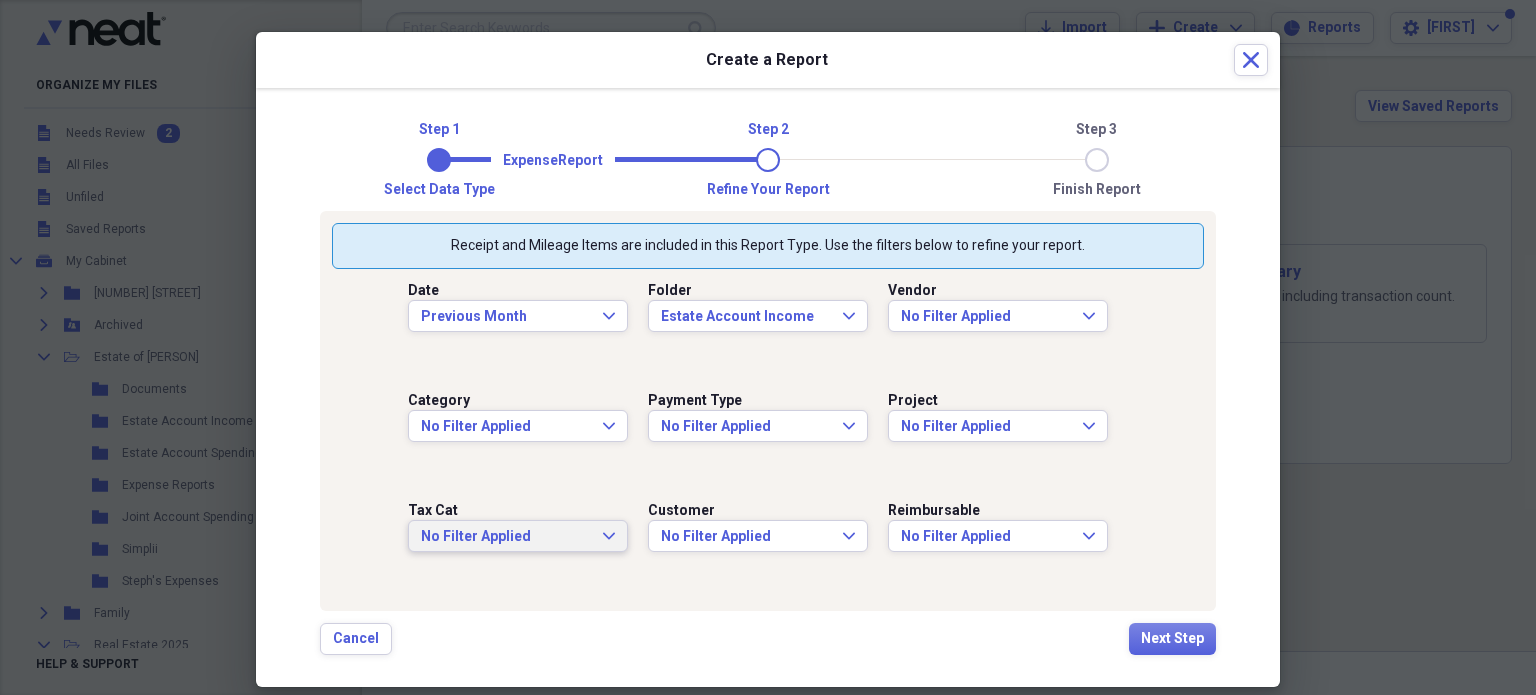 click on "No Filter Applied" at bounding box center (506, 537) 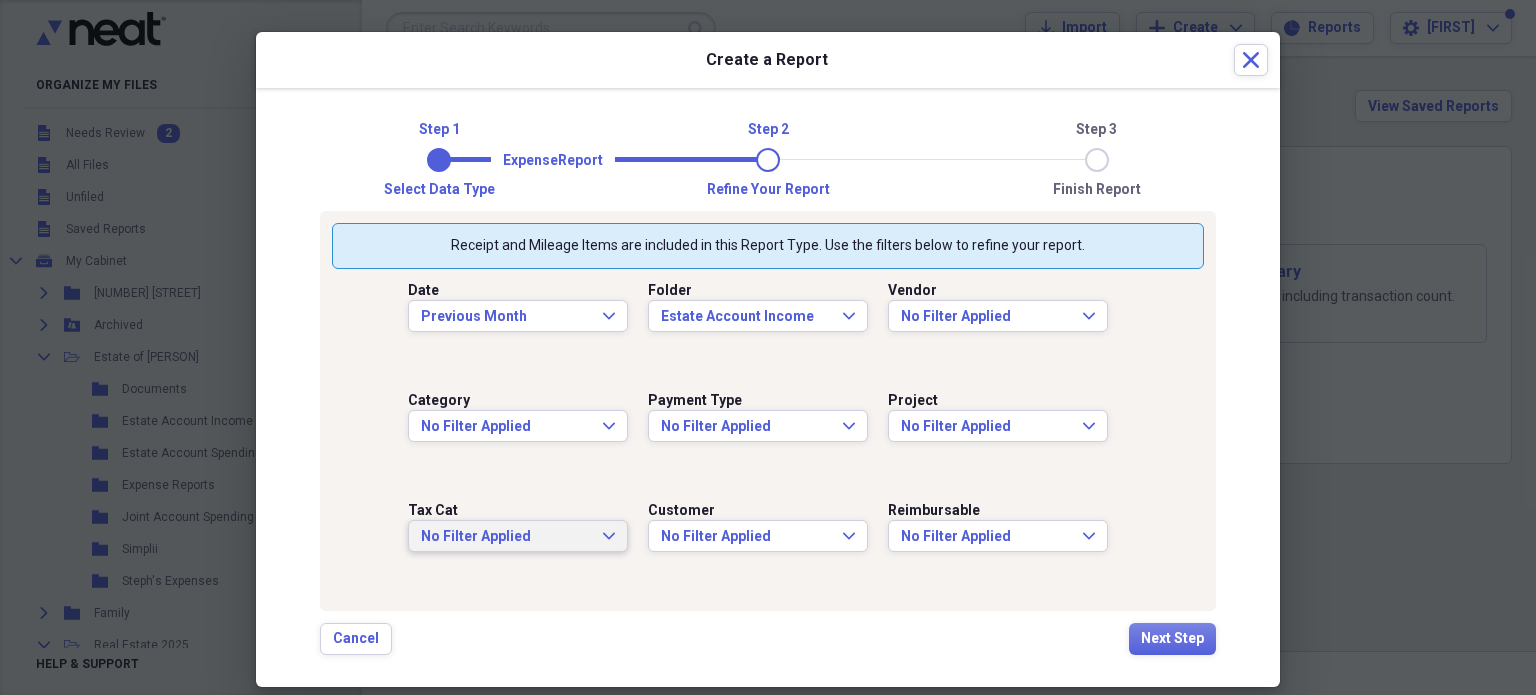 click on "Date Previous Month Expand Folder Estate Account Income Expand Vendor No Filter Applied Expand Category No Filter Applied Expand Payment Type No Filter Applied Expand Project No Filter Applied Expand Tax Cat No Filter Applied Expand Customer No Filter Applied Expand Reimbursable No Filter Applied Expand" at bounding box center (768, 434) 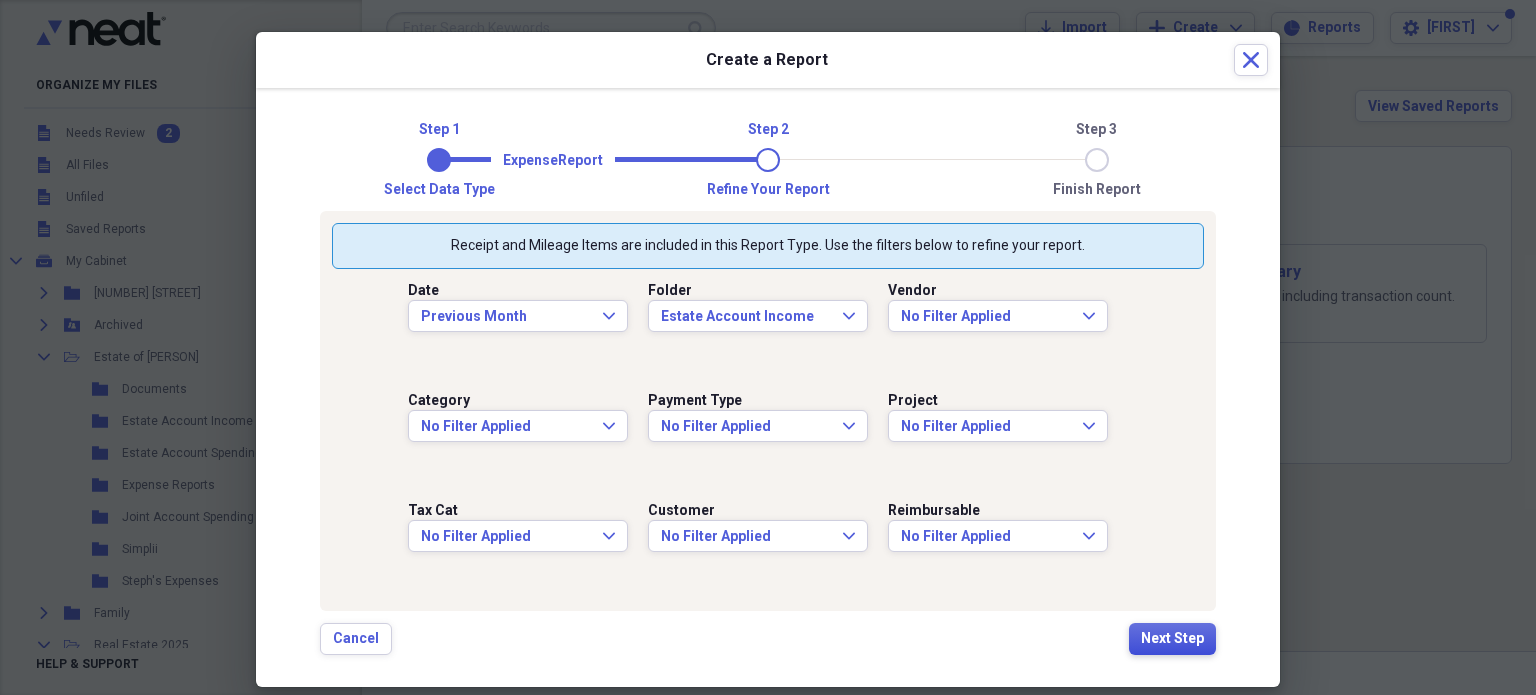click on "Next Step" at bounding box center [1172, 639] 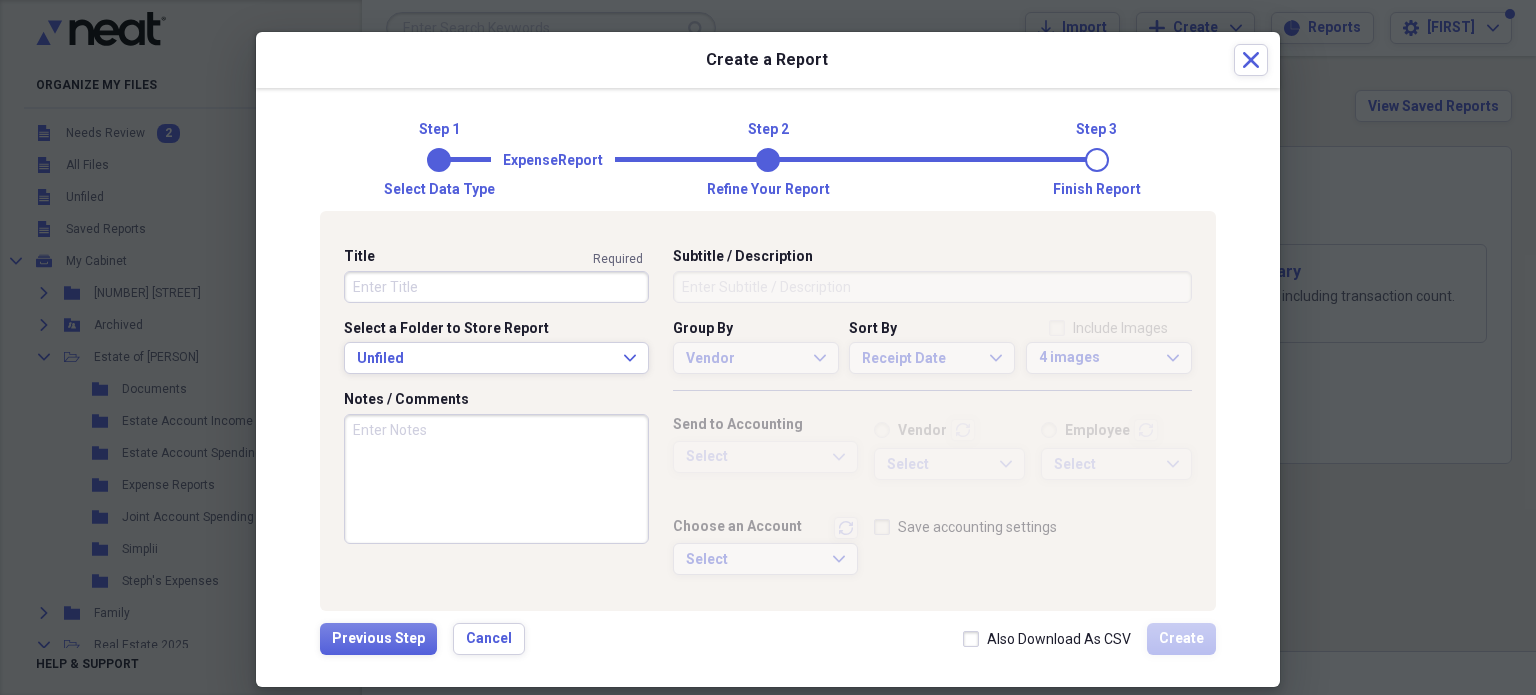 click on "Title" at bounding box center [496, 287] 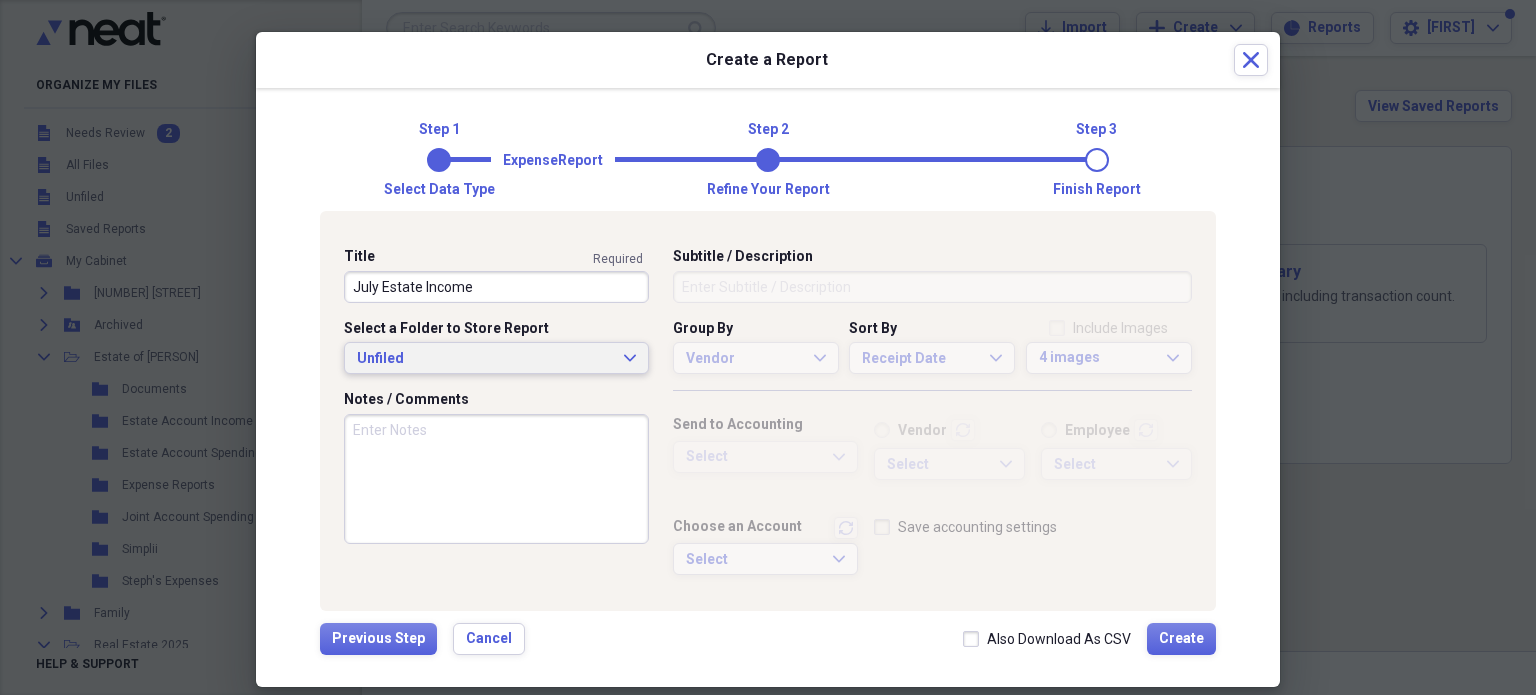 type on "July Estate Income" 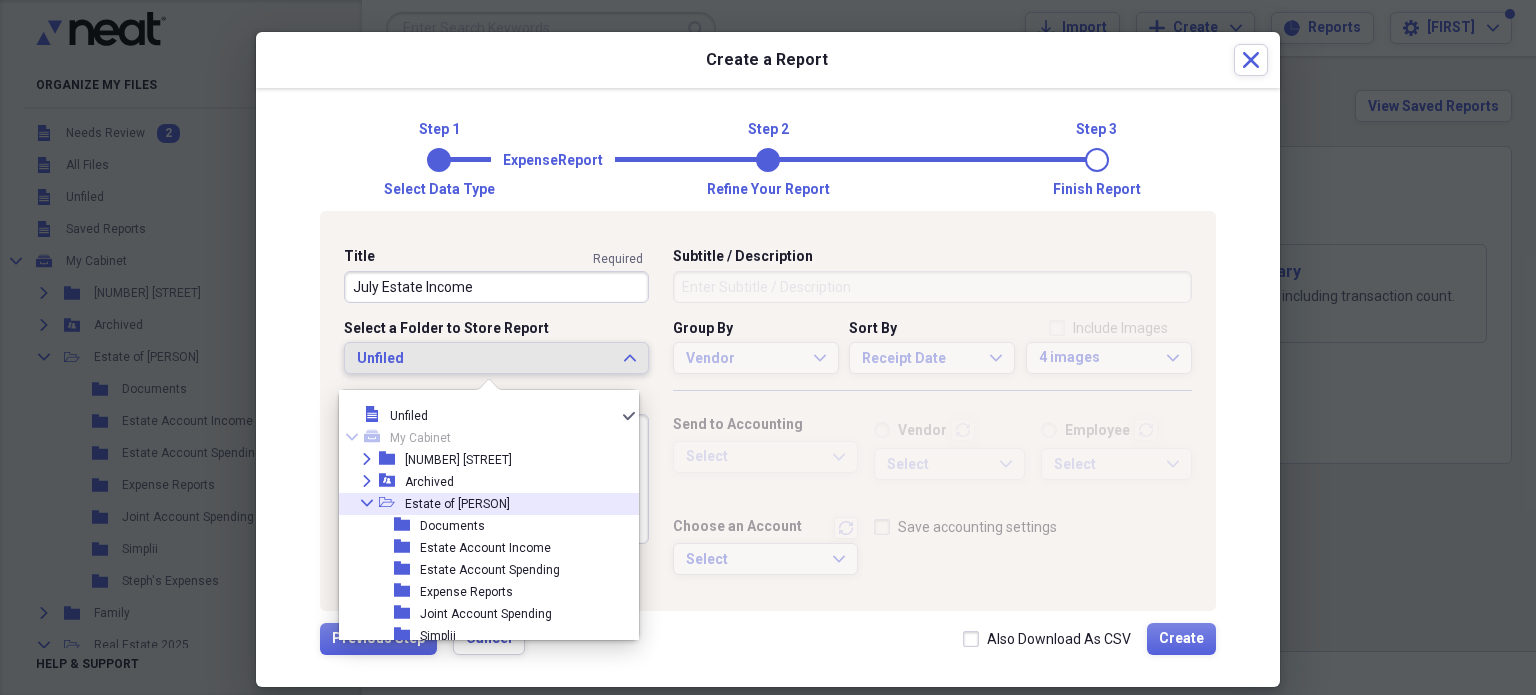 click on "Estate of [PERSON]" at bounding box center [457, 504] 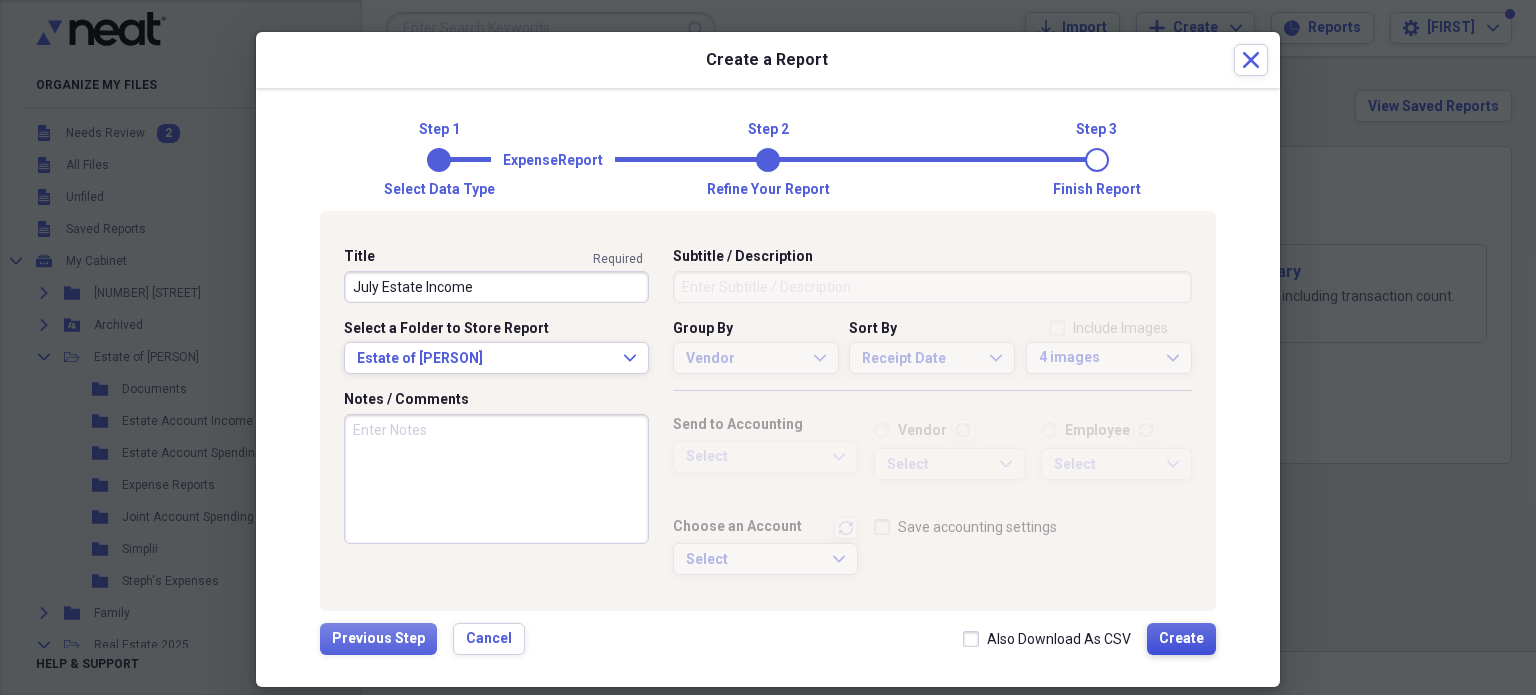 click on "Create" at bounding box center [1181, 639] 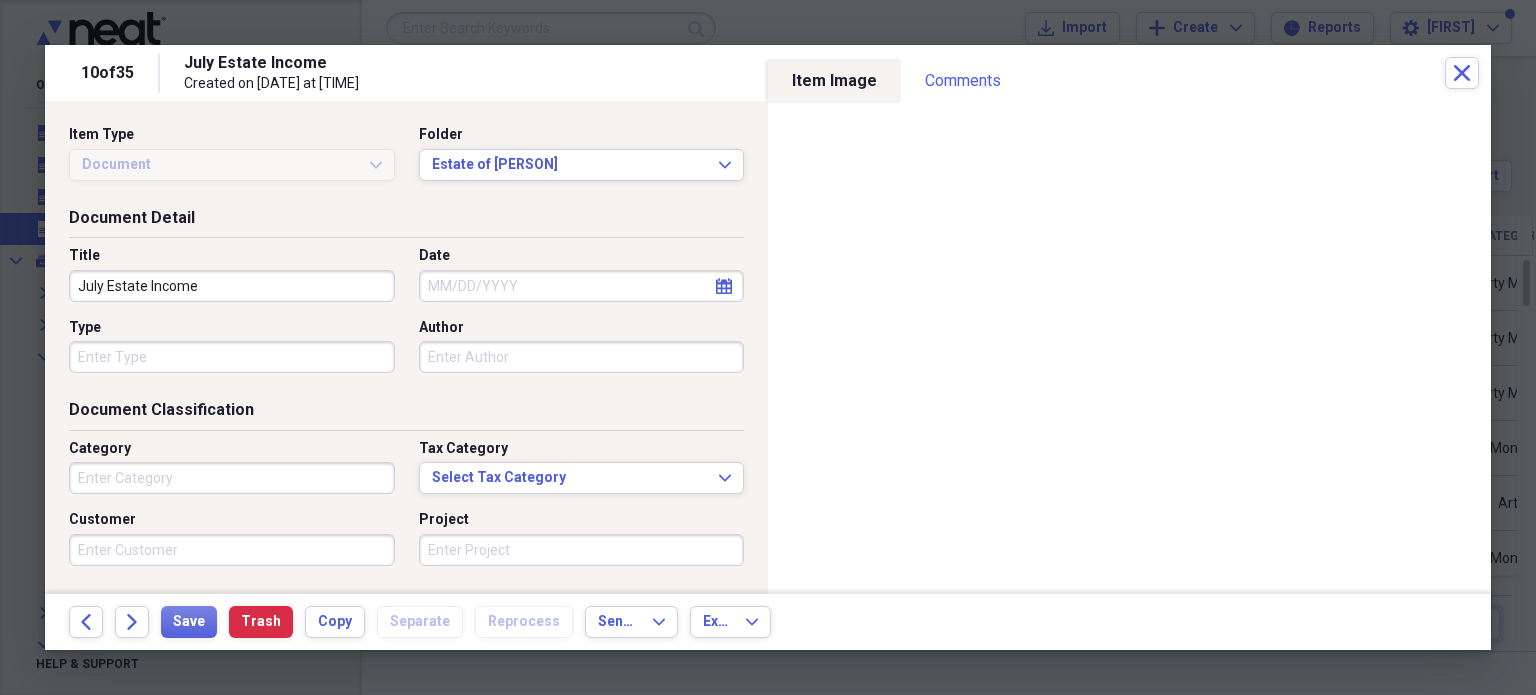 type on "Technology" 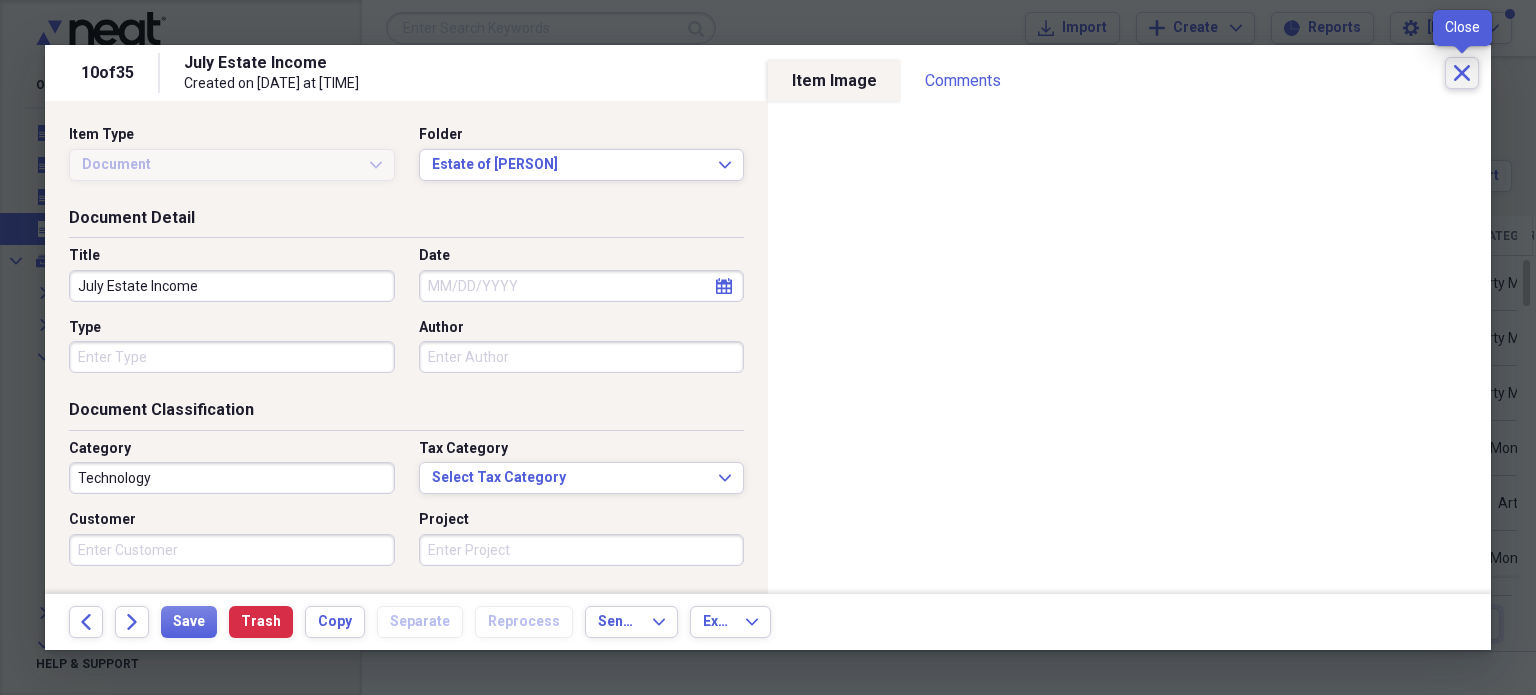 click on "Close" 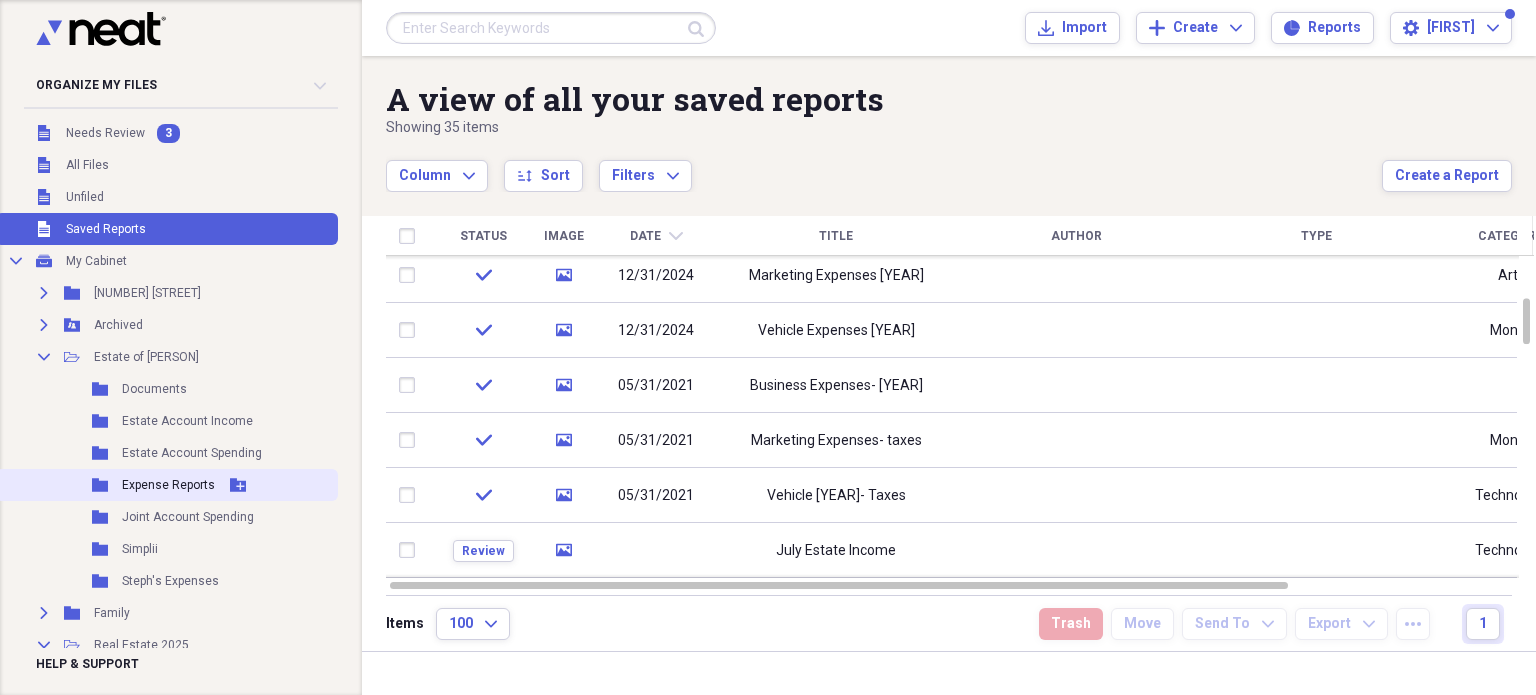 click on "Expense Reports" at bounding box center (168, 485) 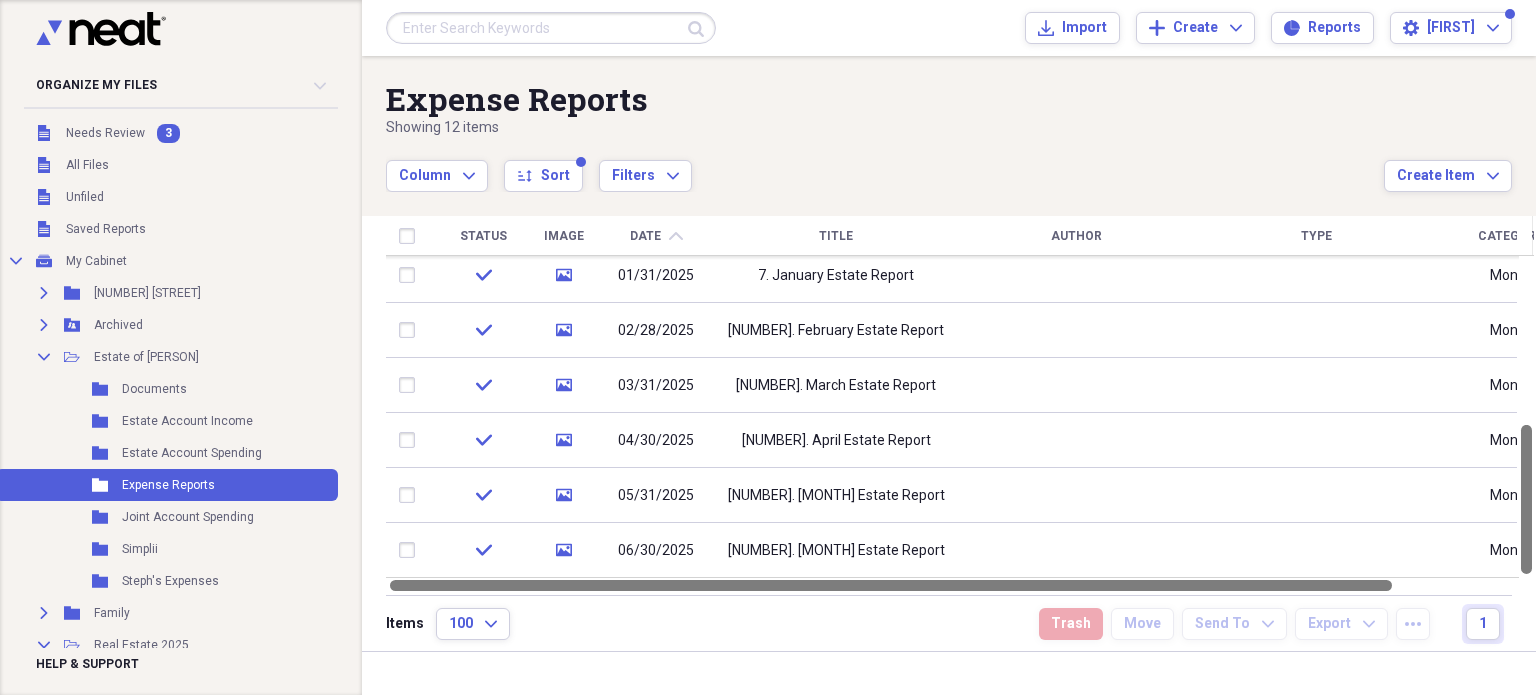 drag, startPoint x: 1532, startPoint y: 362, endPoint x: 1523, endPoint y: 579, distance: 217.18655 